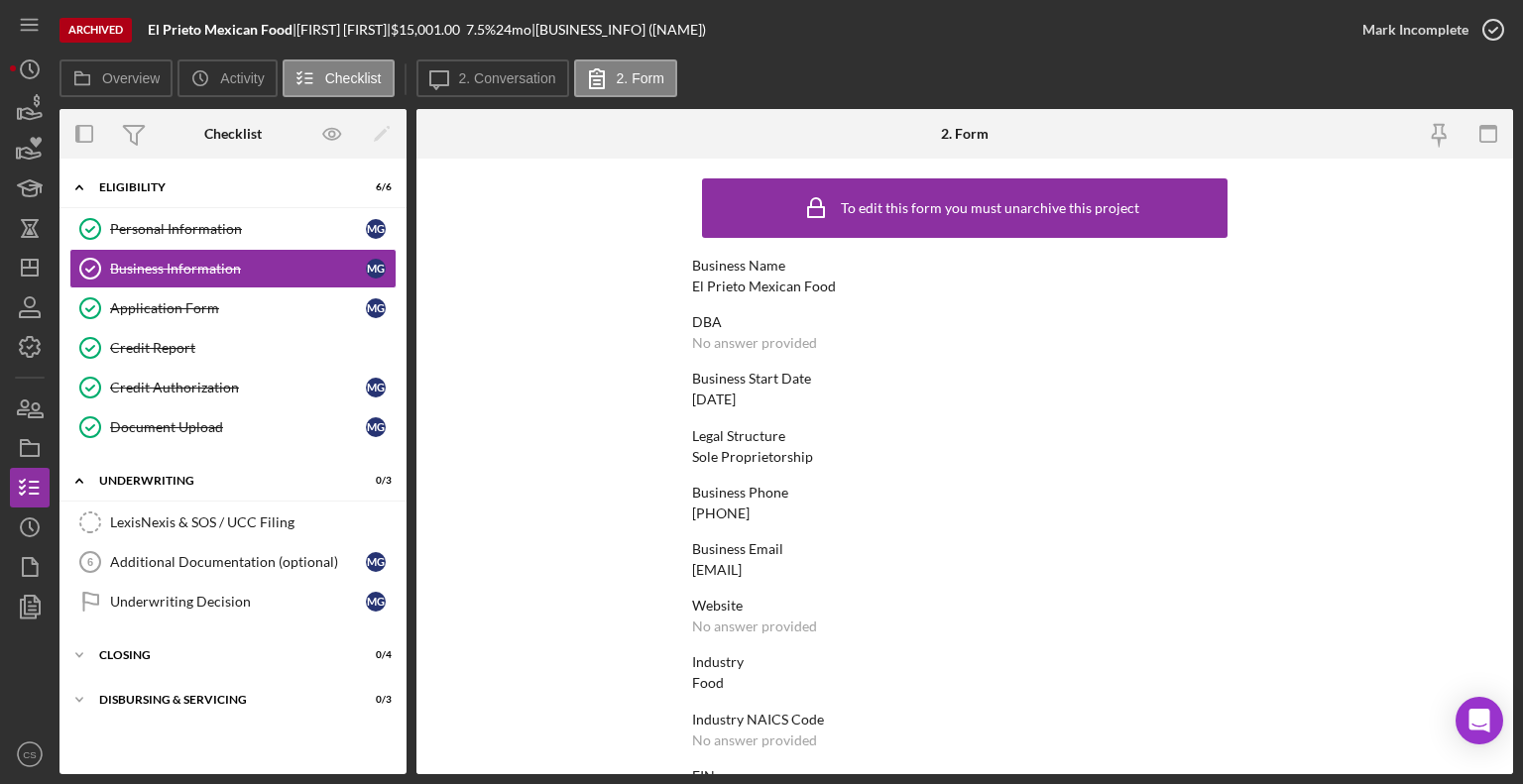 scroll, scrollTop: 0, scrollLeft: 0, axis: both 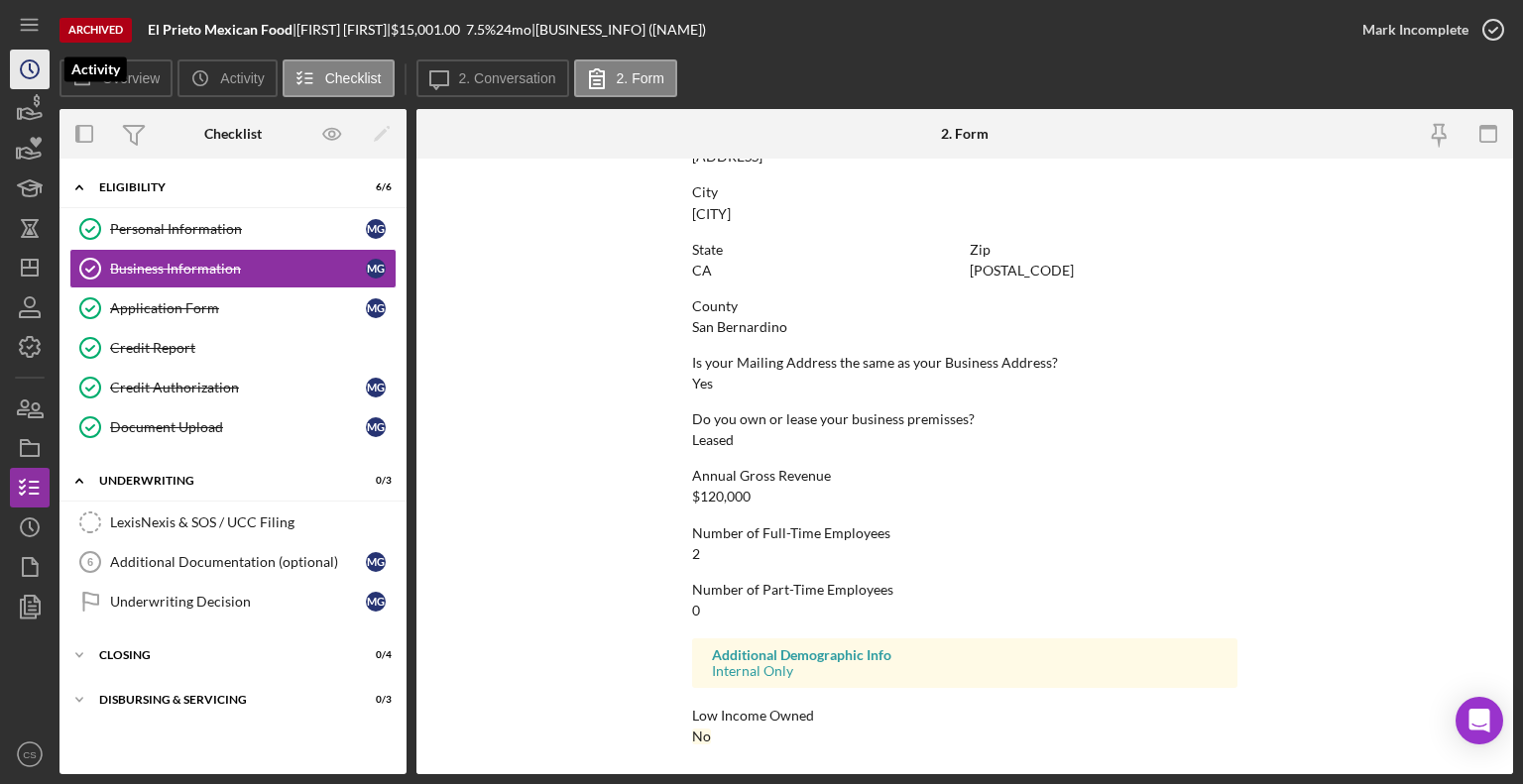 click on "Icon/History" 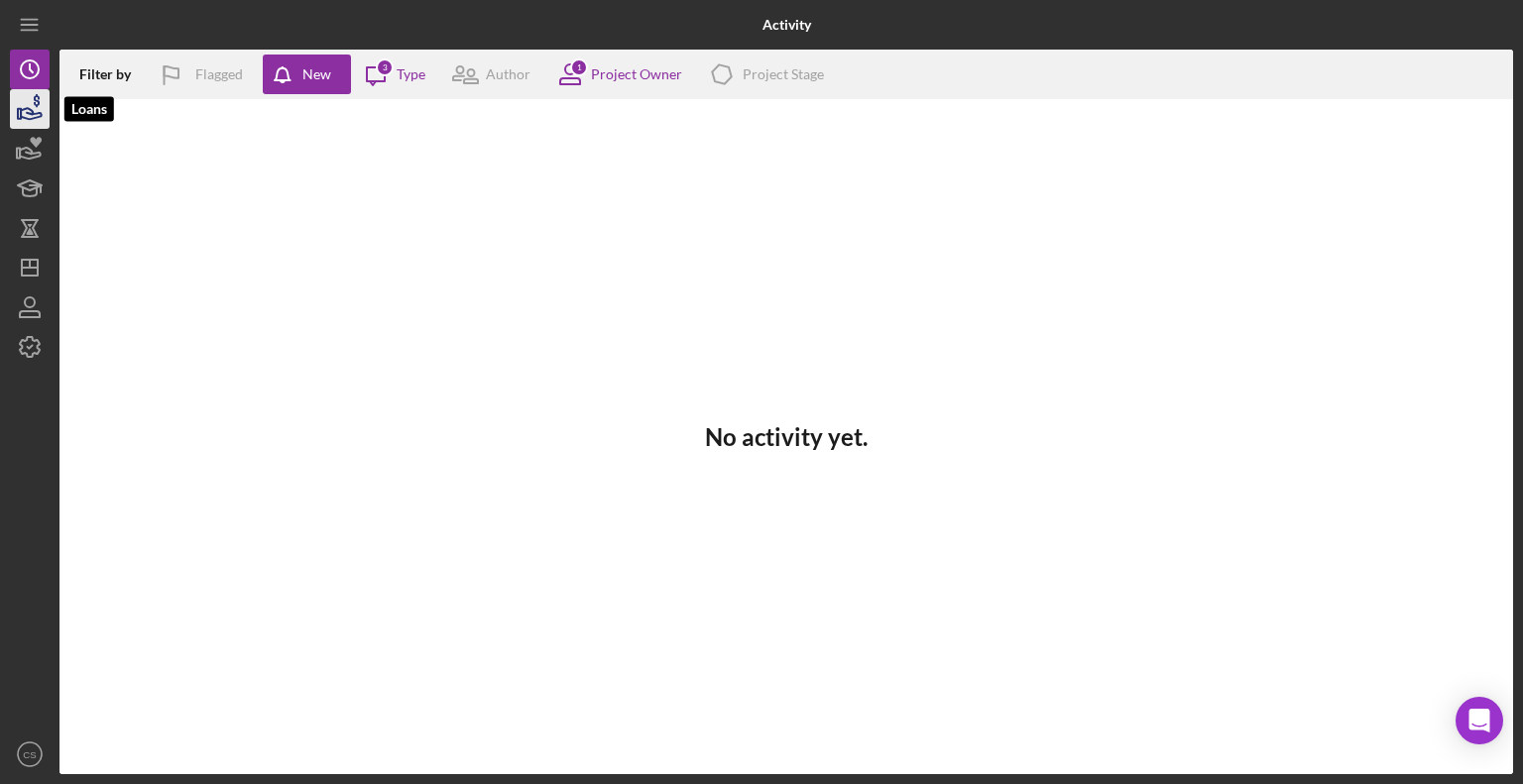 click 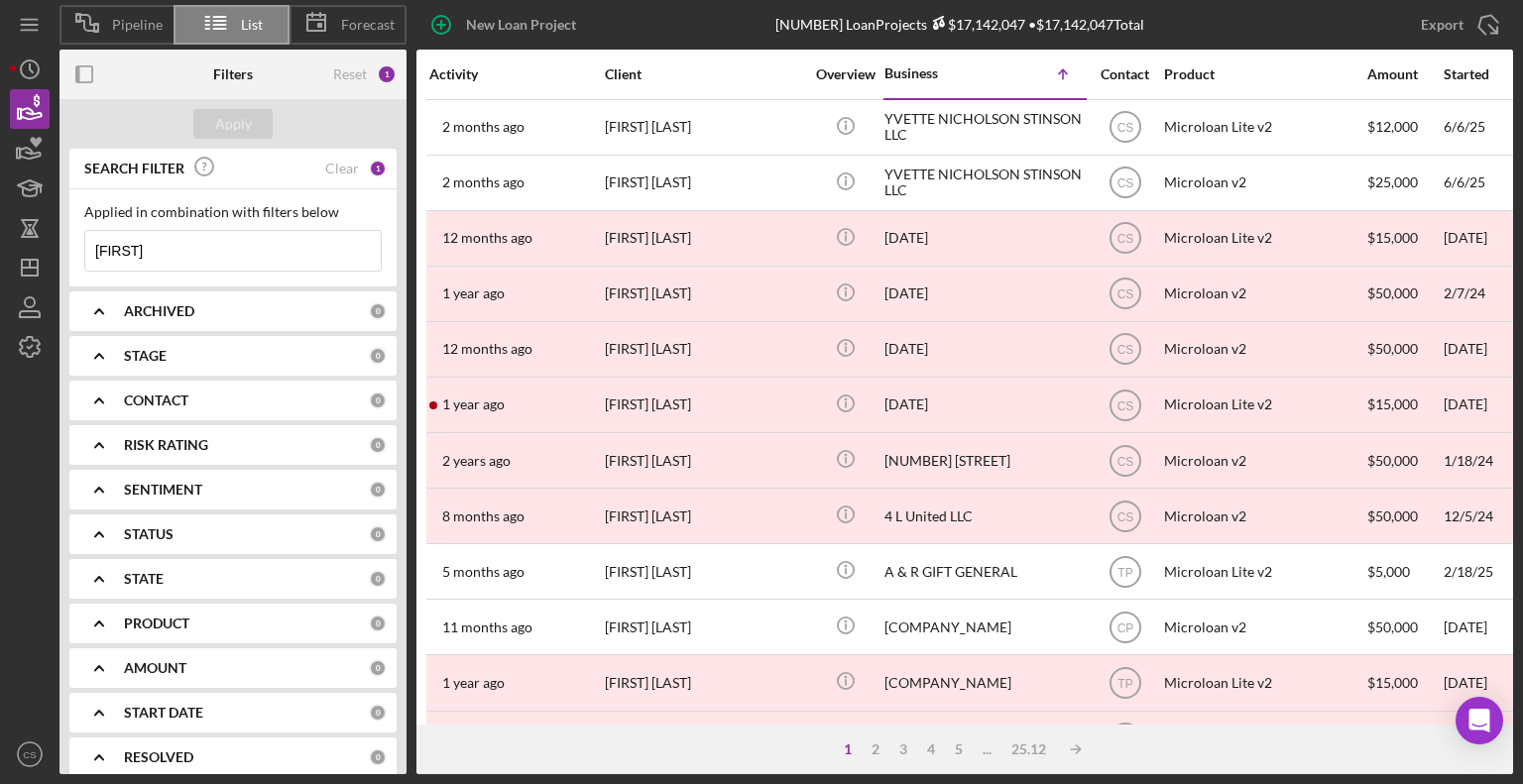 click on "[LAST]" at bounding box center (233, 251) 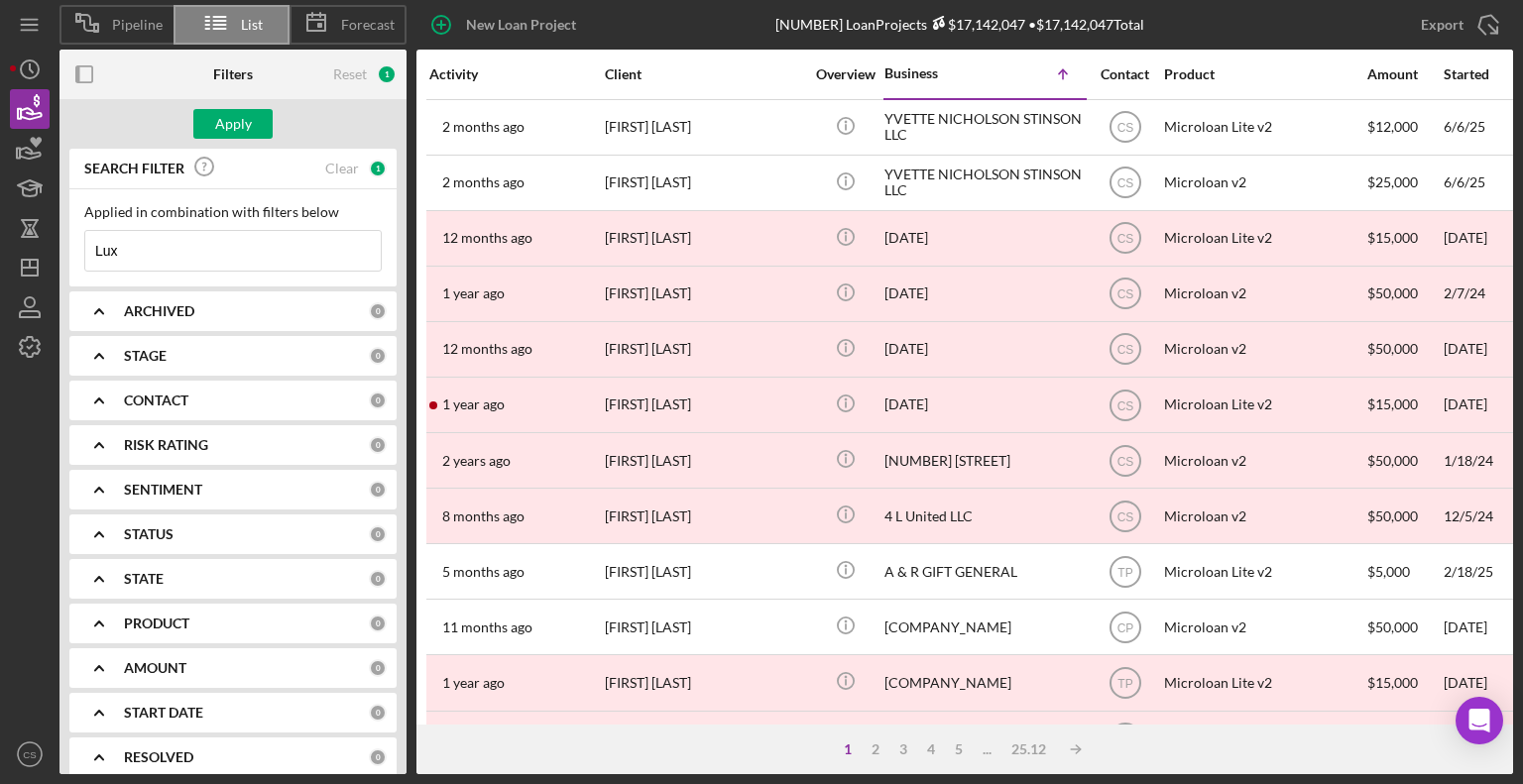 type on "Luxara Body studio LLC" 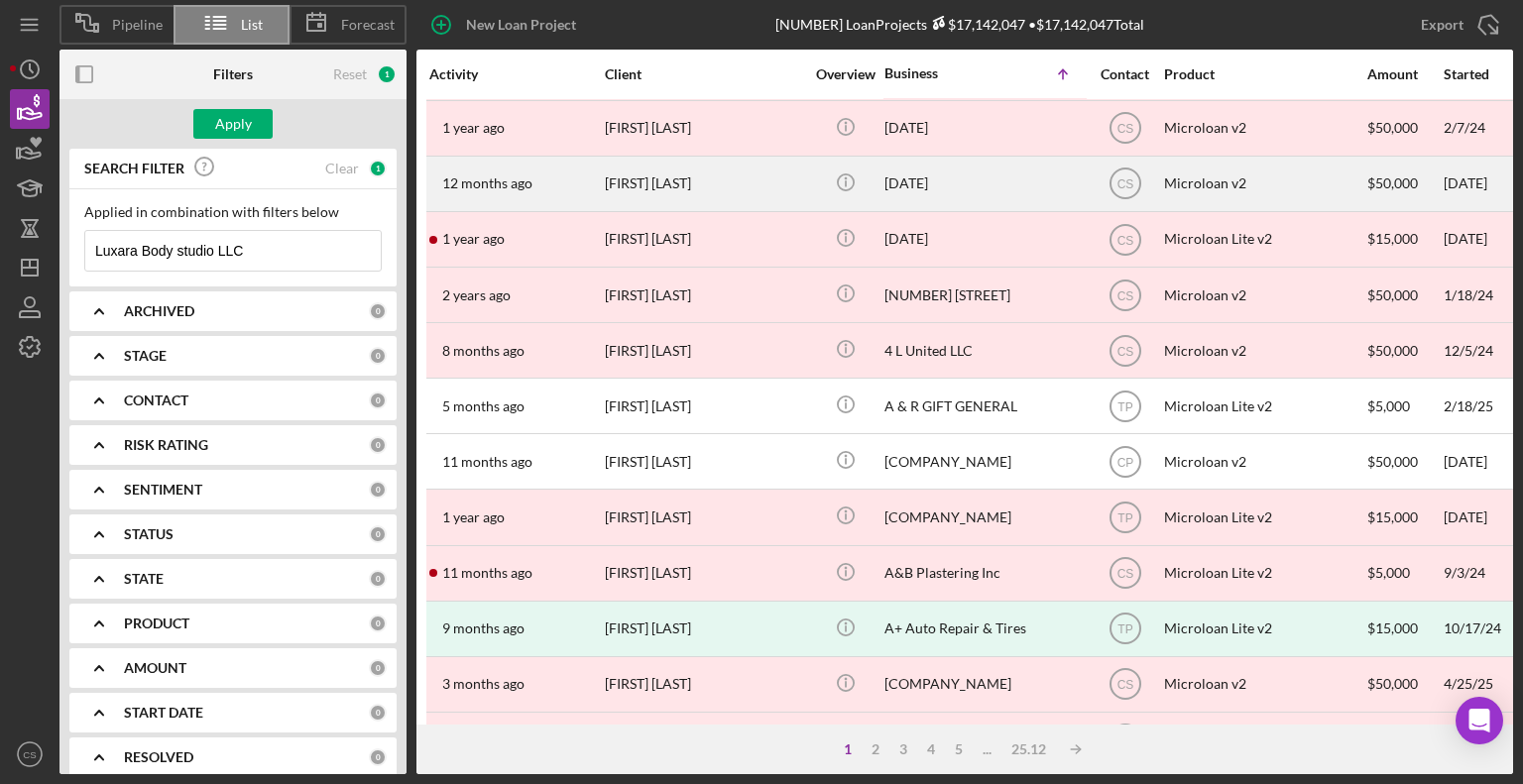 scroll, scrollTop: 198, scrollLeft: 0, axis: vertical 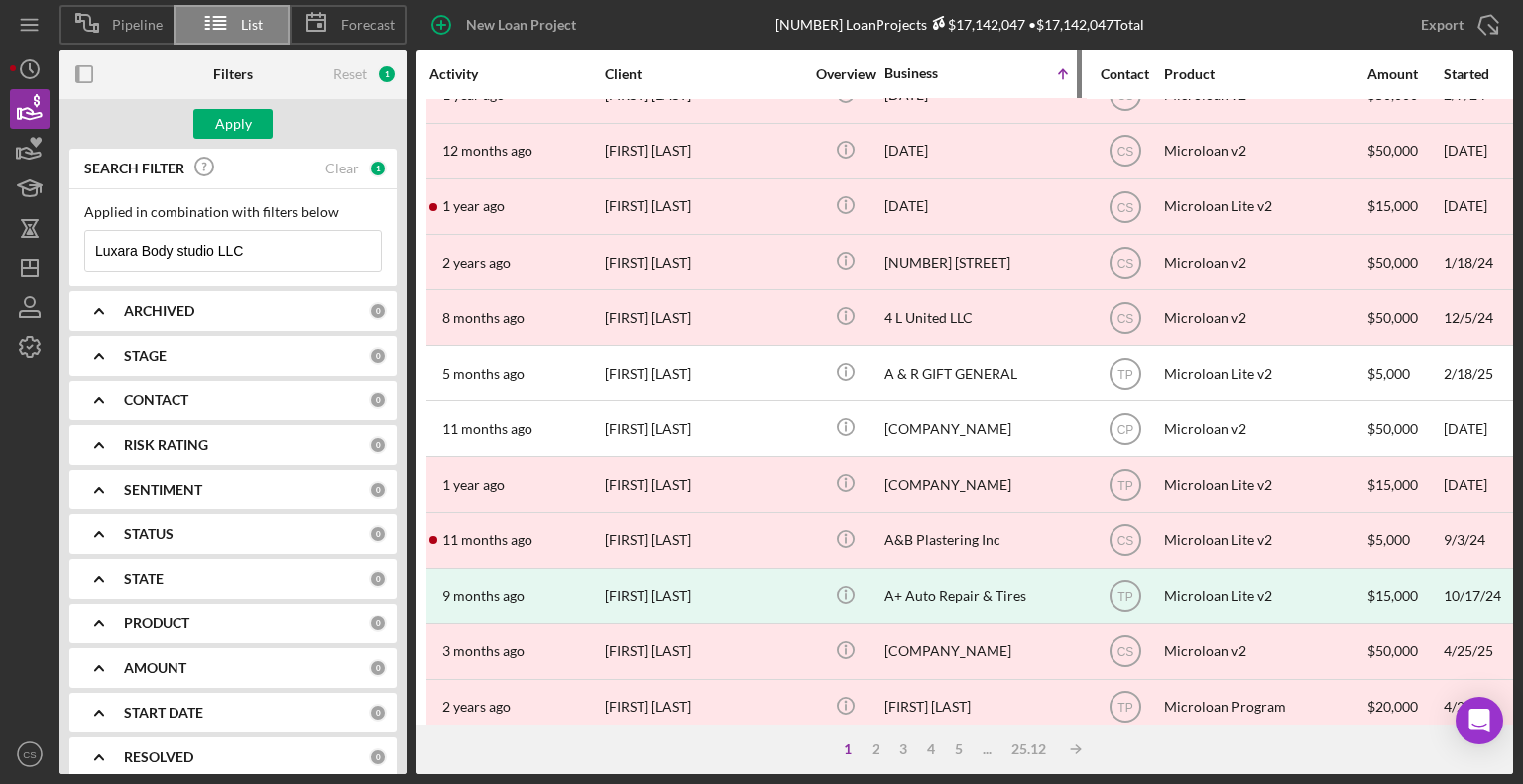click on "Business" at bounding box center [934, 73] 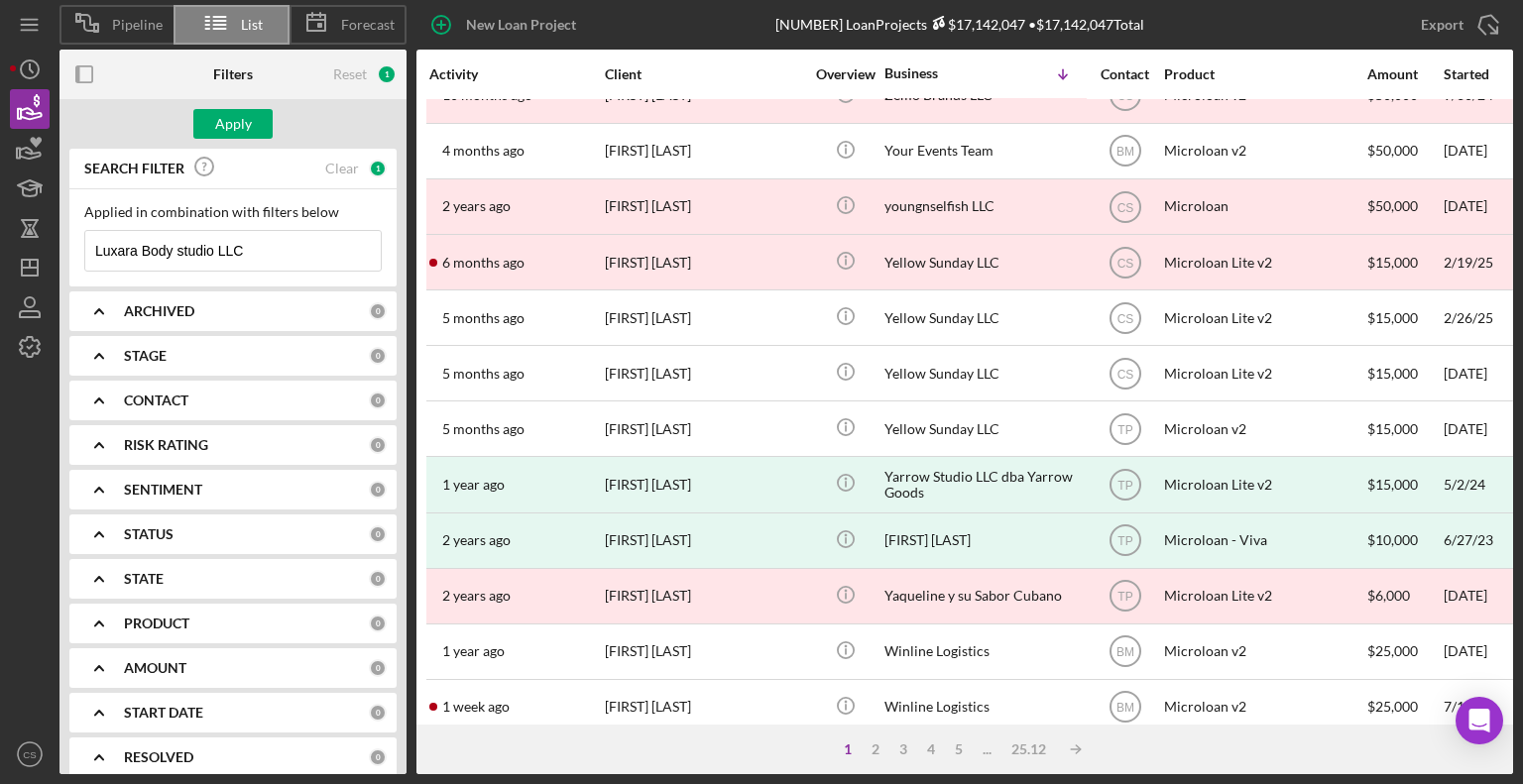 click on "Luxara Body studio LLC" at bounding box center [233, 251] 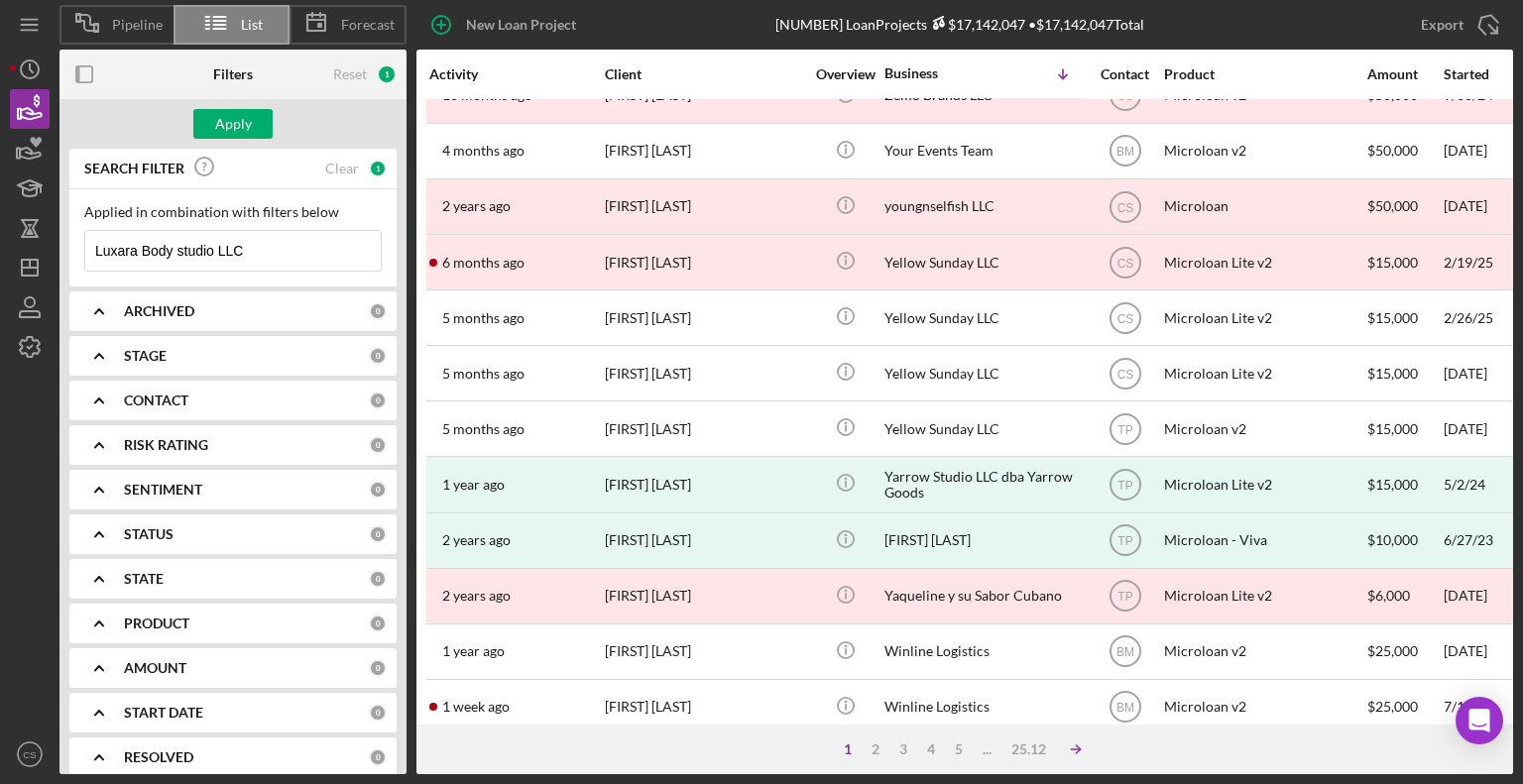 click on "Icon/Table Sort Arrow" 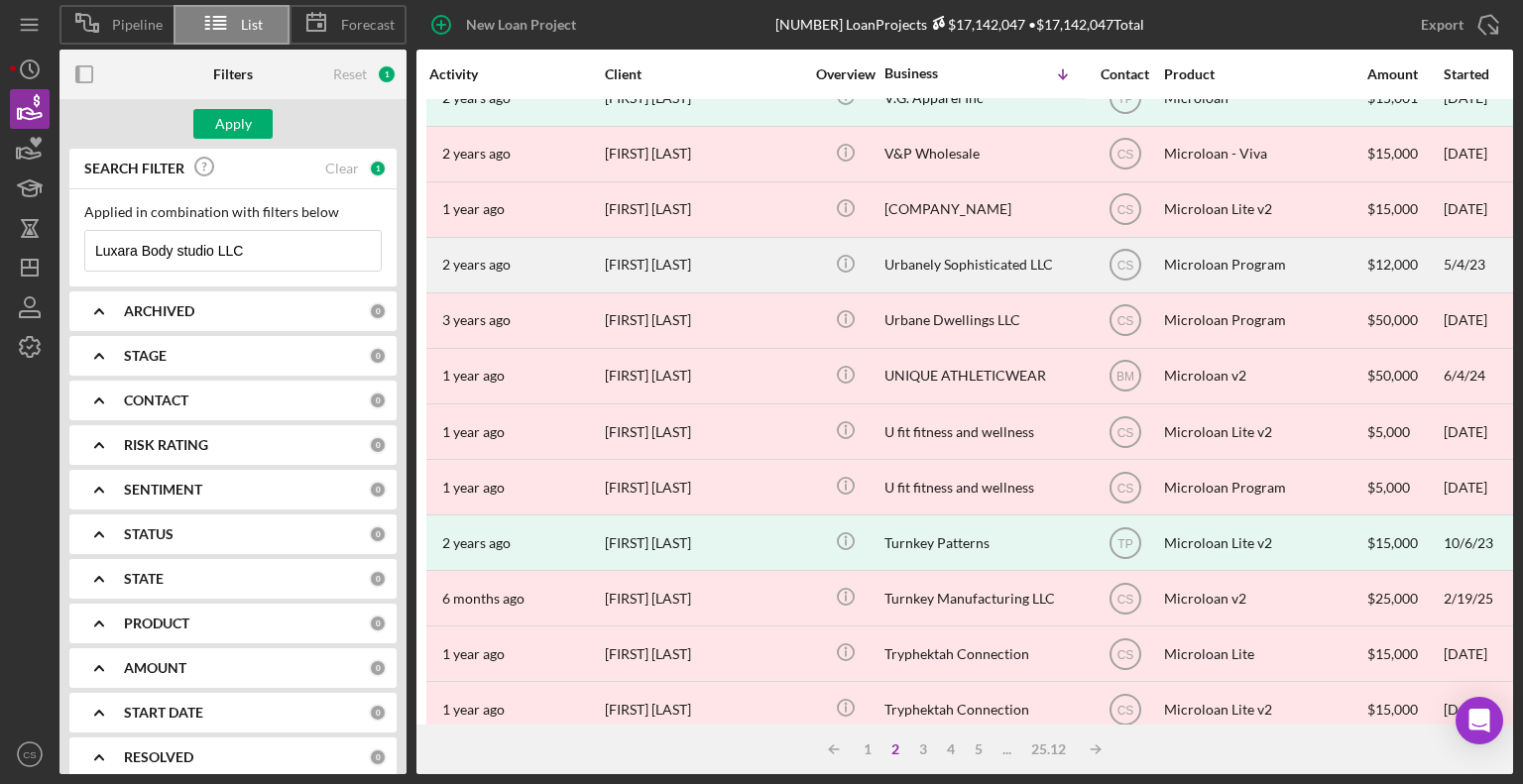 scroll, scrollTop: 595, scrollLeft: 0, axis: vertical 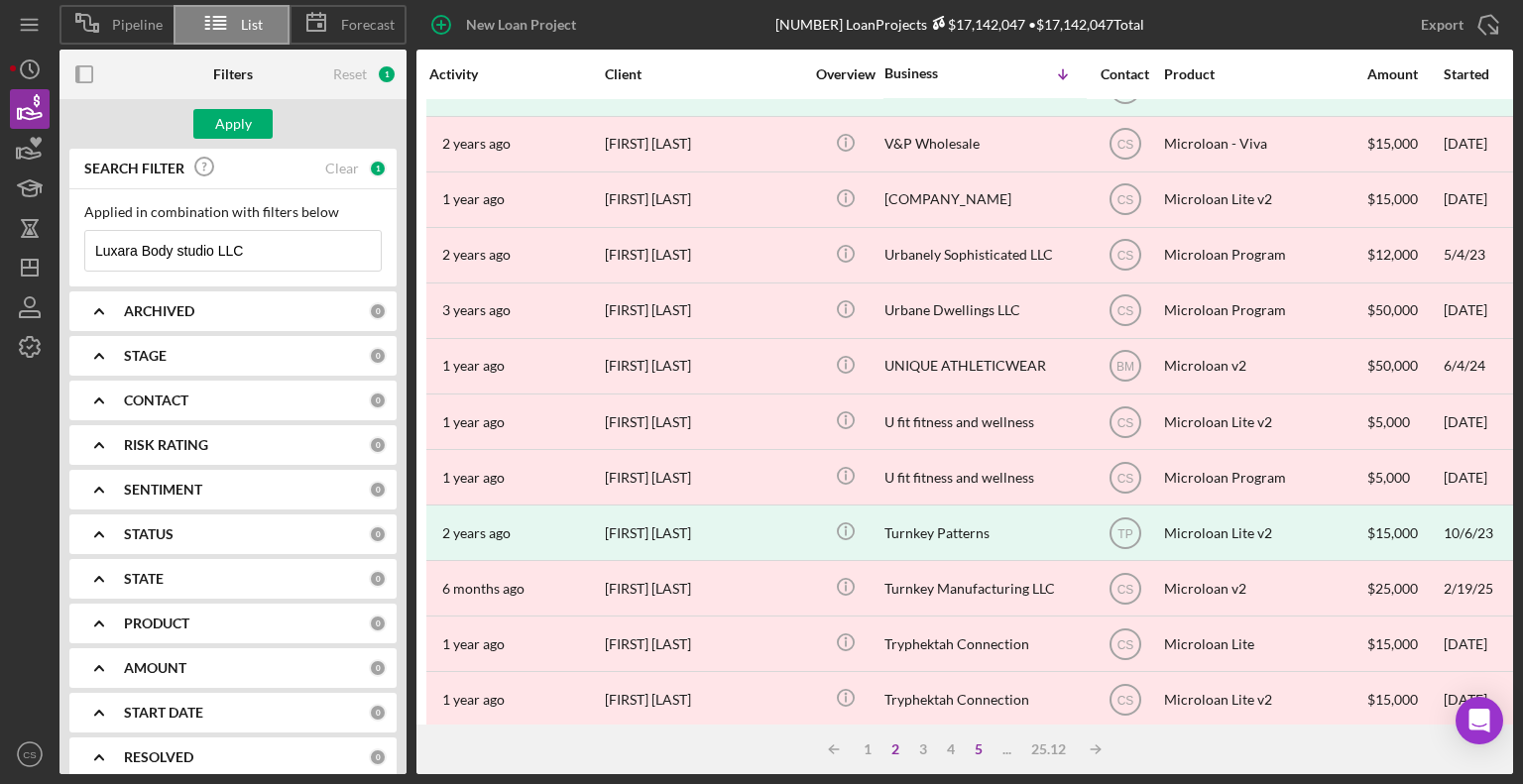 click on "5" at bounding box center [979, 749] 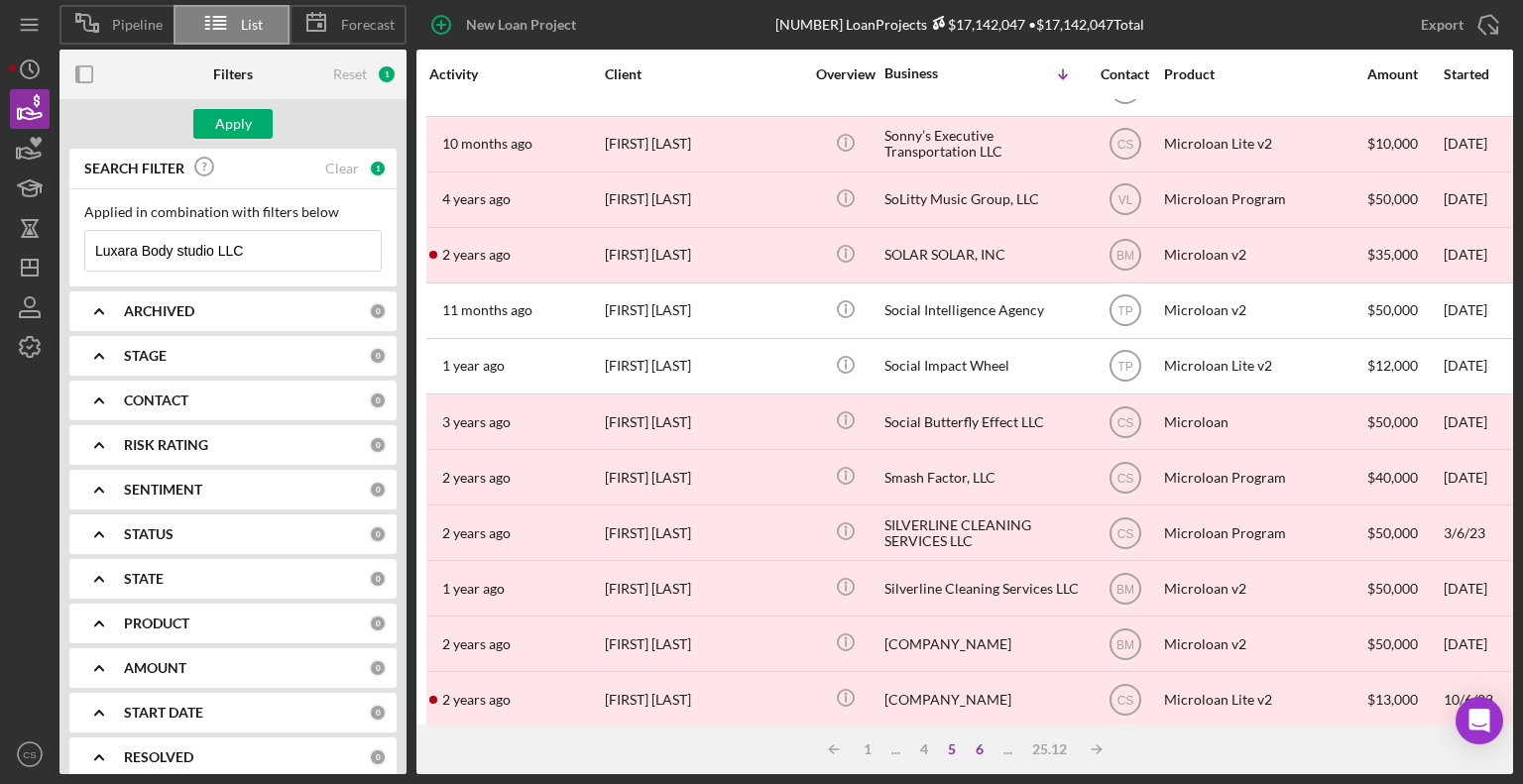 click on "6" at bounding box center (980, 749) 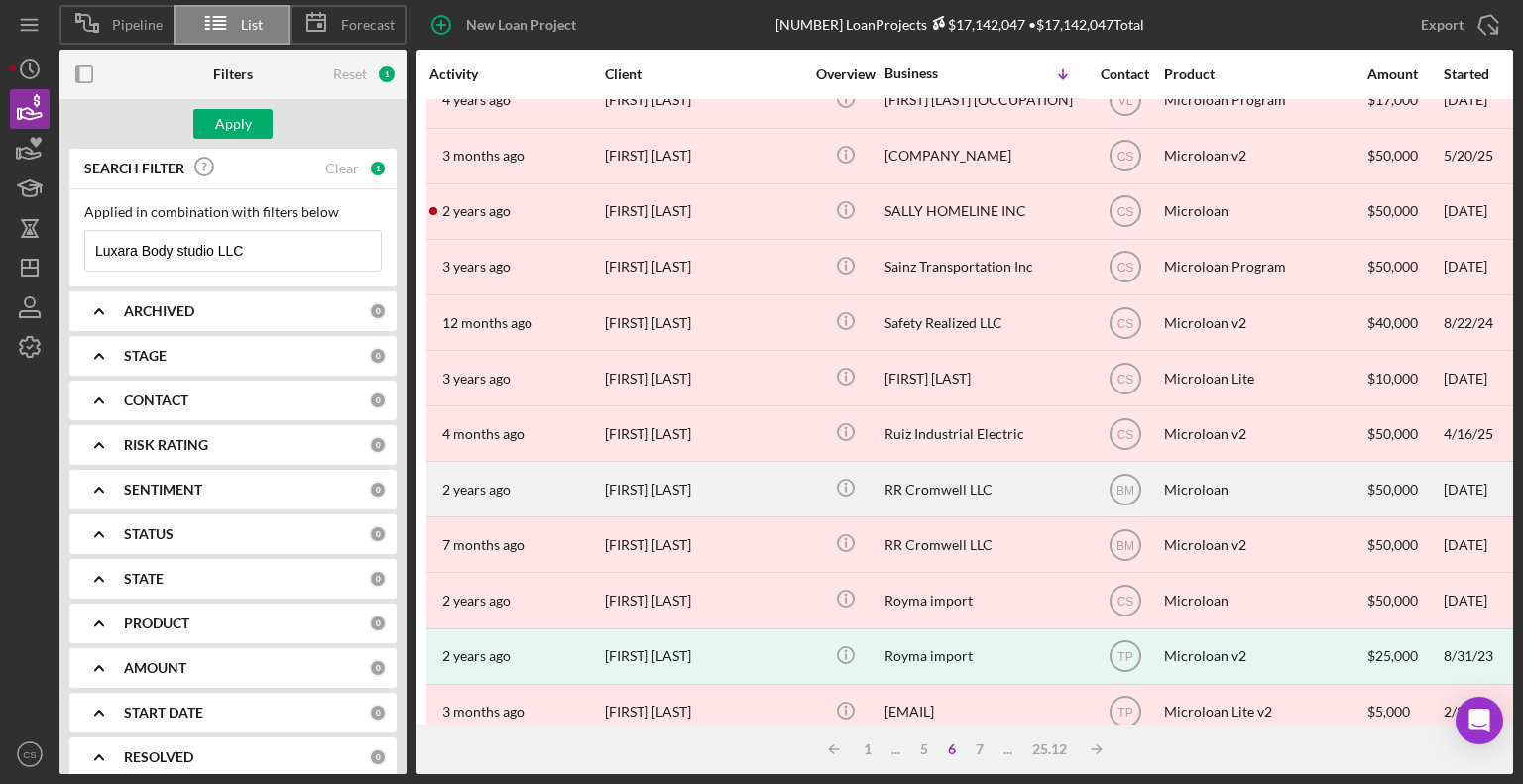 scroll, scrollTop: 789, scrollLeft: 0, axis: vertical 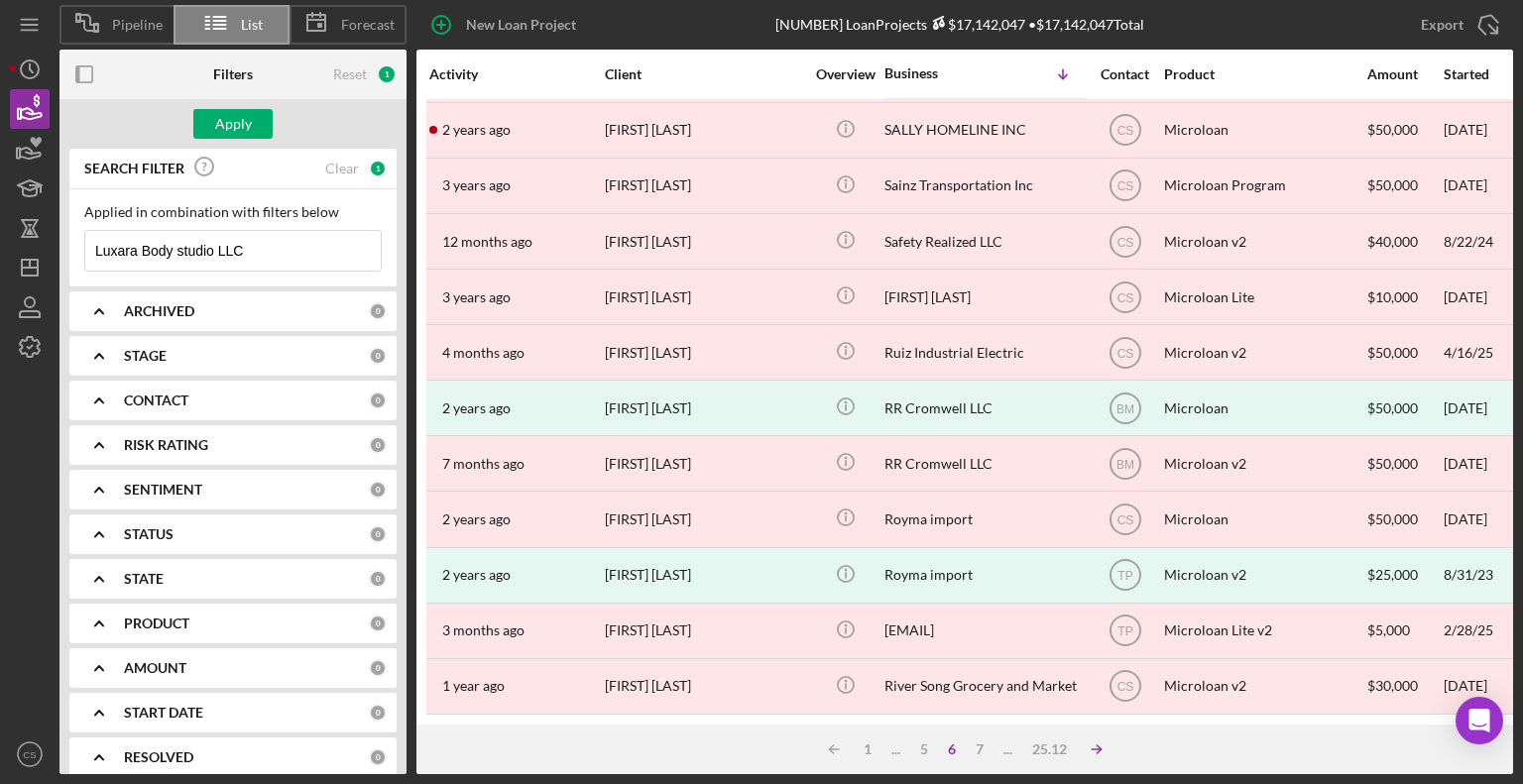 click on "Icon/Table Sort Arrow" 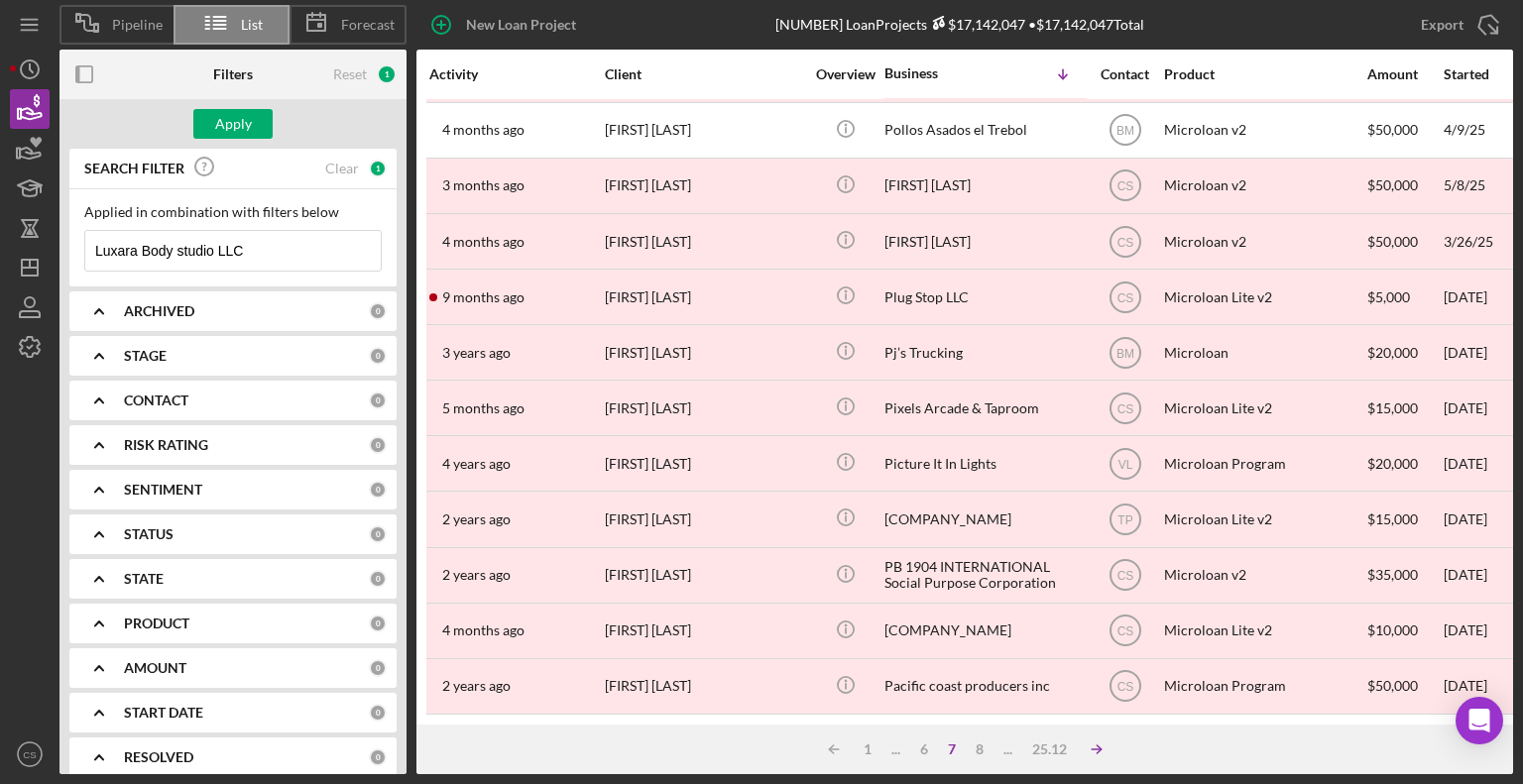 click 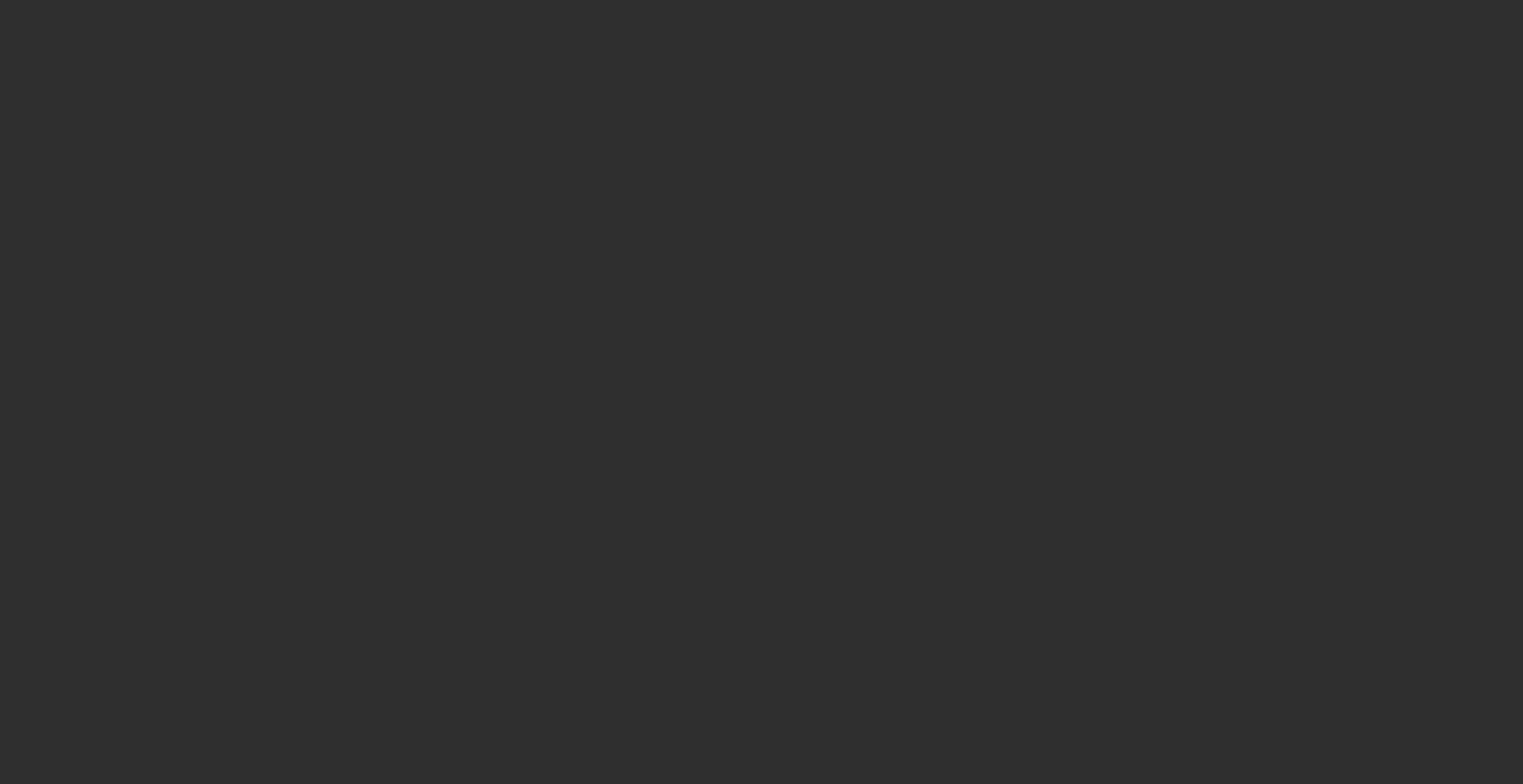 scroll, scrollTop: 0, scrollLeft: 0, axis: both 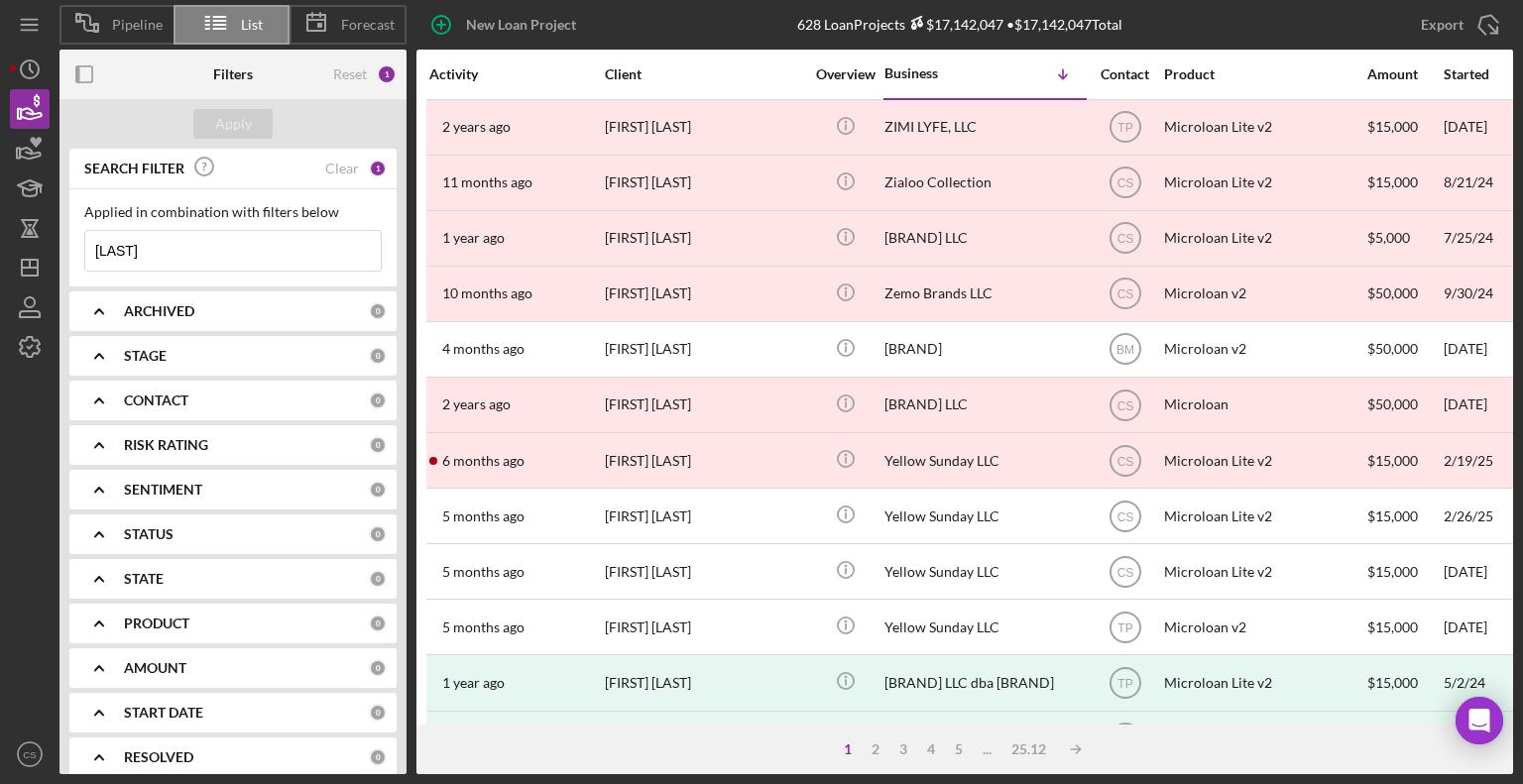 click on "[LAST]" at bounding box center [233, 251] 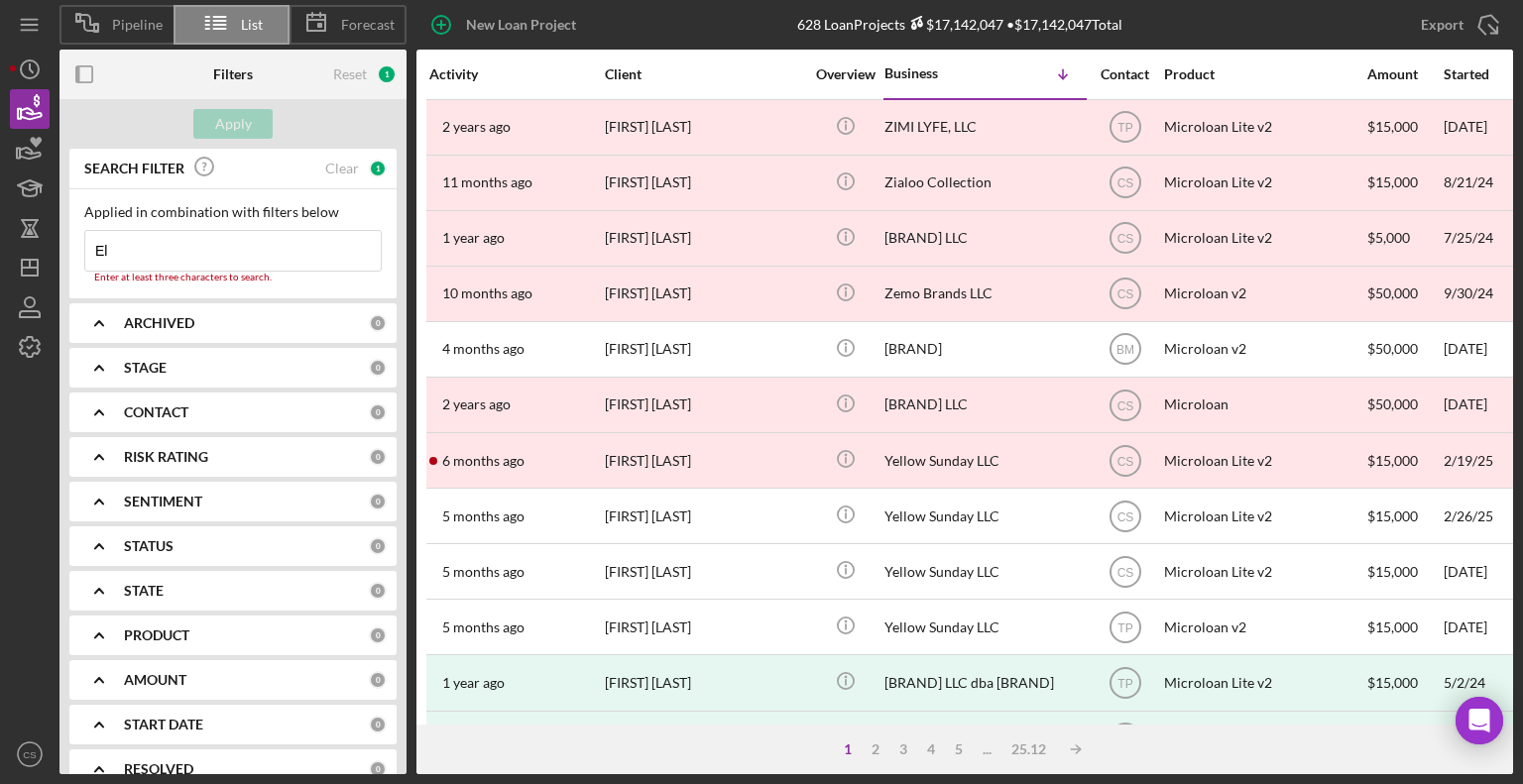 type on "E" 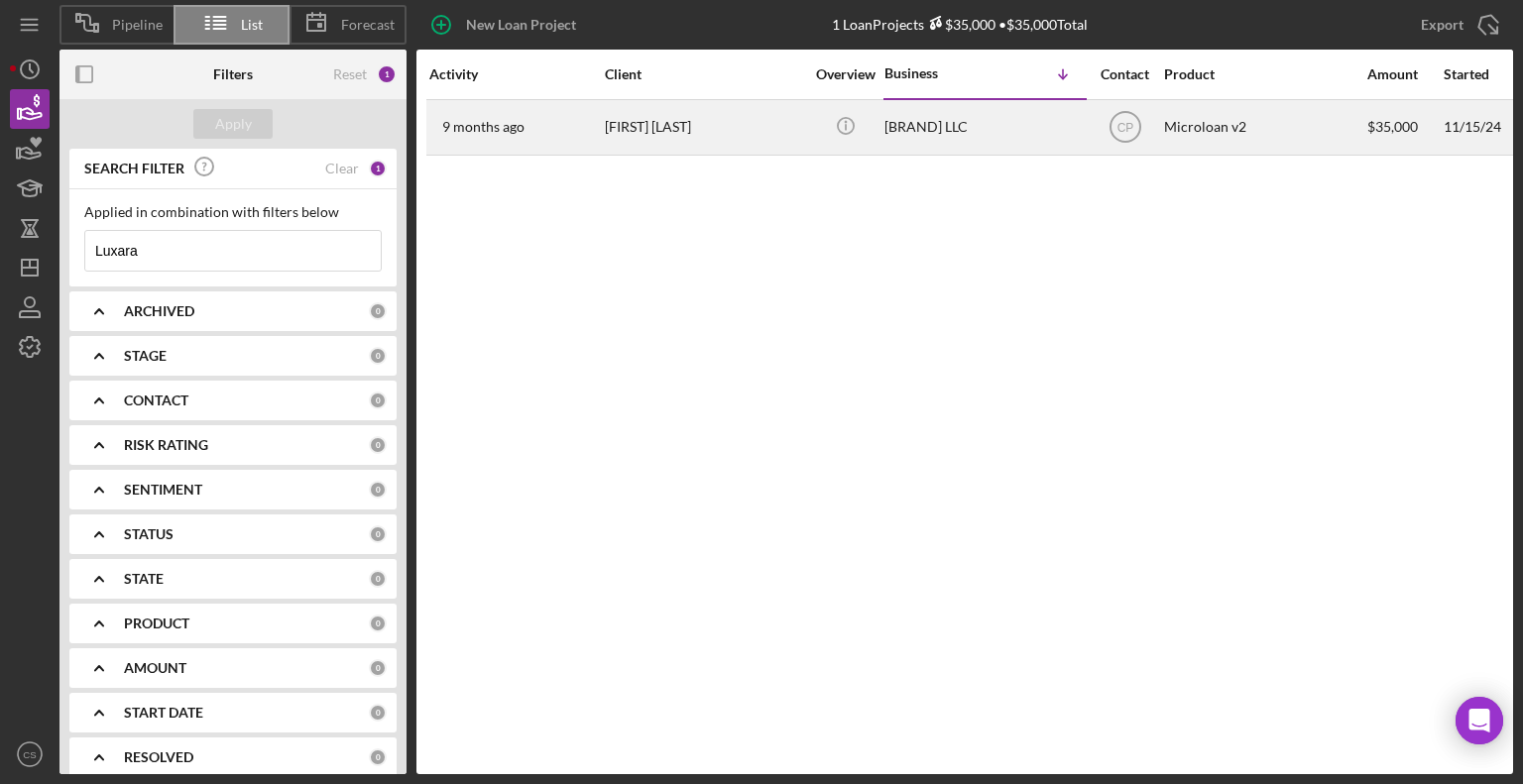 type on "Luxara" 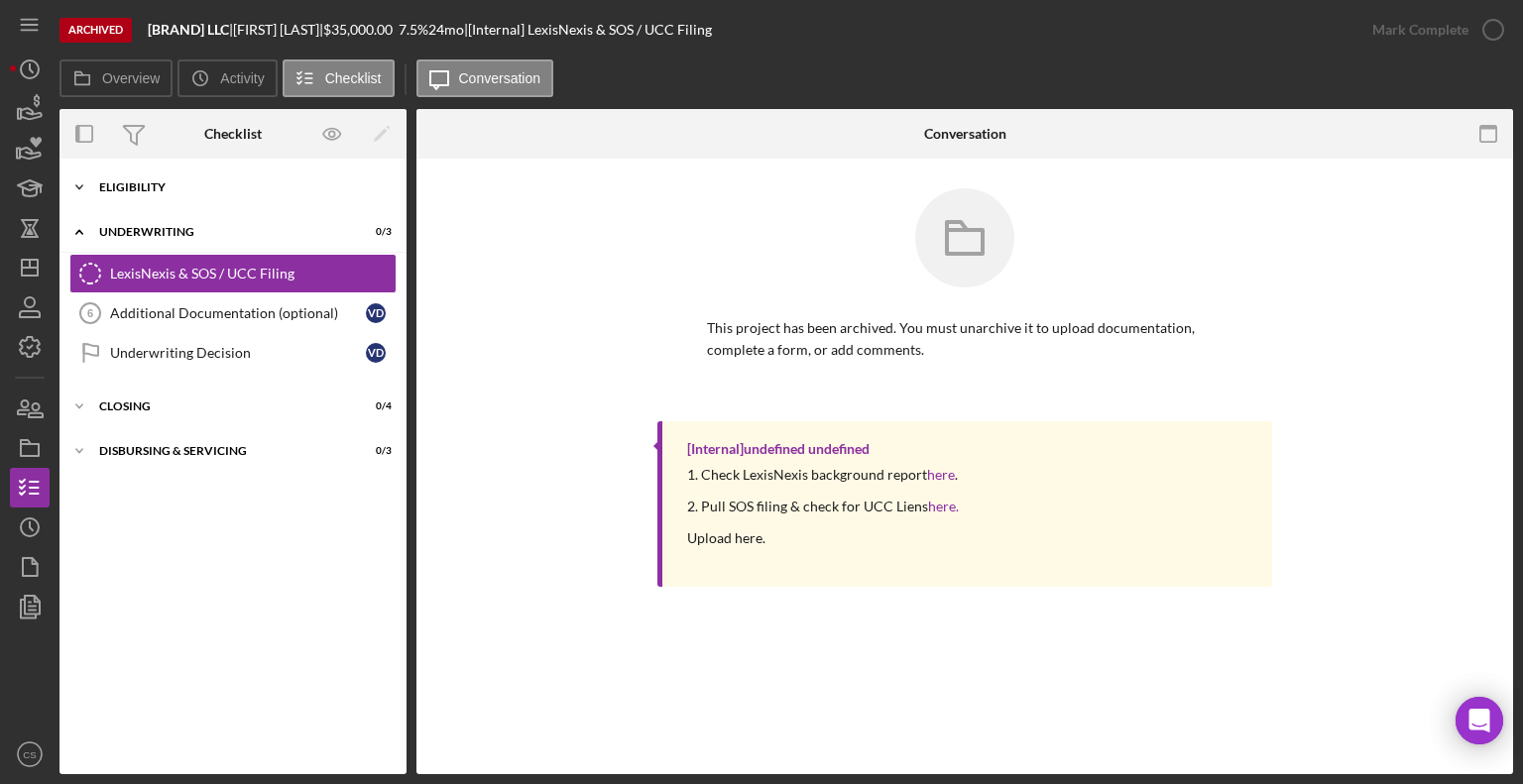 click on "Eligibility" at bounding box center (240, 187) 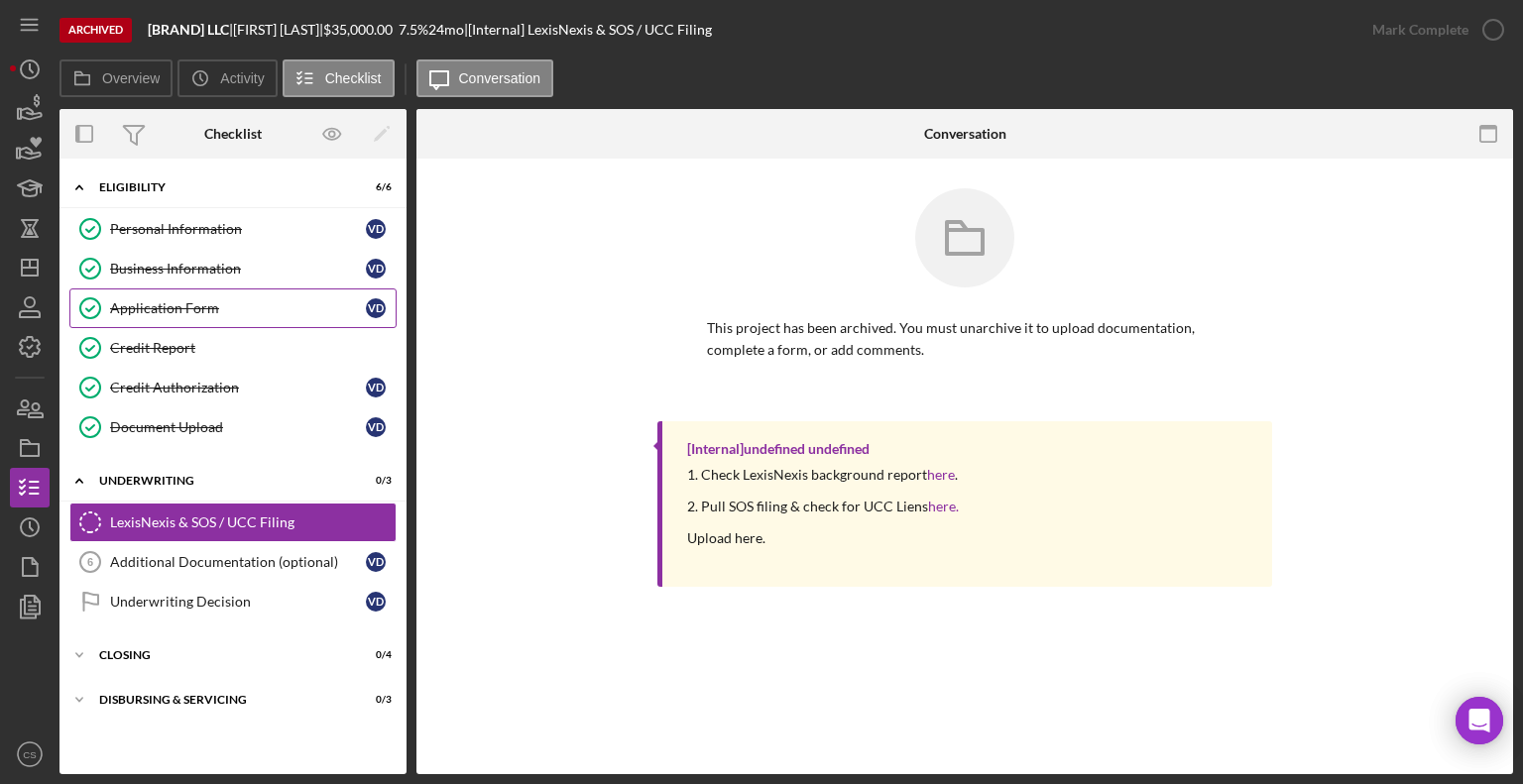click on "Application Form" at bounding box center [238, 308] 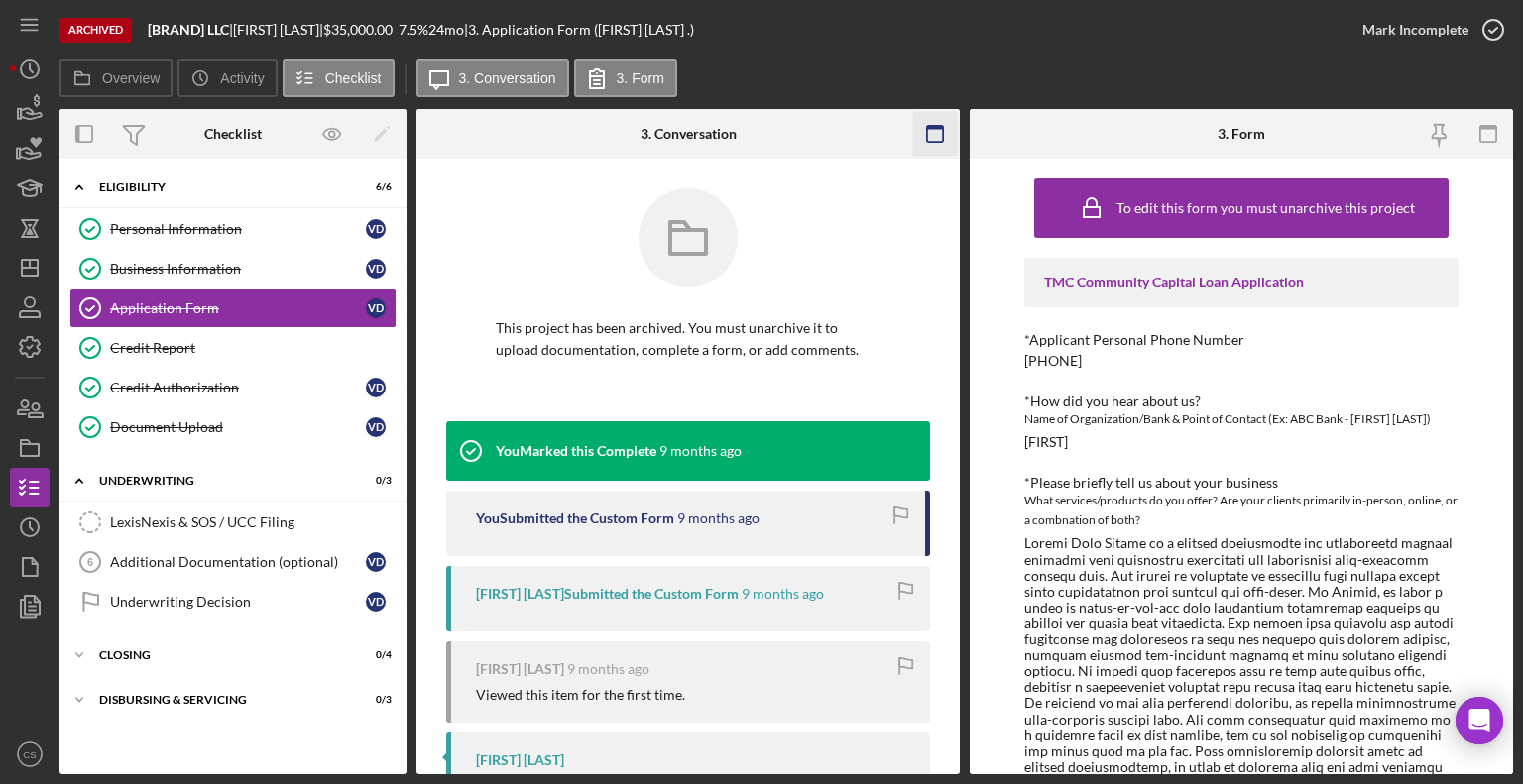 click 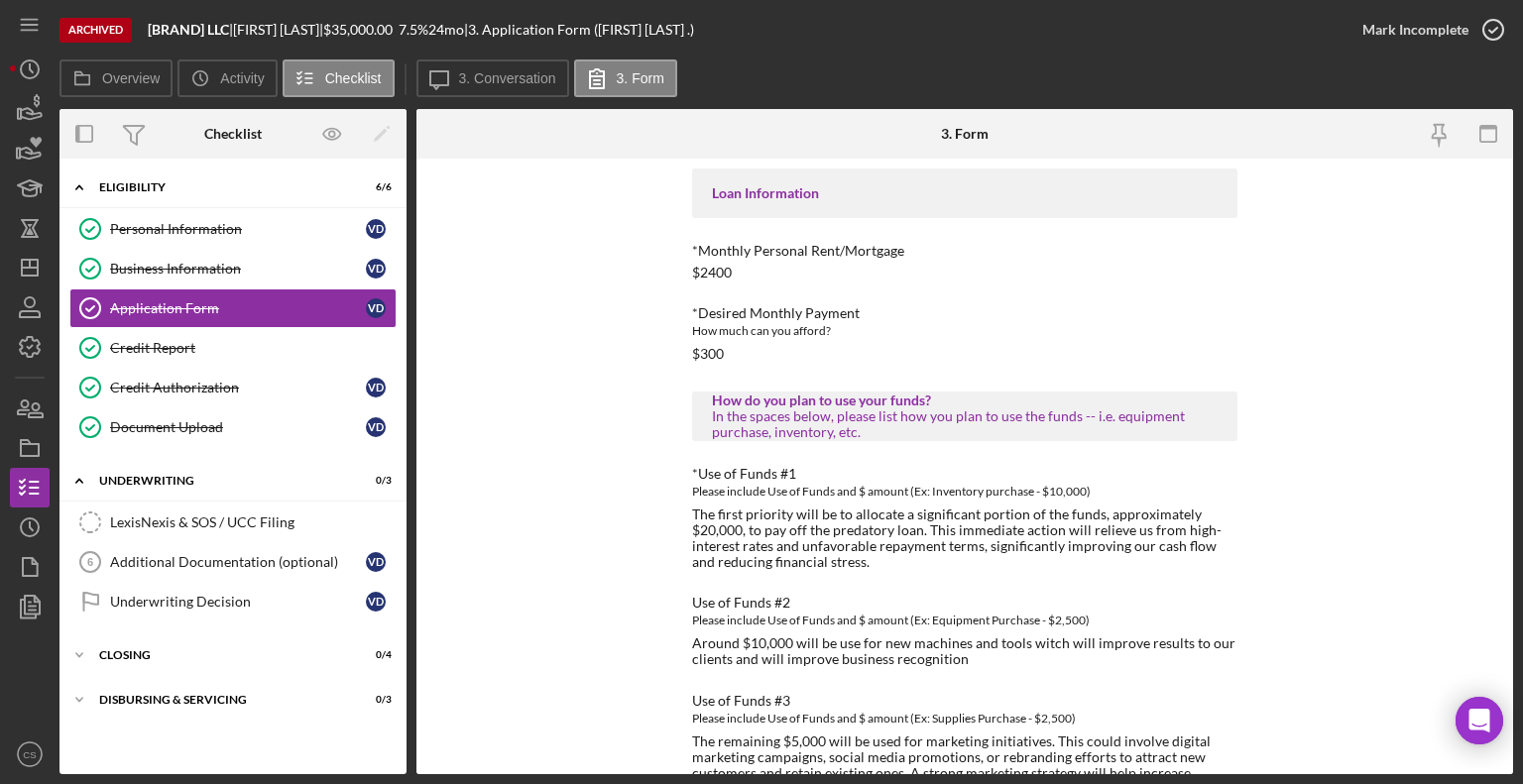 scroll, scrollTop: 1080, scrollLeft: 0, axis: vertical 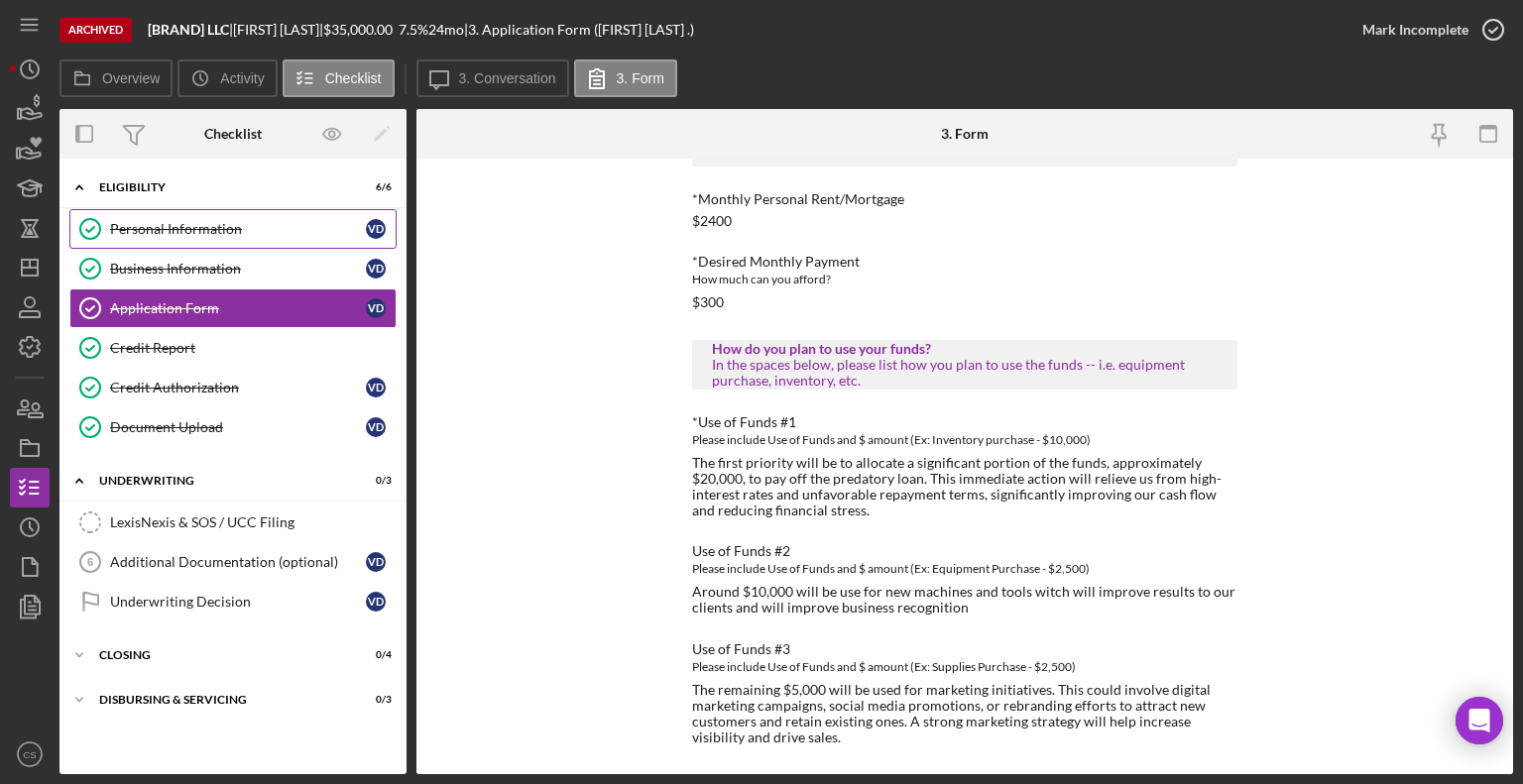 click on "Personal Information" at bounding box center [238, 229] 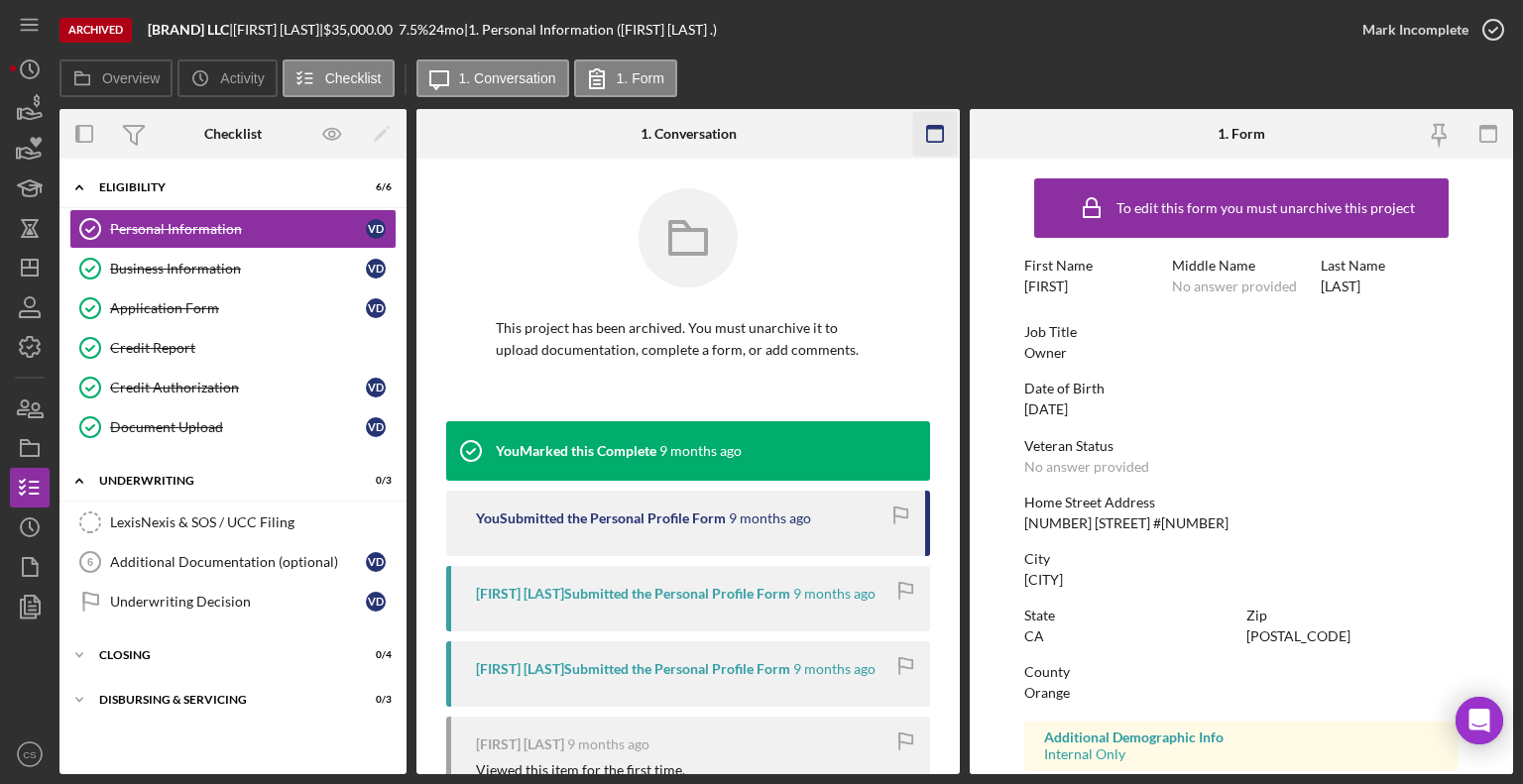 click 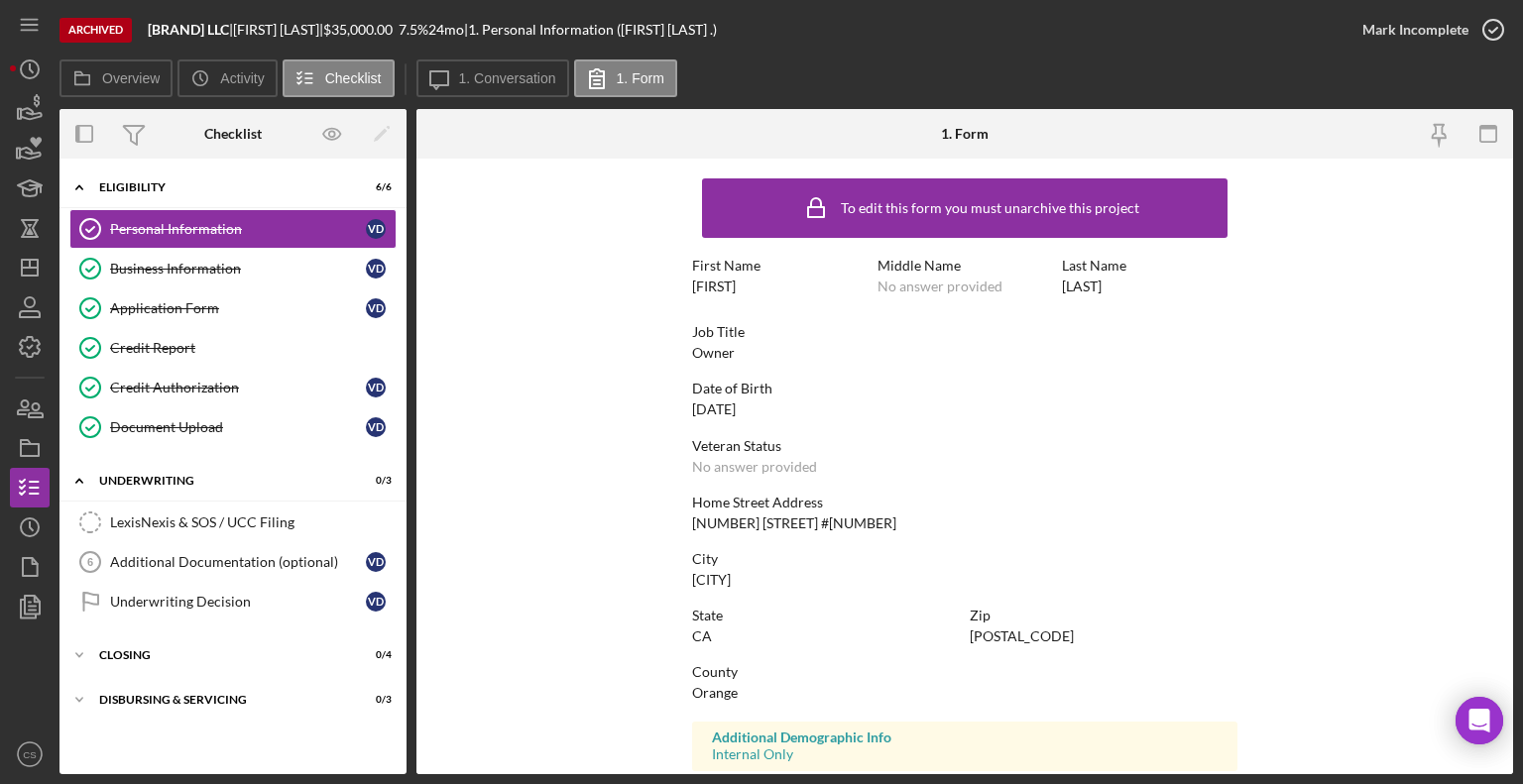 scroll, scrollTop: 309, scrollLeft: 0, axis: vertical 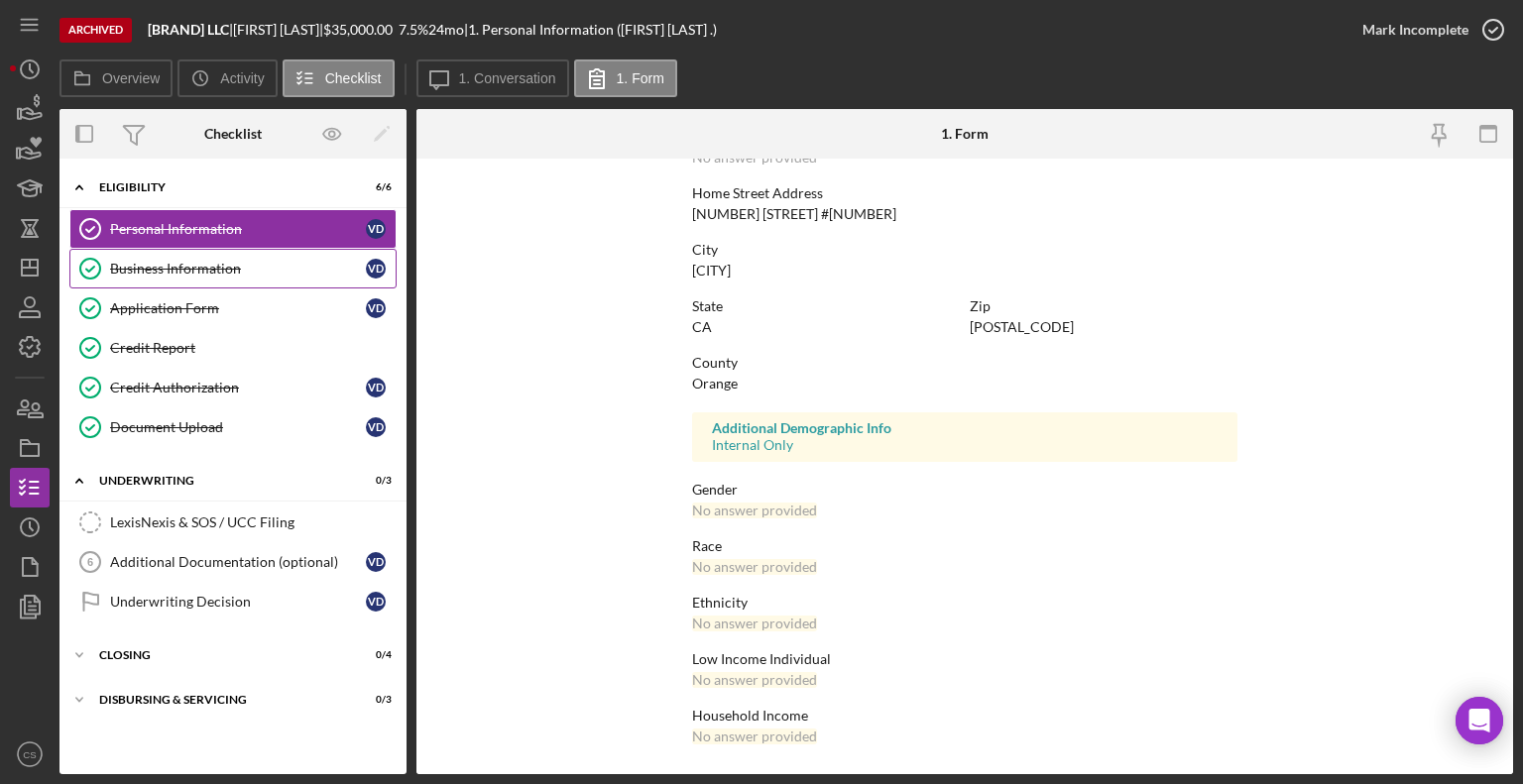 click on "Business Information" at bounding box center (238, 269) 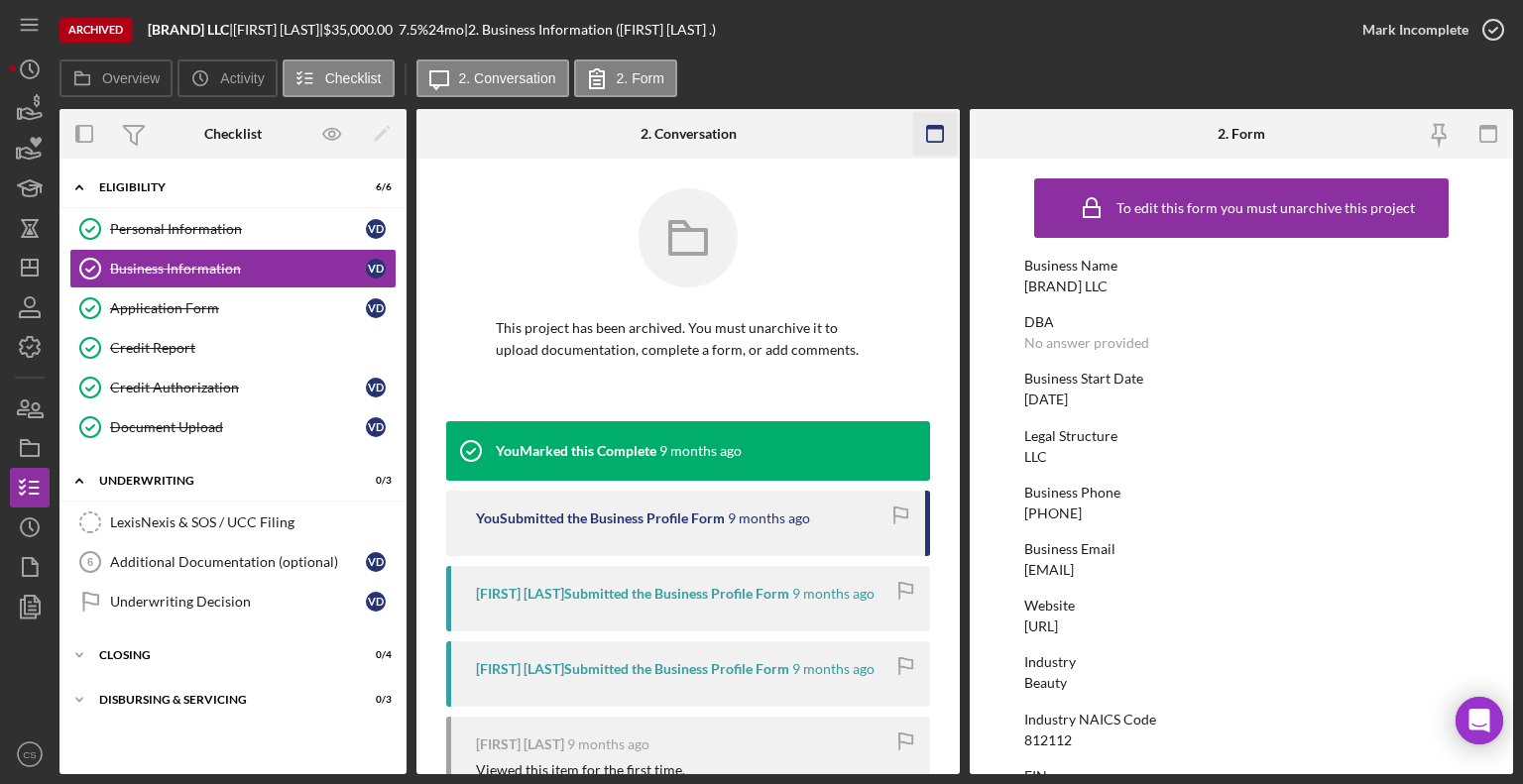 click 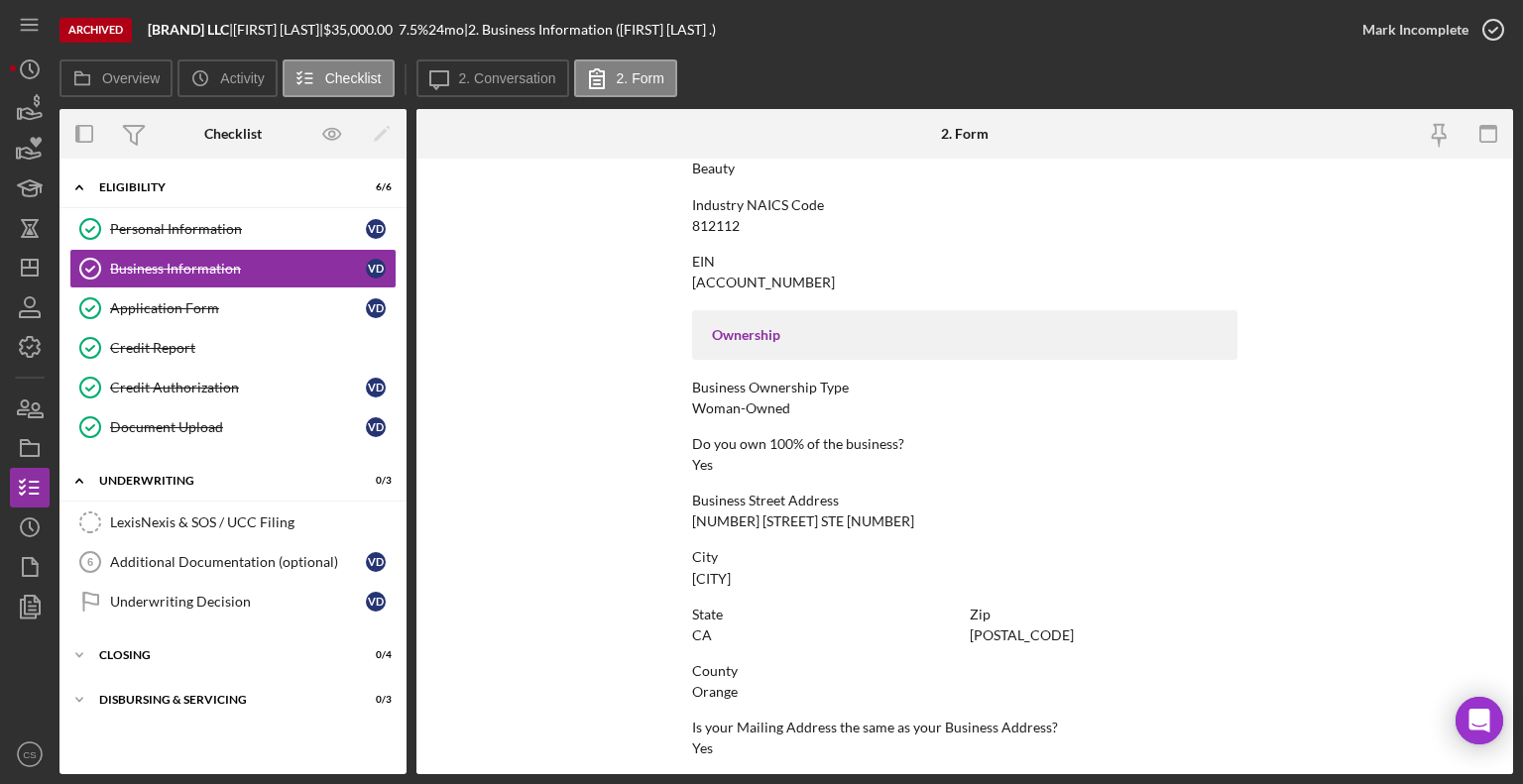 scroll, scrollTop: 879, scrollLeft: 0, axis: vertical 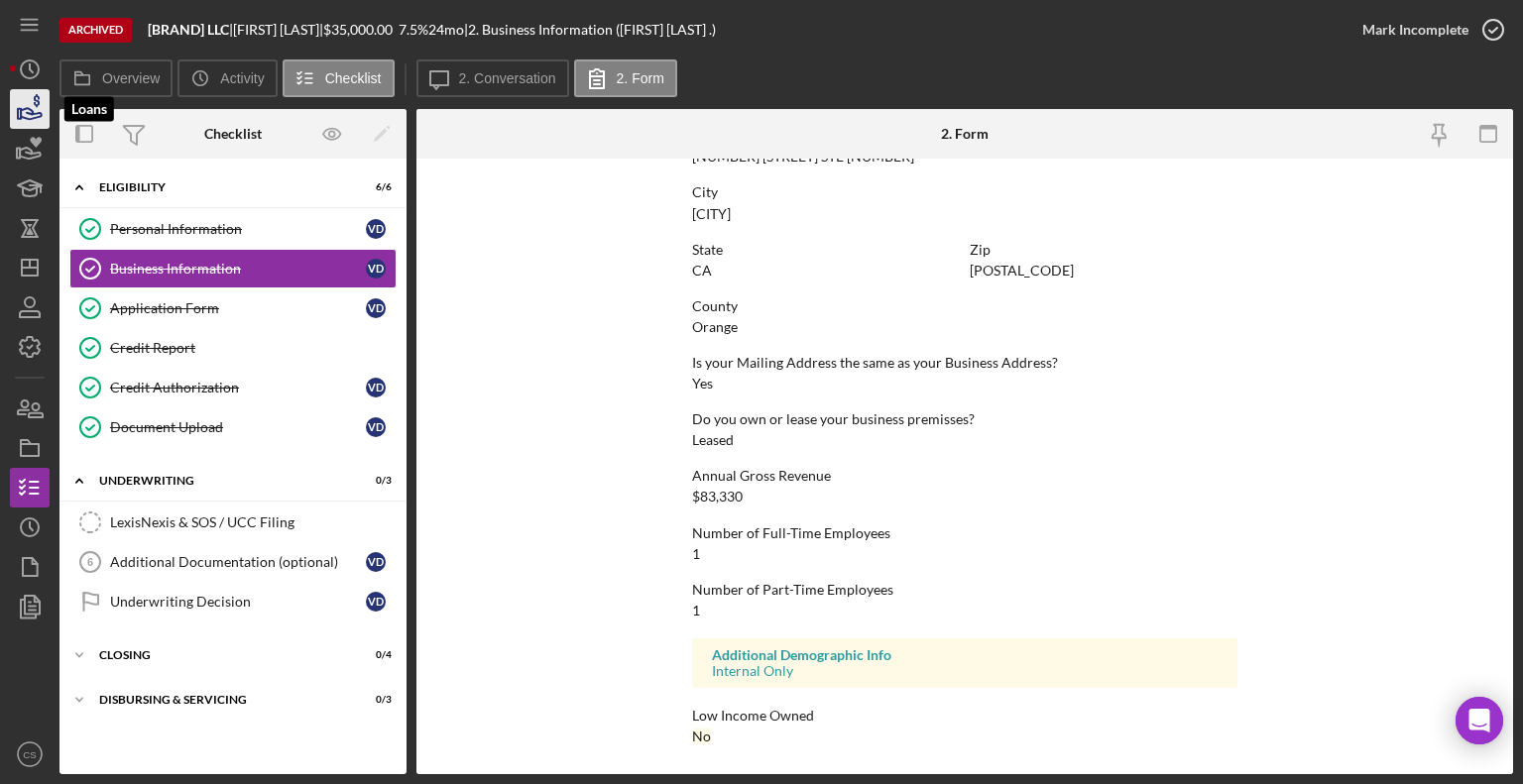 click 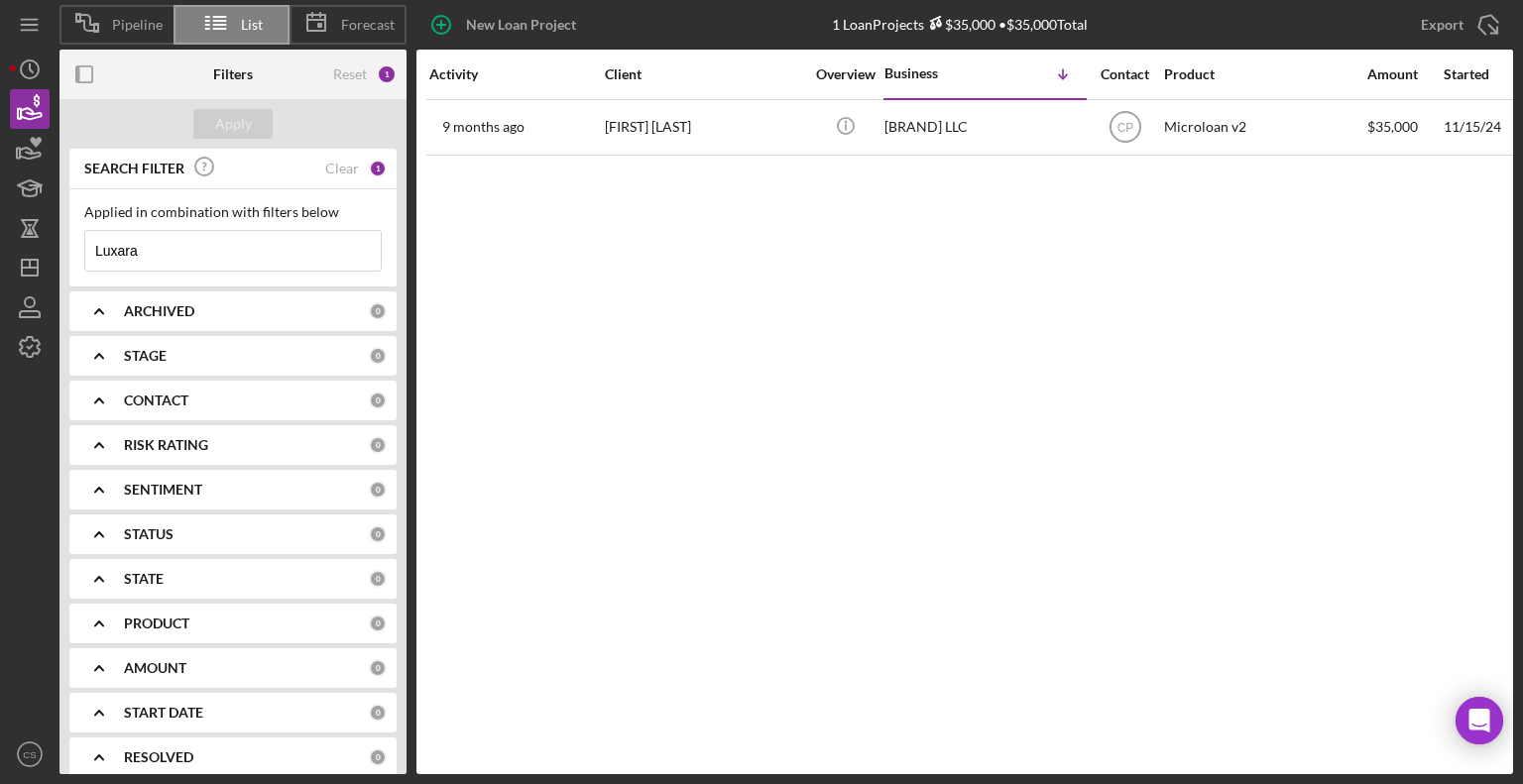 click on "Luxara" at bounding box center (233, 251) 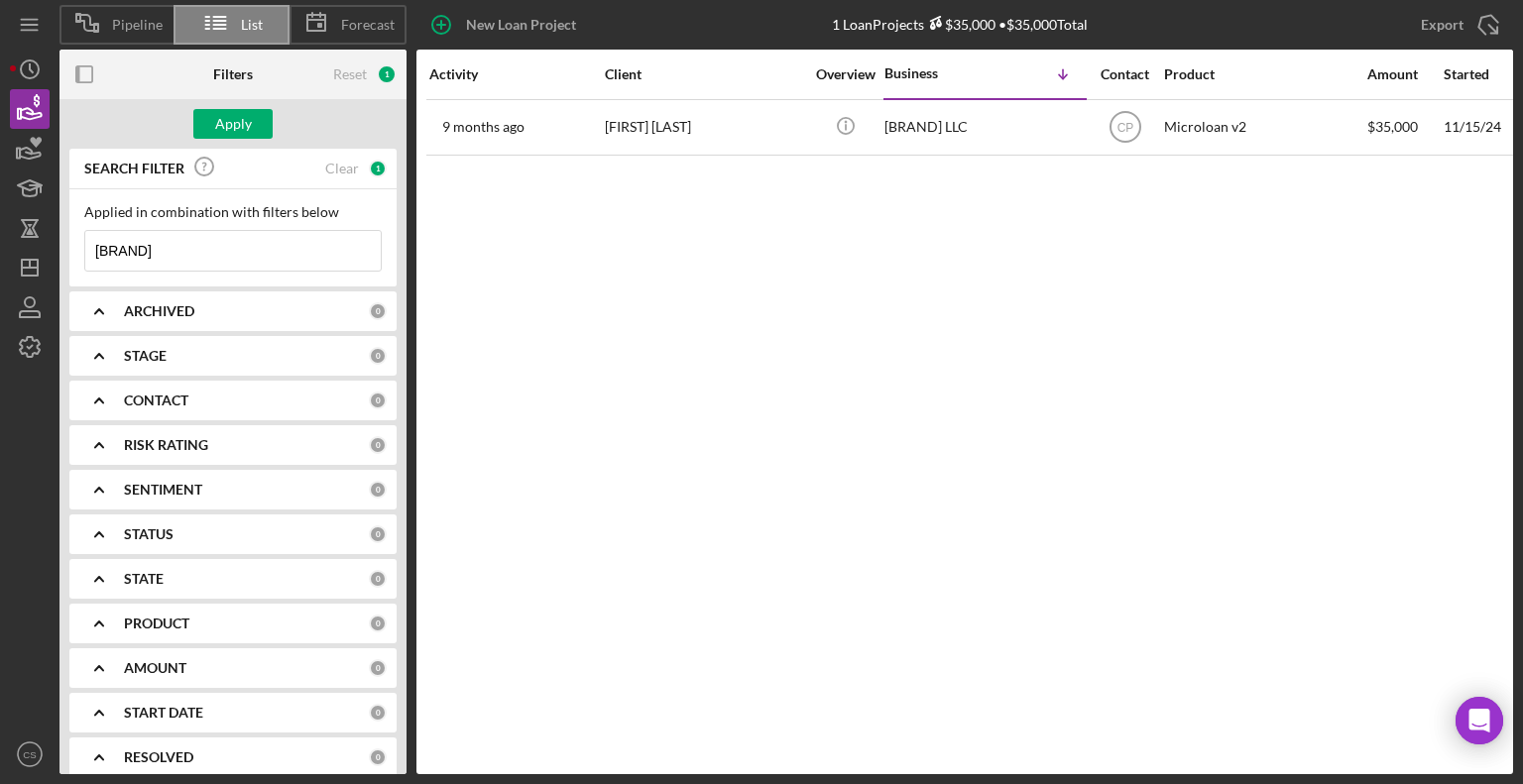 type on "L" 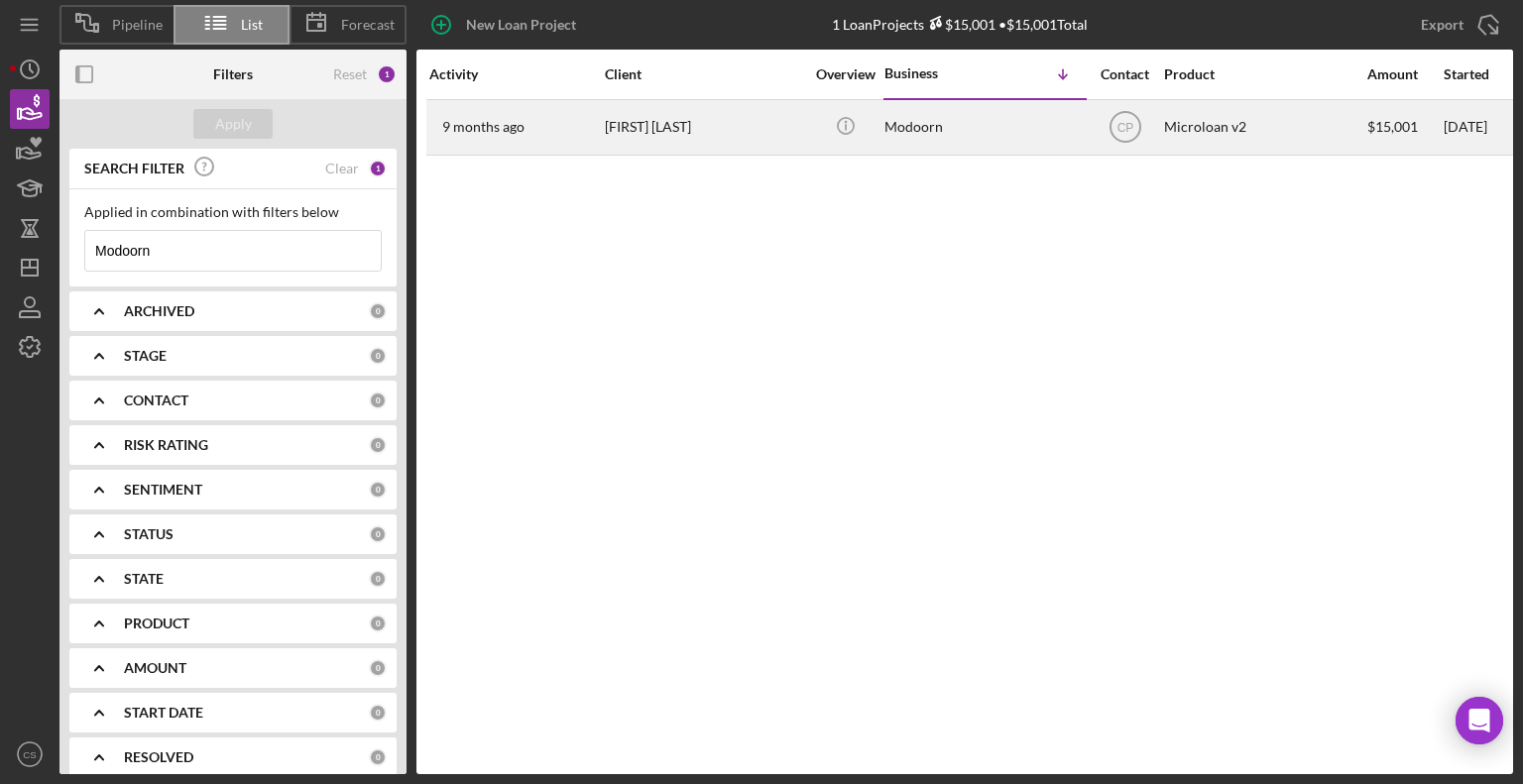 type on "Modoorn" 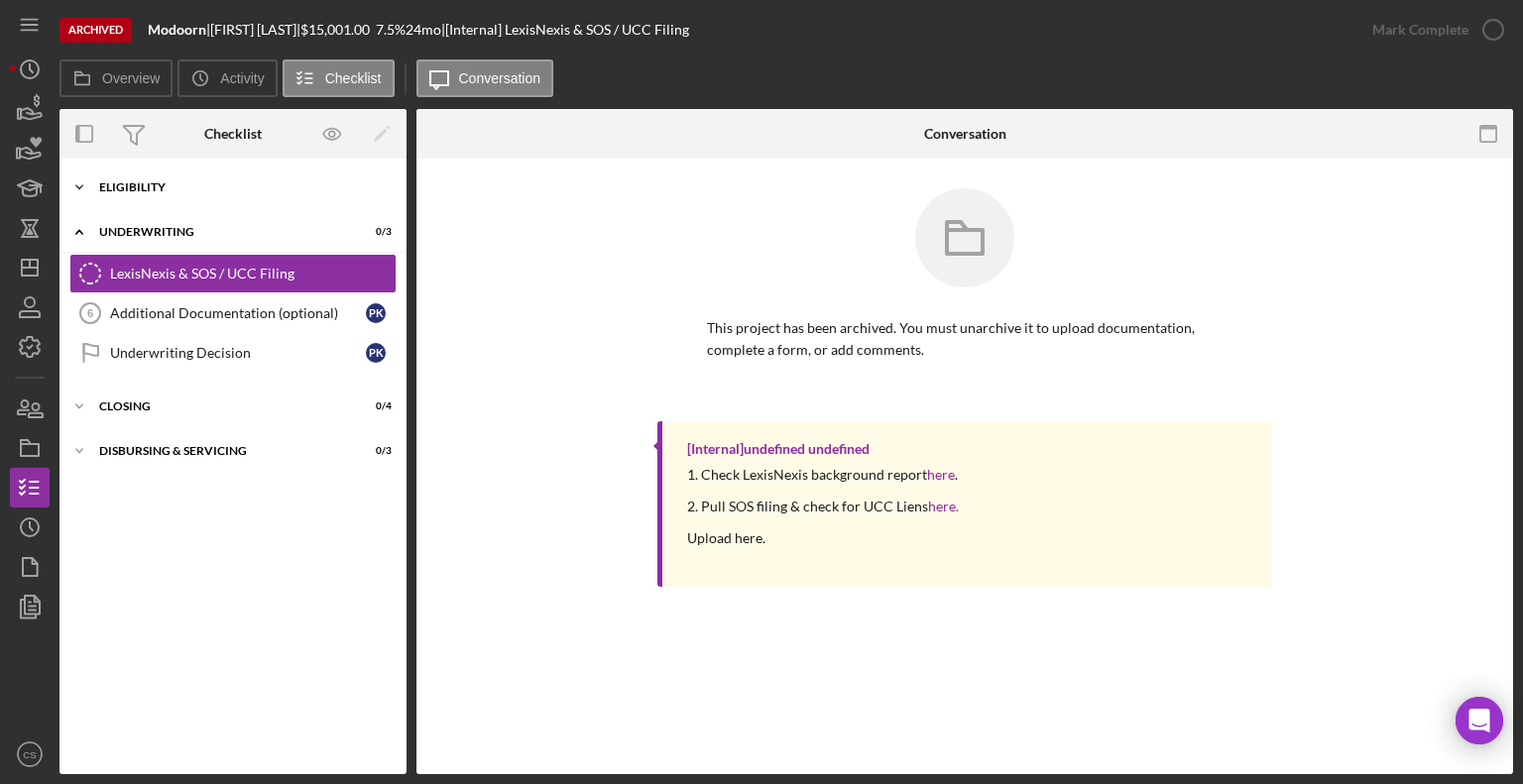 click on "Eligibility" at bounding box center (240, 187) 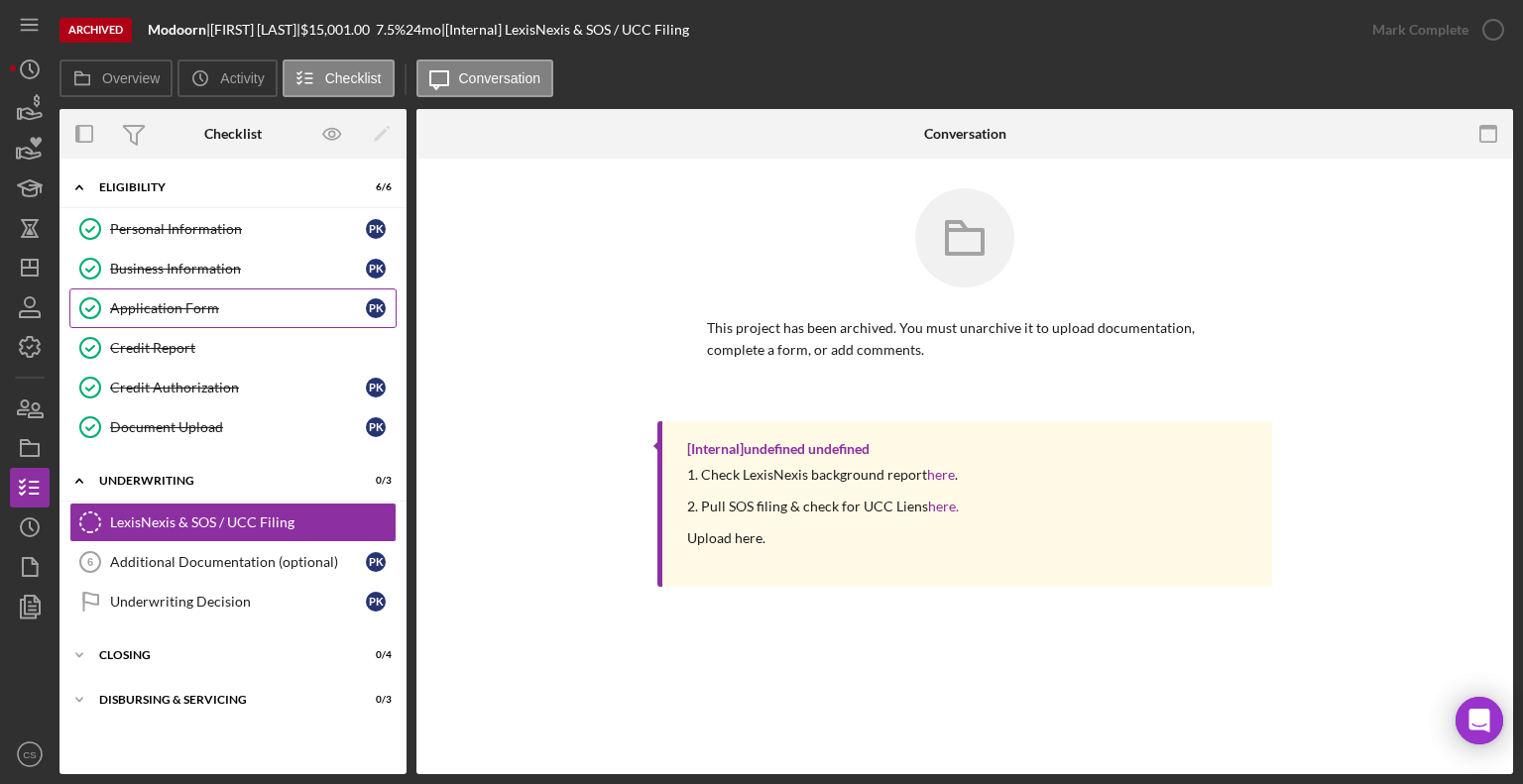 click on "Application Form" at bounding box center (238, 308) 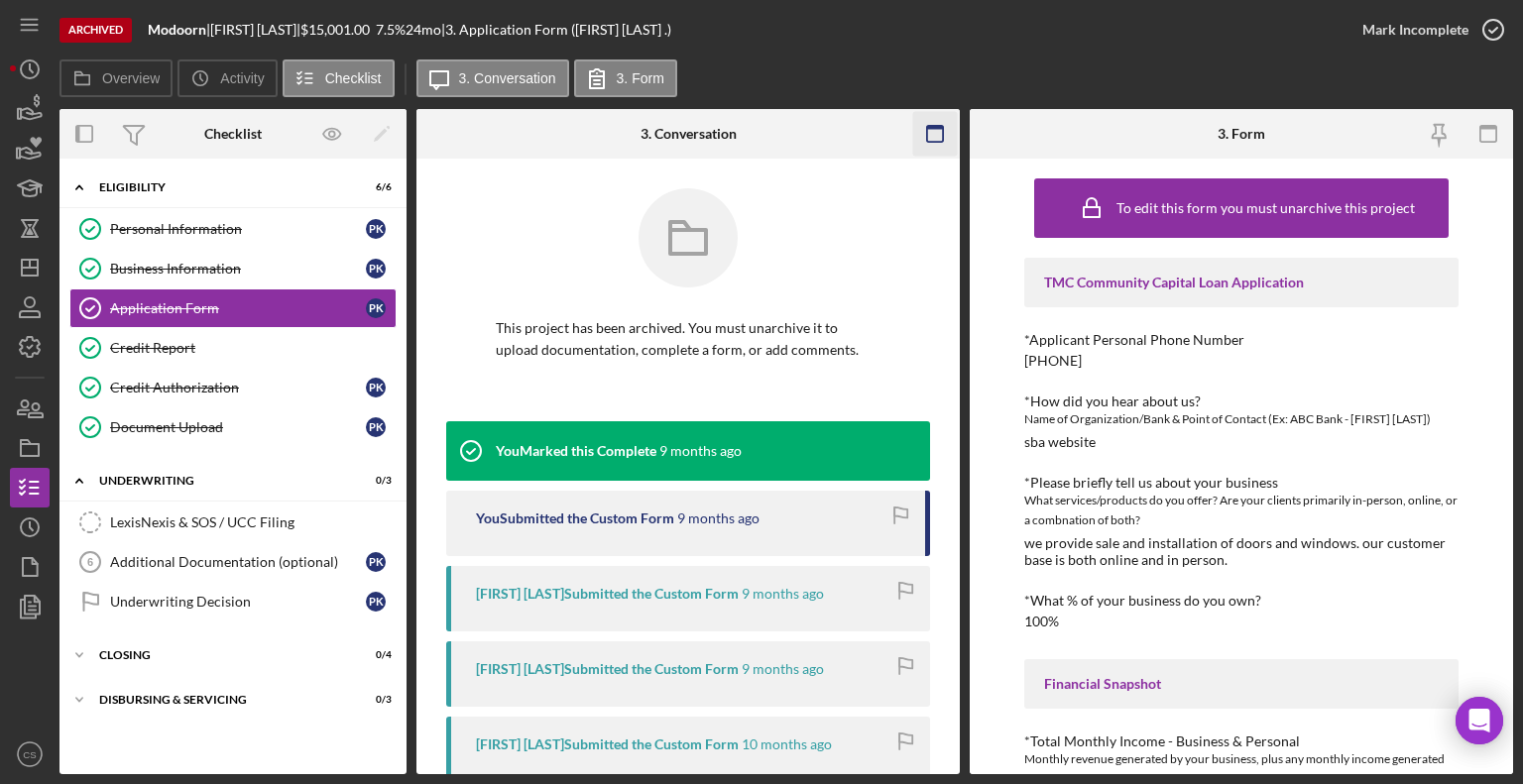 click 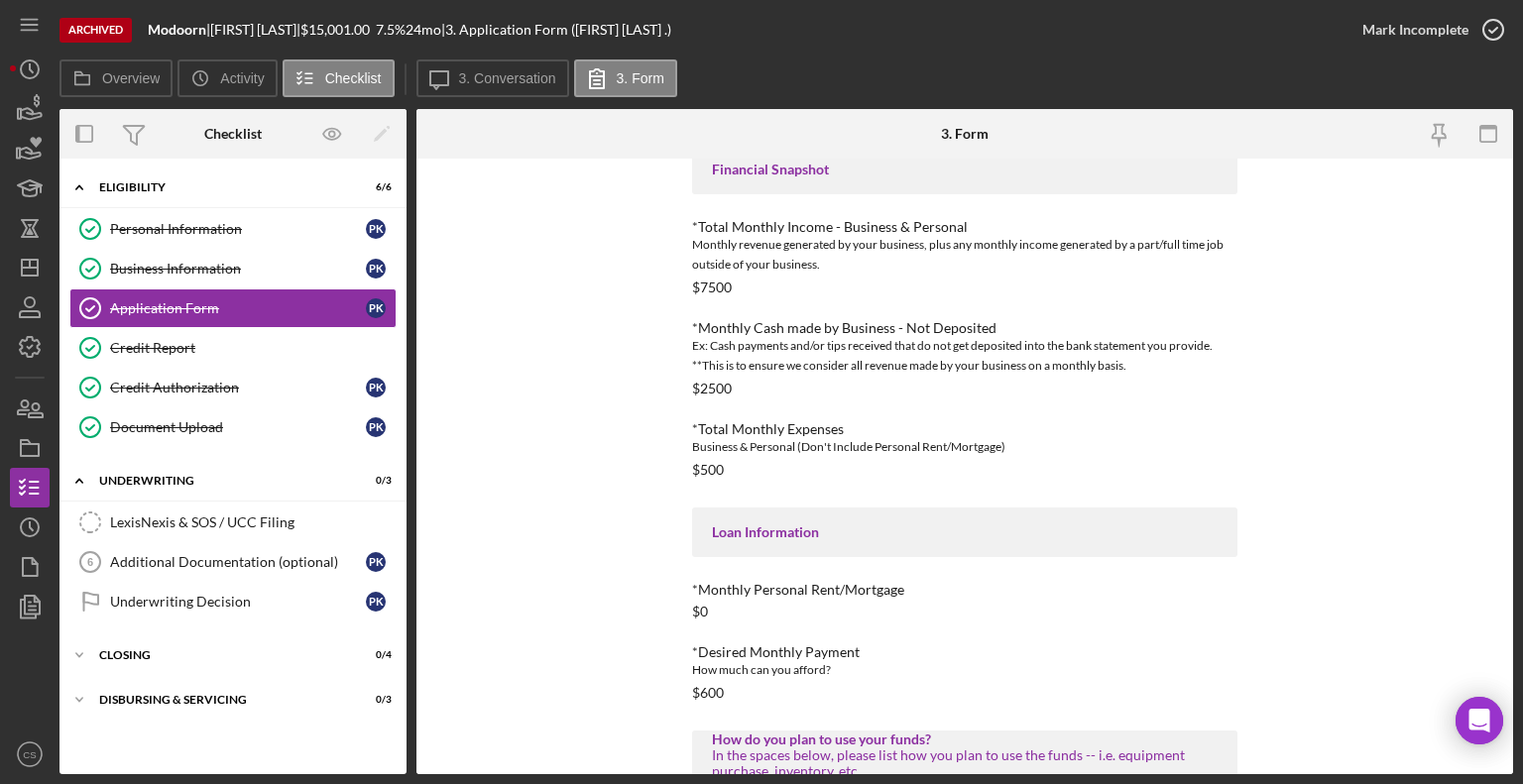 scroll, scrollTop: 793, scrollLeft: 0, axis: vertical 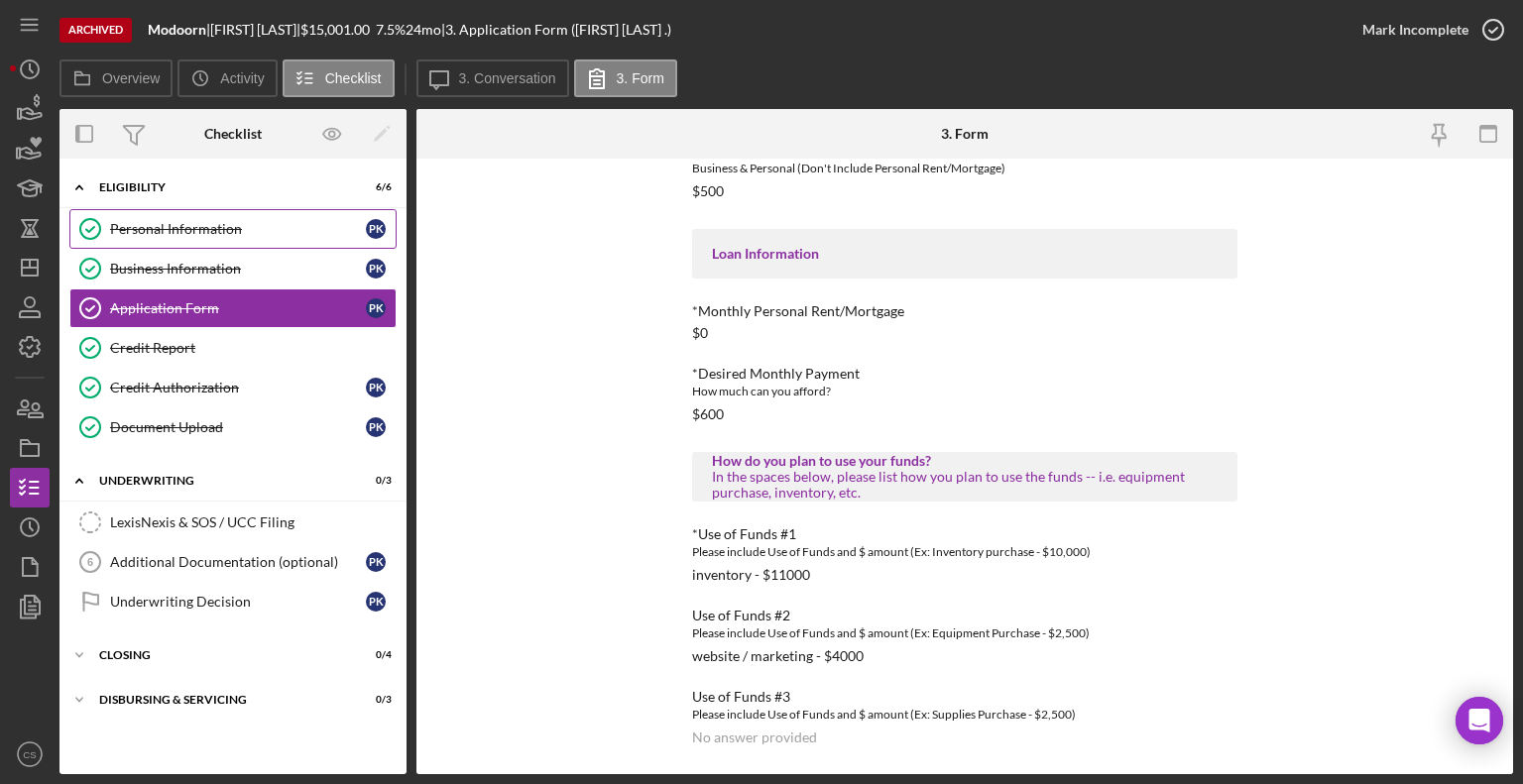 click on "Personal Information" at bounding box center (238, 229) 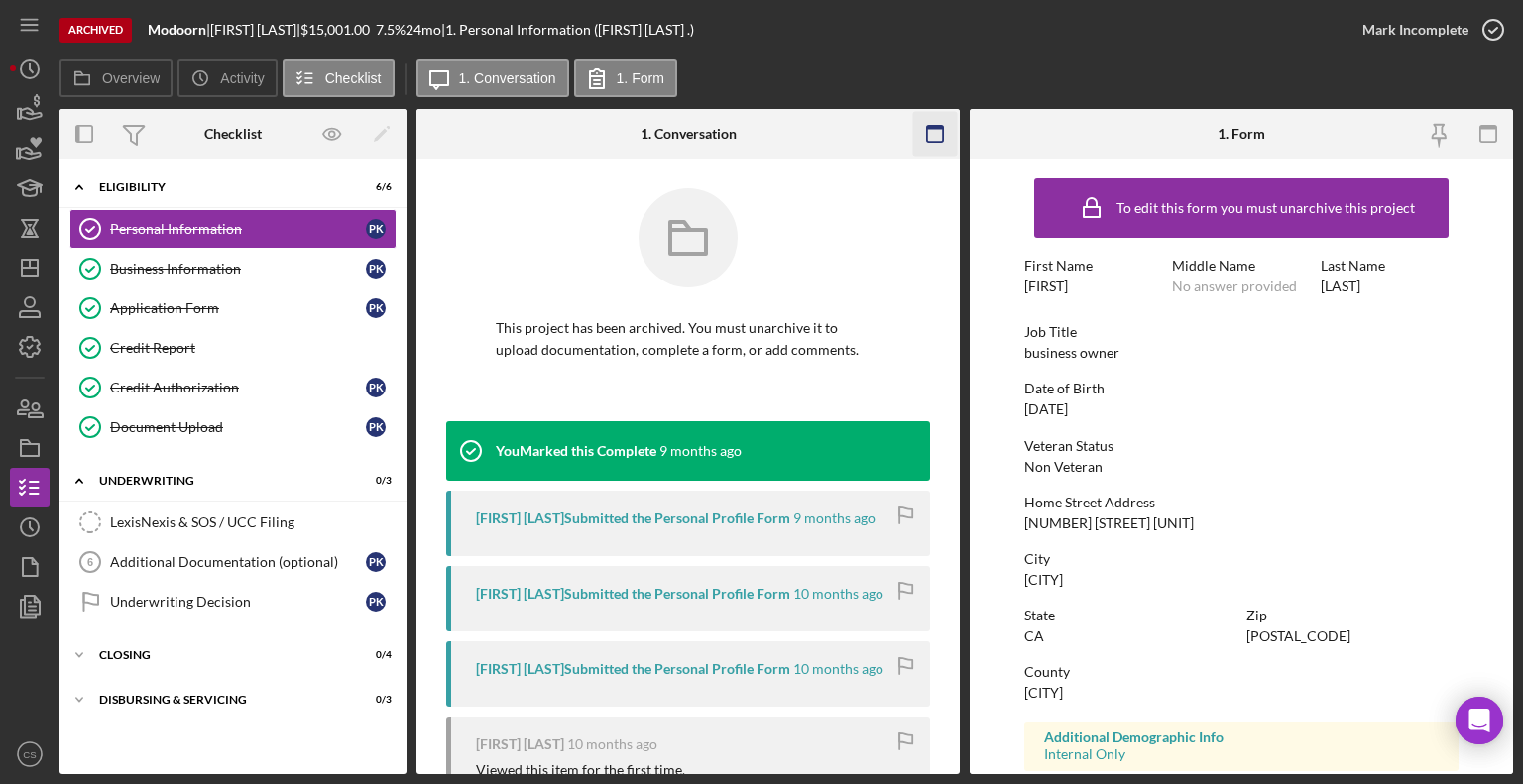 click 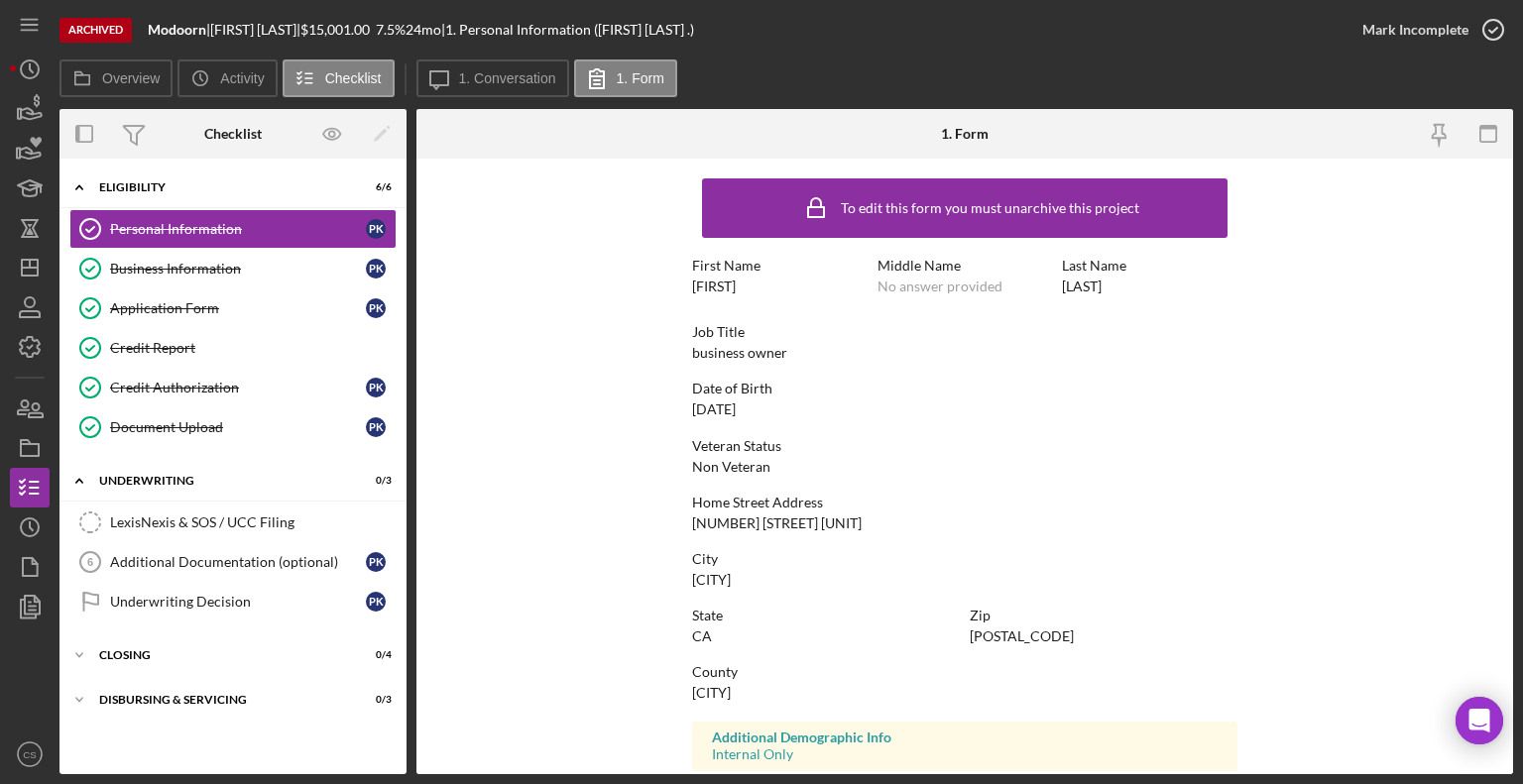 scroll, scrollTop: 309, scrollLeft: 0, axis: vertical 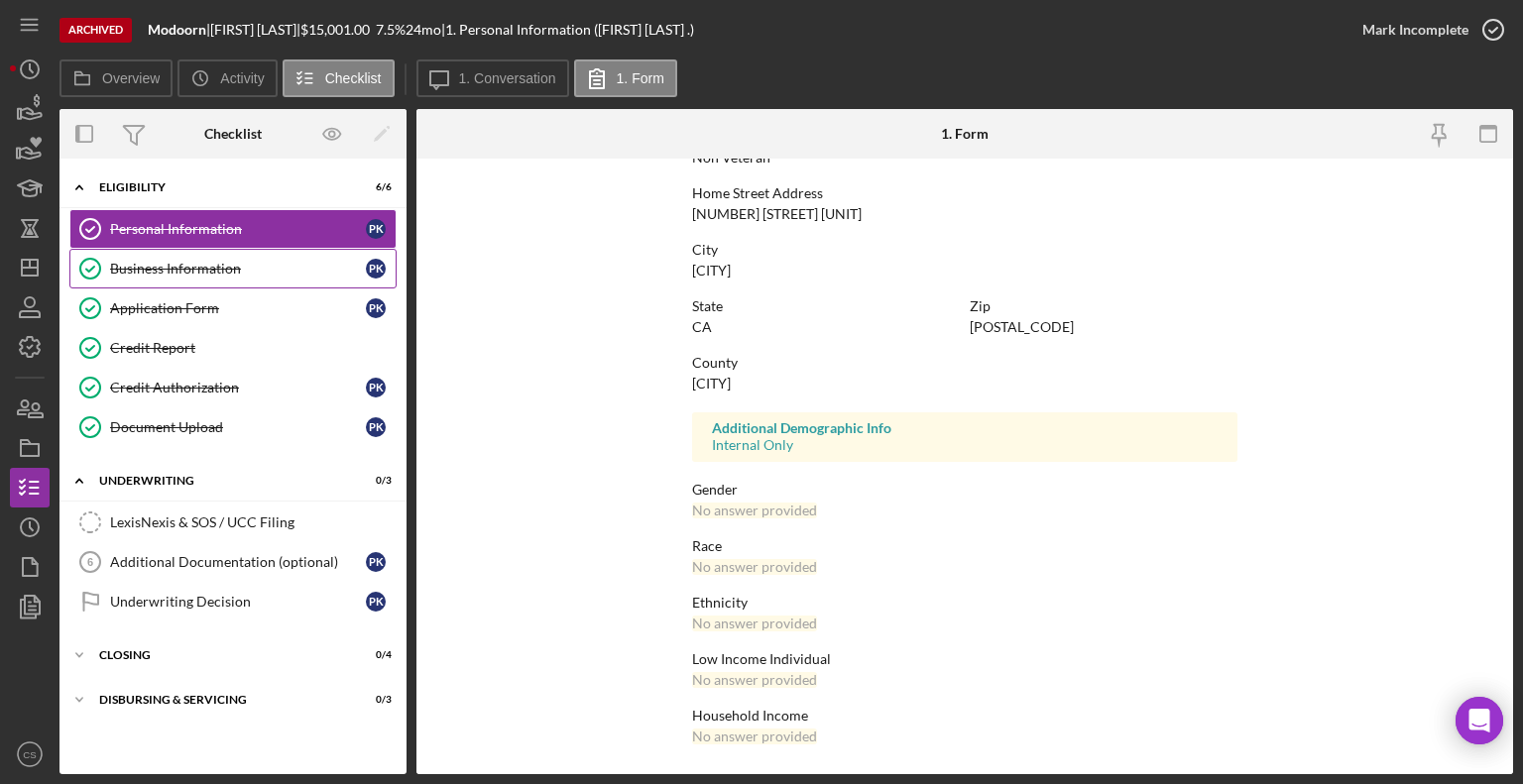 click on "Business Information" at bounding box center (238, 269) 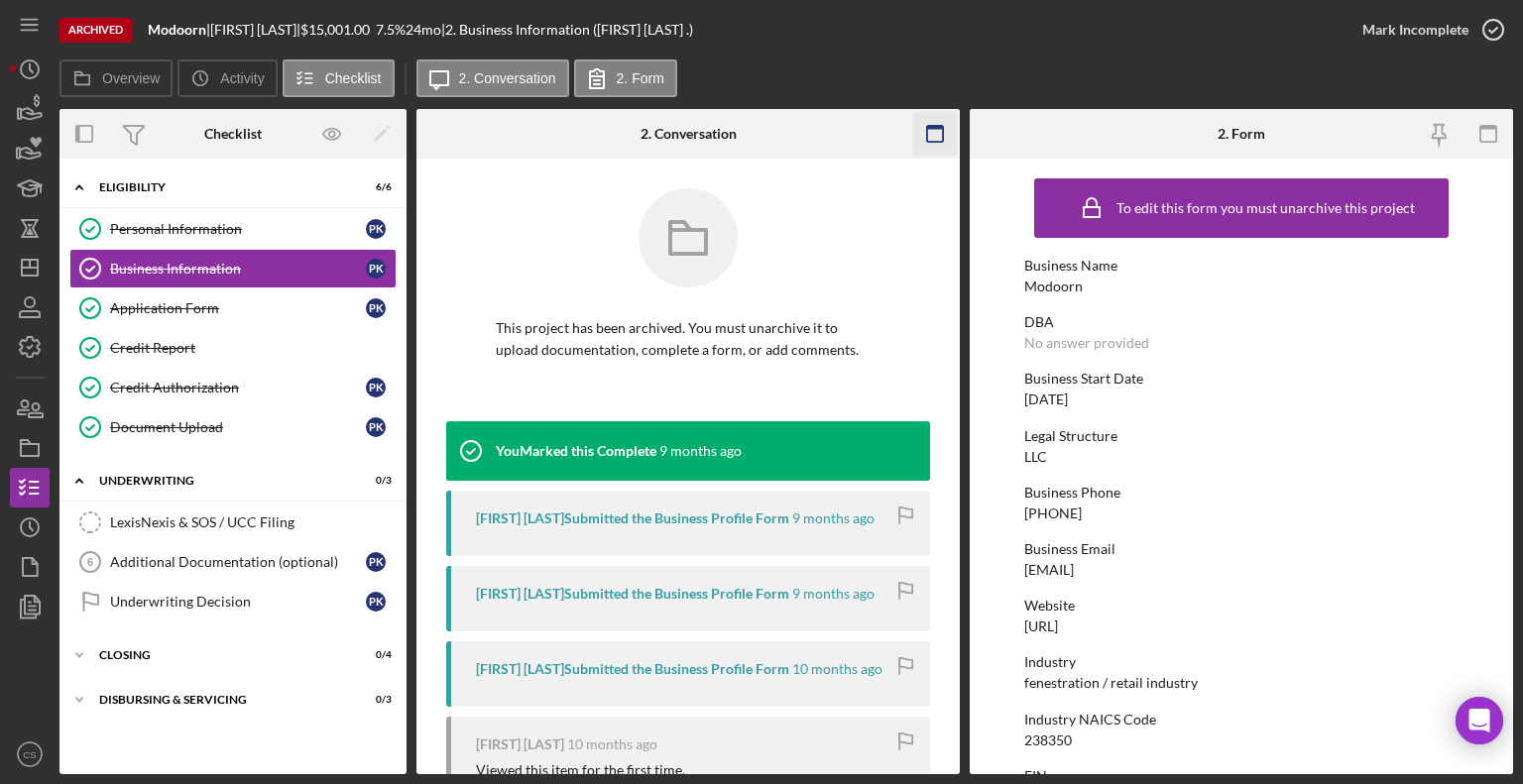 click 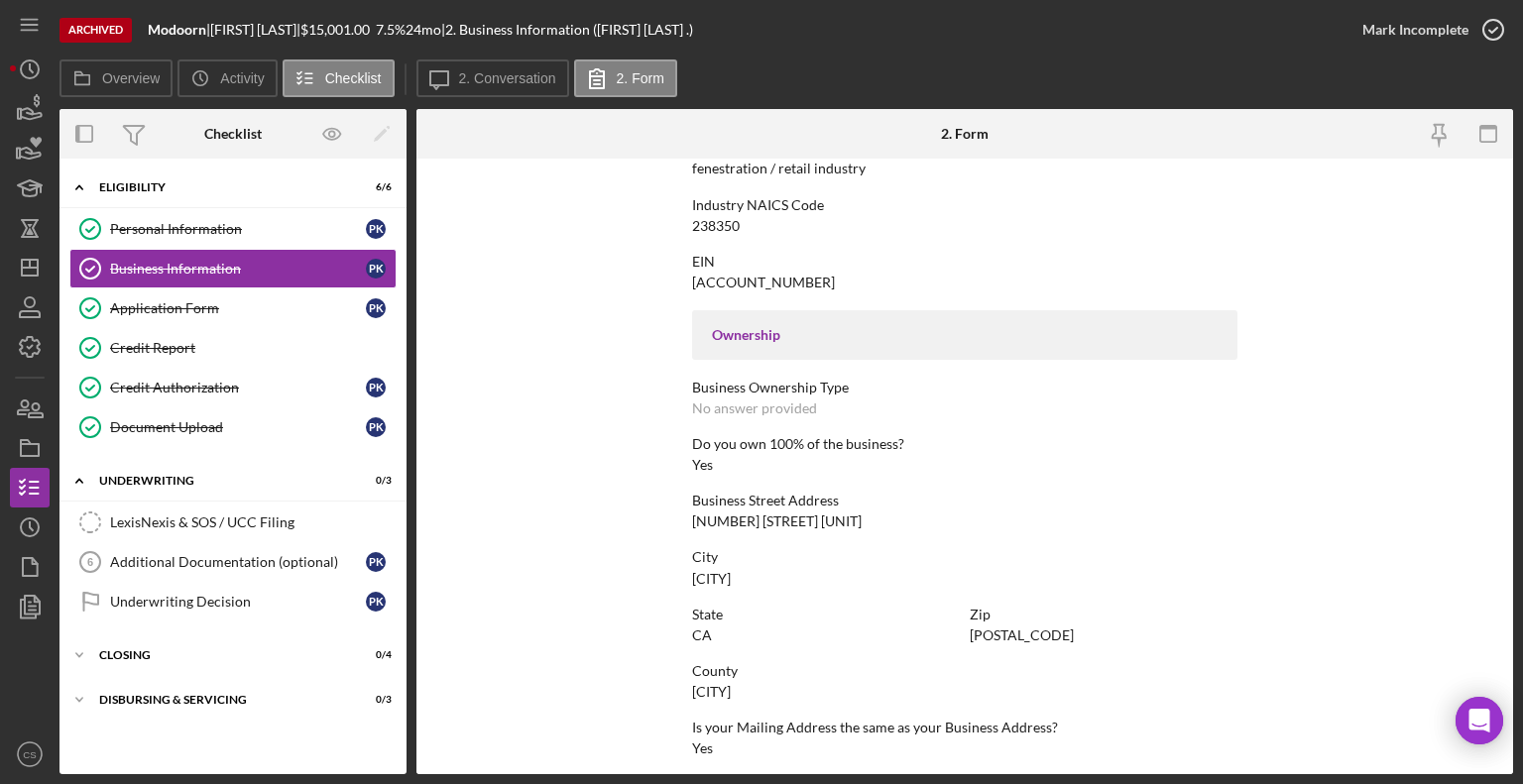 scroll, scrollTop: 879, scrollLeft: 0, axis: vertical 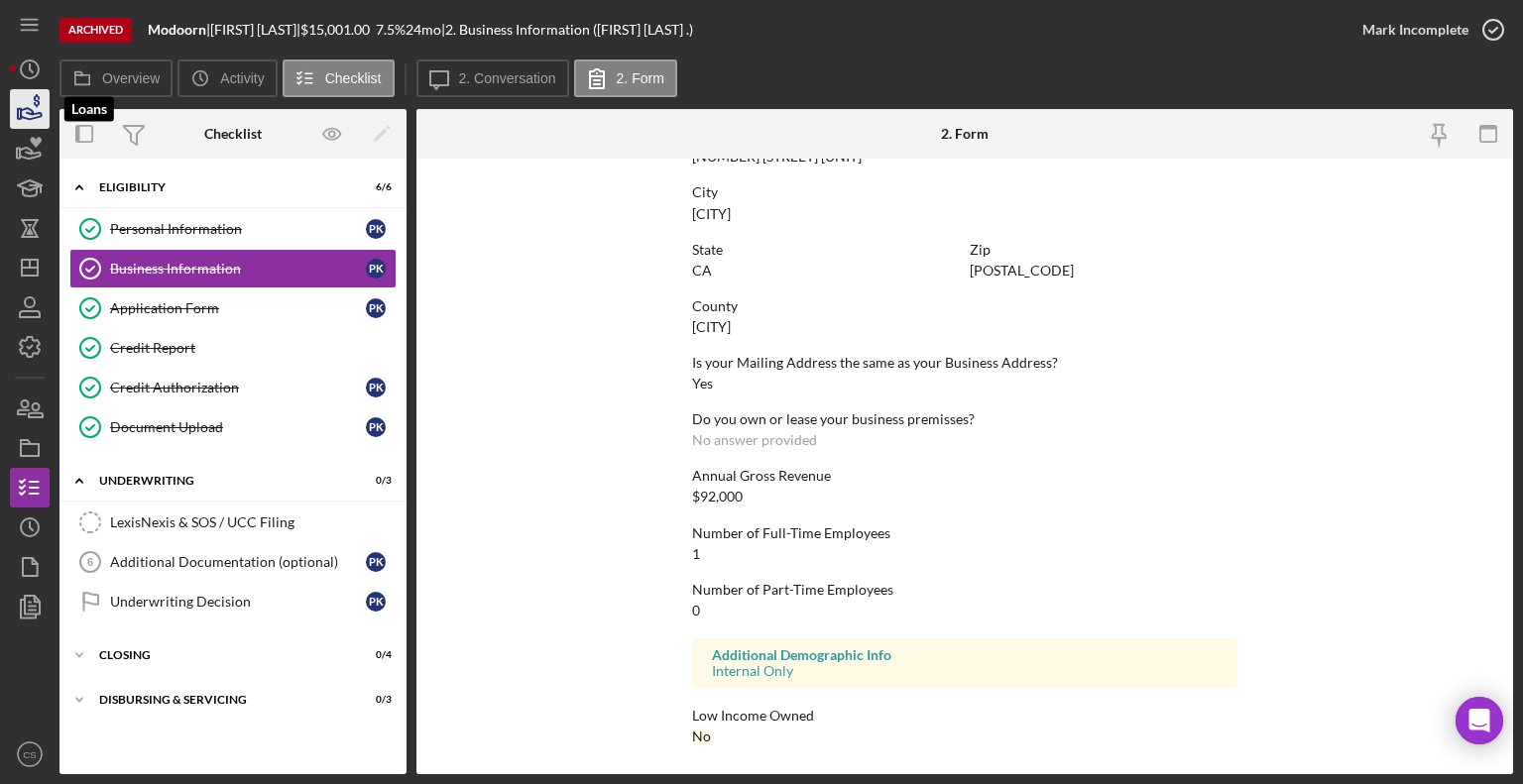 click 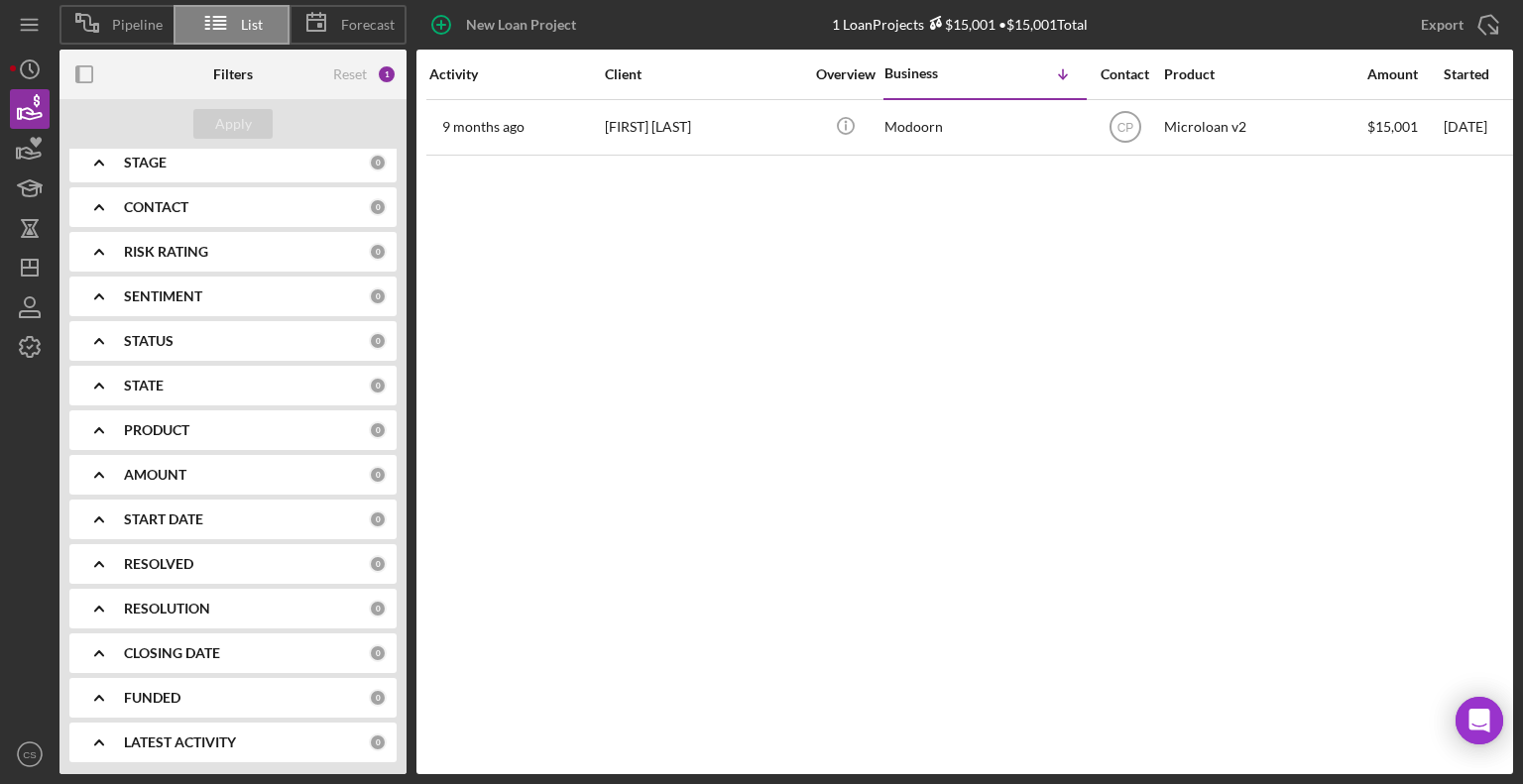 scroll, scrollTop: 194, scrollLeft: 0, axis: vertical 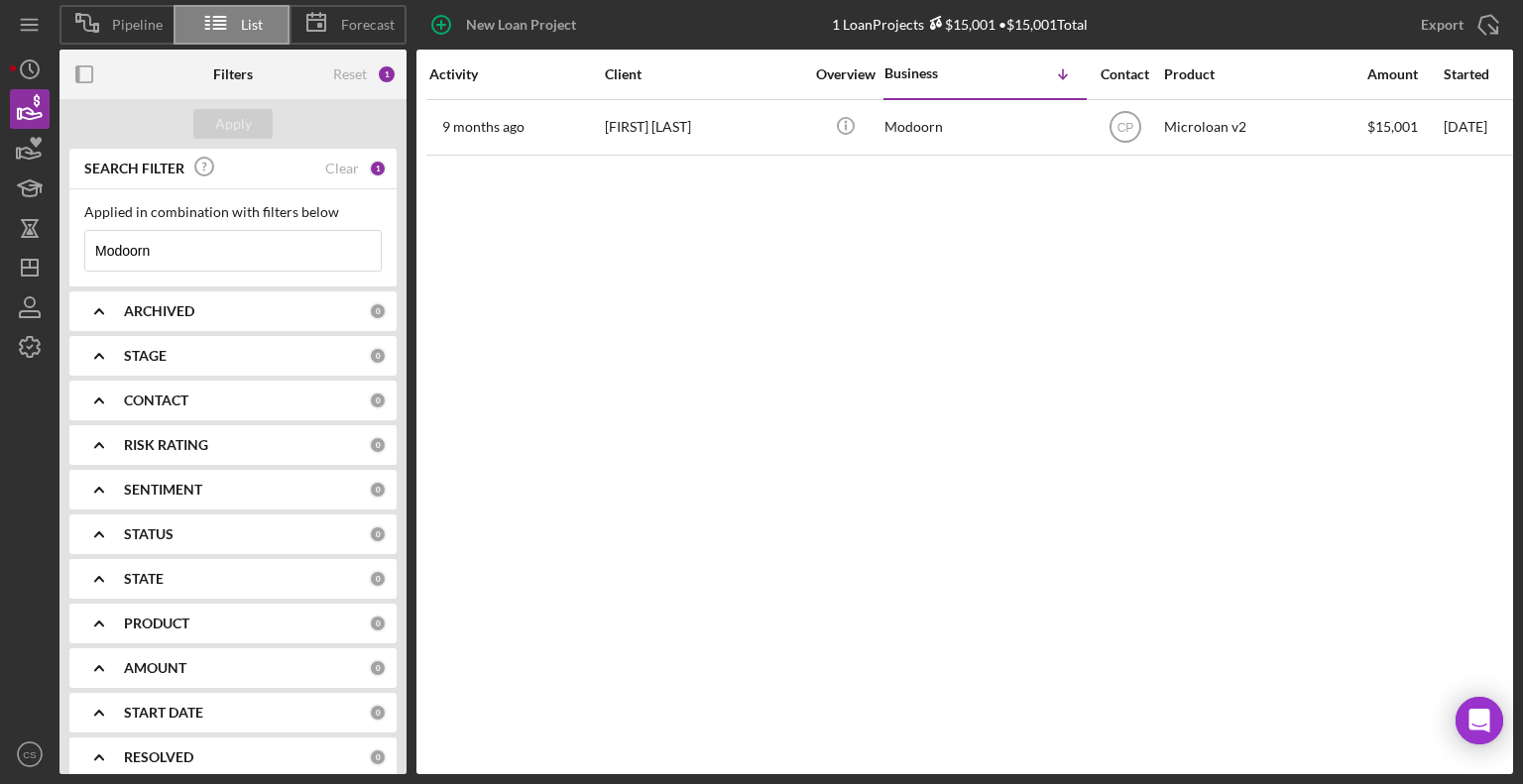 drag, startPoint x: 210, startPoint y: 249, endPoint x: -82, endPoint y: 272, distance: 292.90442 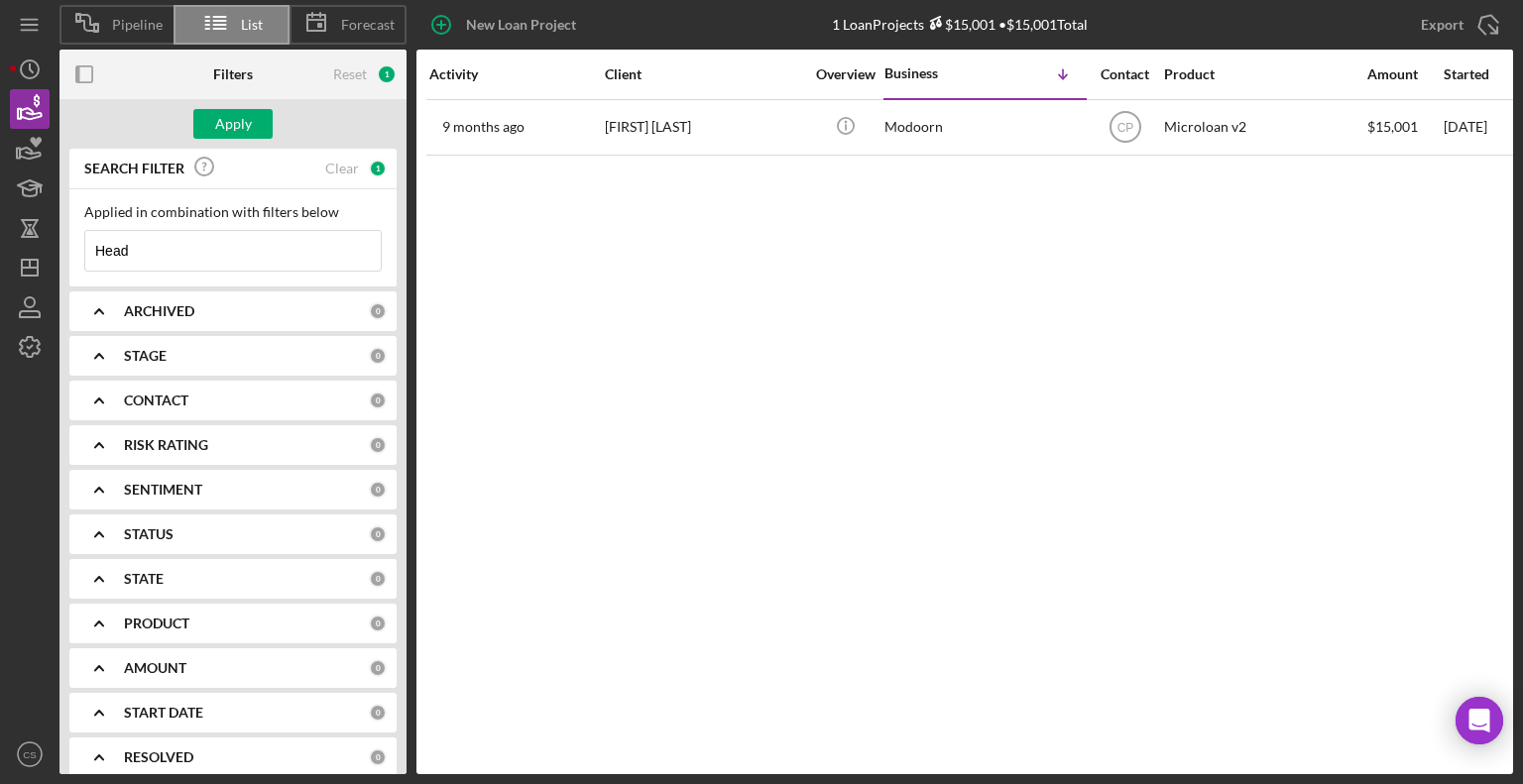 type on "Head Designs" 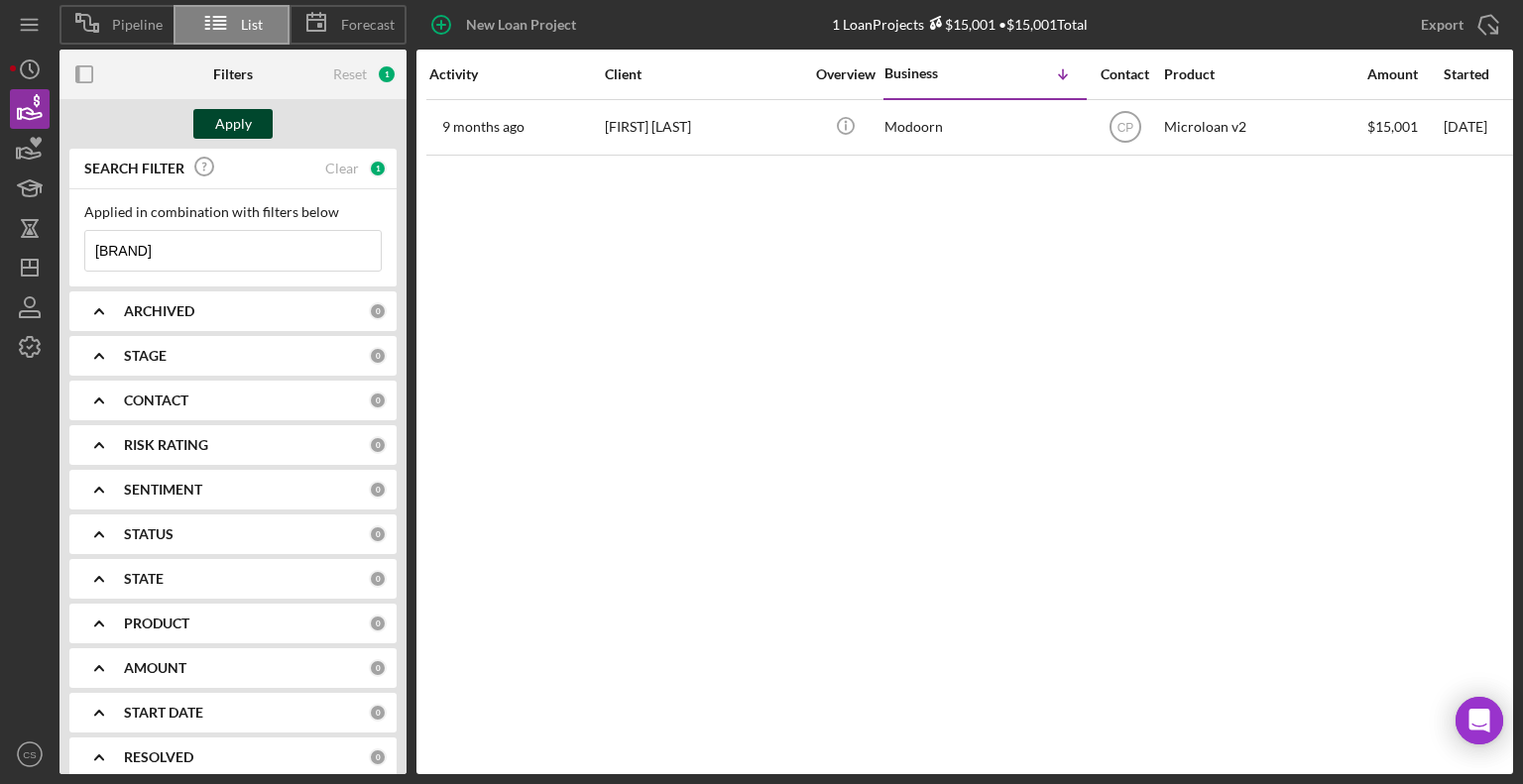 click on "Apply" at bounding box center (233, 124) 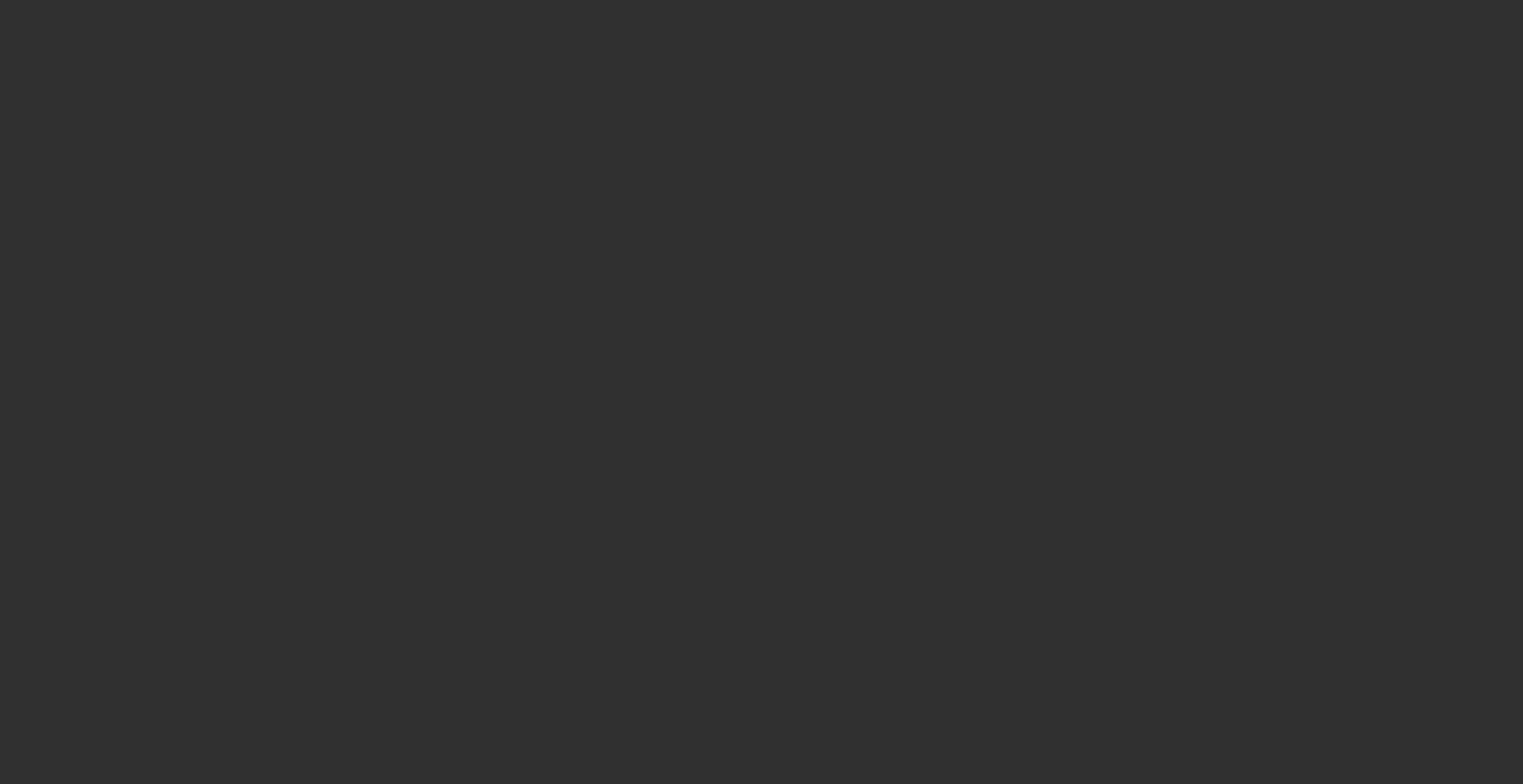 scroll, scrollTop: 0, scrollLeft: 0, axis: both 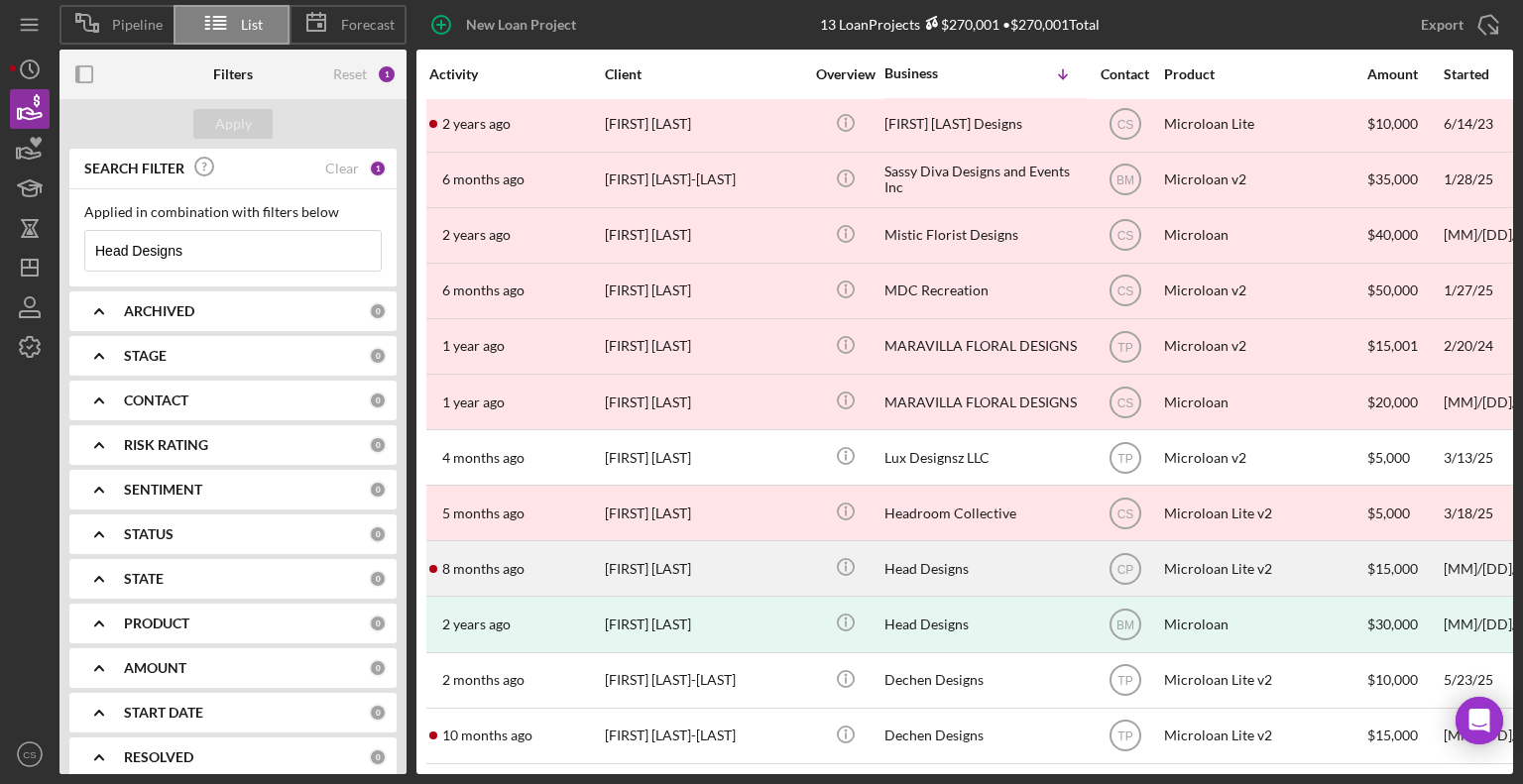 click on "Head Designs" at bounding box center [984, 568] 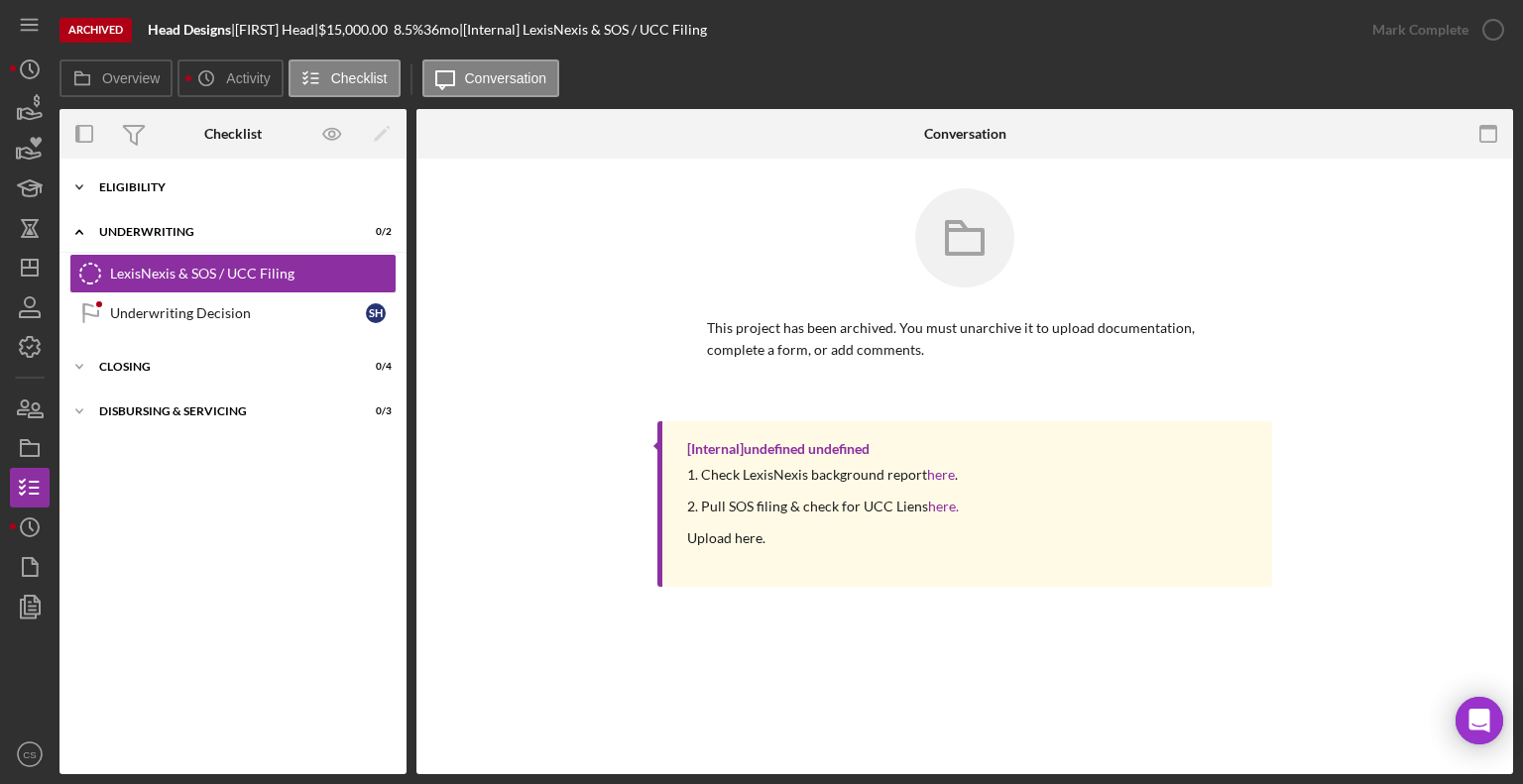 click on "Eligibility" at bounding box center [240, 187] 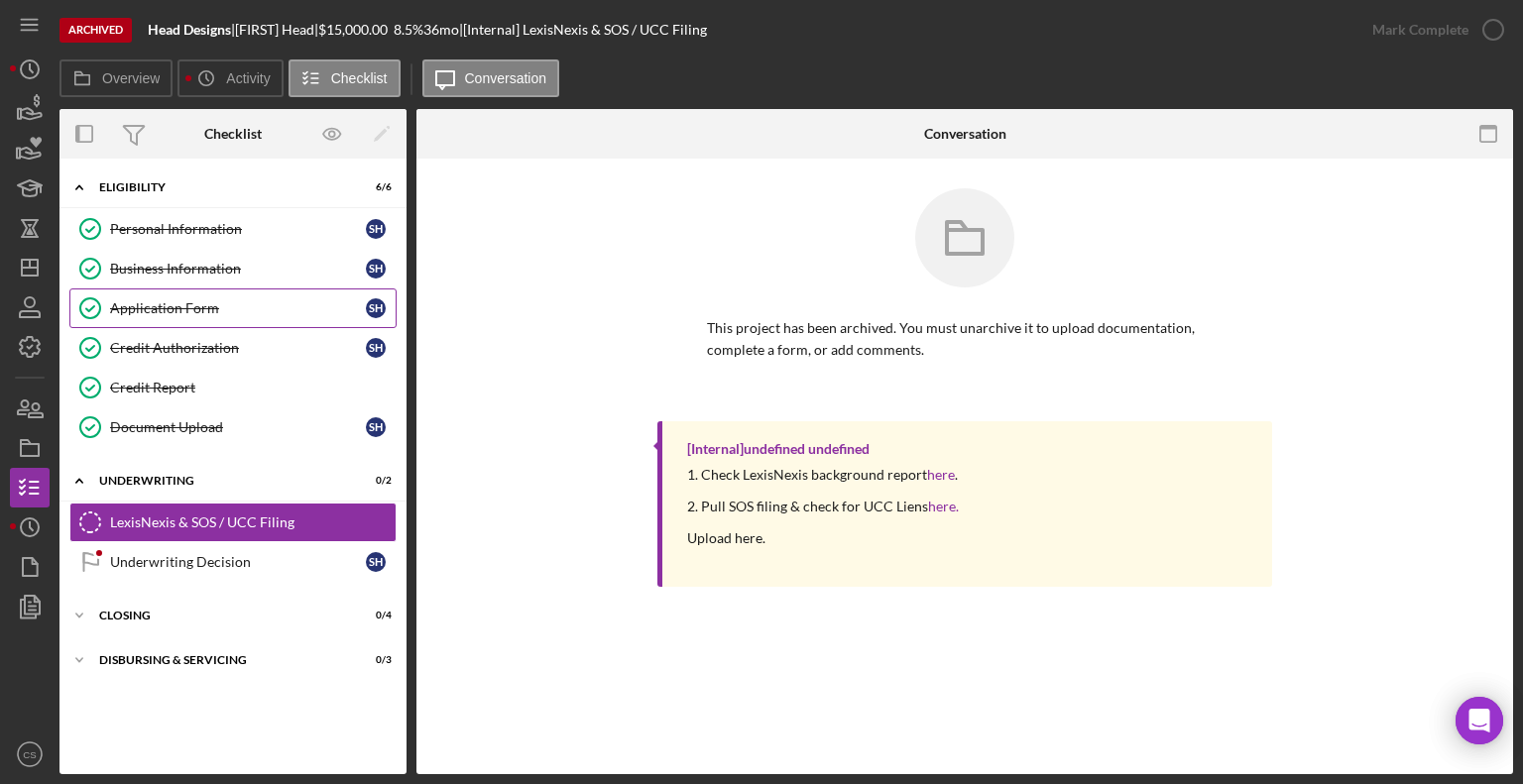 click on "Application Form" at bounding box center (238, 308) 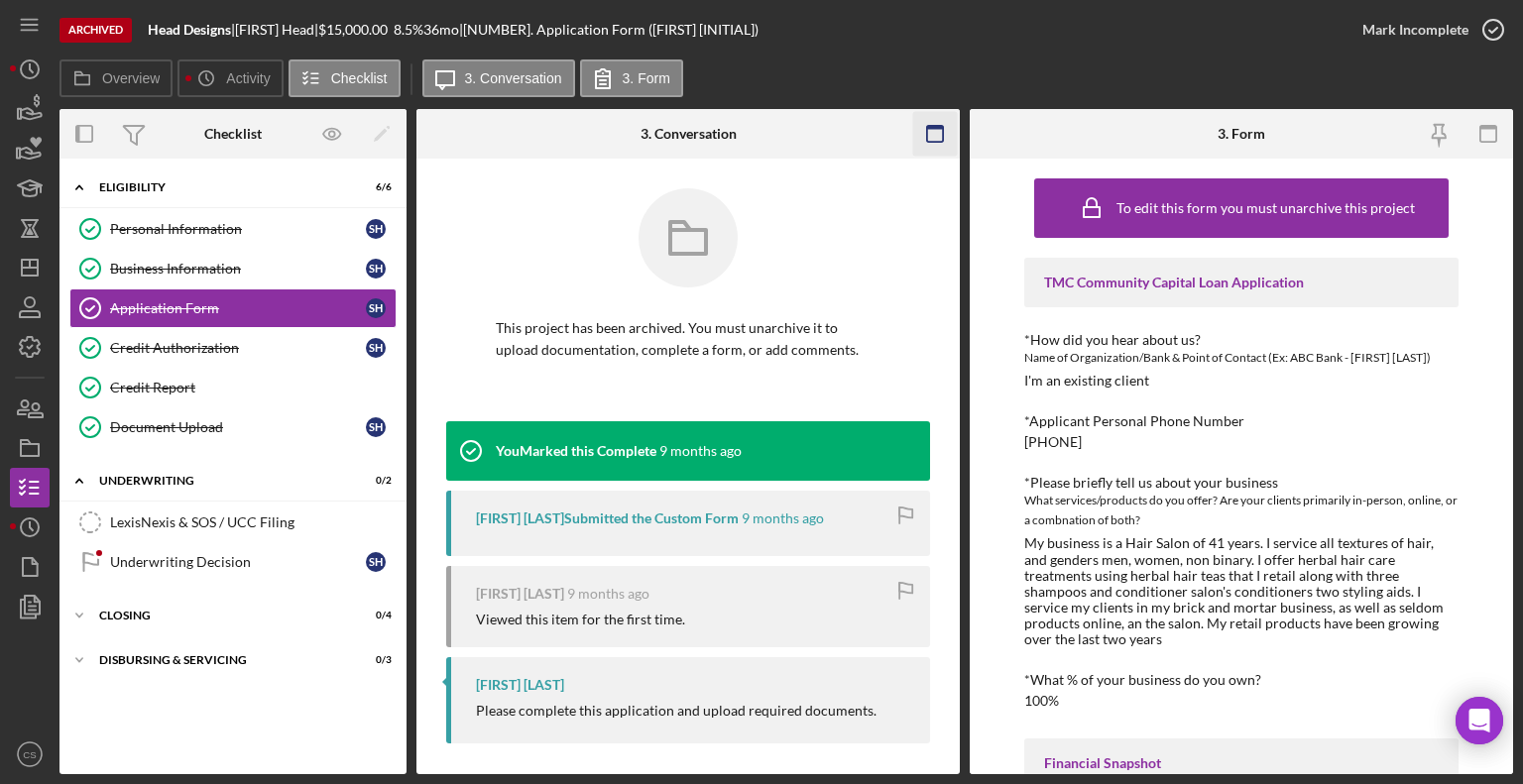 click 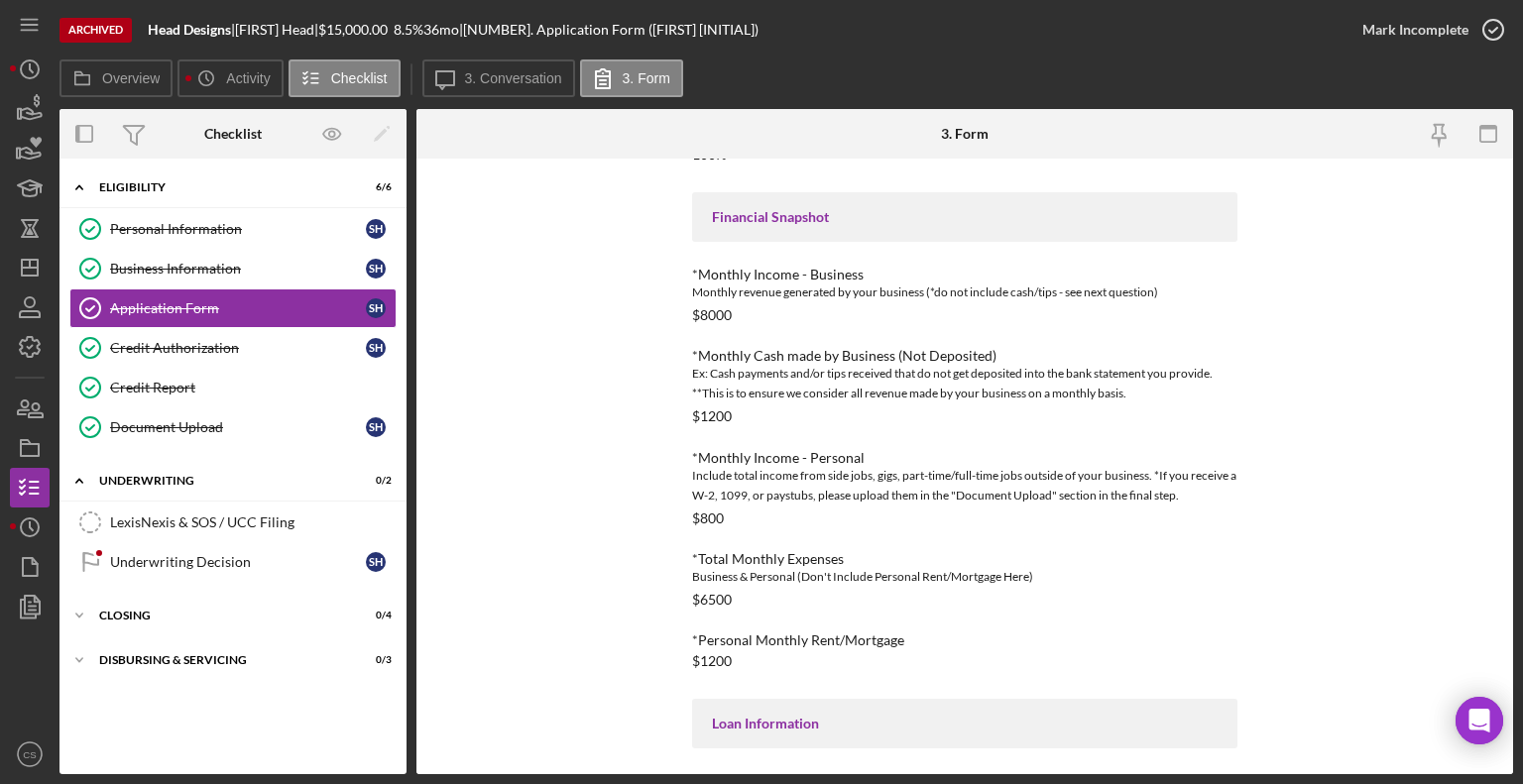 scroll, scrollTop: 697, scrollLeft: 0, axis: vertical 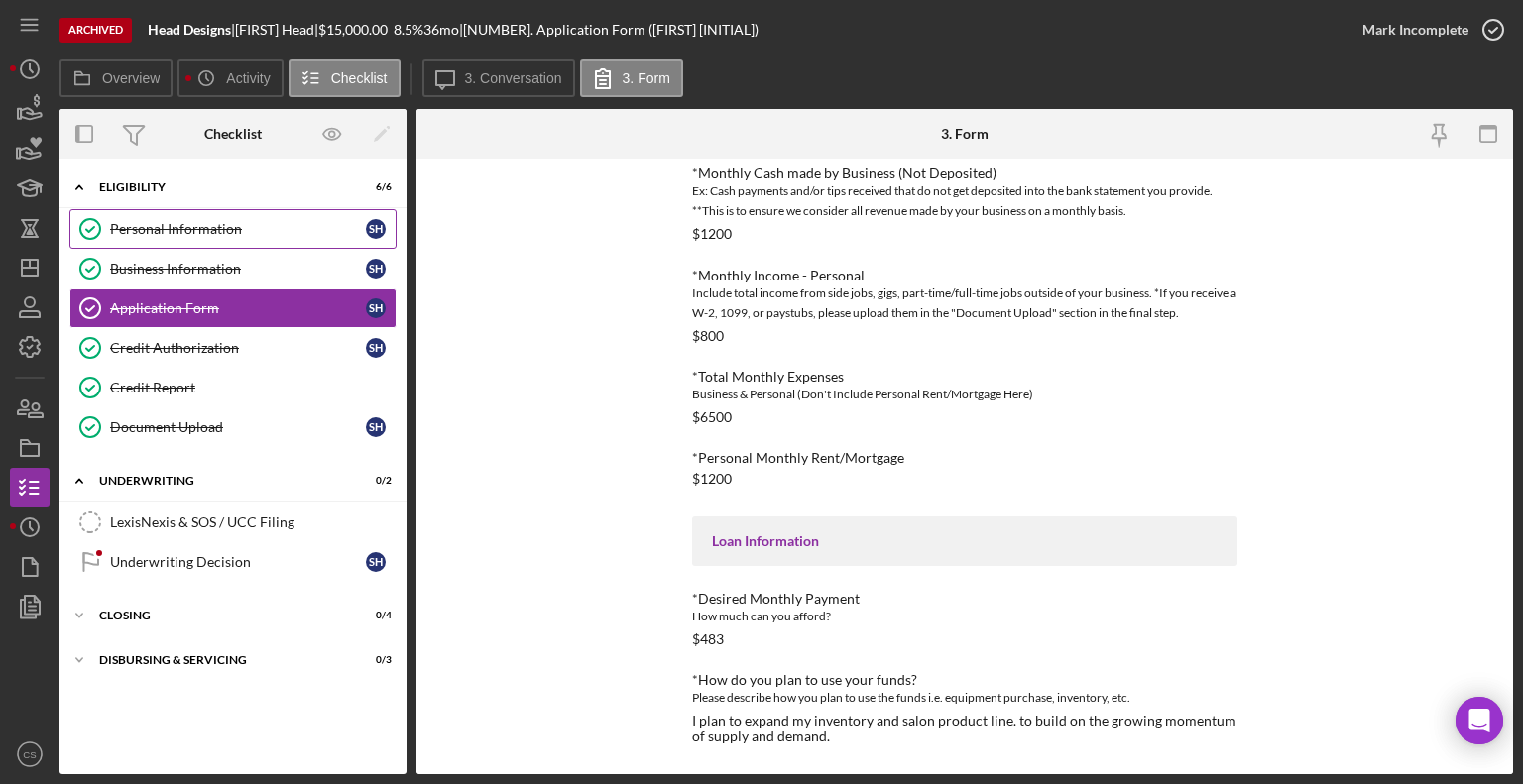 click on "Personal Information" at bounding box center (238, 229) 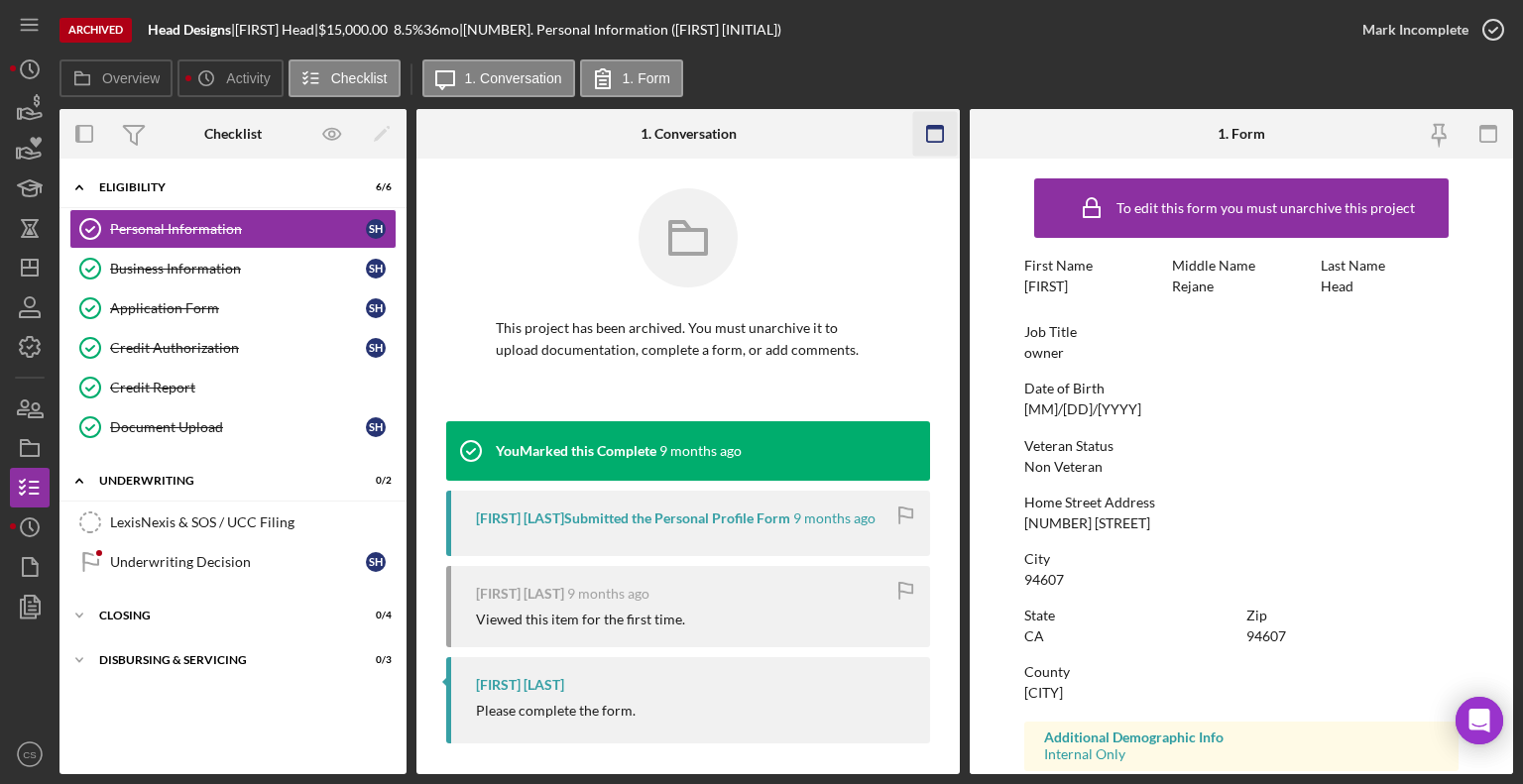 click 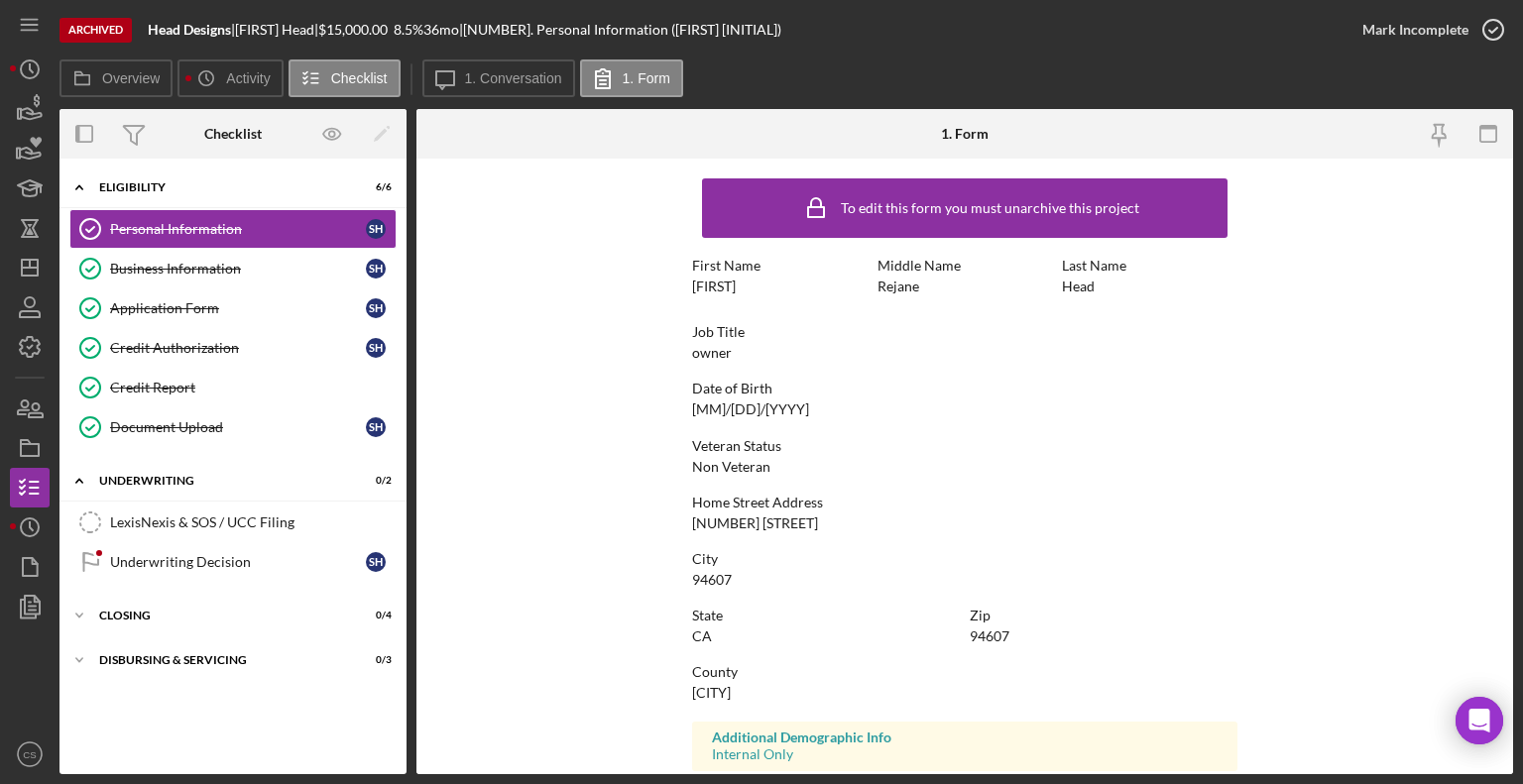 scroll, scrollTop: 309, scrollLeft: 0, axis: vertical 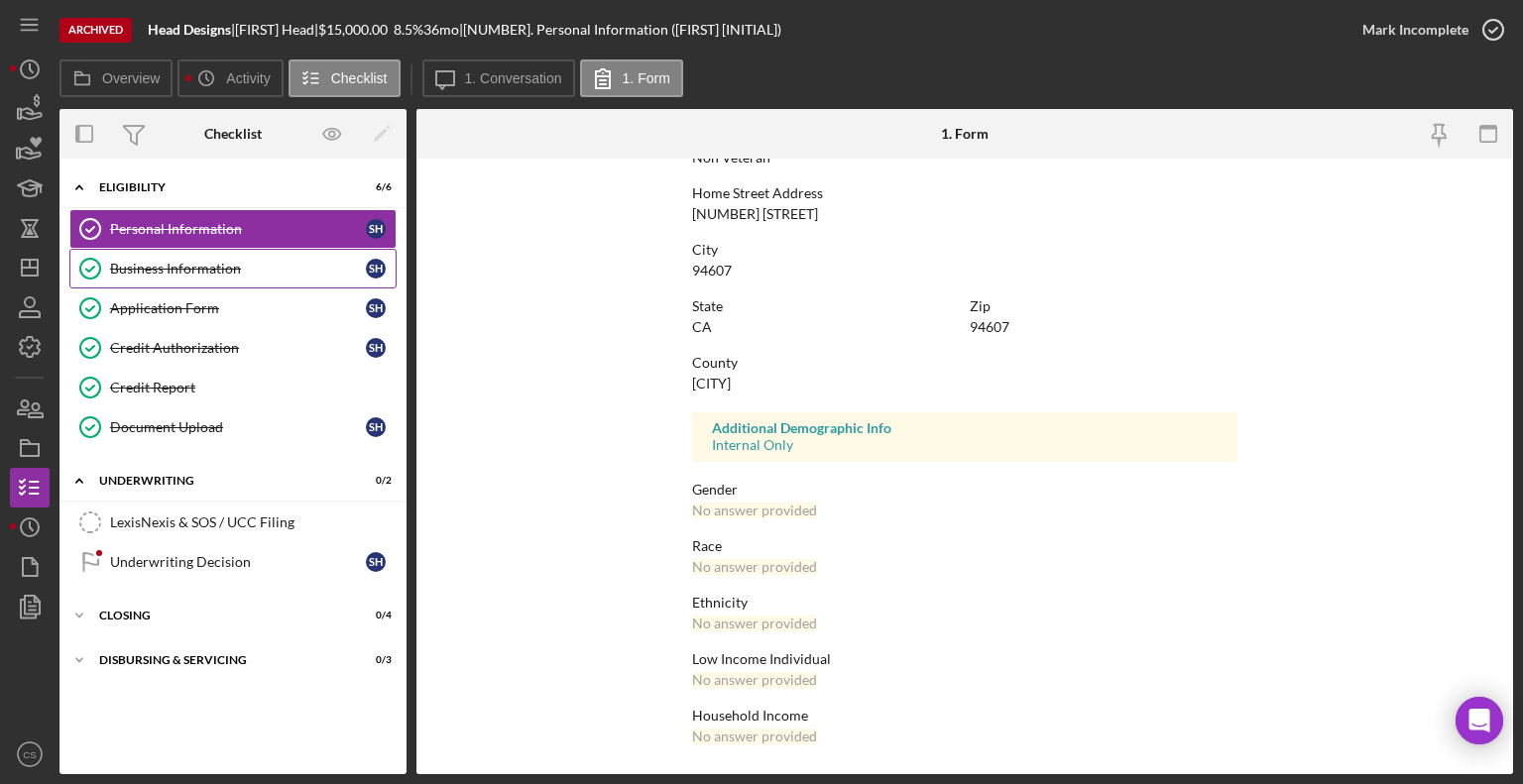 click on "Business Information" at bounding box center [238, 269] 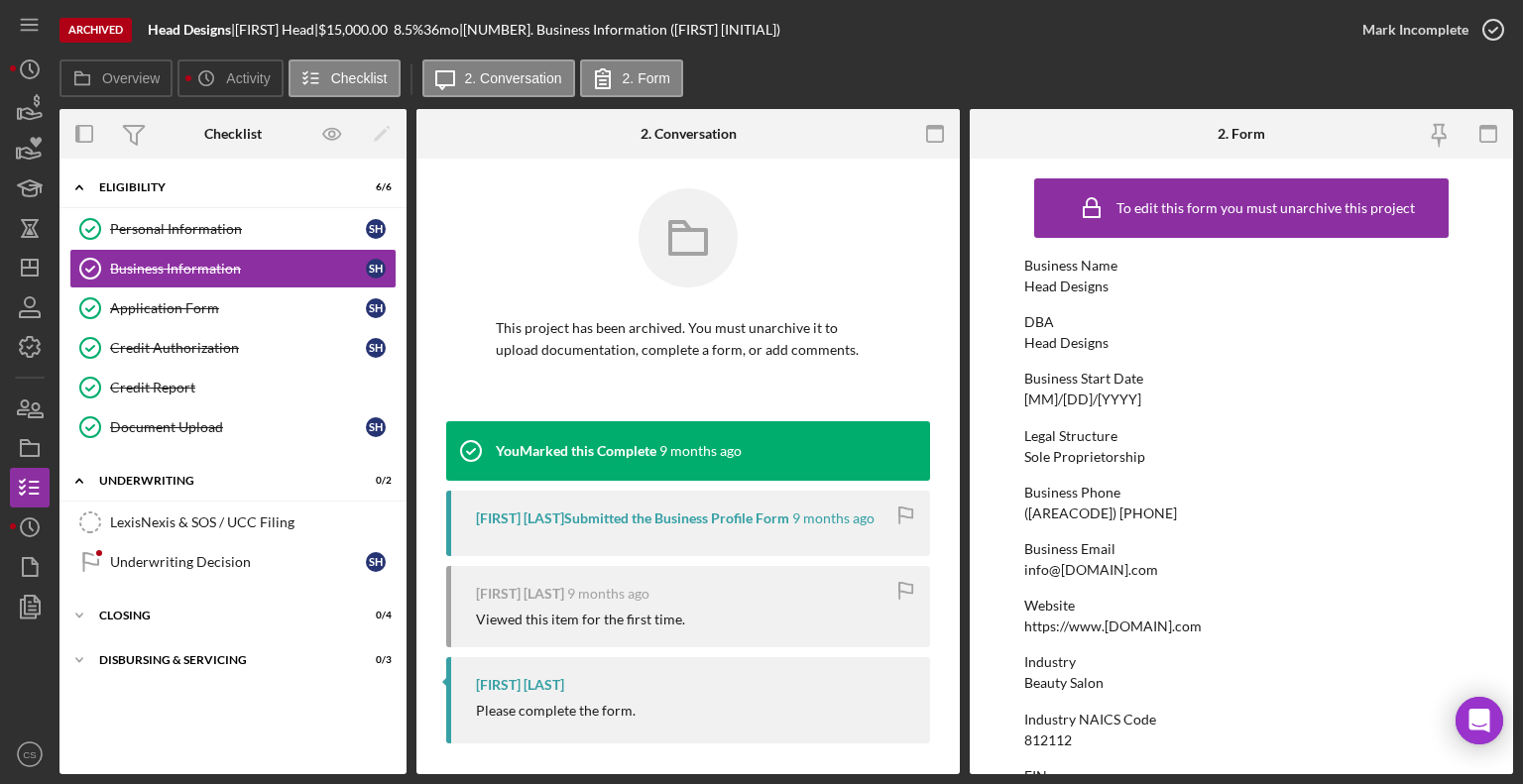 click 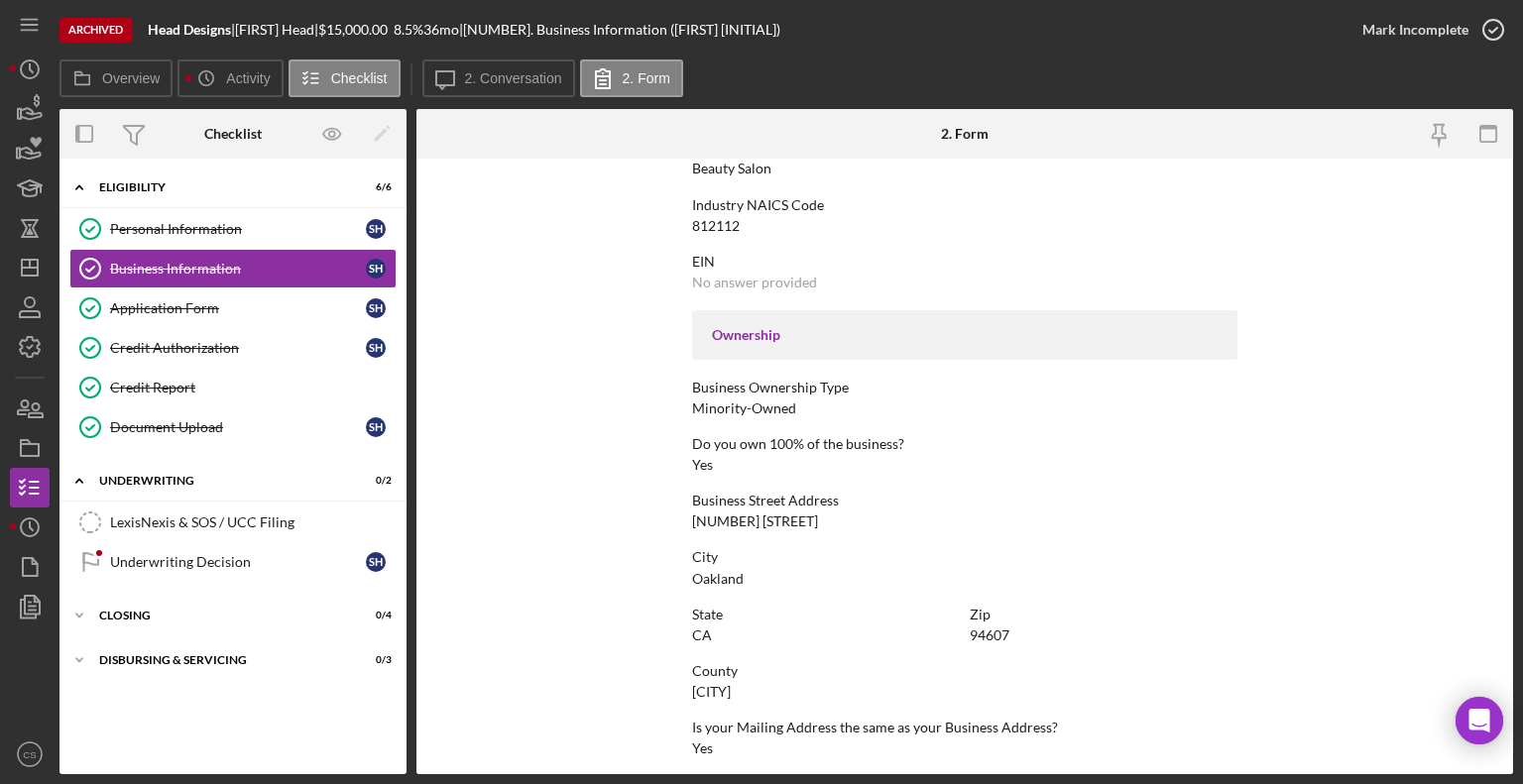 scroll, scrollTop: 879, scrollLeft: 0, axis: vertical 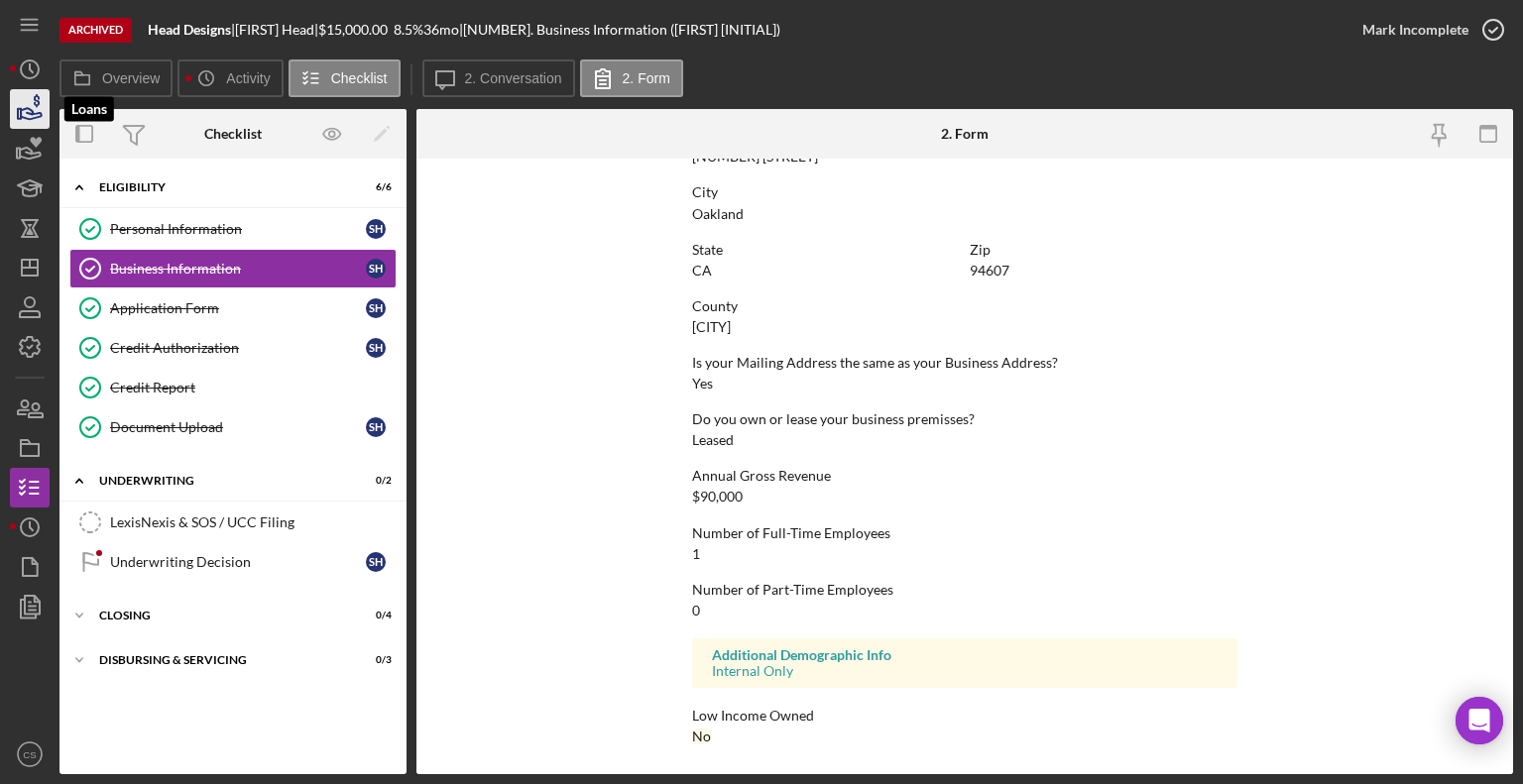 click 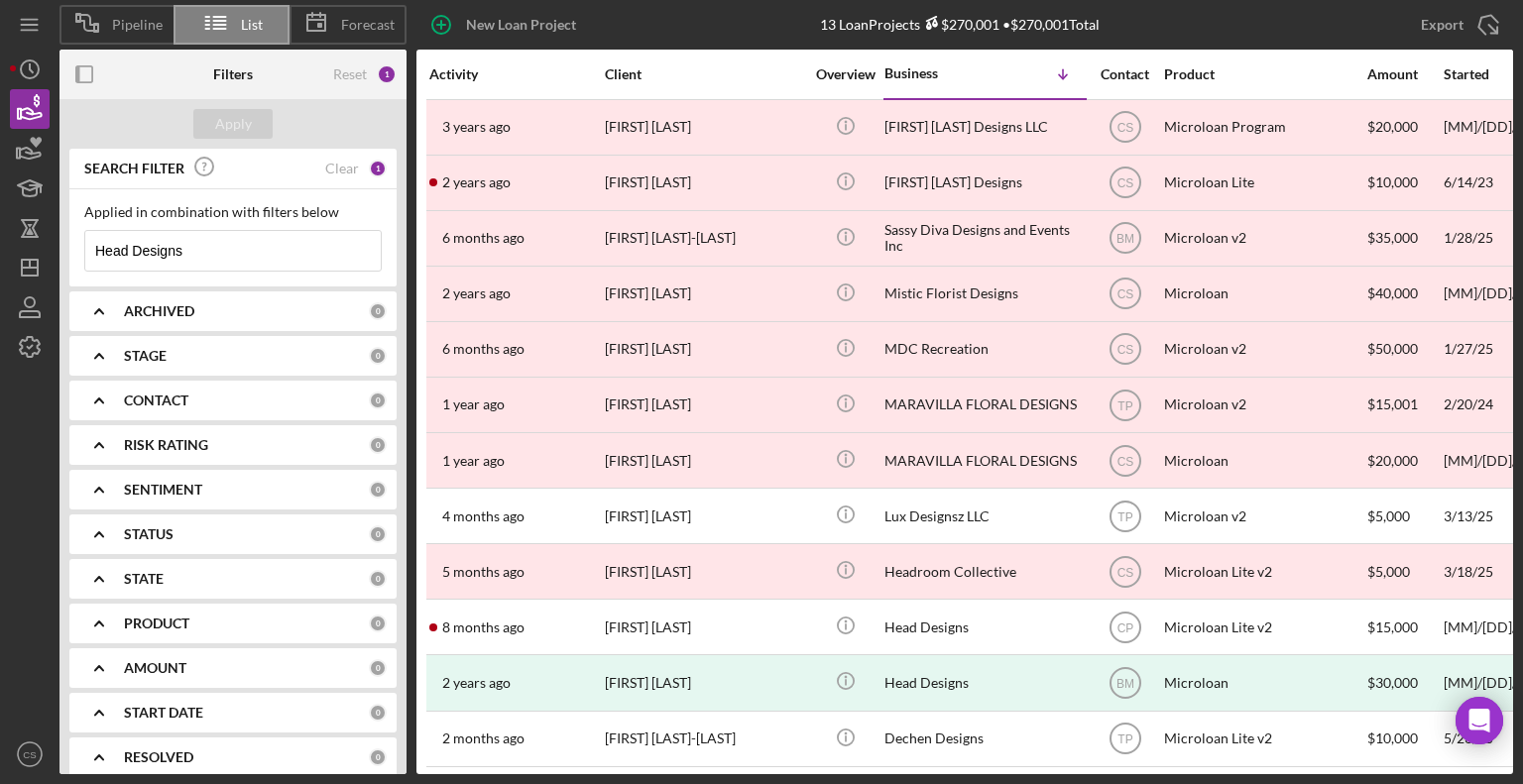 drag, startPoint x: 212, startPoint y: 245, endPoint x: 97, endPoint y: 220, distance: 117.68602 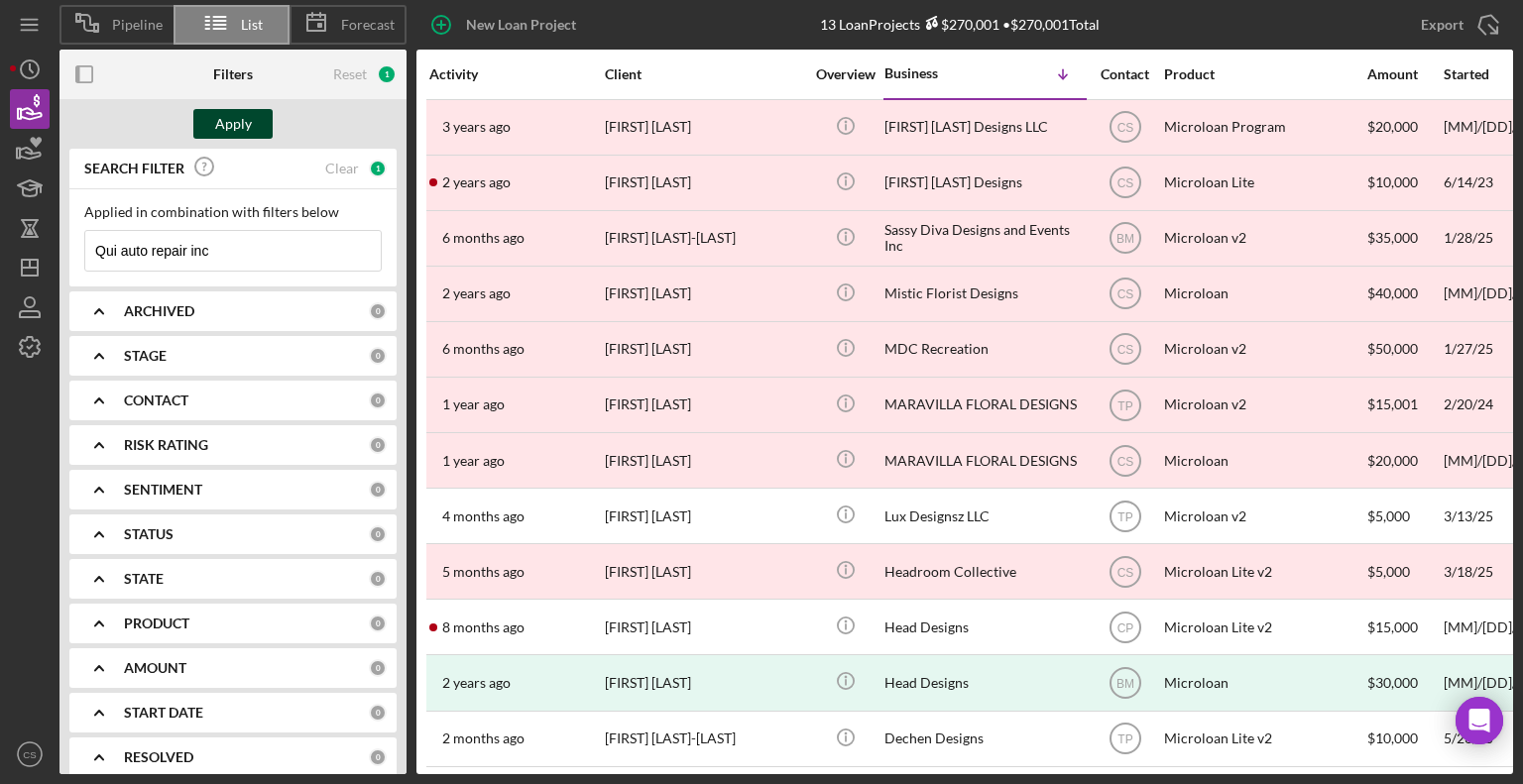type on "Qui auto repair inc" 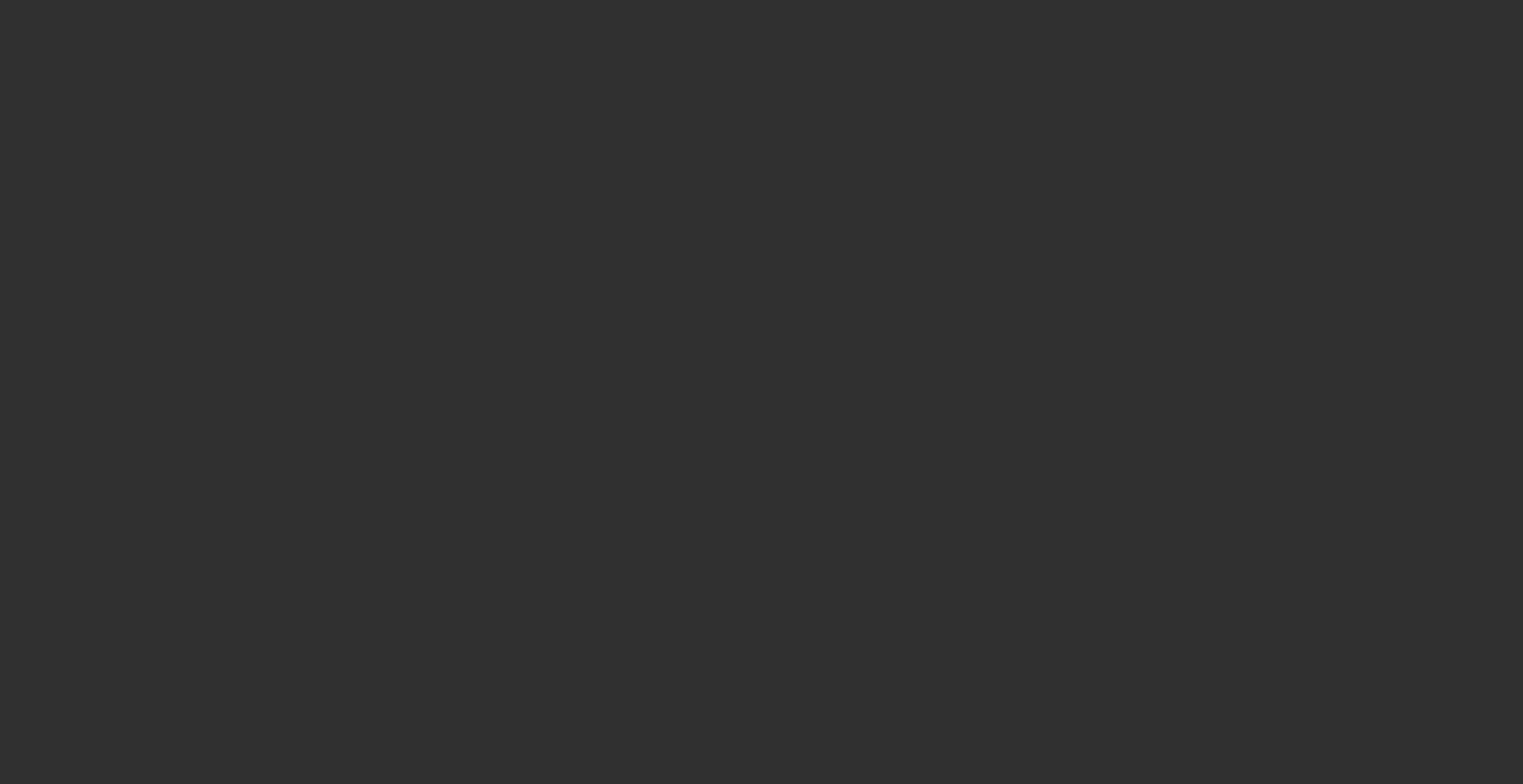 scroll, scrollTop: 0, scrollLeft: 0, axis: both 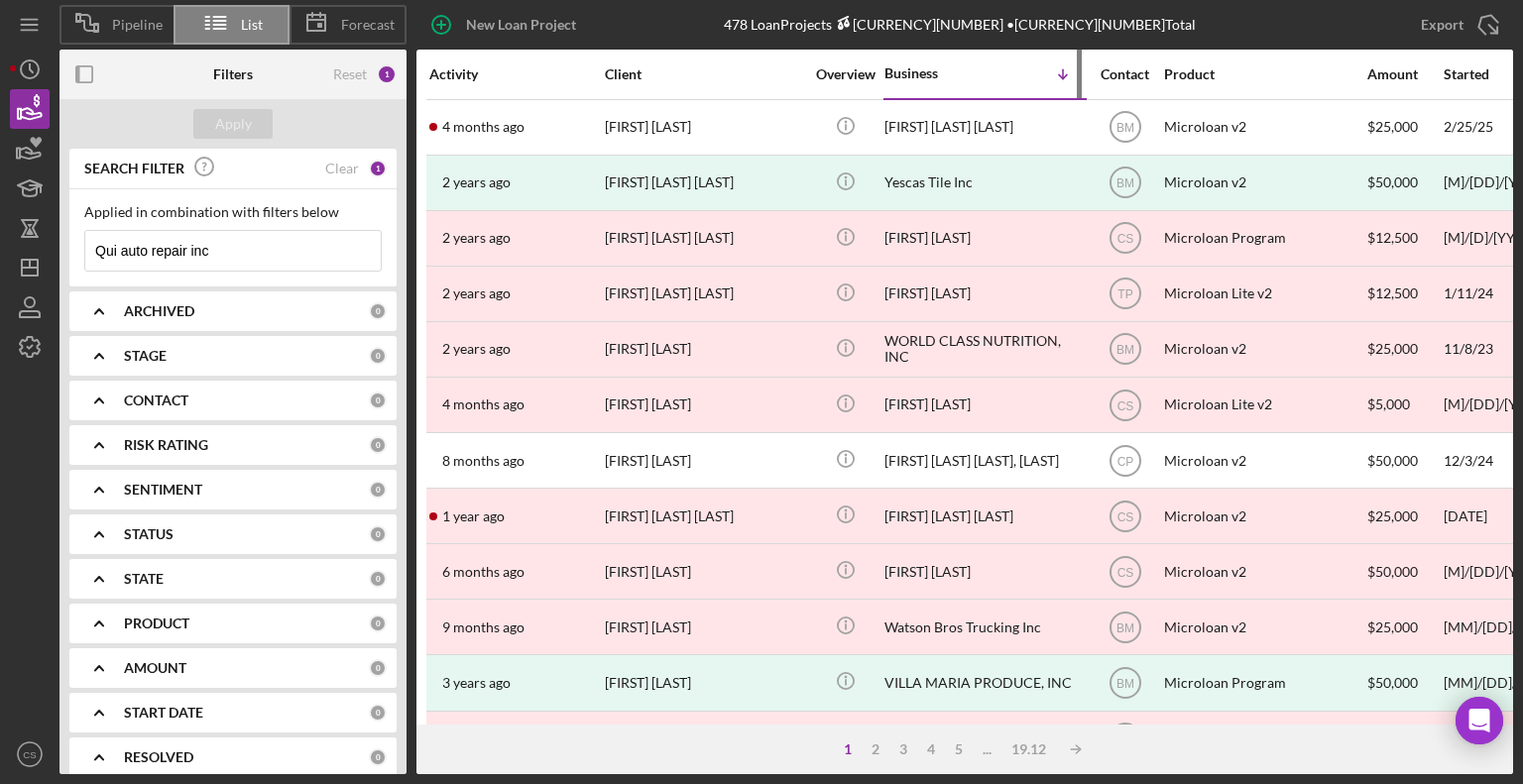 click on "Business" at bounding box center [934, 73] 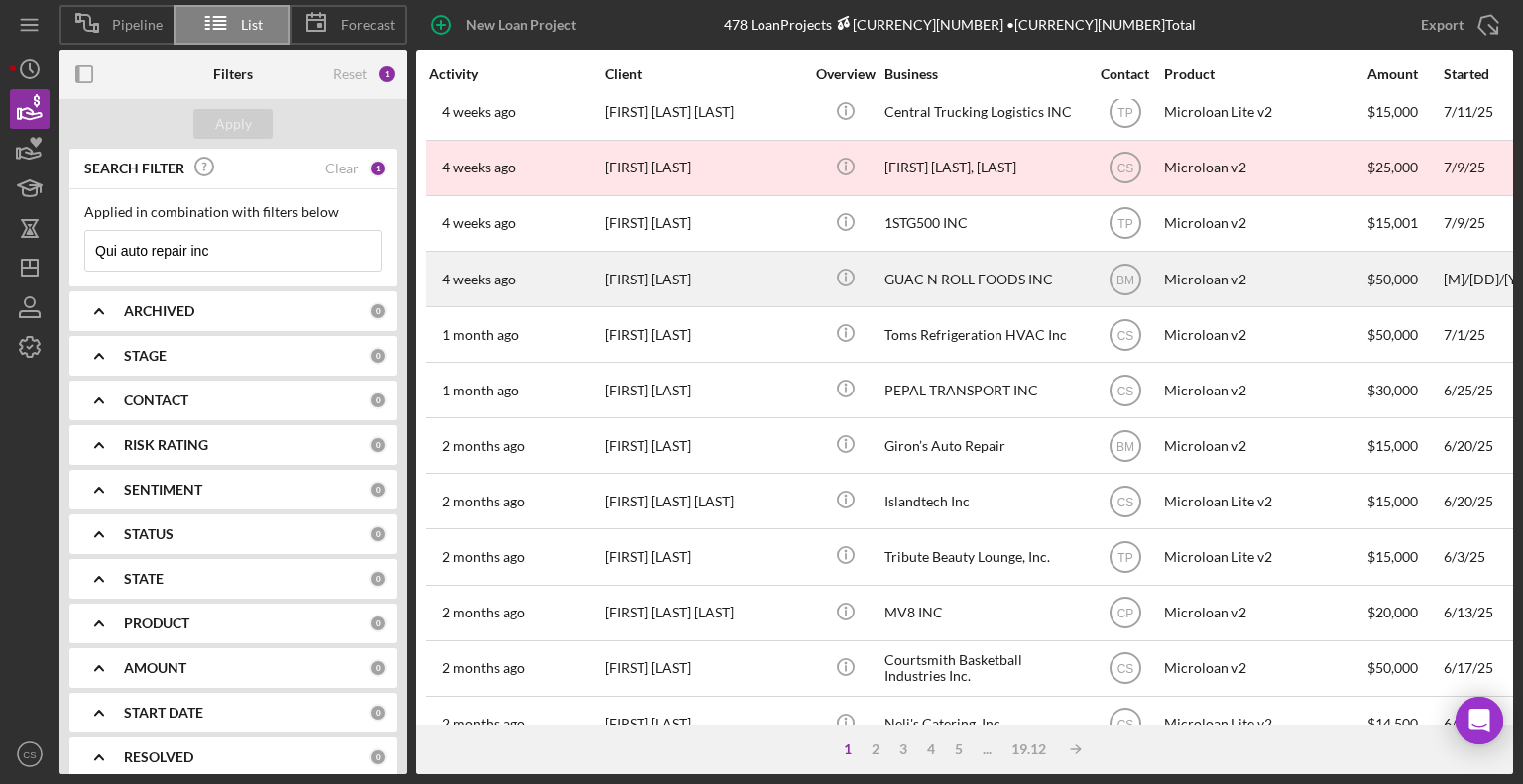 scroll, scrollTop: 789, scrollLeft: 0, axis: vertical 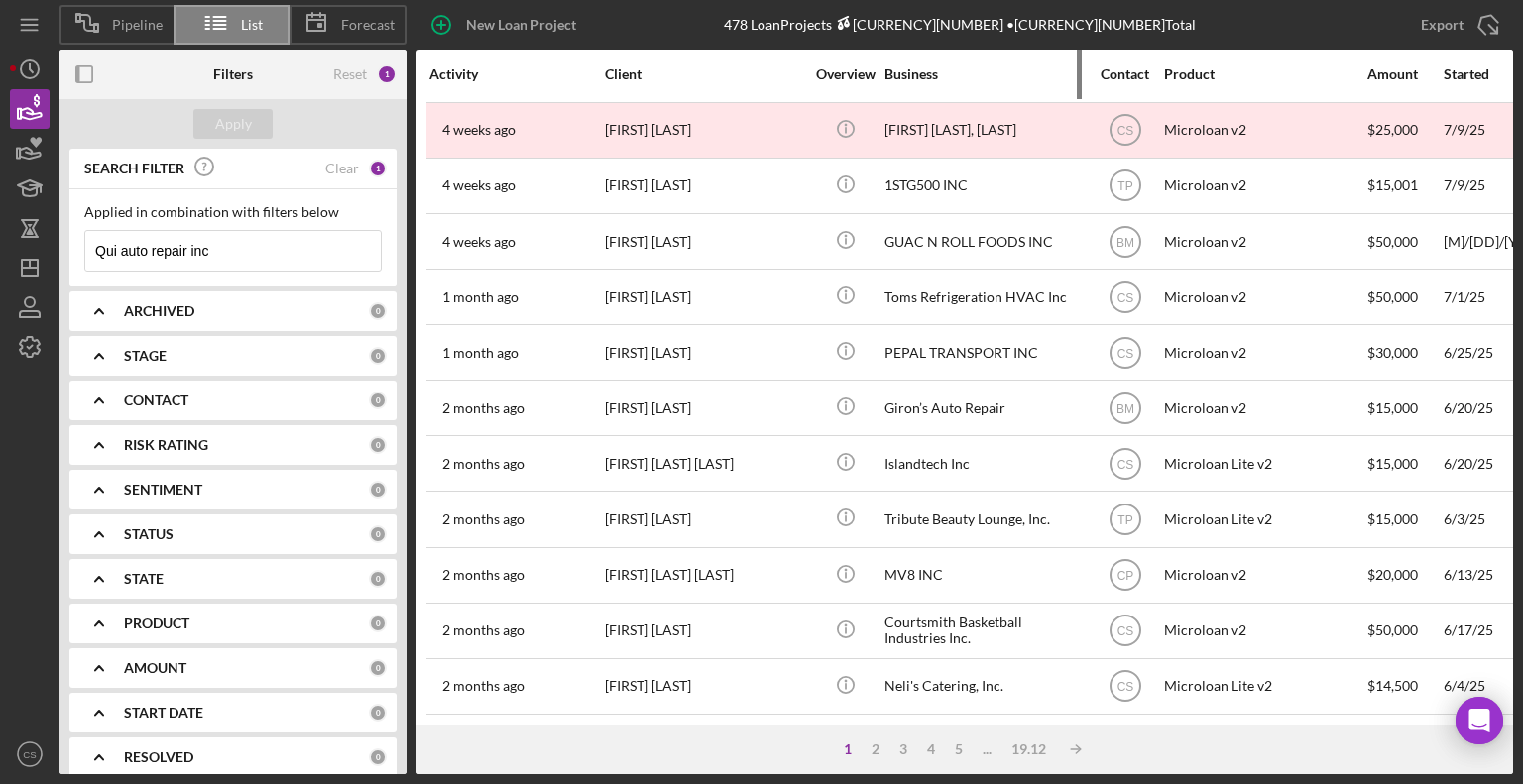 click on "Business" at bounding box center [984, 74] 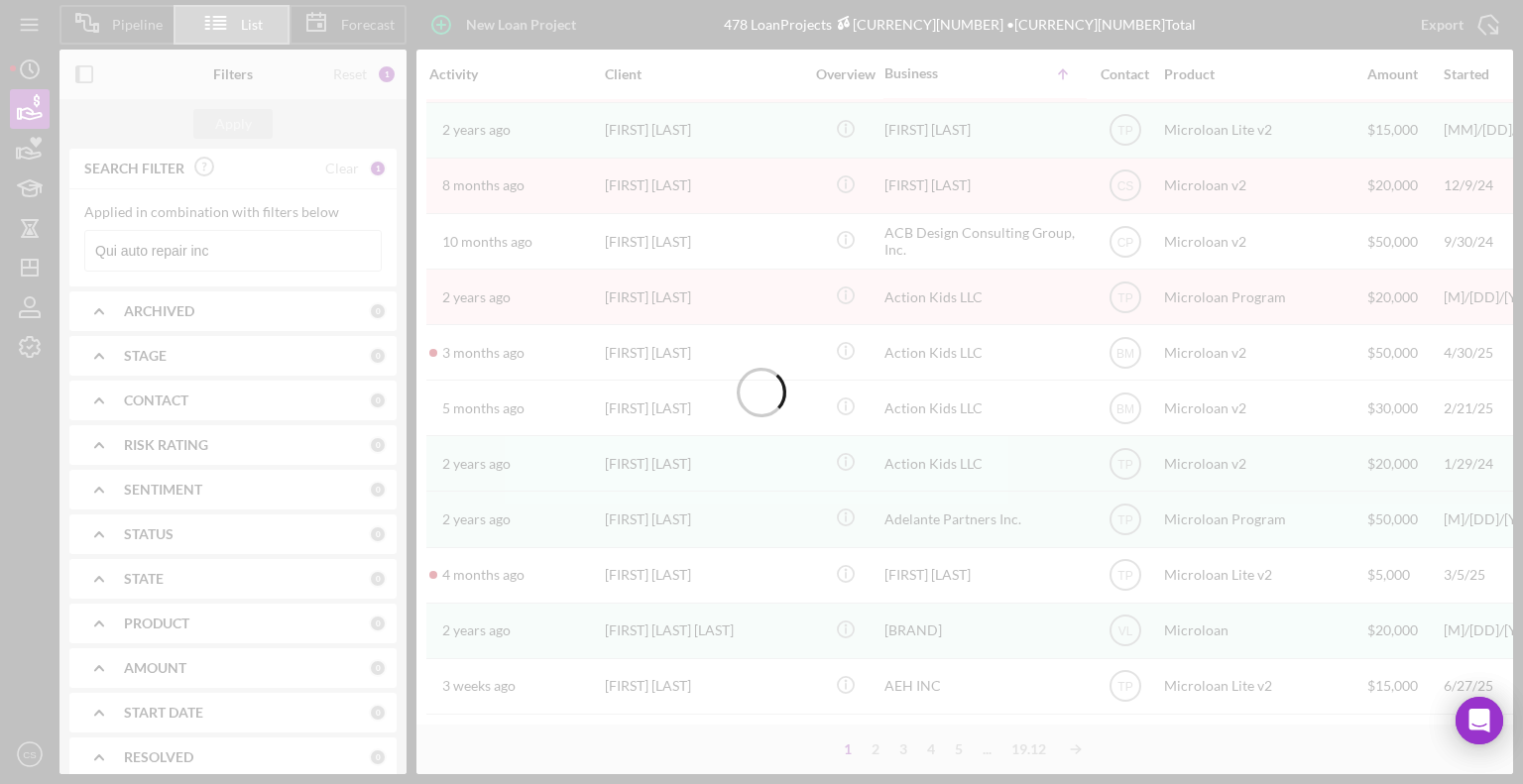 scroll, scrollTop: 12, scrollLeft: 0, axis: vertical 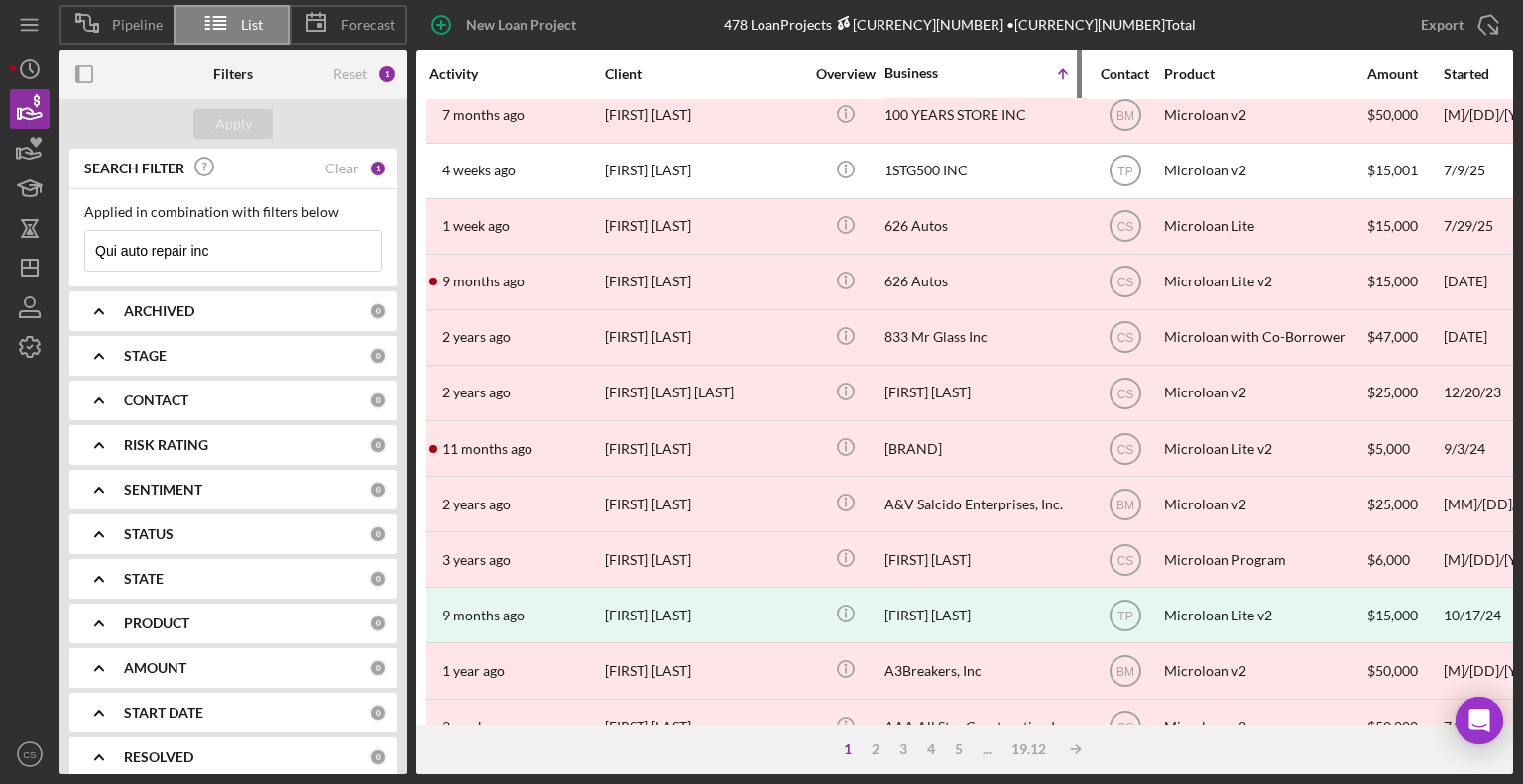 click on "Business" at bounding box center [934, 73] 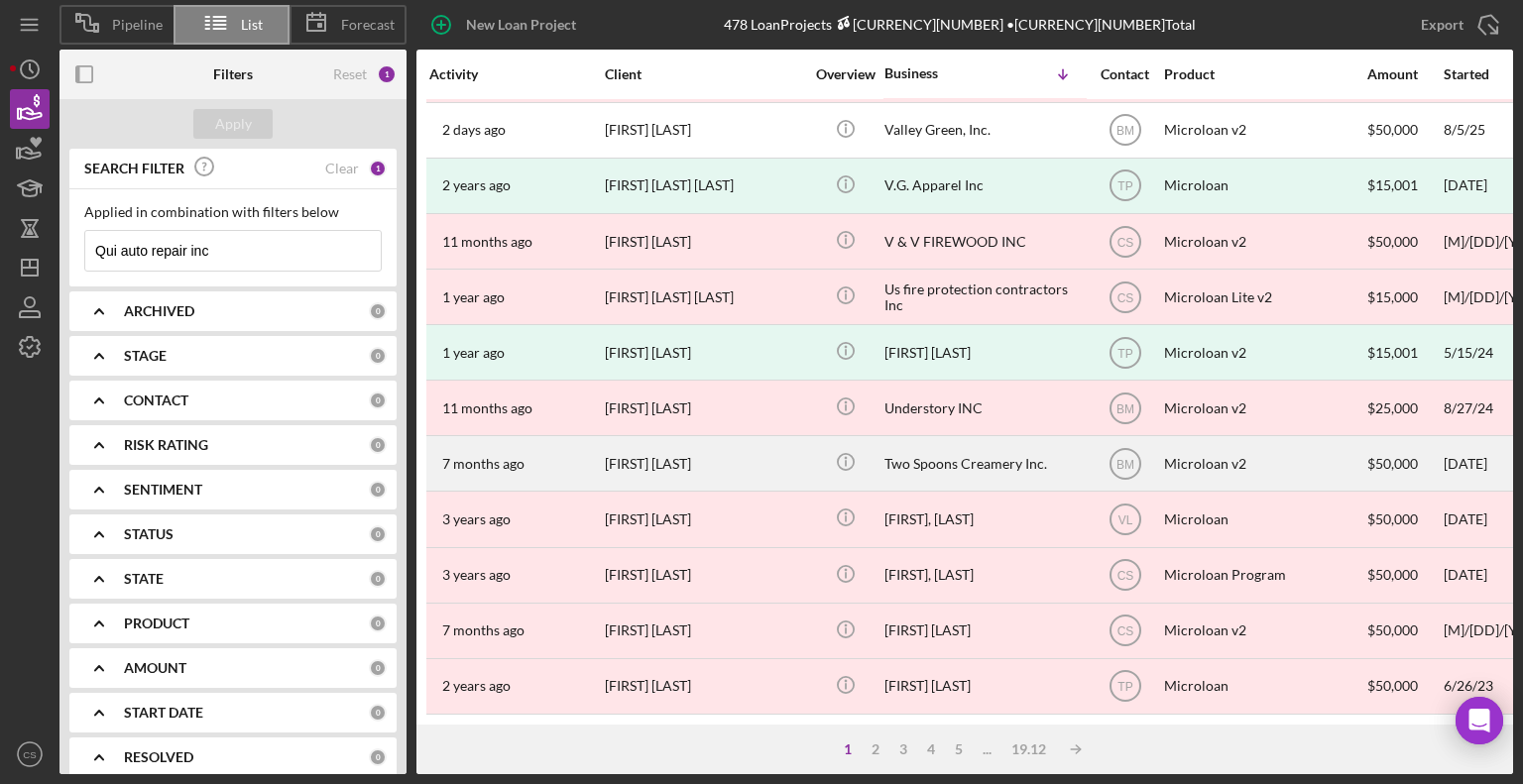 scroll, scrollTop: 789, scrollLeft: 0, axis: vertical 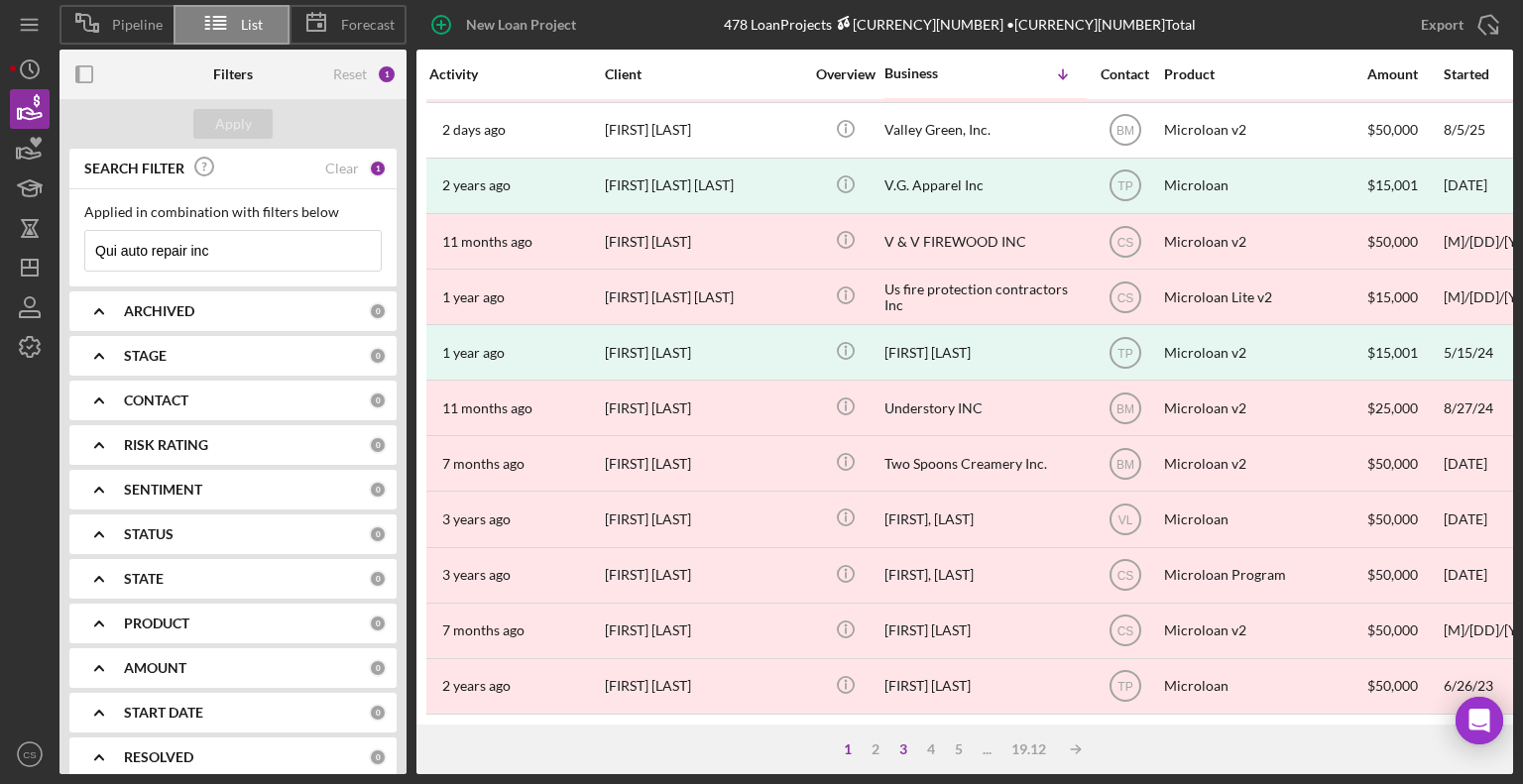click on "3" at bounding box center (903, 749) 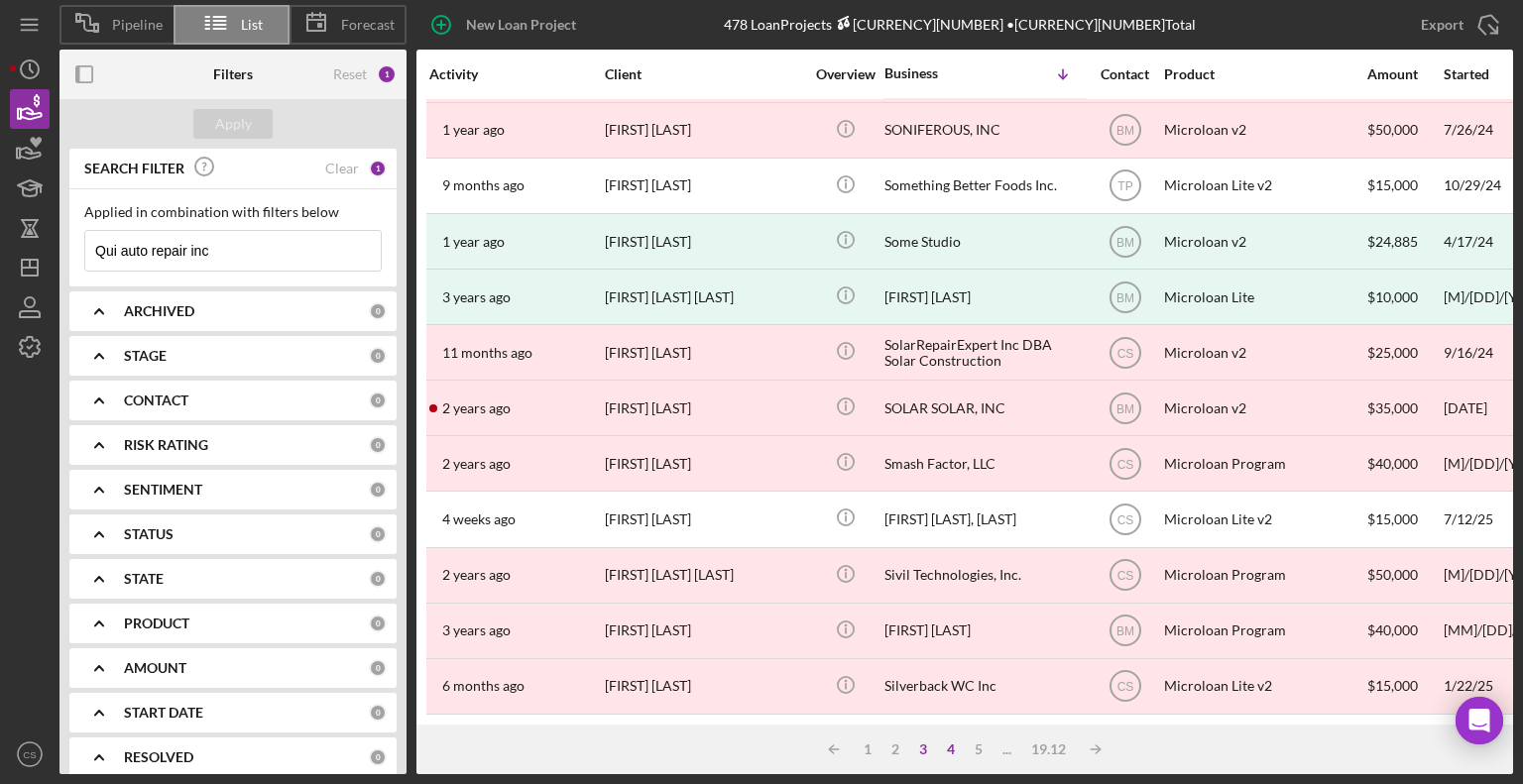 click on "4" at bounding box center (951, 749) 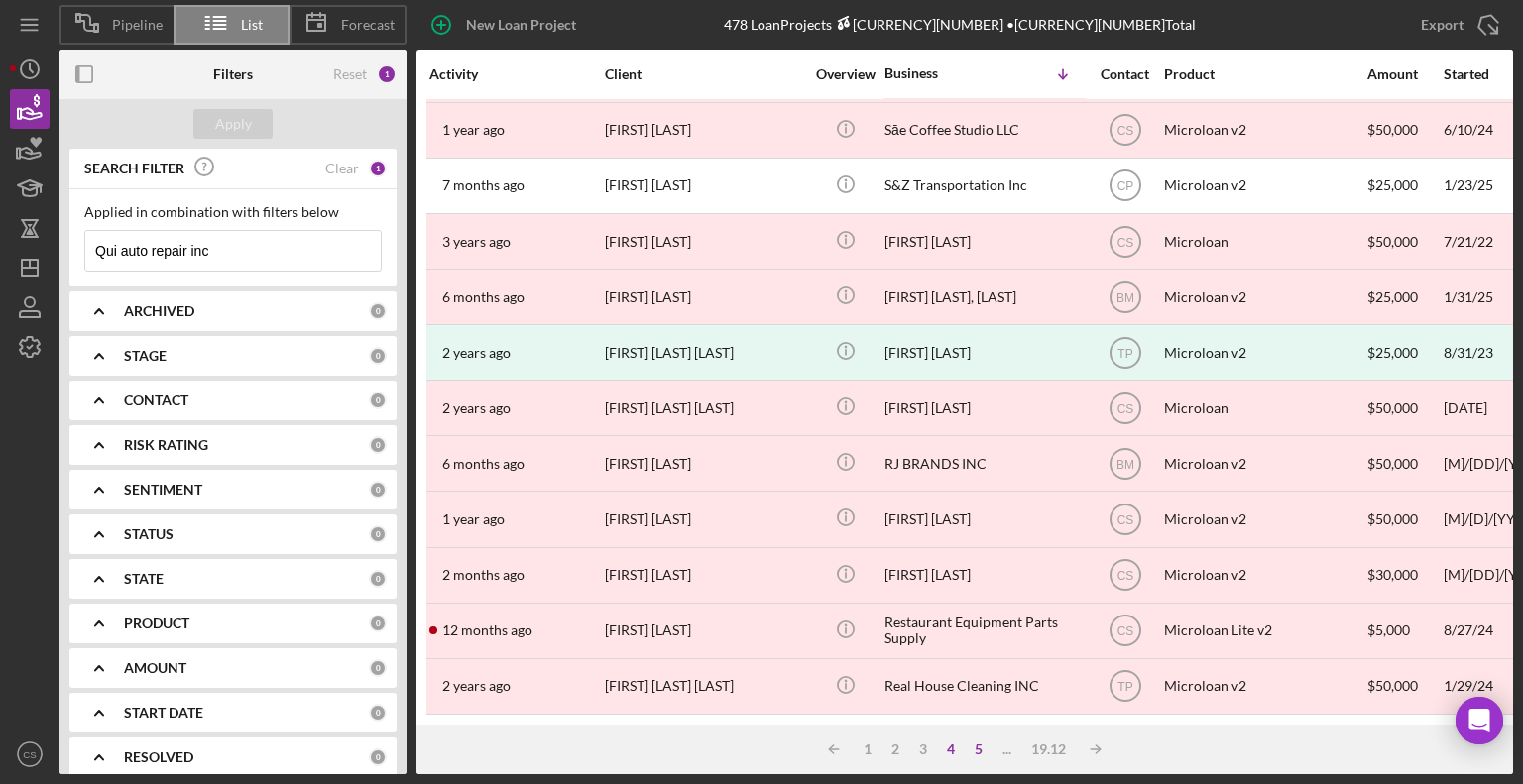 click on "5" at bounding box center (979, 749) 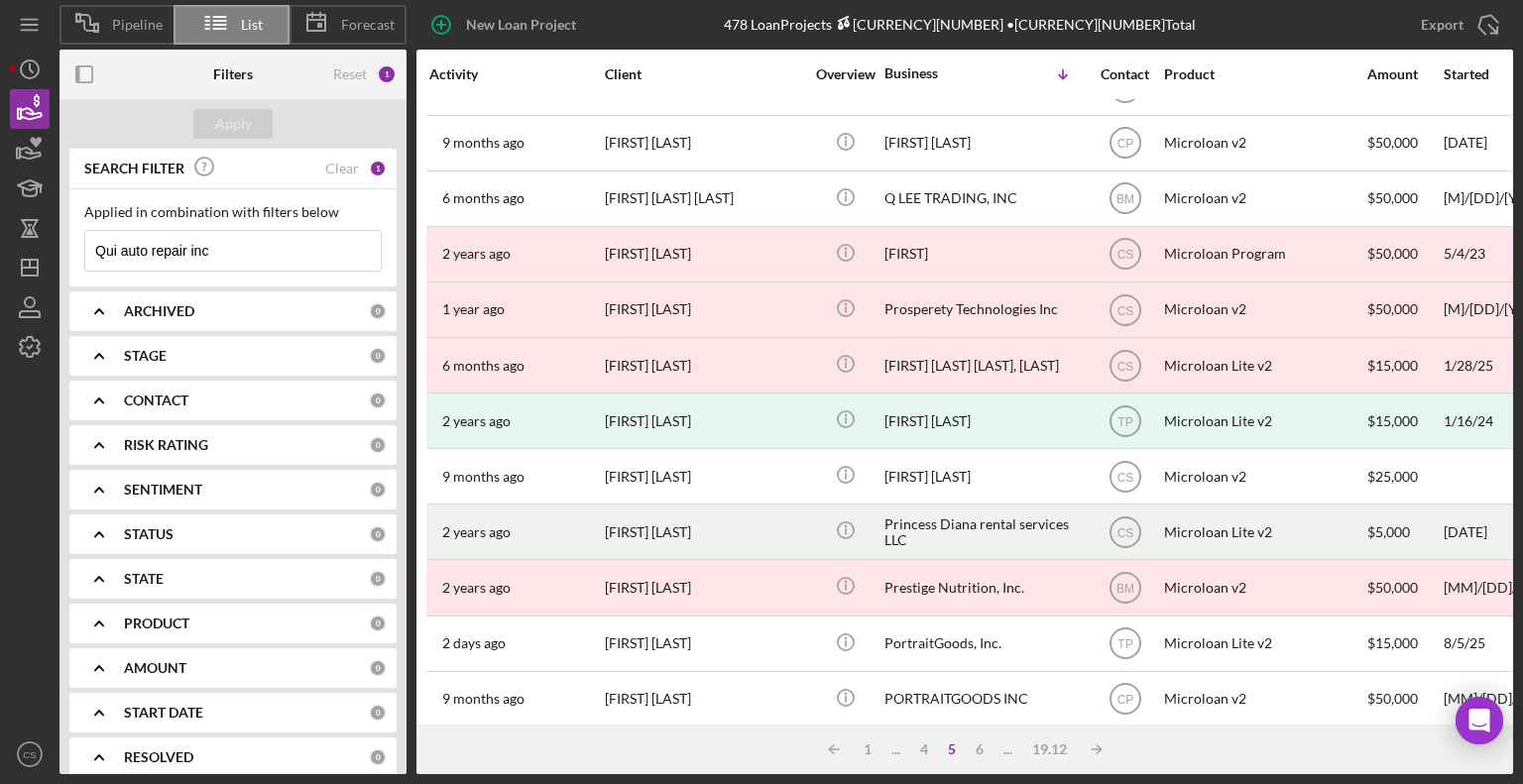 scroll, scrollTop: 0, scrollLeft: 0, axis: both 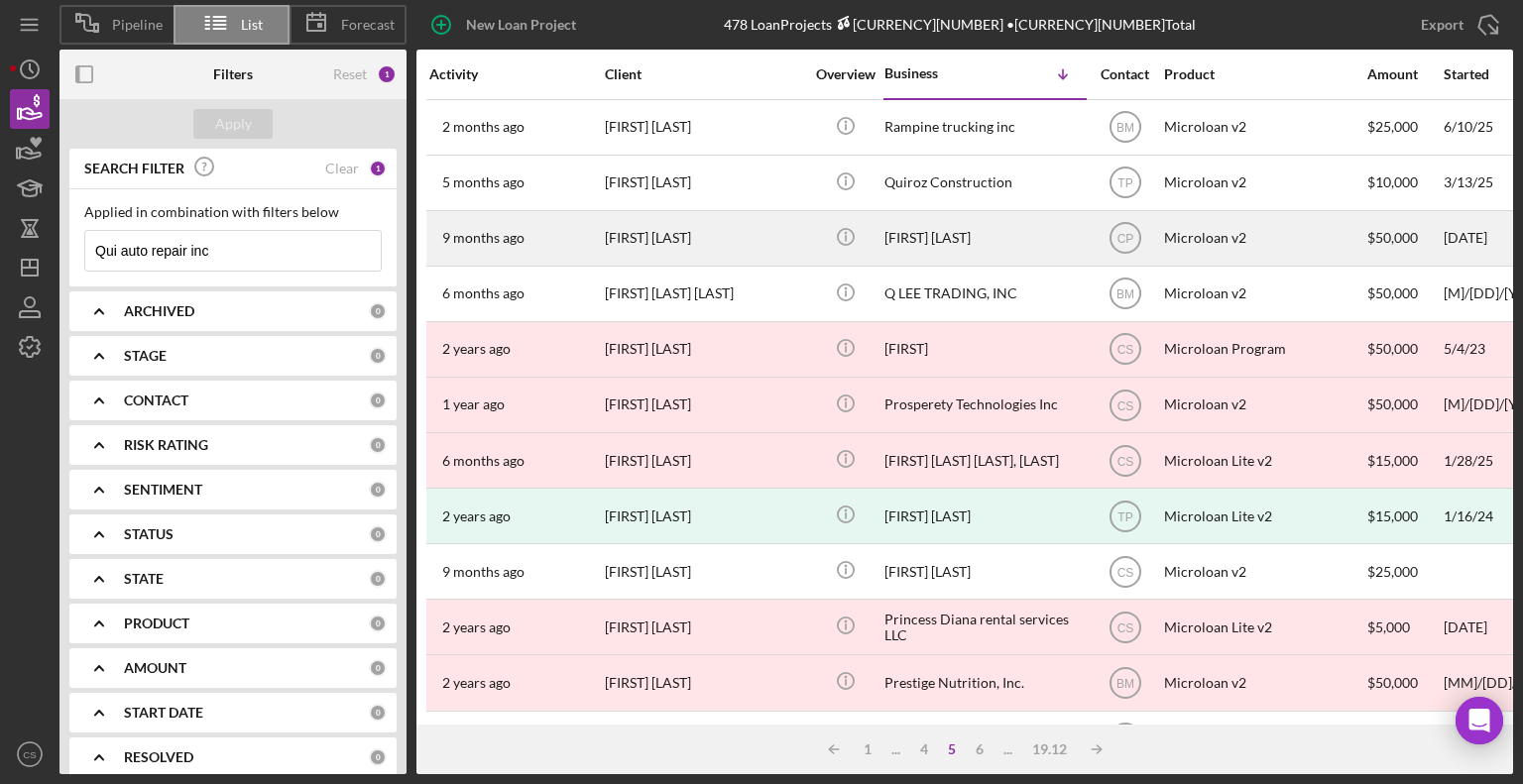 click on "[FIRST] [LAST]" at bounding box center [984, 238] 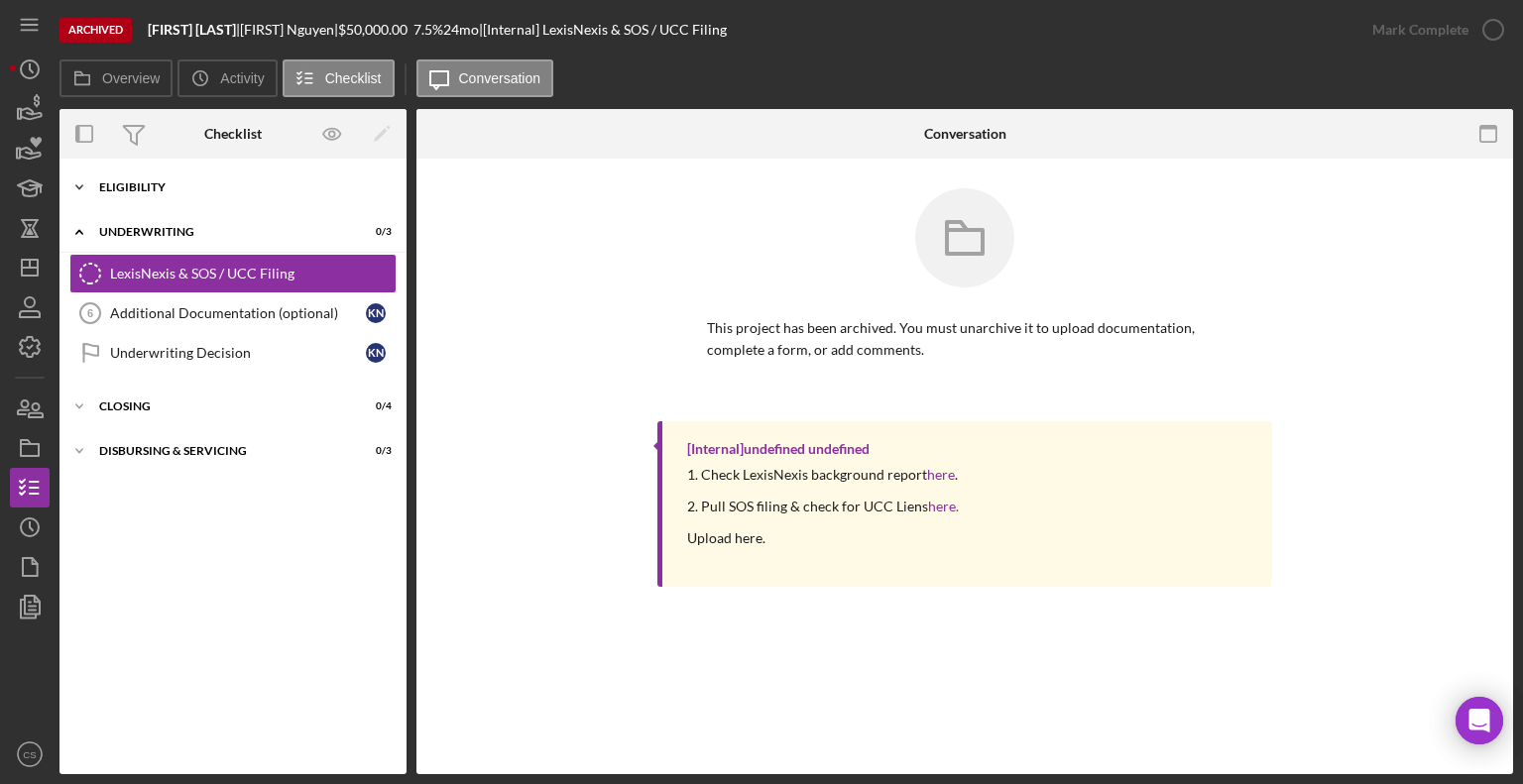 click on "Eligibility" at bounding box center (240, 187) 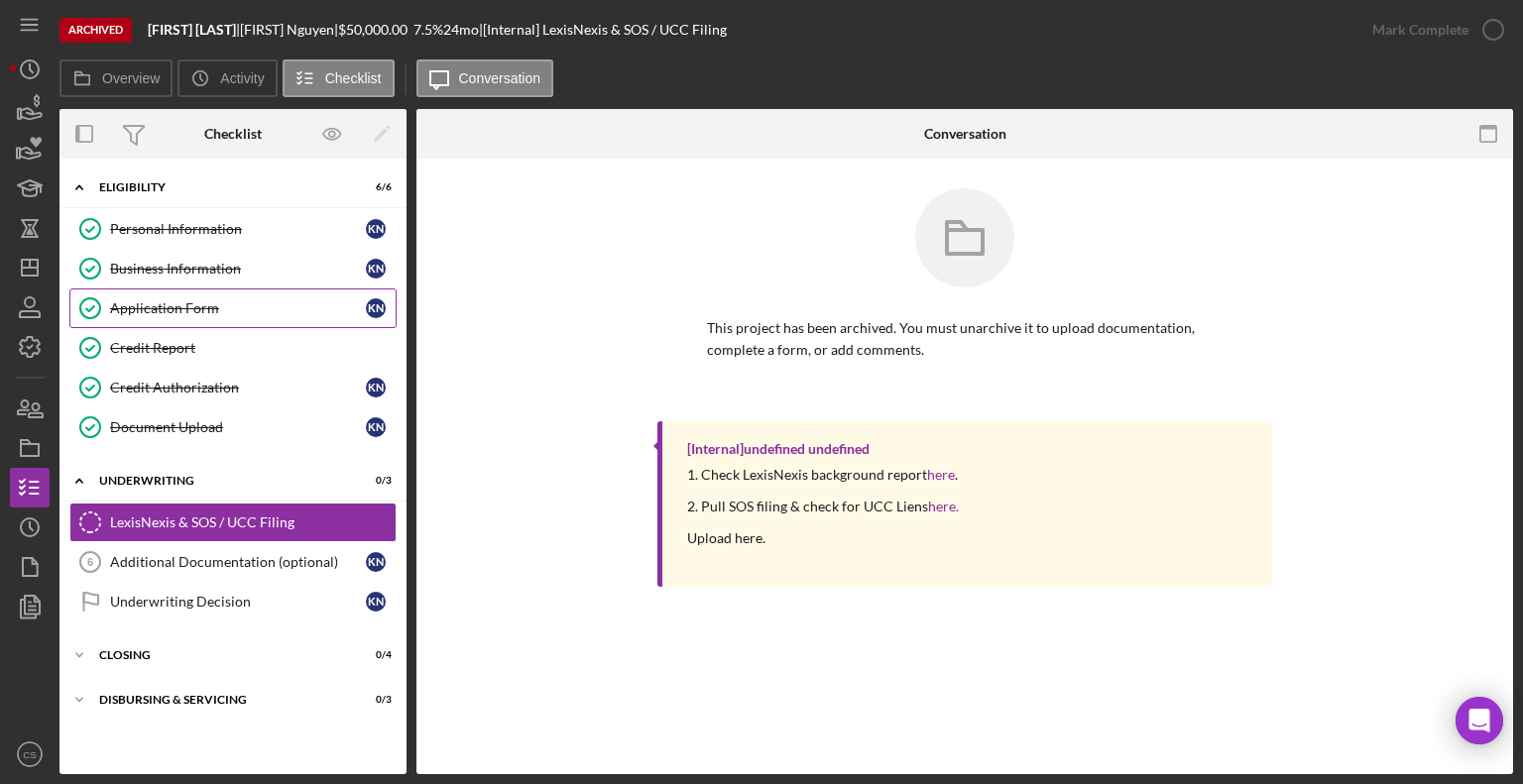 click on "Application Form" at bounding box center [238, 308] 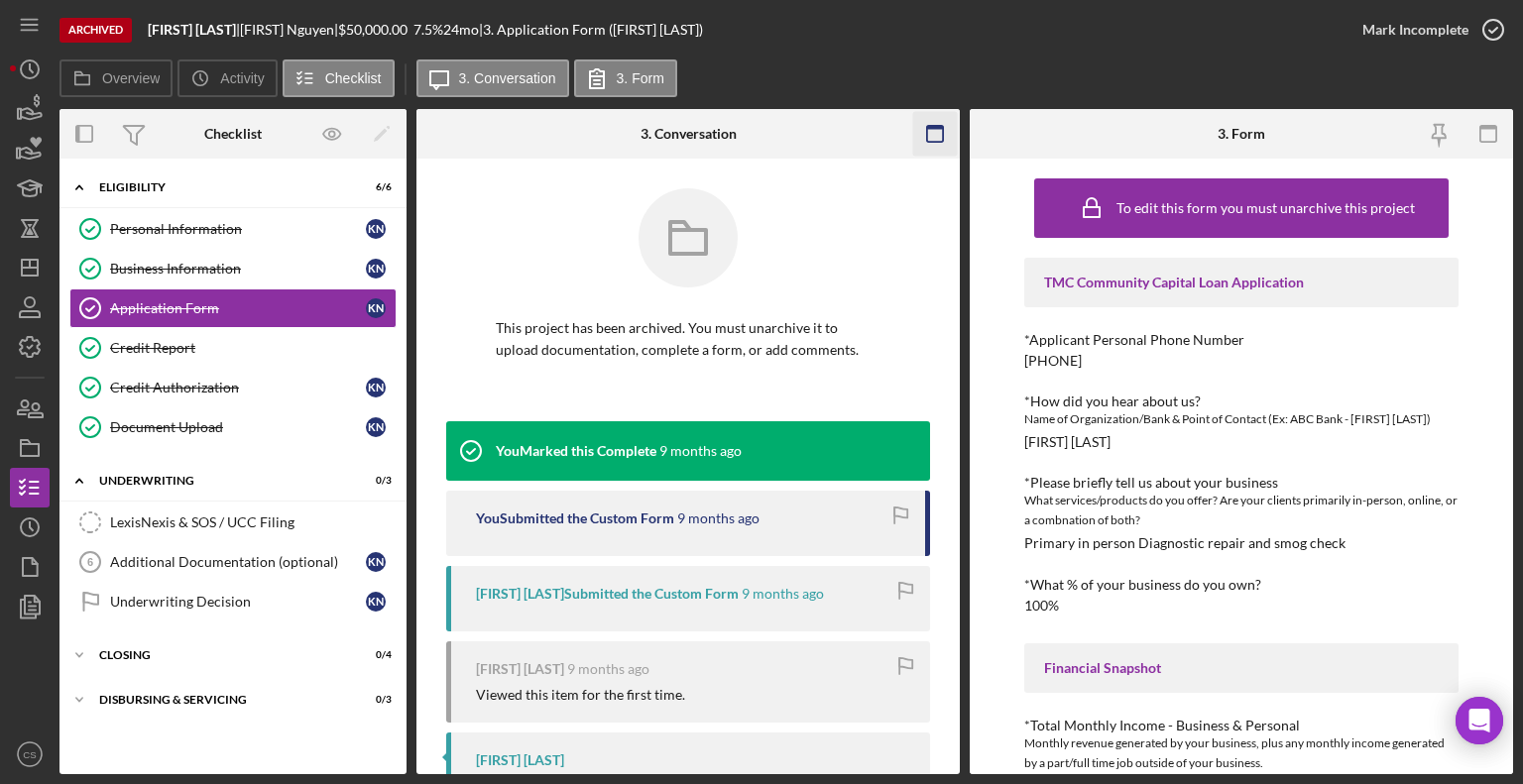 click 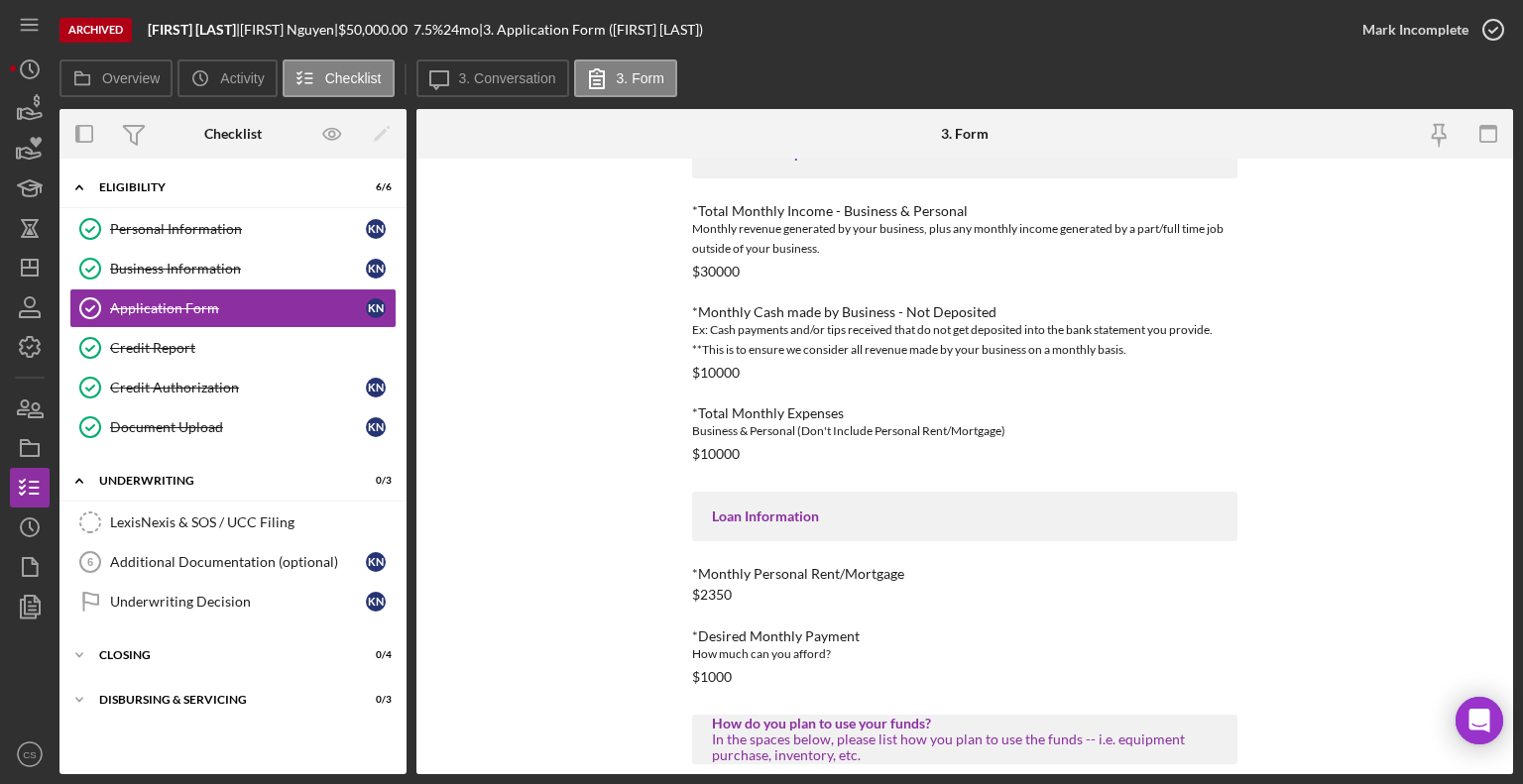 scroll, scrollTop: 777, scrollLeft: 0, axis: vertical 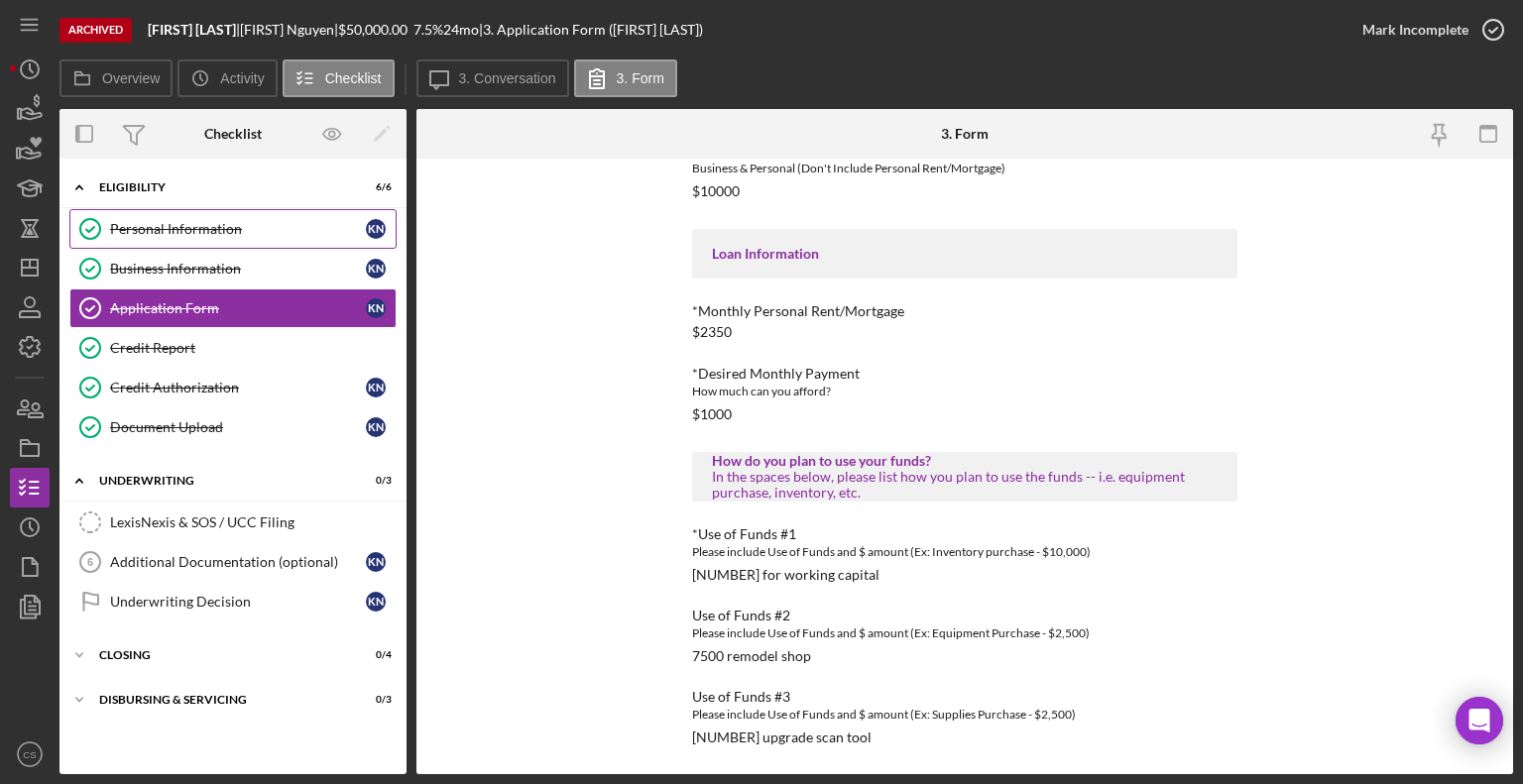click on "Personal Information" at bounding box center [238, 229] 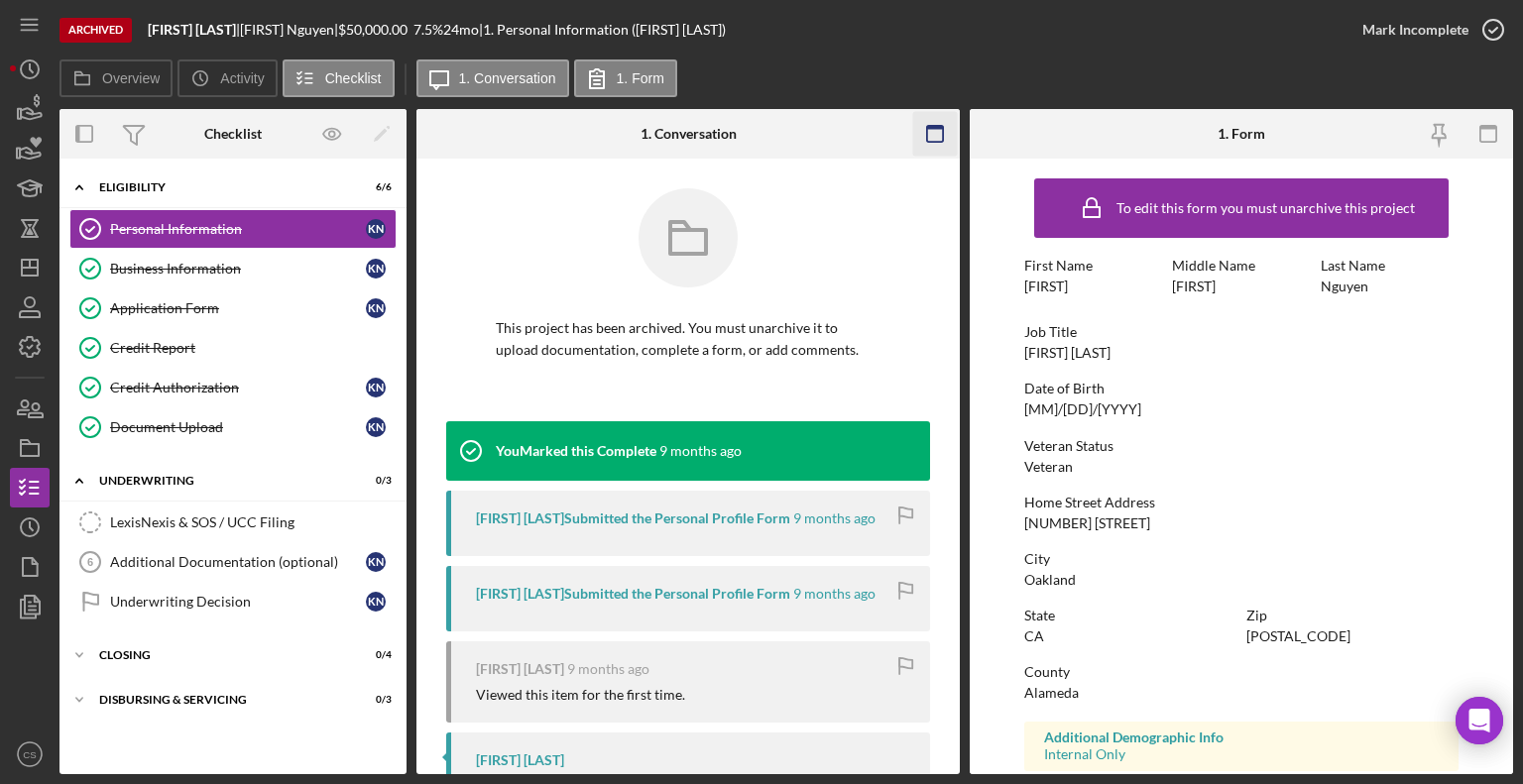 click 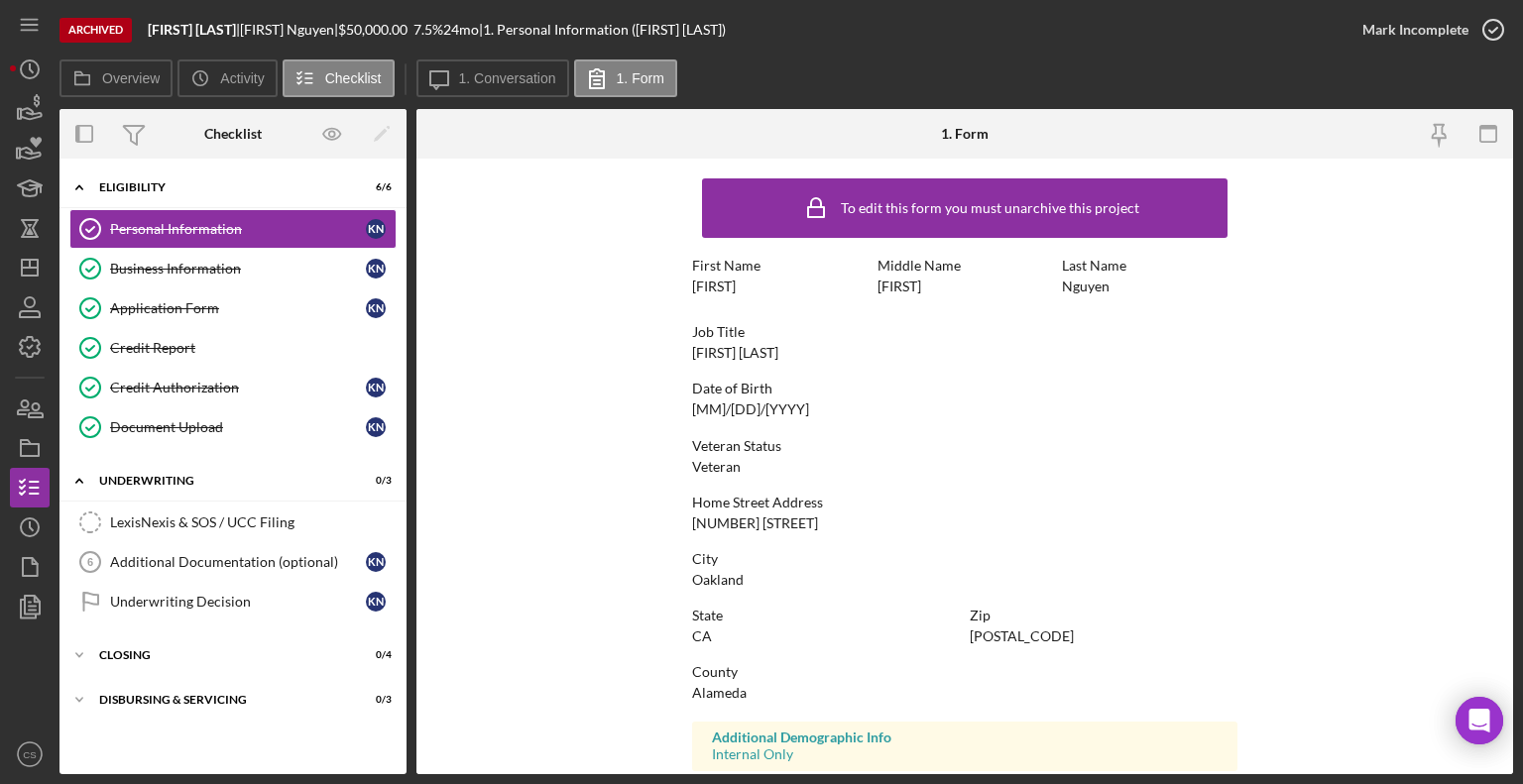 scroll, scrollTop: 309, scrollLeft: 0, axis: vertical 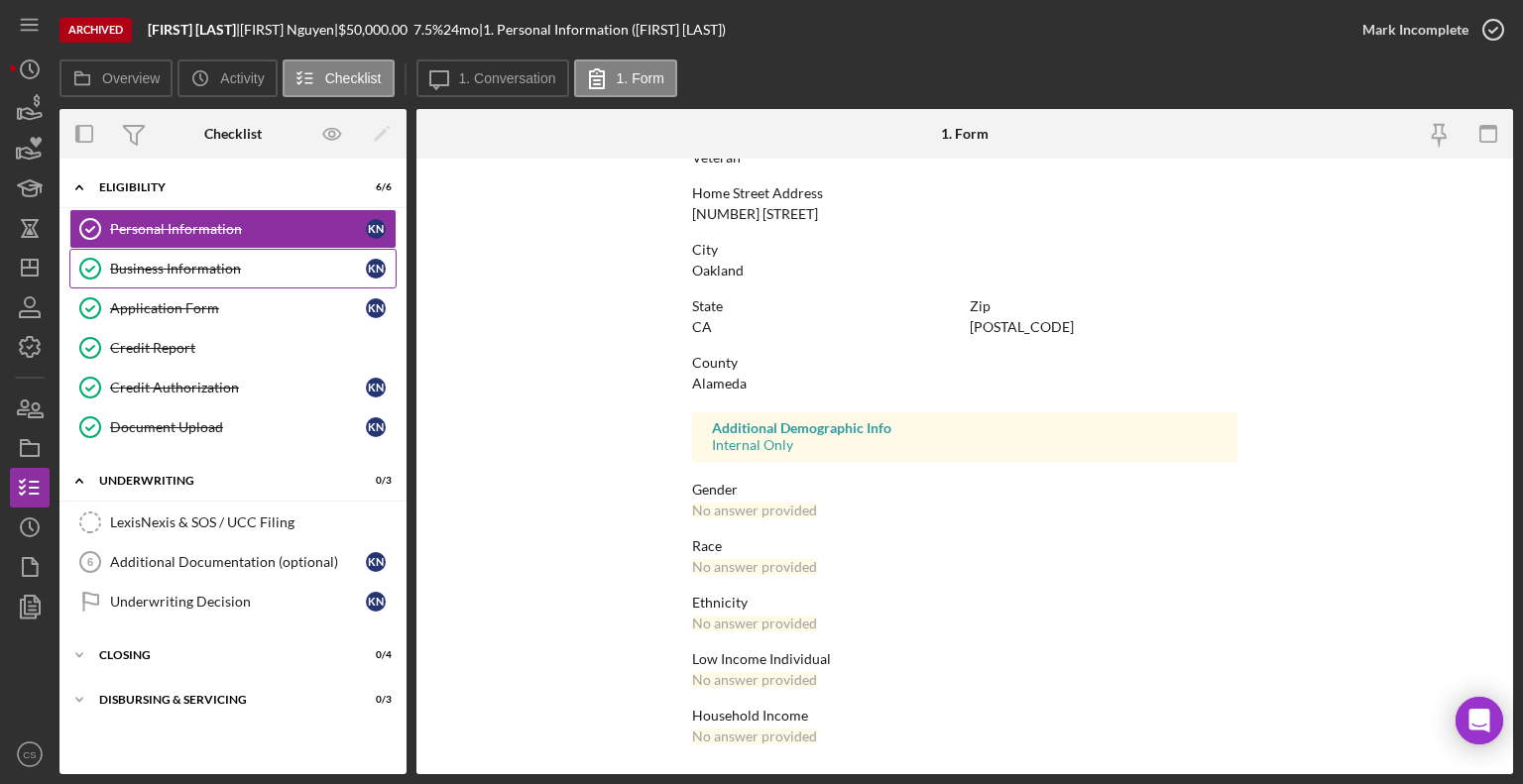 click on "Business Information" at bounding box center (238, 269) 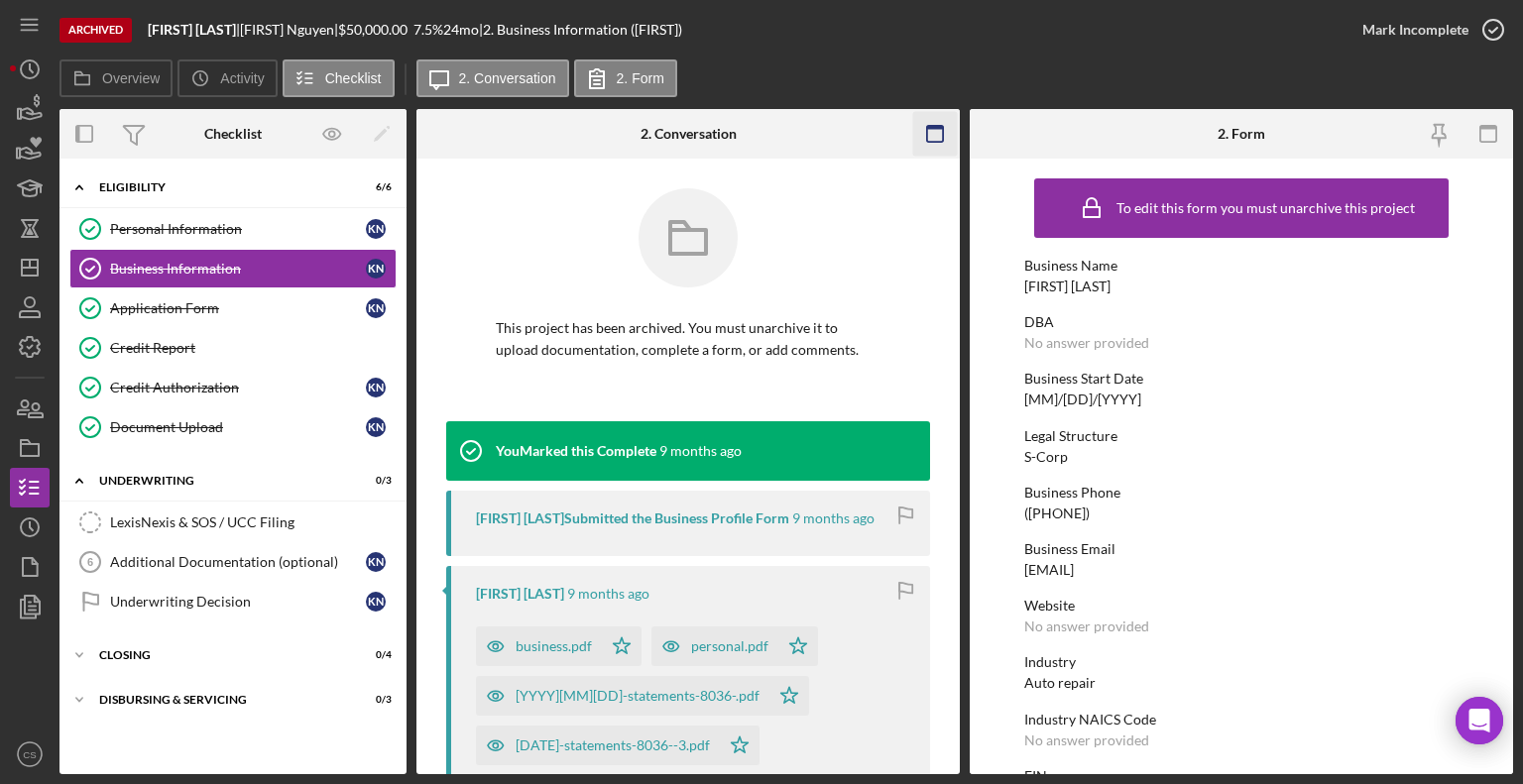click 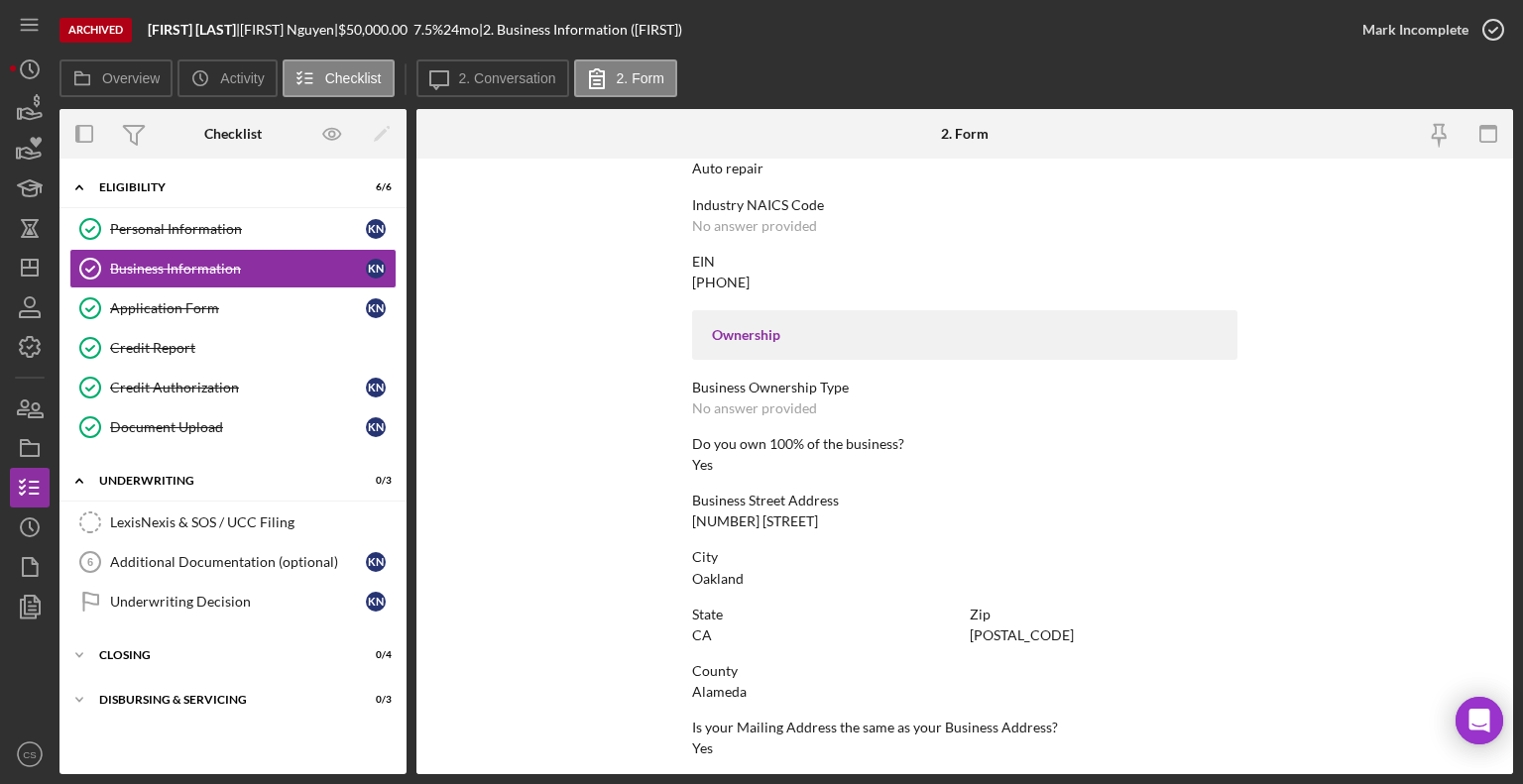scroll, scrollTop: 879, scrollLeft: 0, axis: vertical 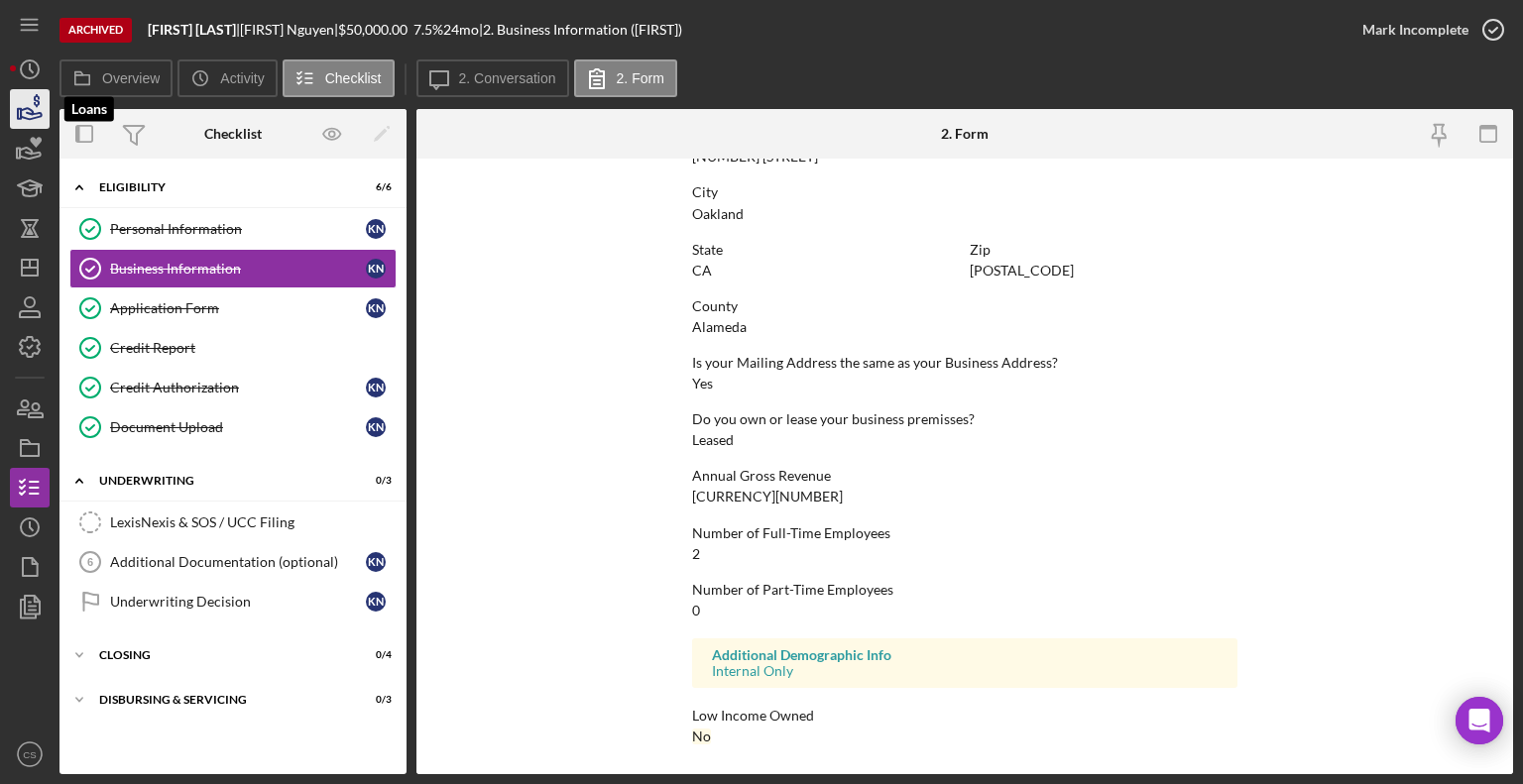 click 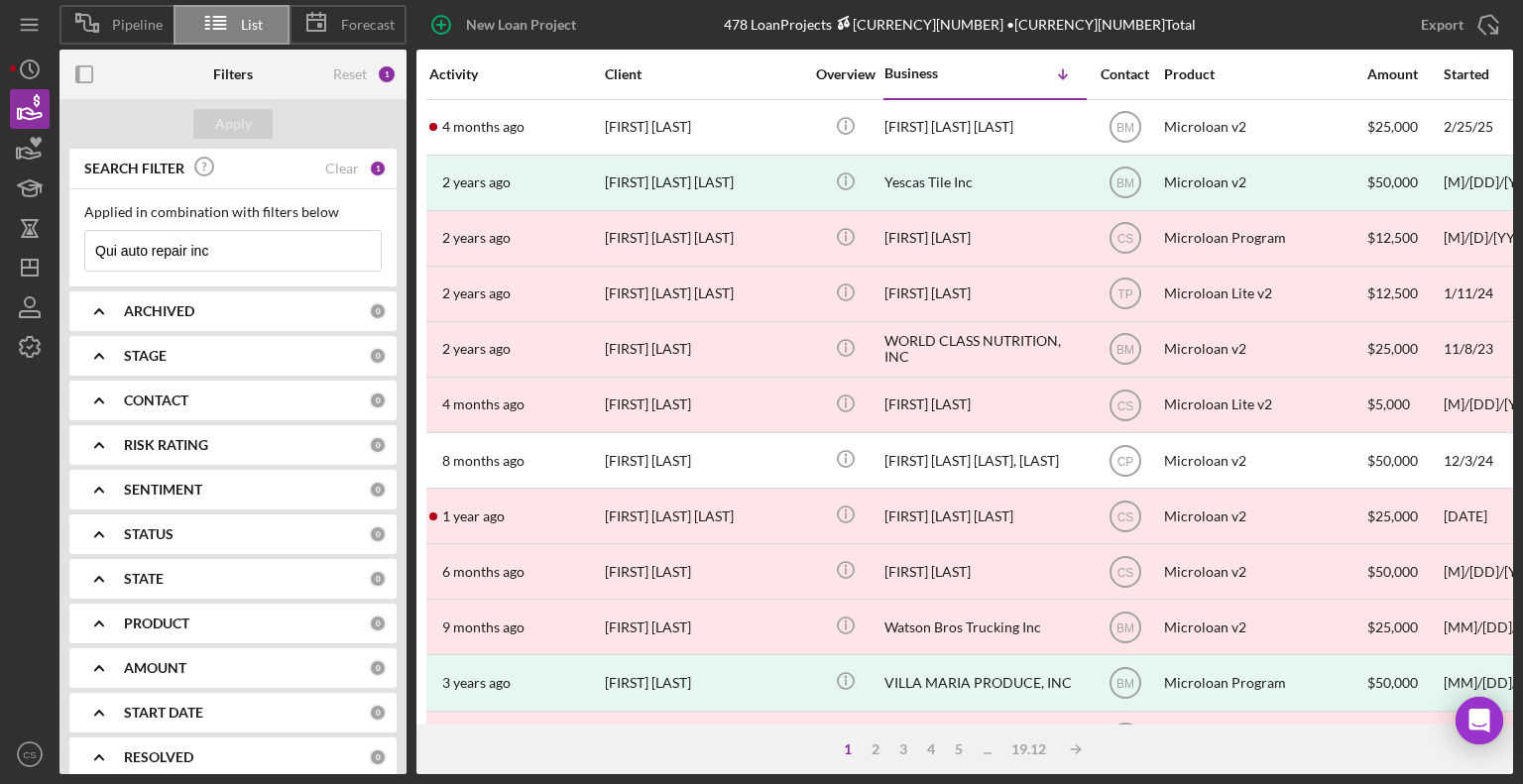 drag, startPoint x: 249, startPoint y: 248, endPoint x: 59, endPoint y: 247, distance: 190.00263 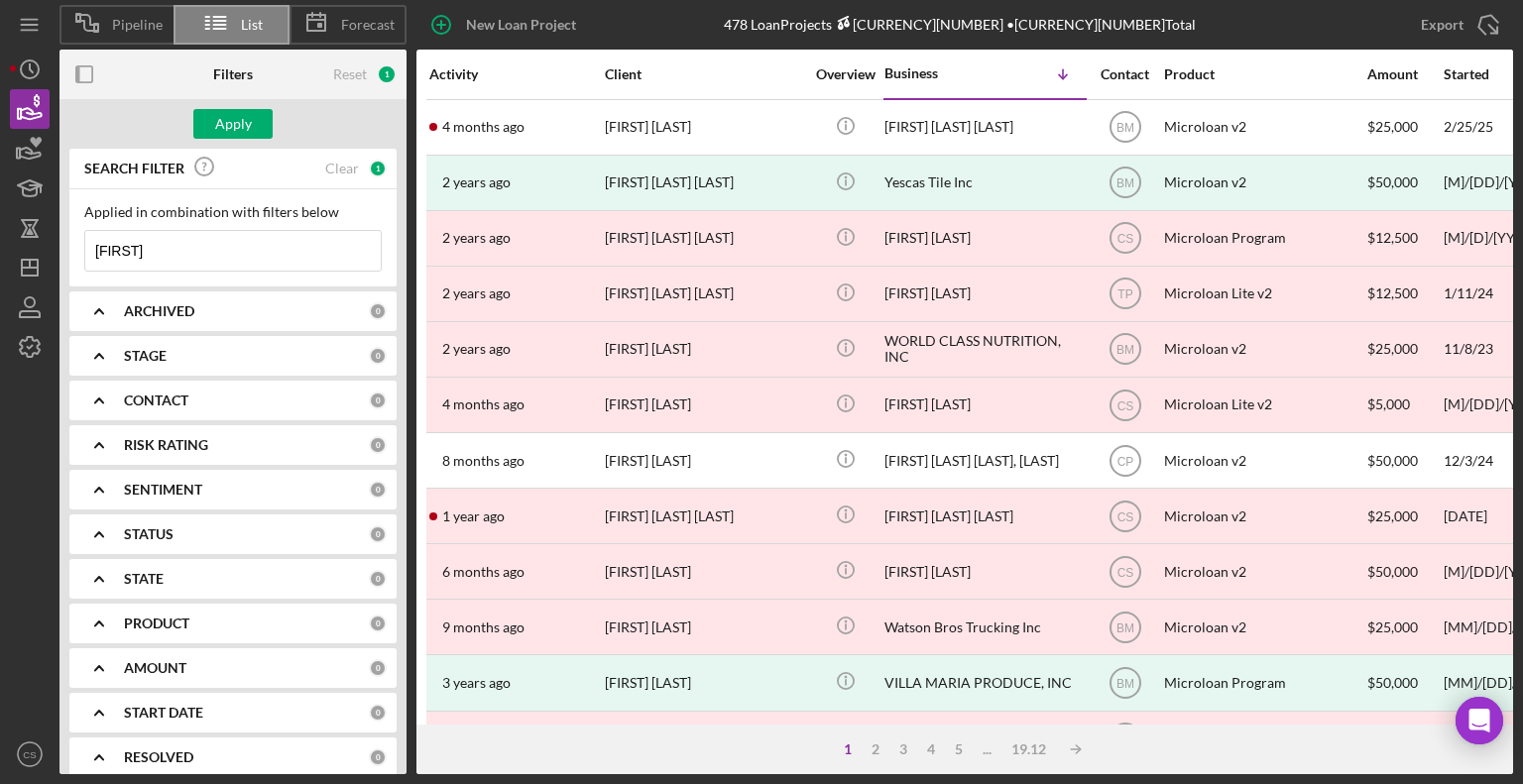 type on "RUBY FOOTWEAR LLC" 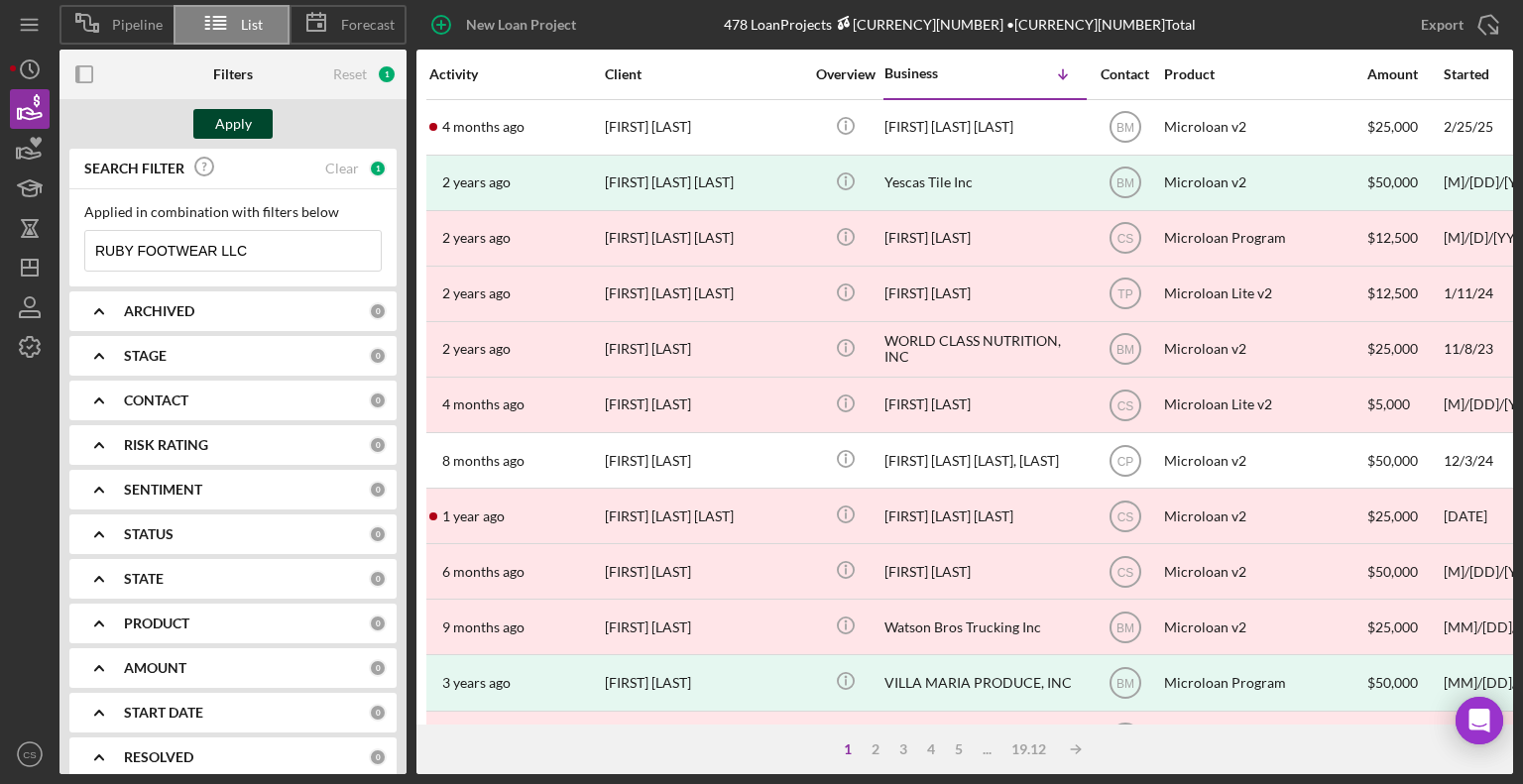 click on "Apply" at bounding box center [233, 124] 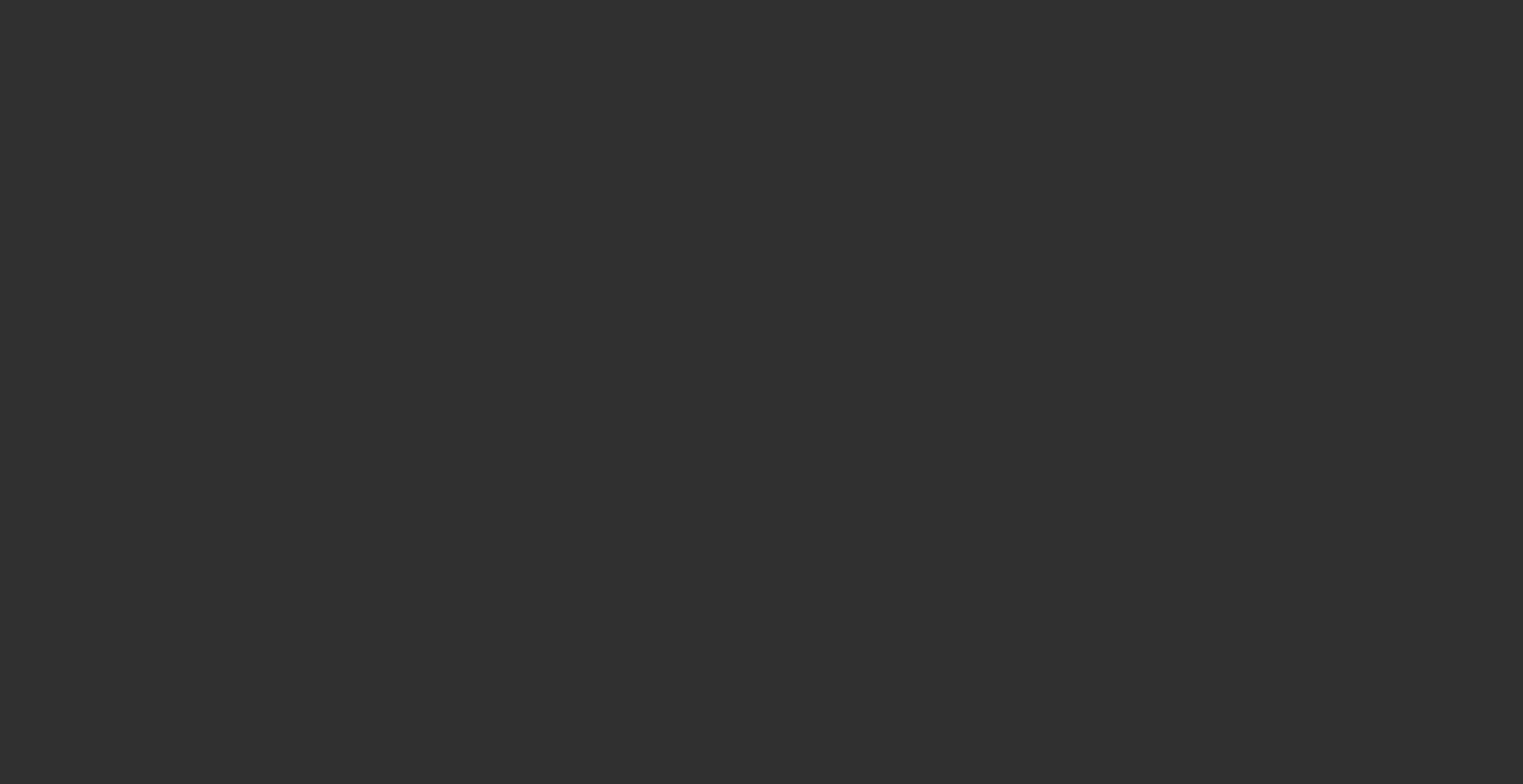 scroll, scrollTop: 0, scrollLeft: 0, axis: both 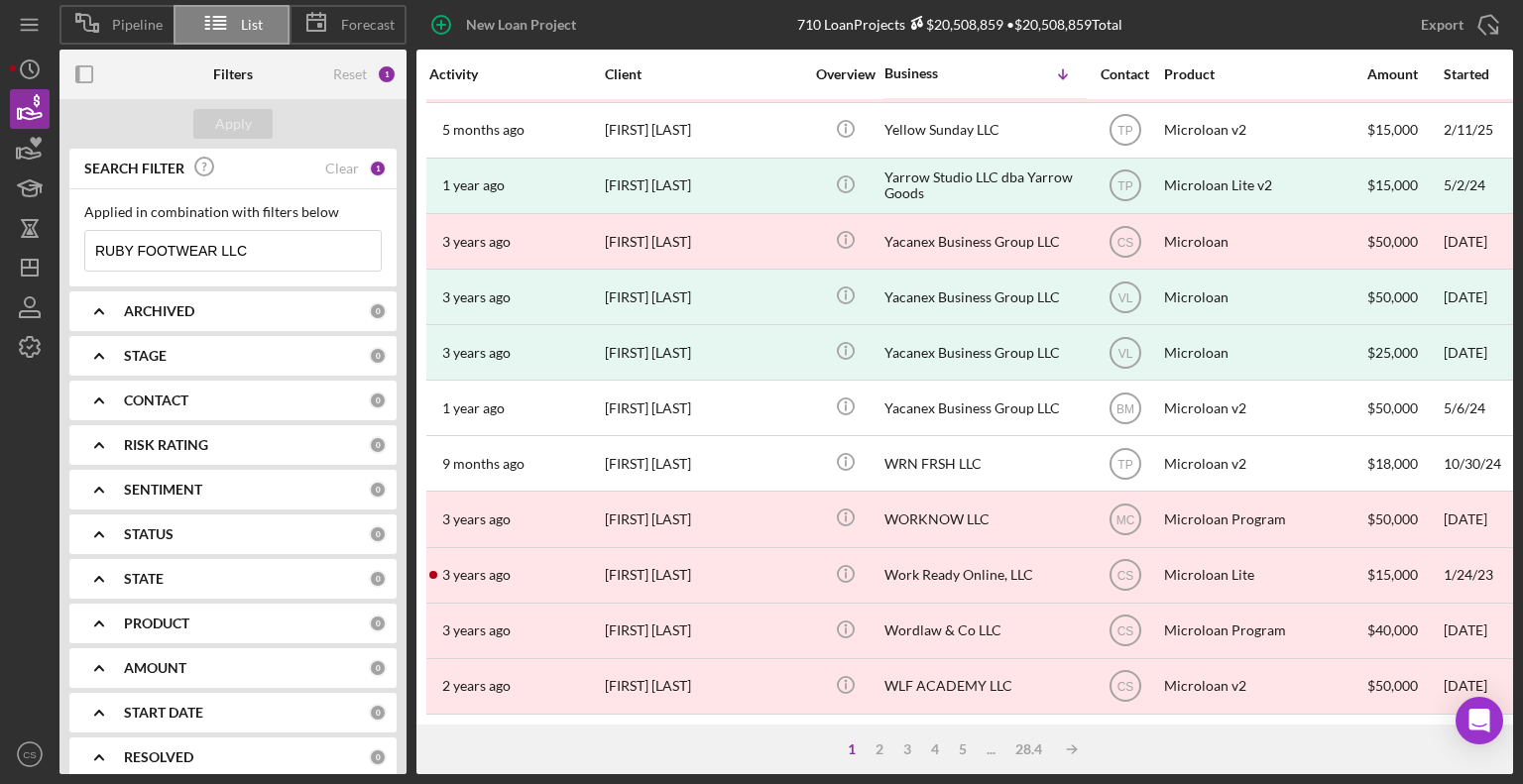 click on "RUBY FOOTWEAR LLC" at bounding box center (233, 251) 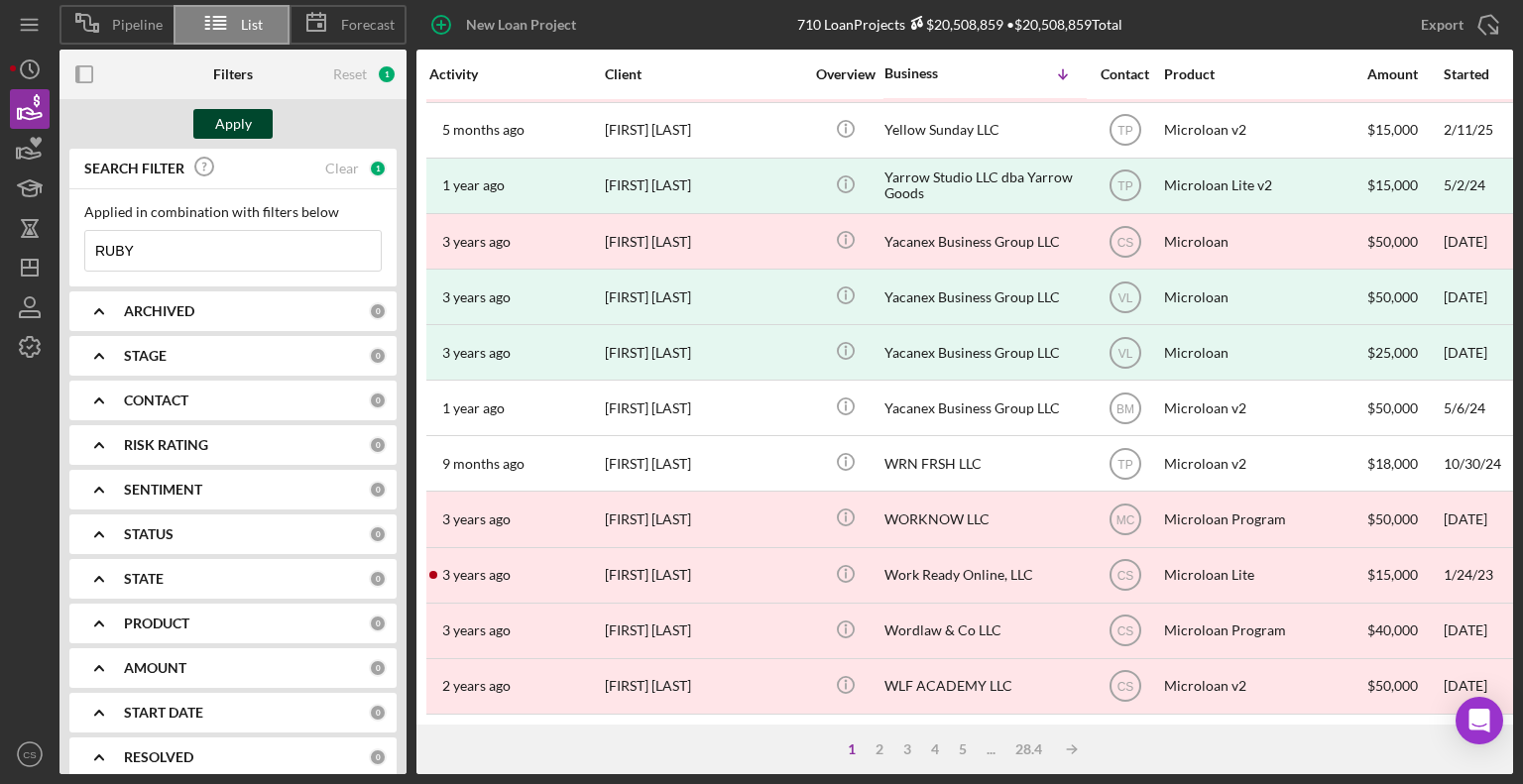 type on "RUBY" 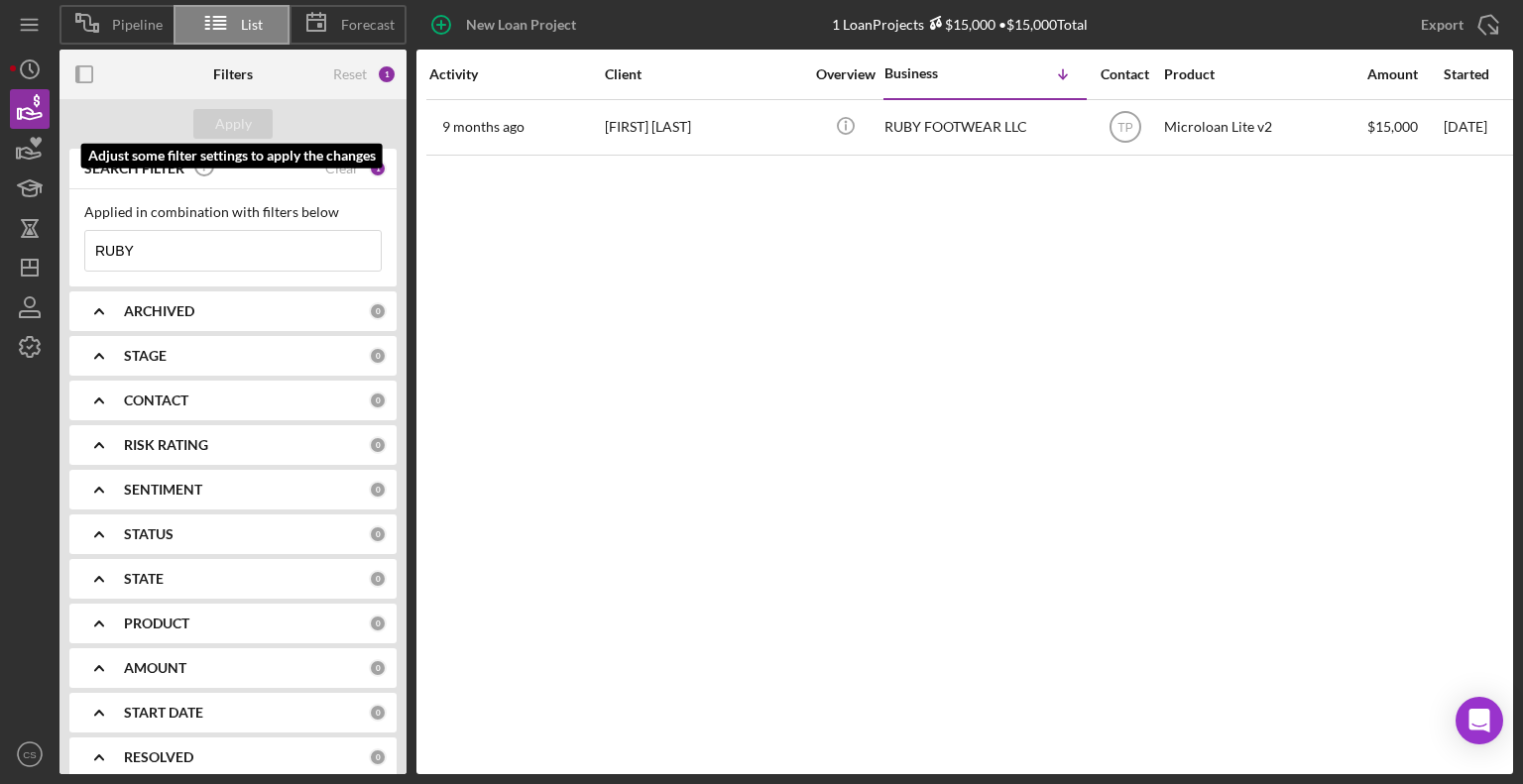 scroll, scrollTop: 0, scrollLeft: 0, axis: both 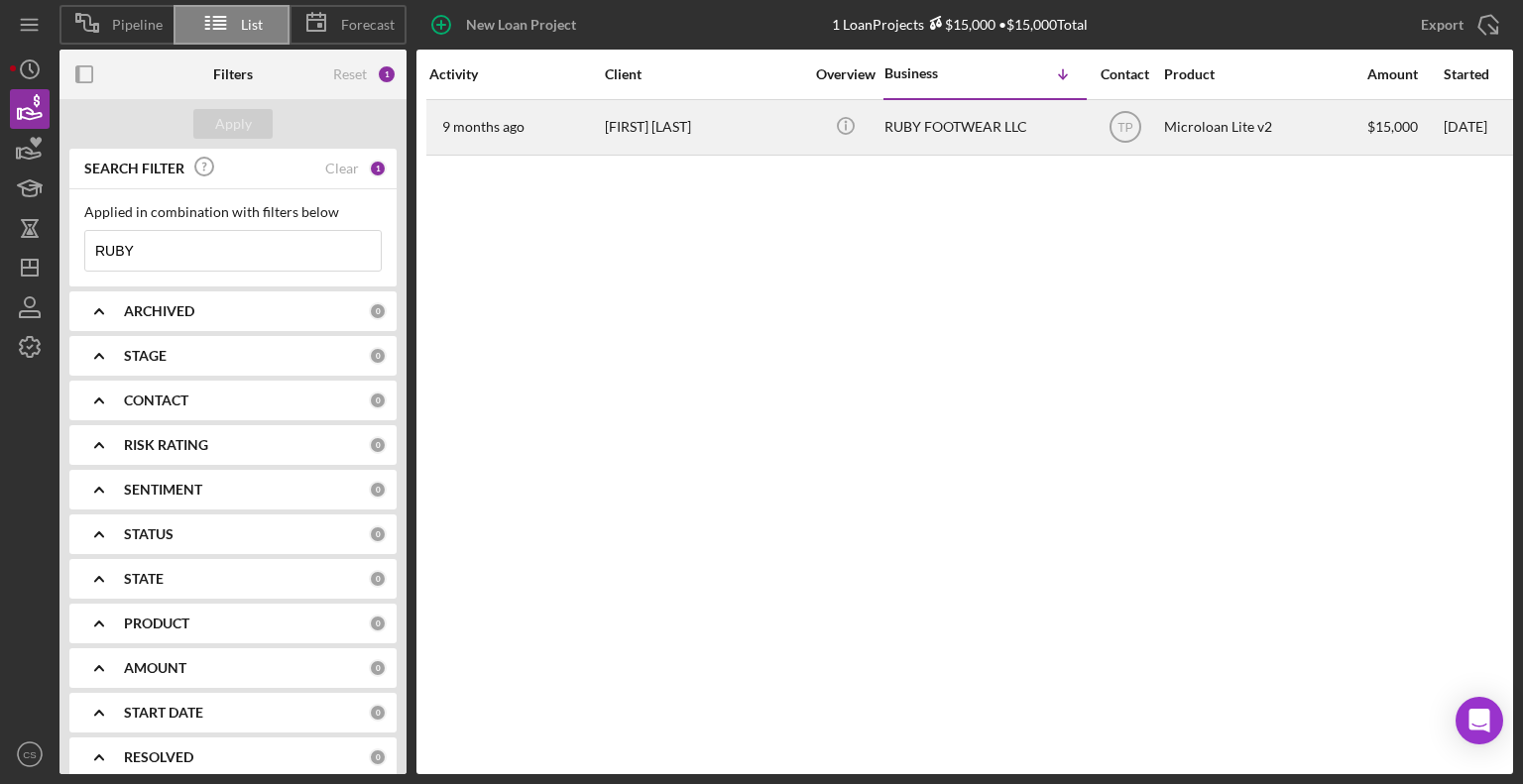 click on "RUBY FOOTWEAR LLC" at bounding box center (984, 127) 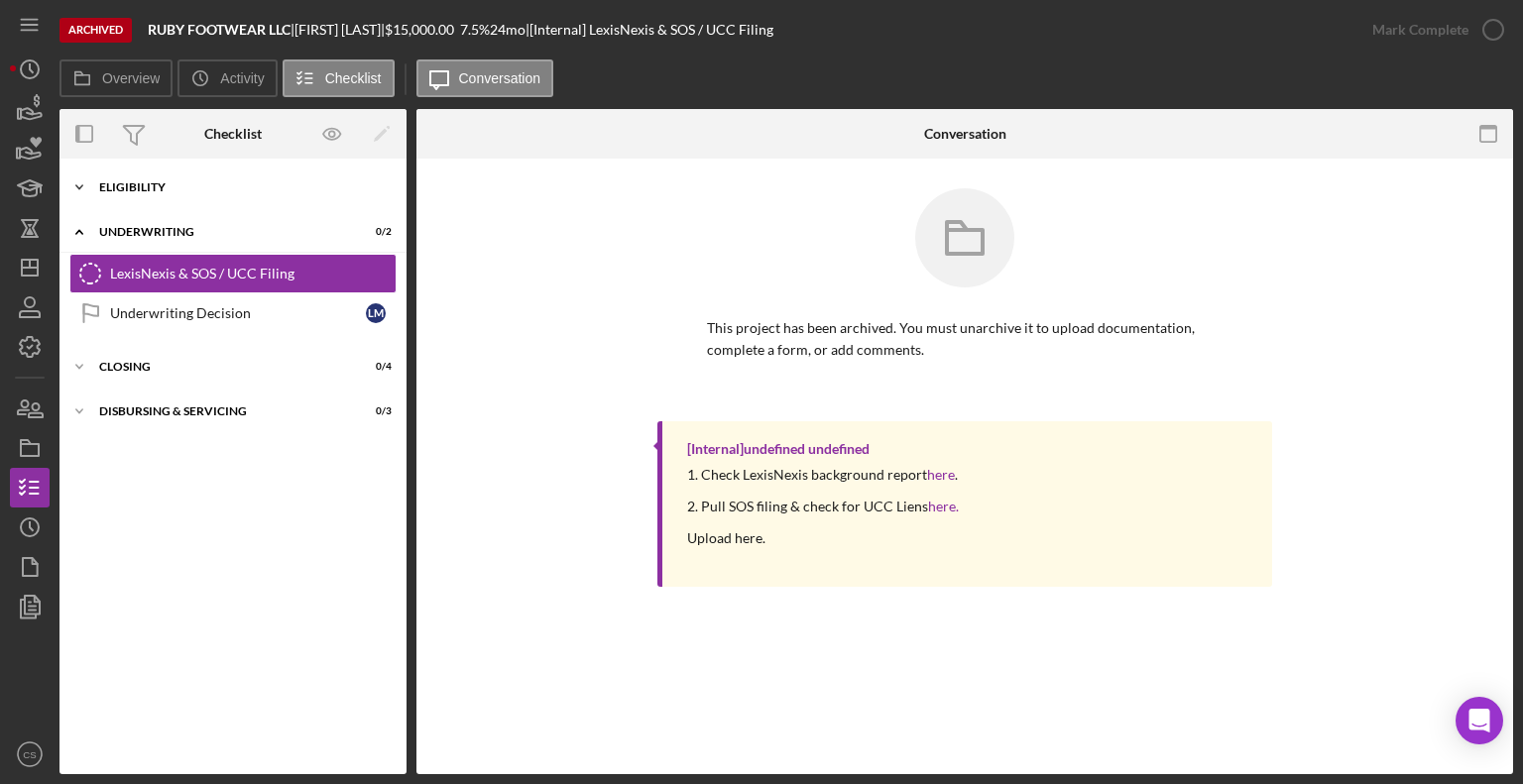 click on "Eligibility" at bounding box center [240, 187] 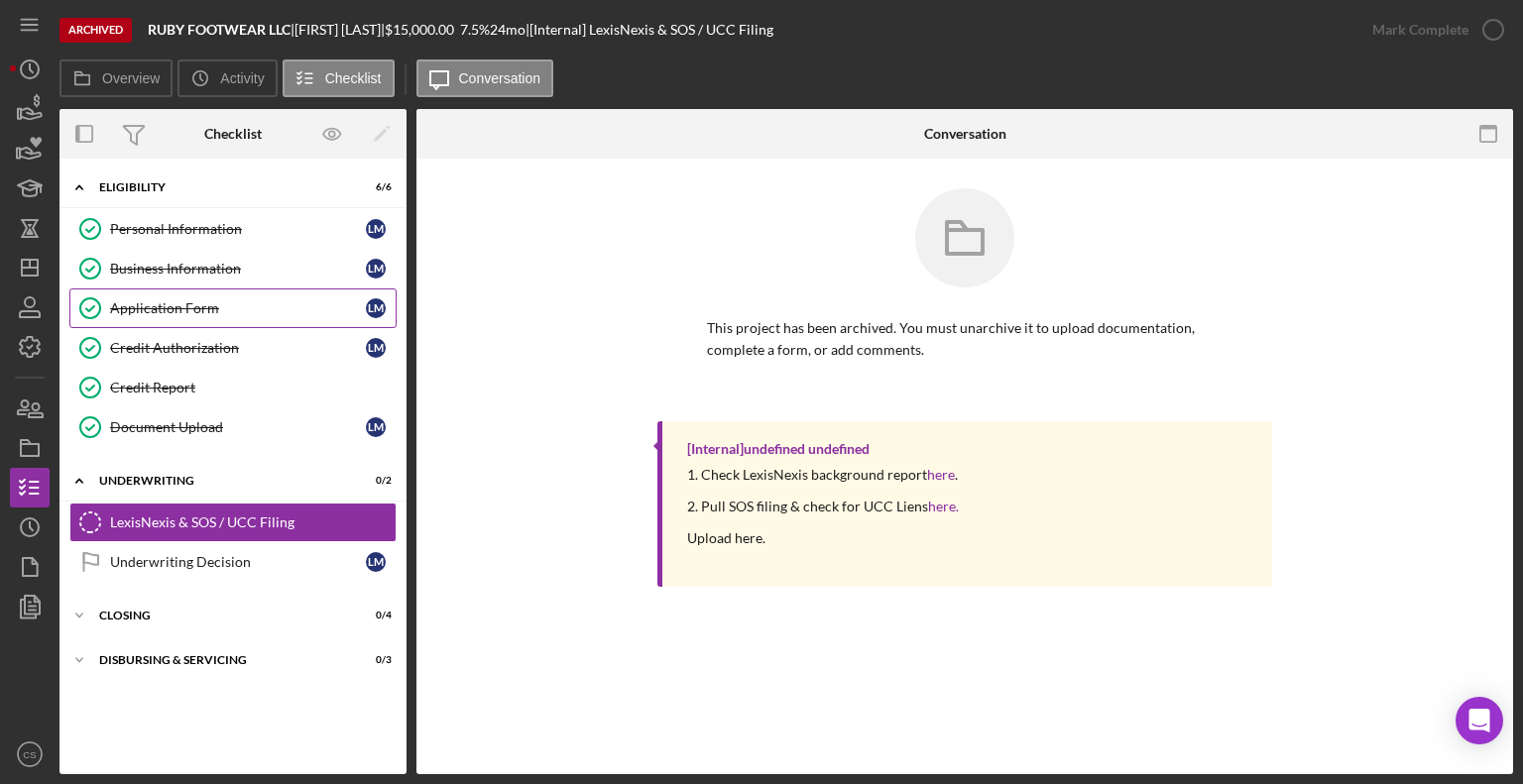 click on "Application Form" at bounding box center (238, 308) 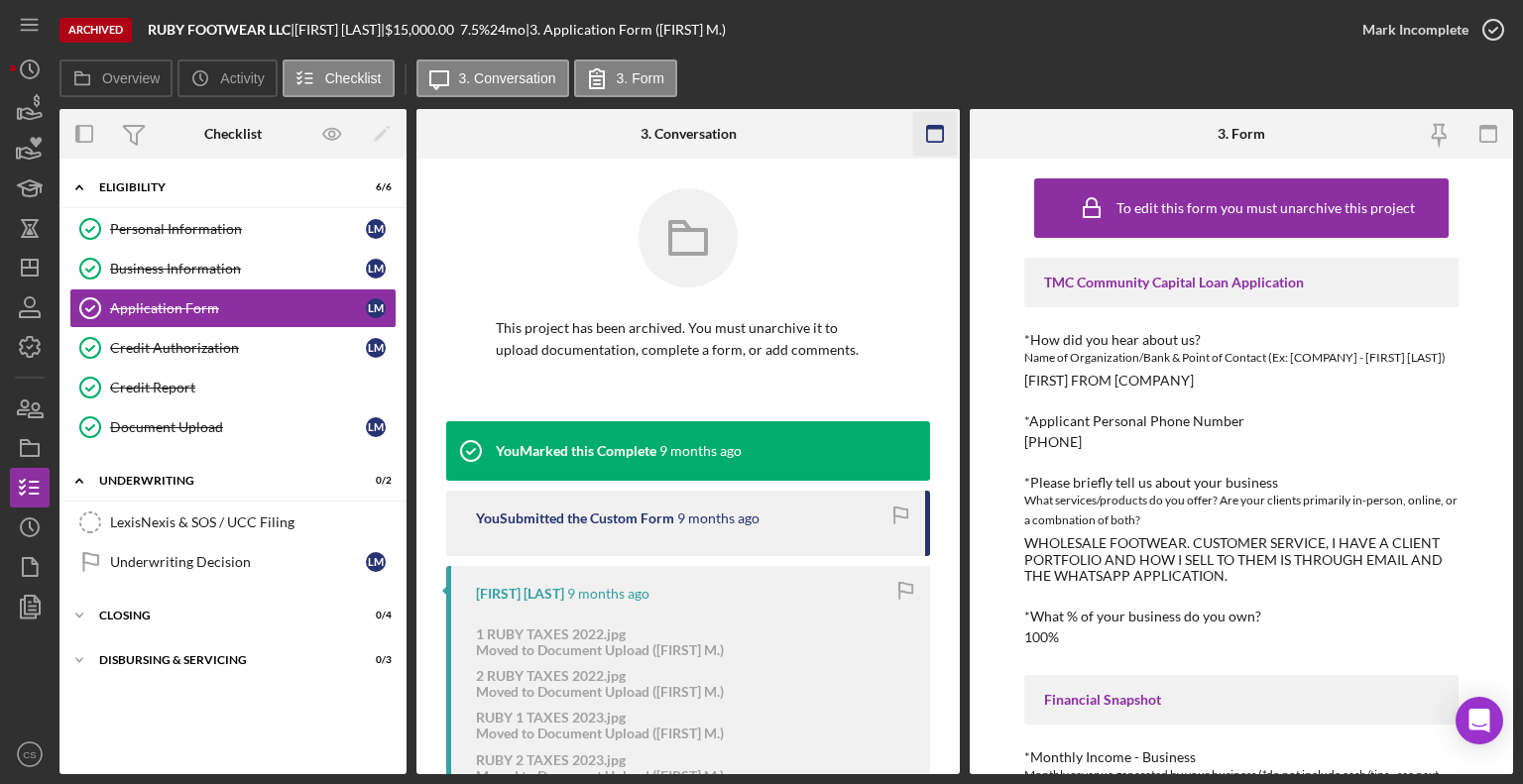 click 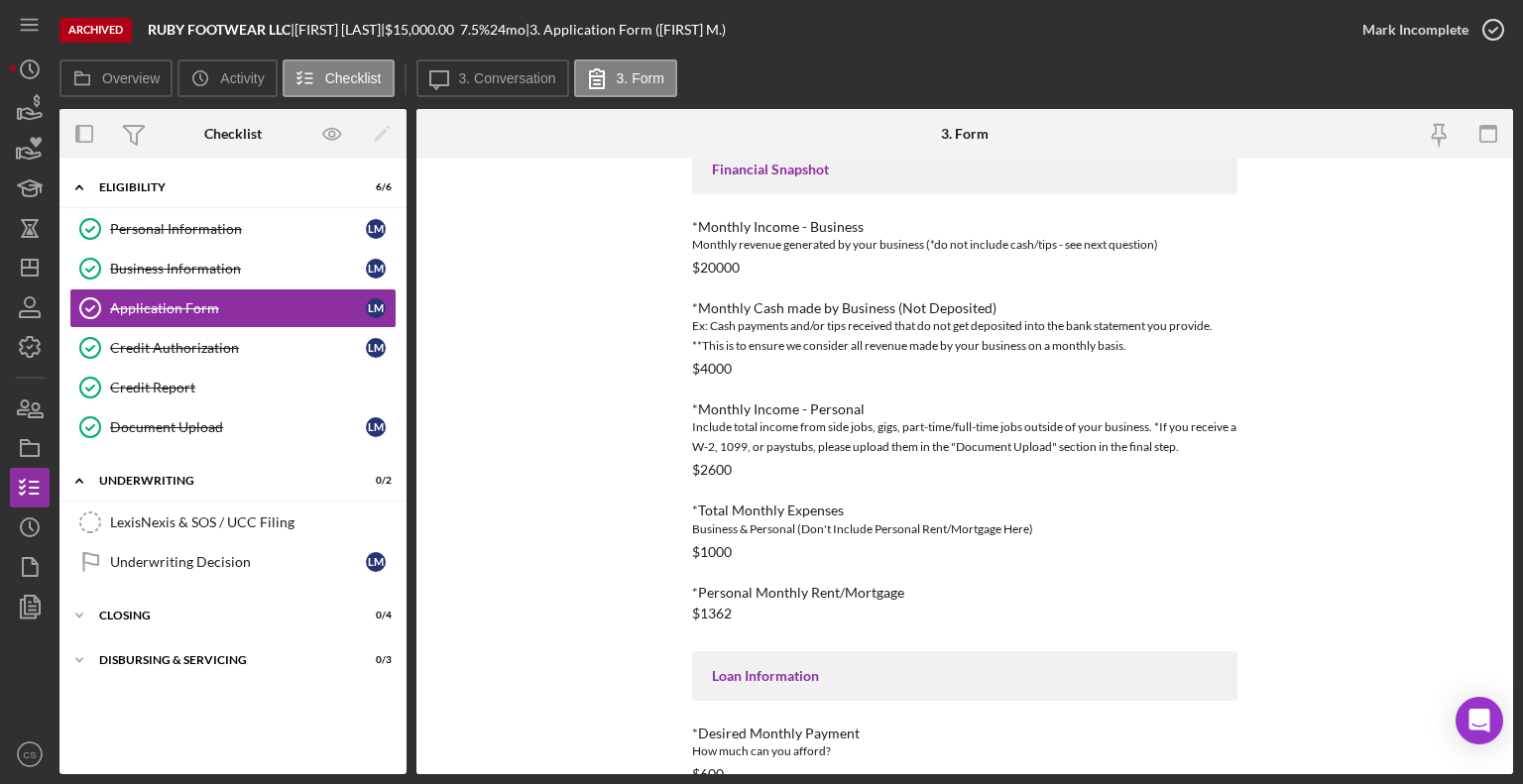 scroll, scrollTop: 632, scrollLeft: 0, axis: vertical 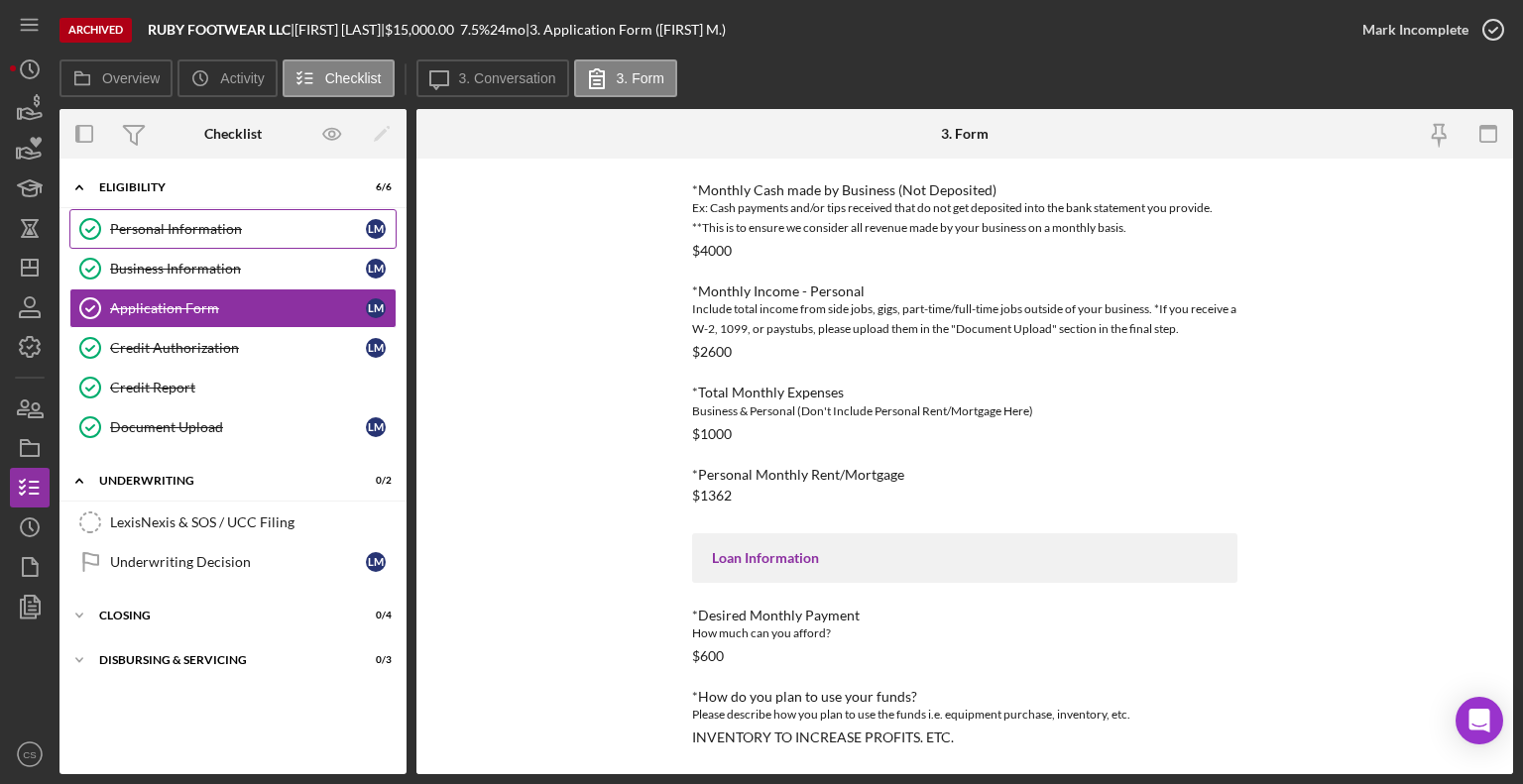 click on "Personal Information" at bounding box center (238, 229) 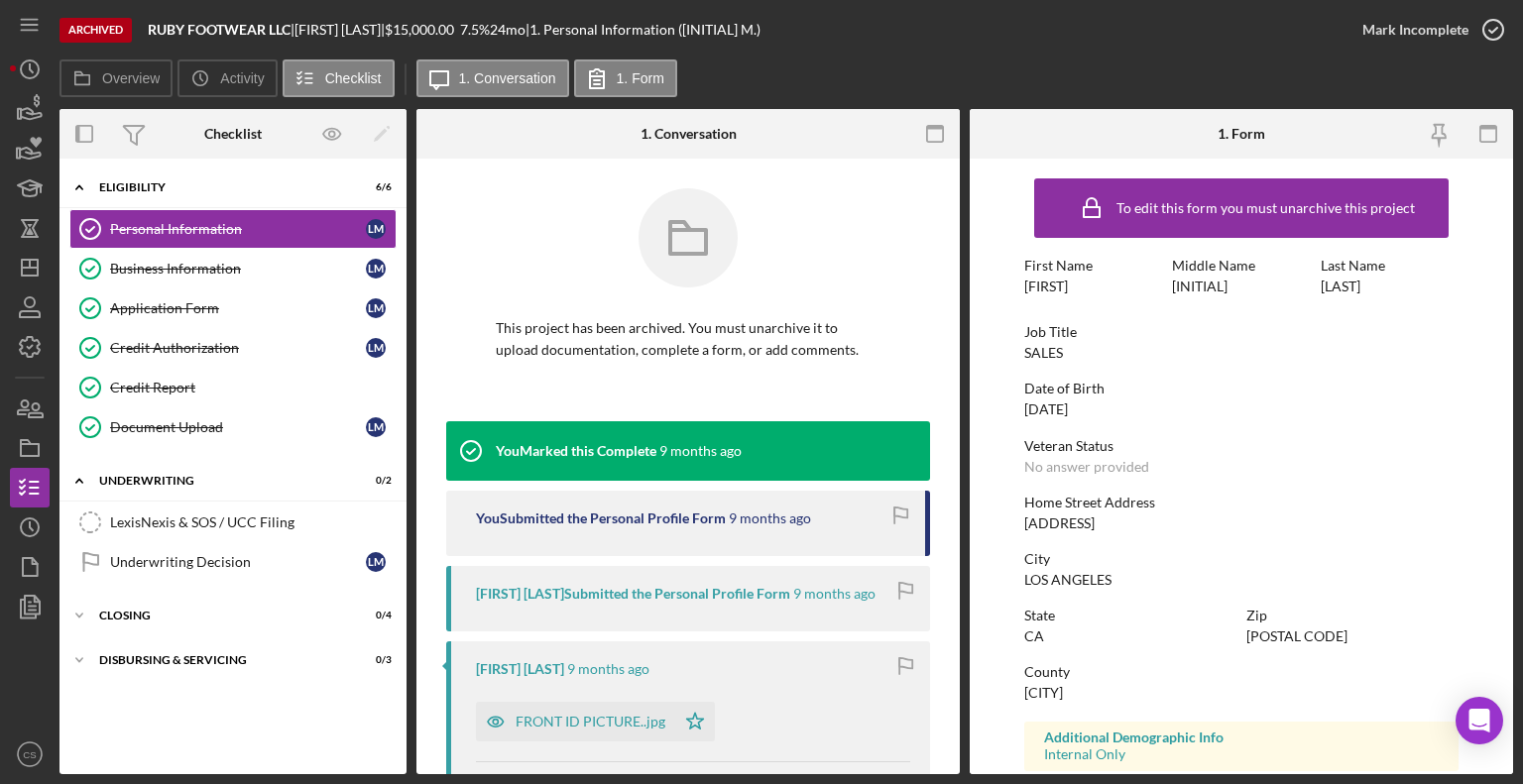 click 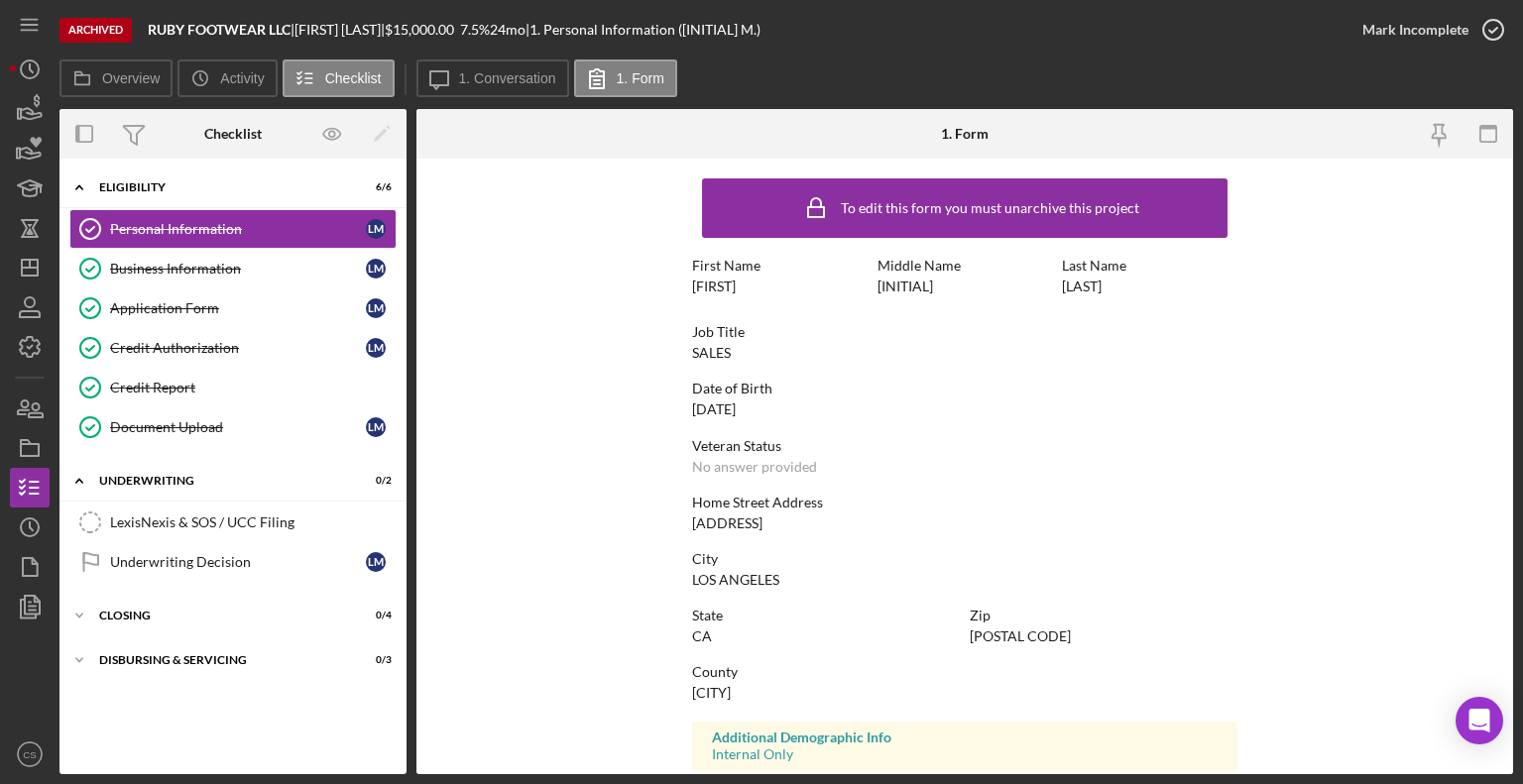 scroll, scrollTop: 309, scrollLeft: 0, axis: vertical 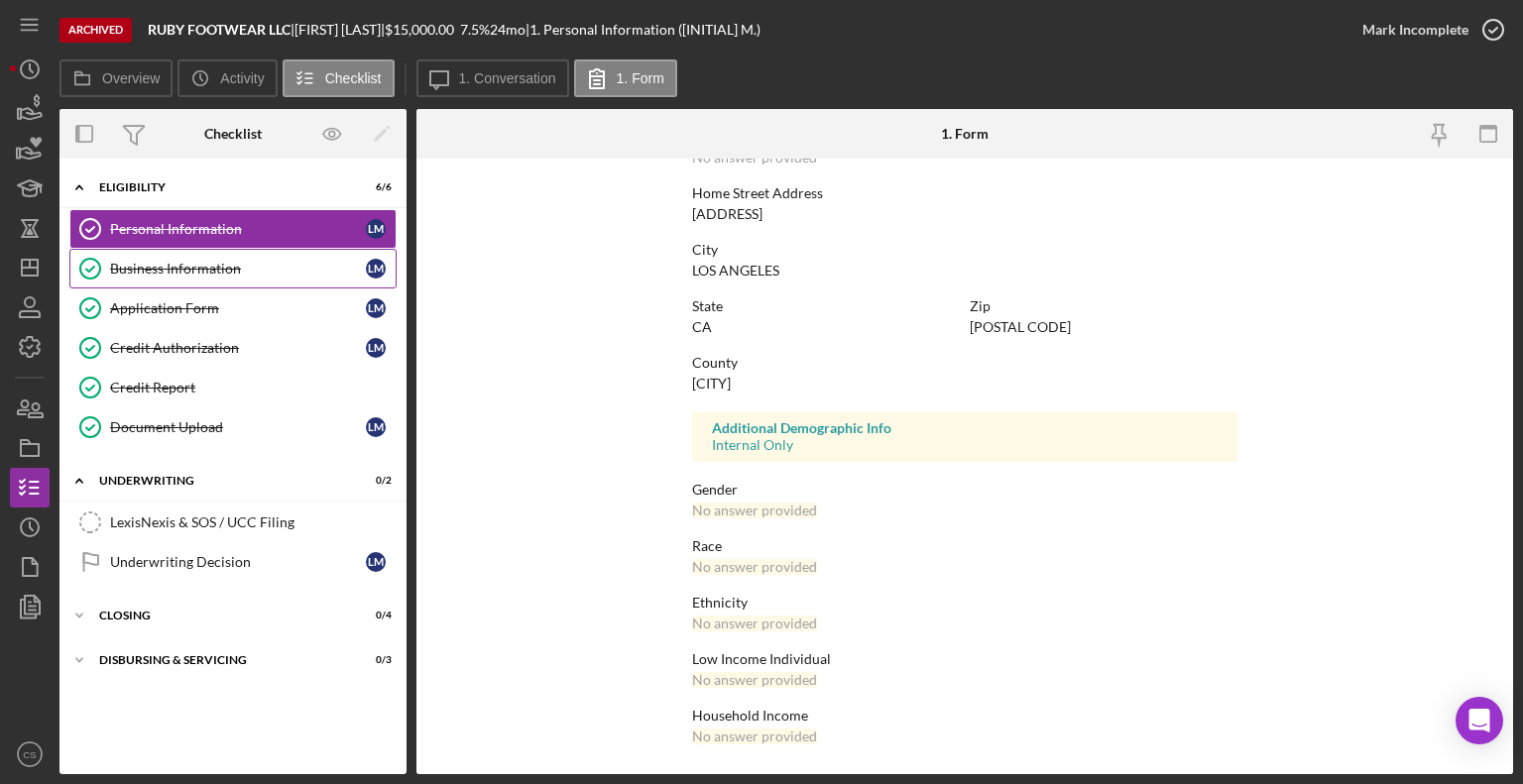 click on "Business Information" at bounding box center (238, 269) 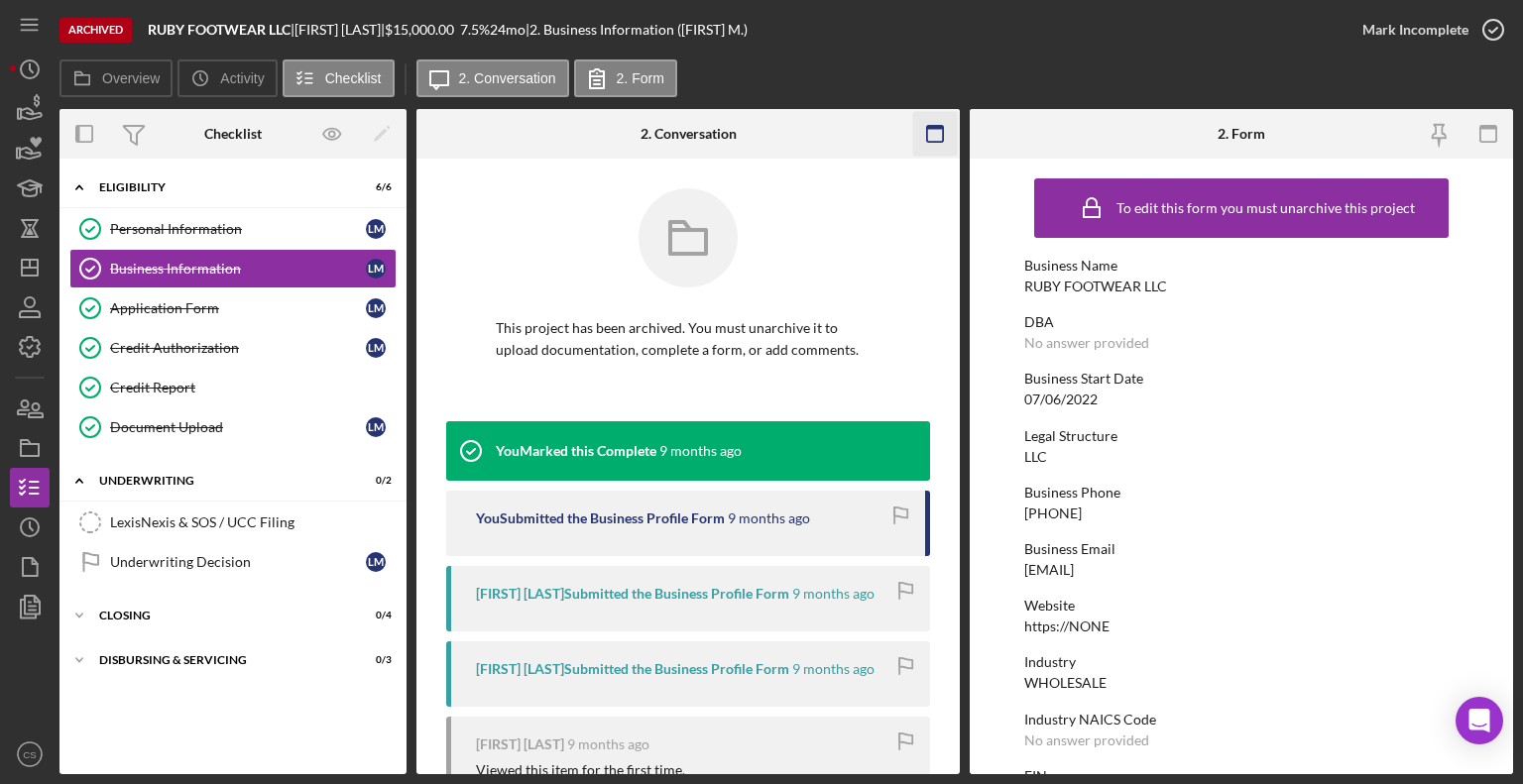 click 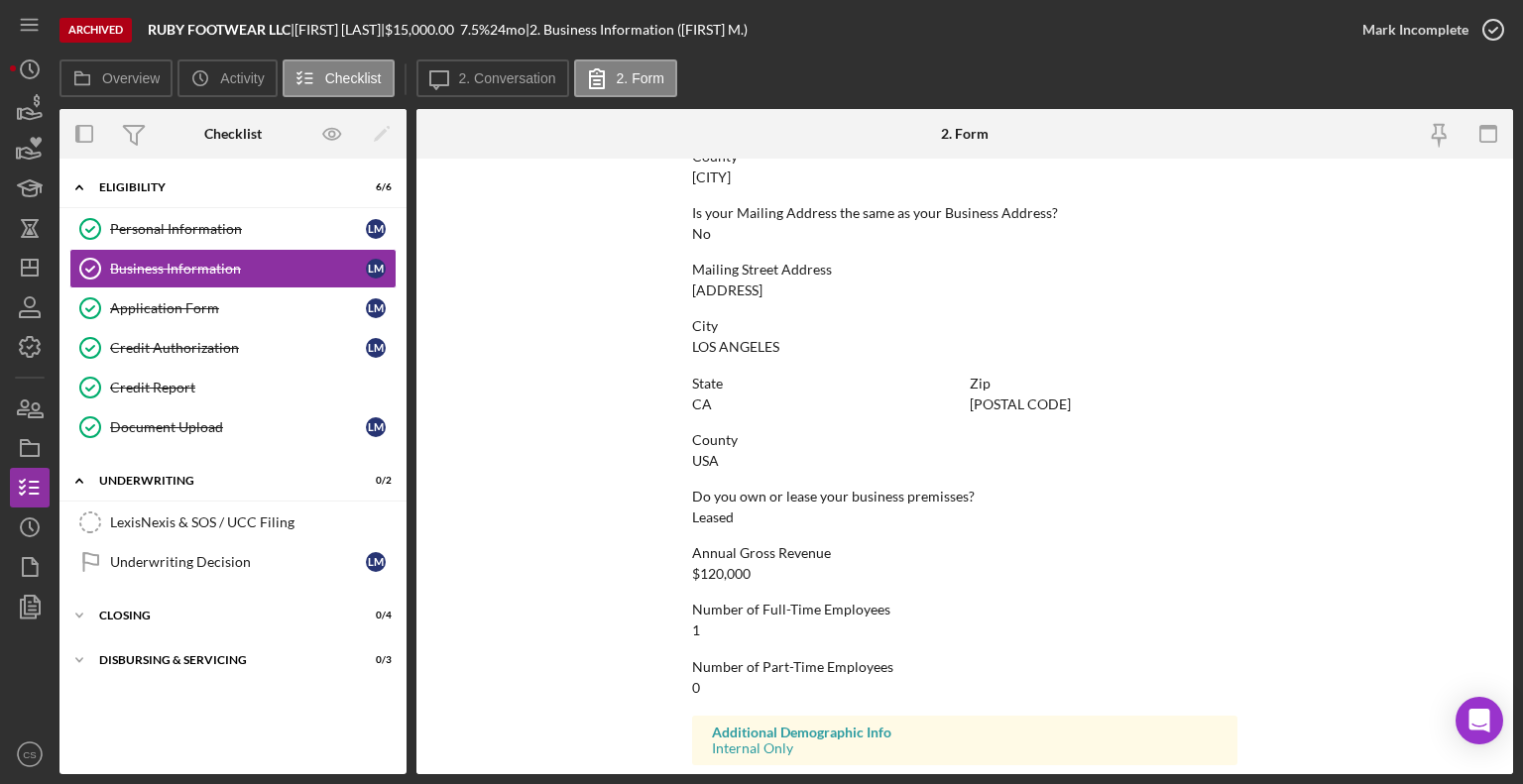 scroll, scrollTop: 1106, scrollLeft: 0, axis: vertical 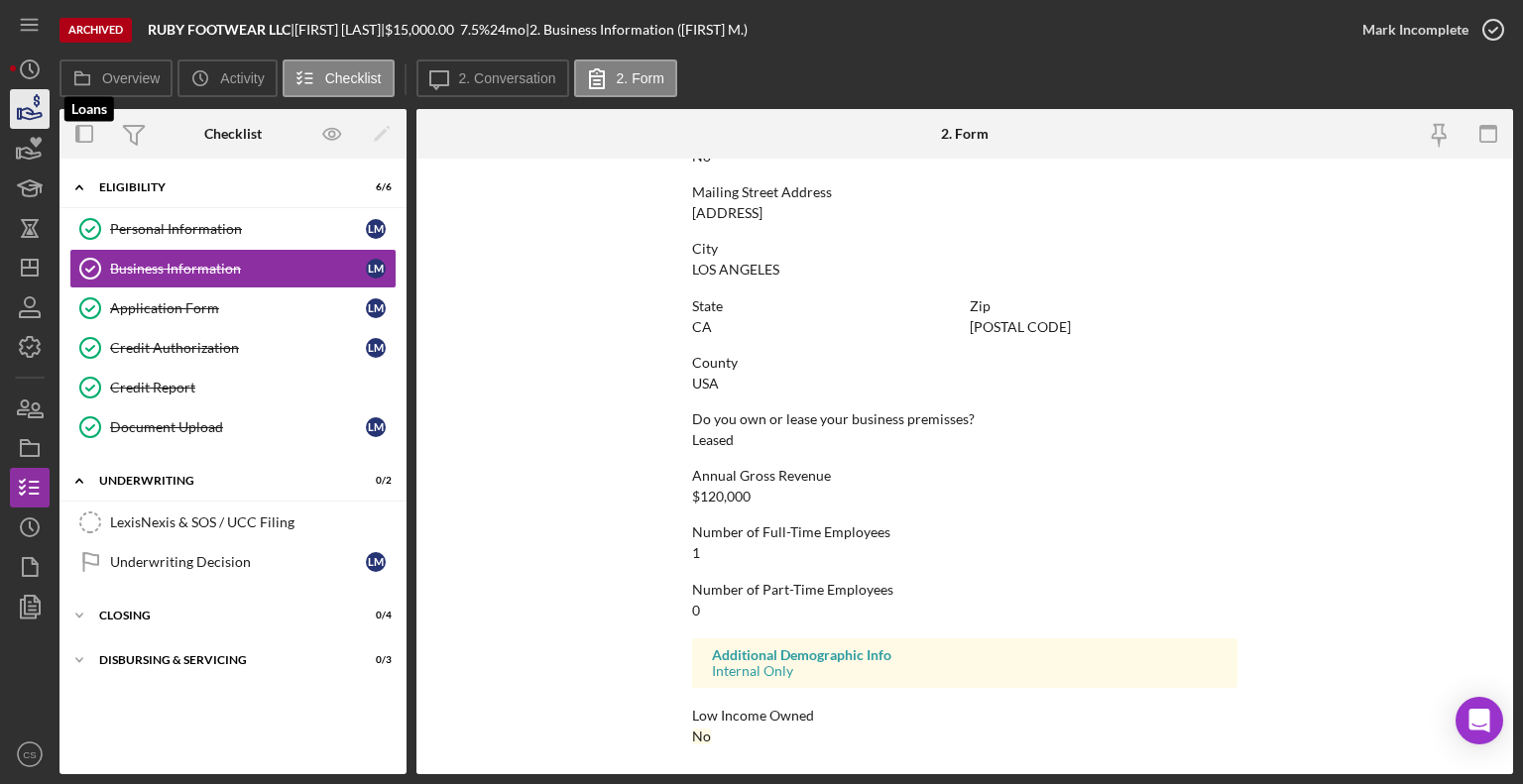 click 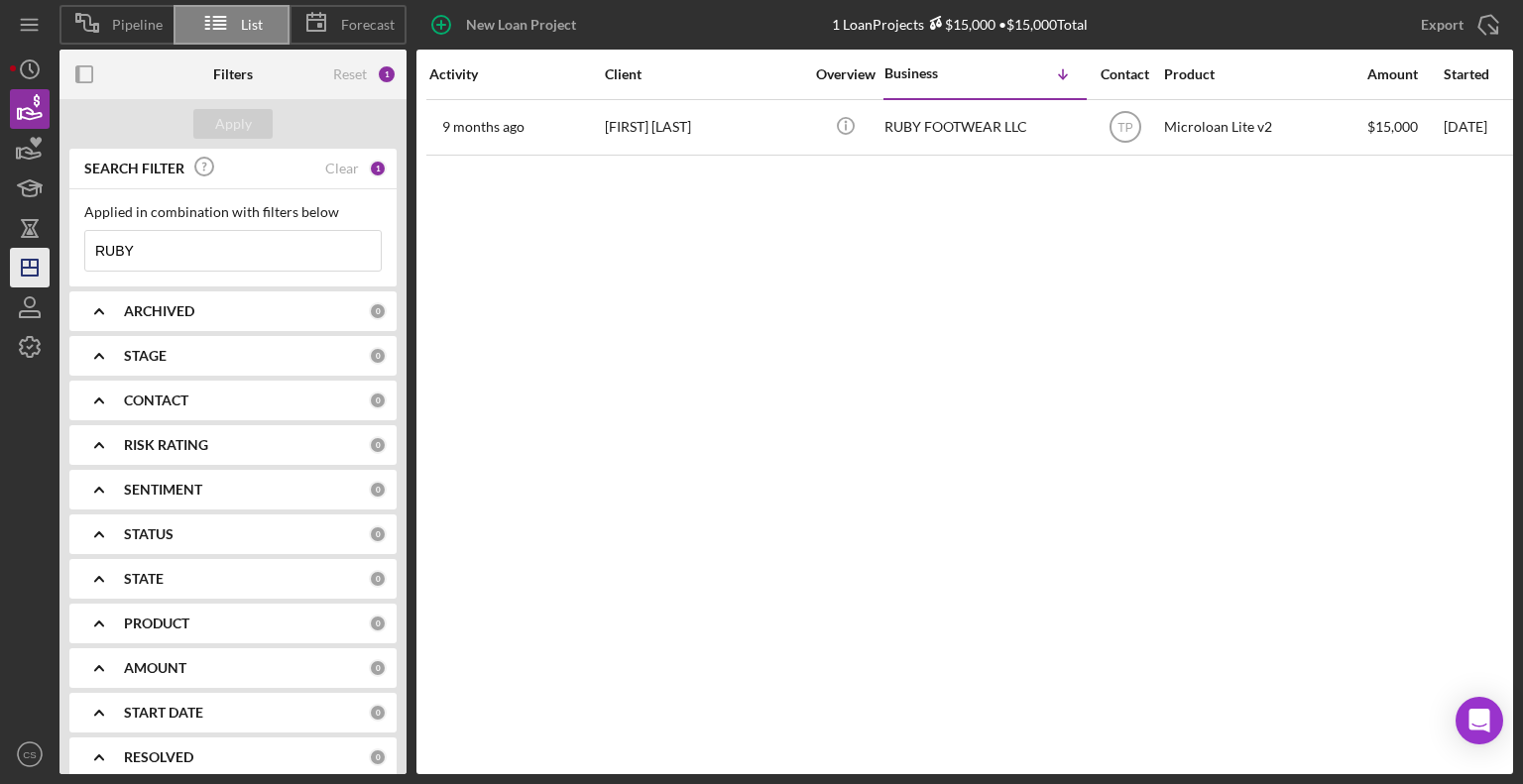 drag, startPoint x: 190, startPoint y: 245, endPoint x: 28, endPoint y: 250, distance: 162.0771 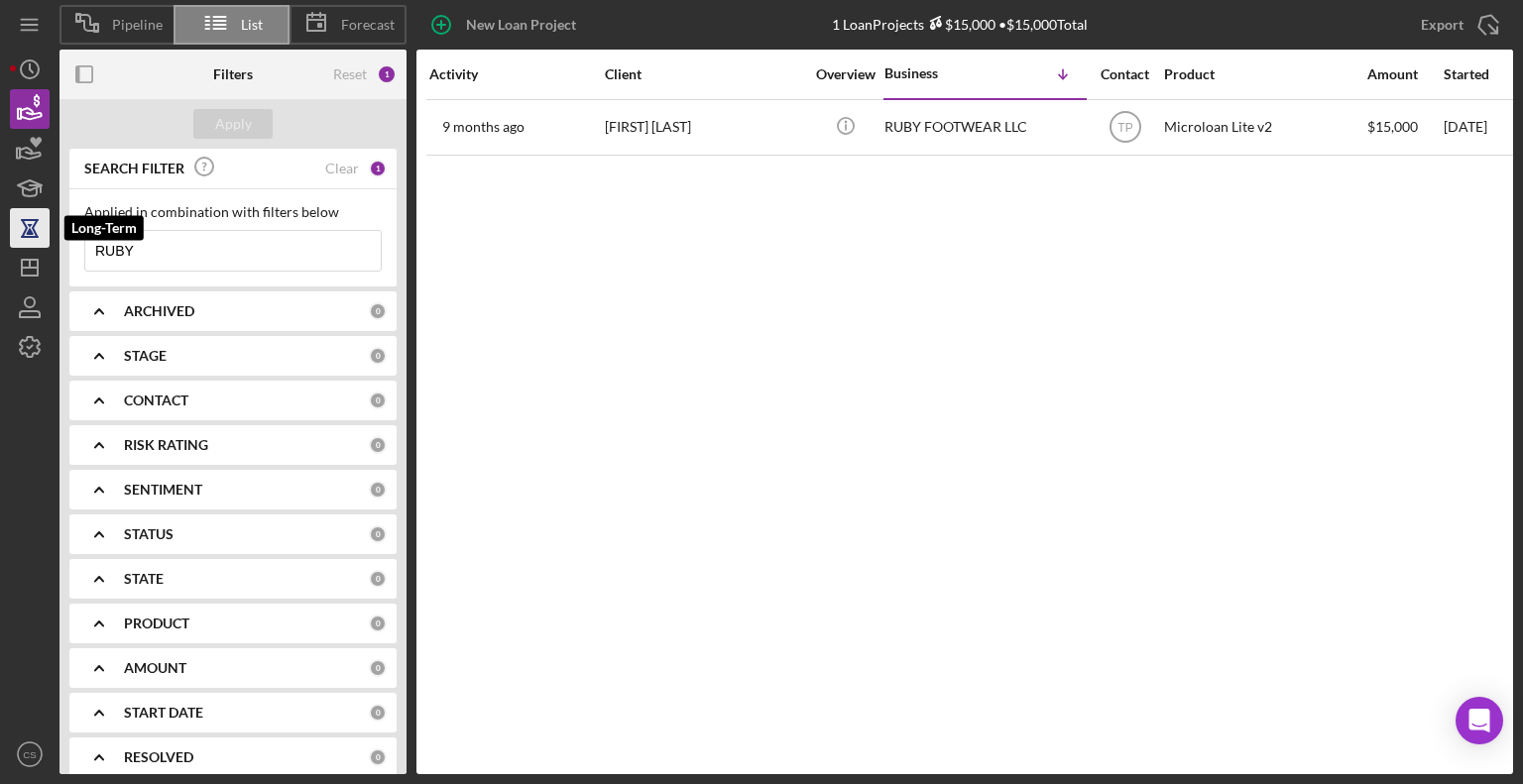 type on "{" 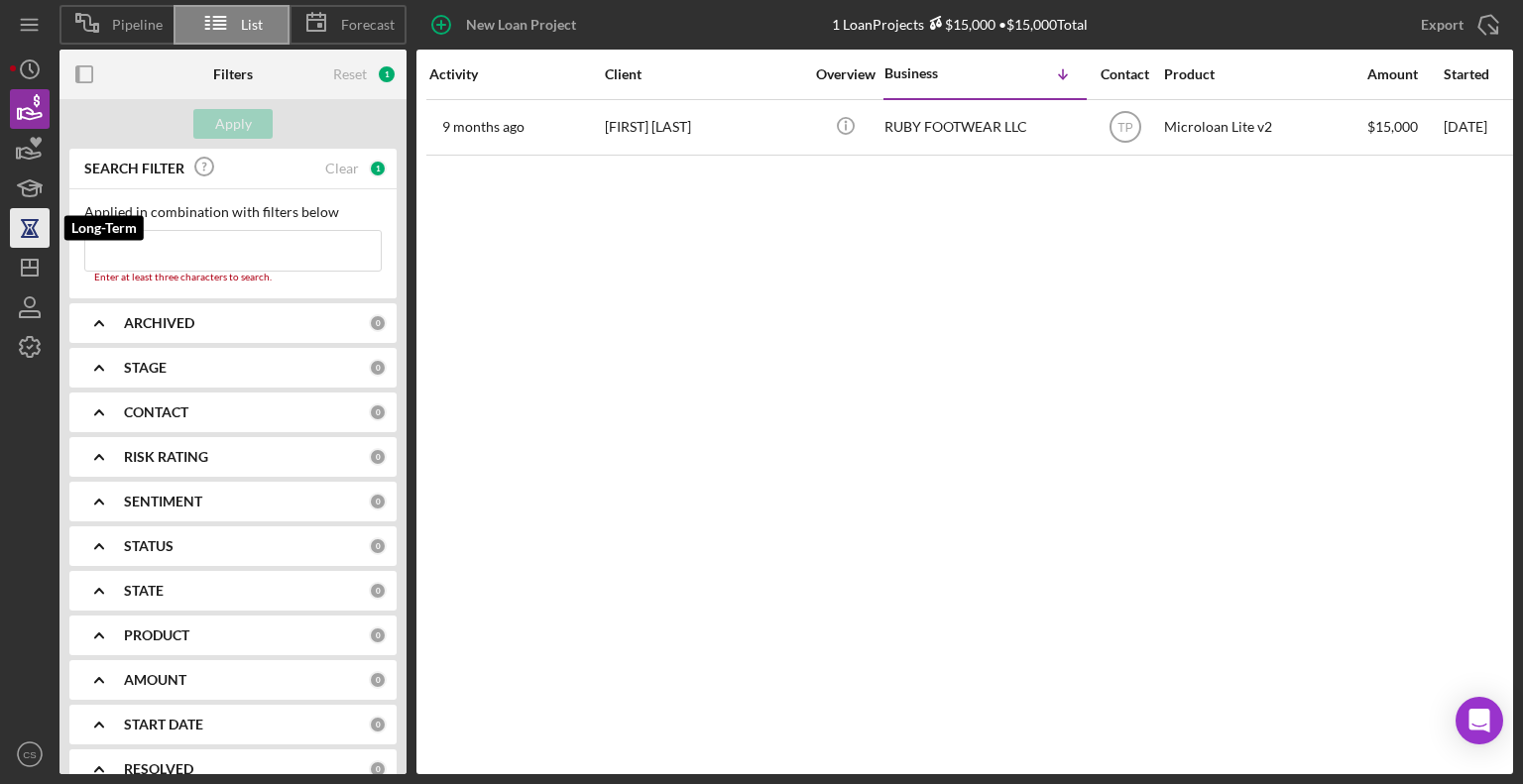 type on "J" 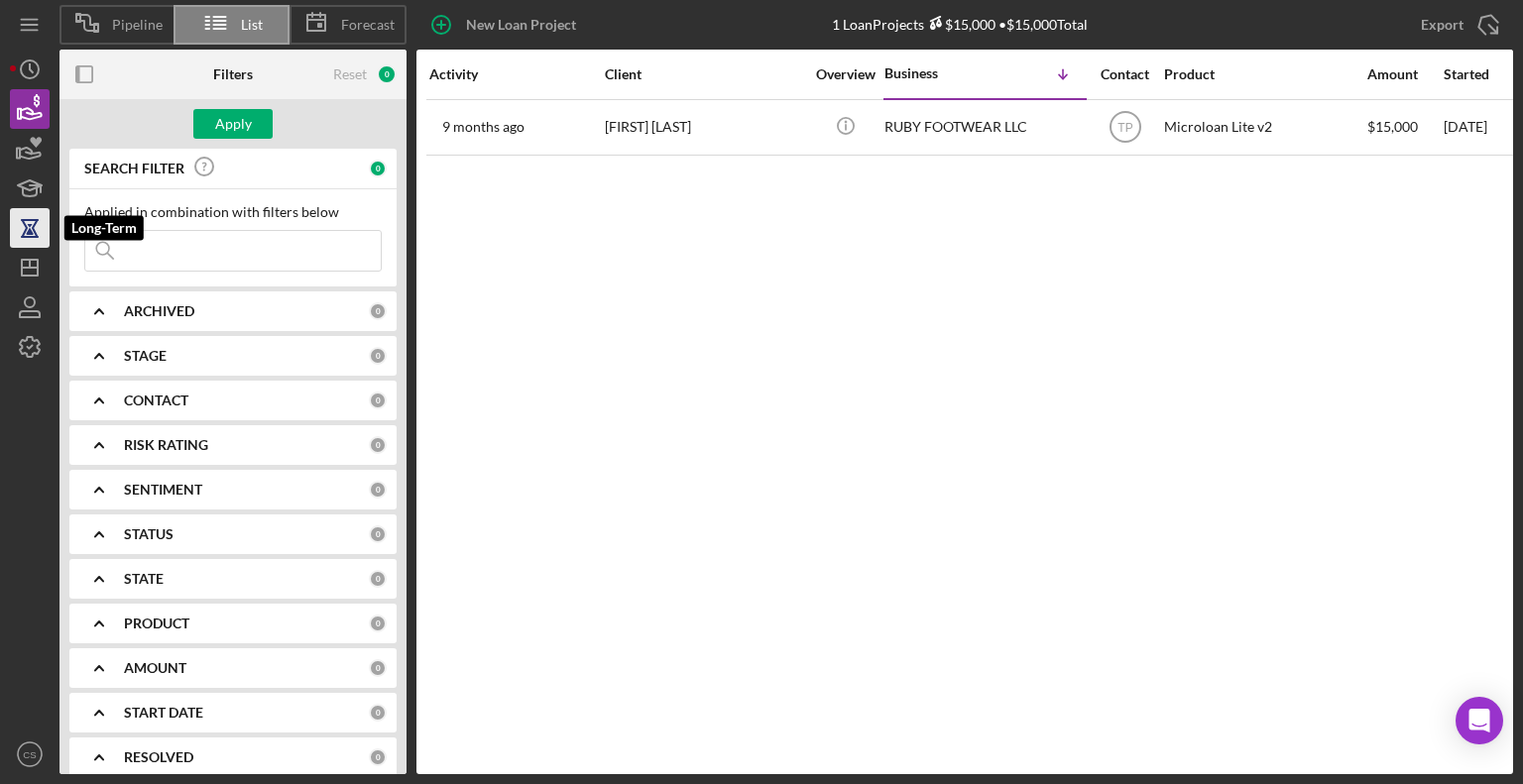 type on "{" 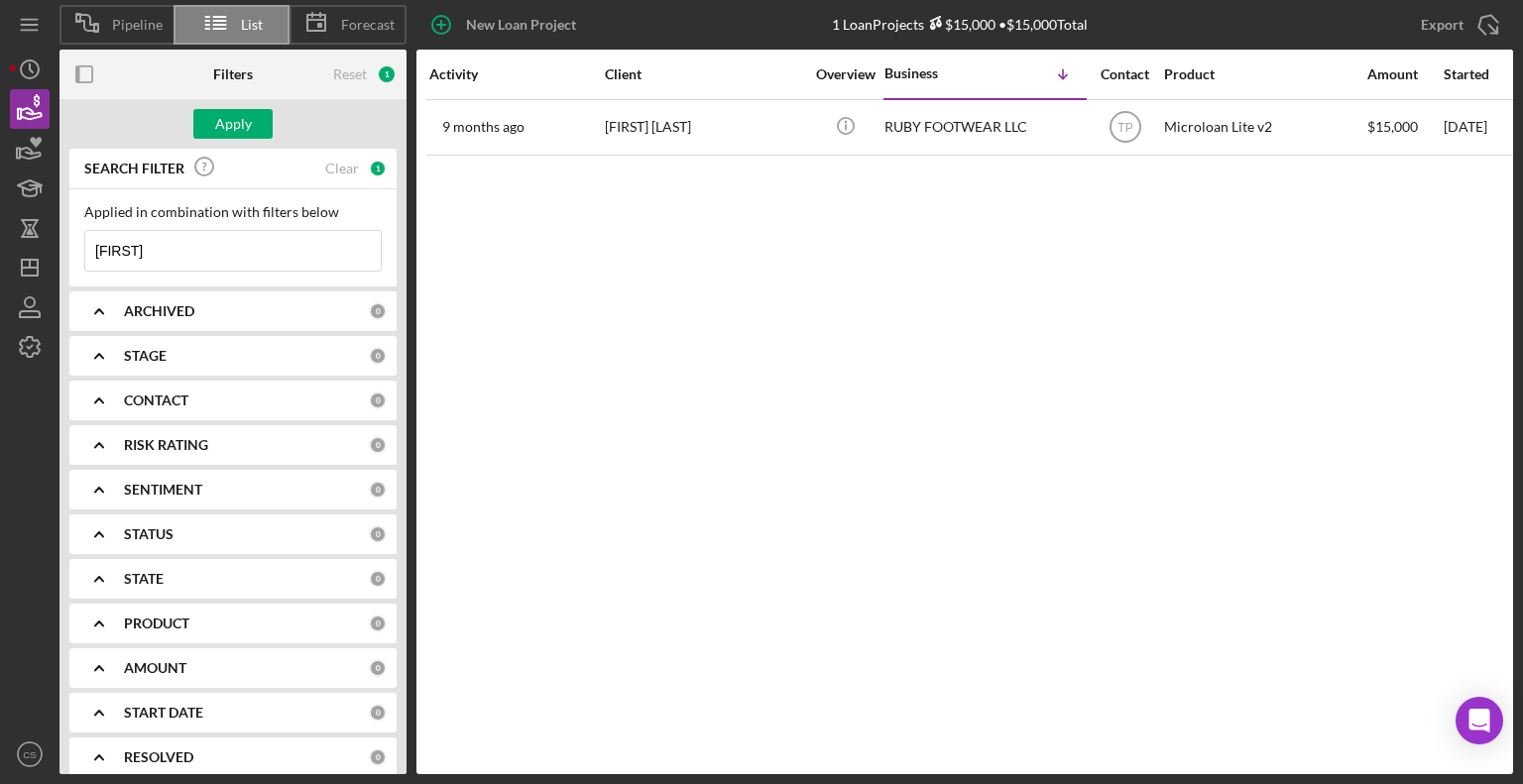 type on "Pong Pad Thai Boran" 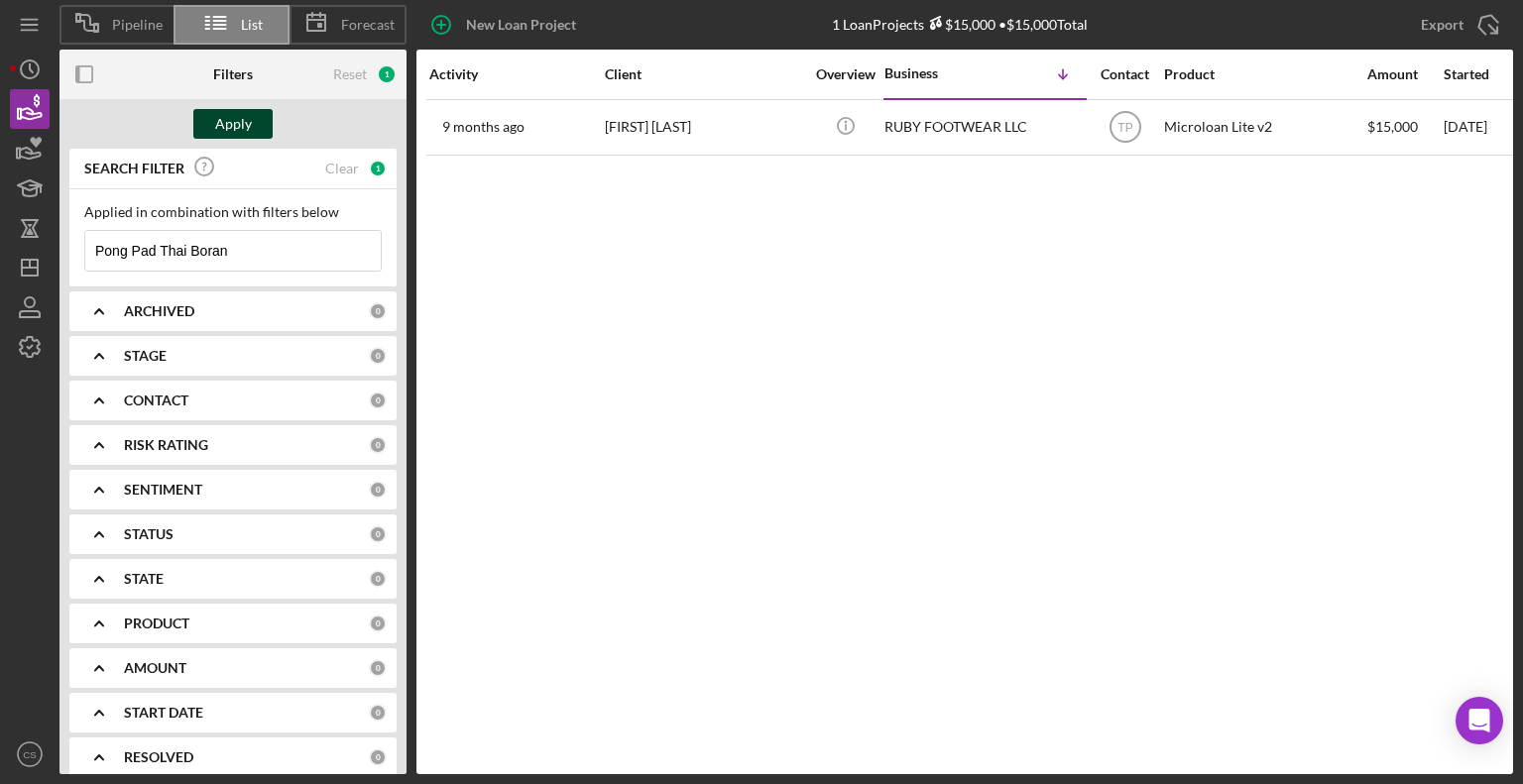click on "Apply" at bounding box center (233, 124) 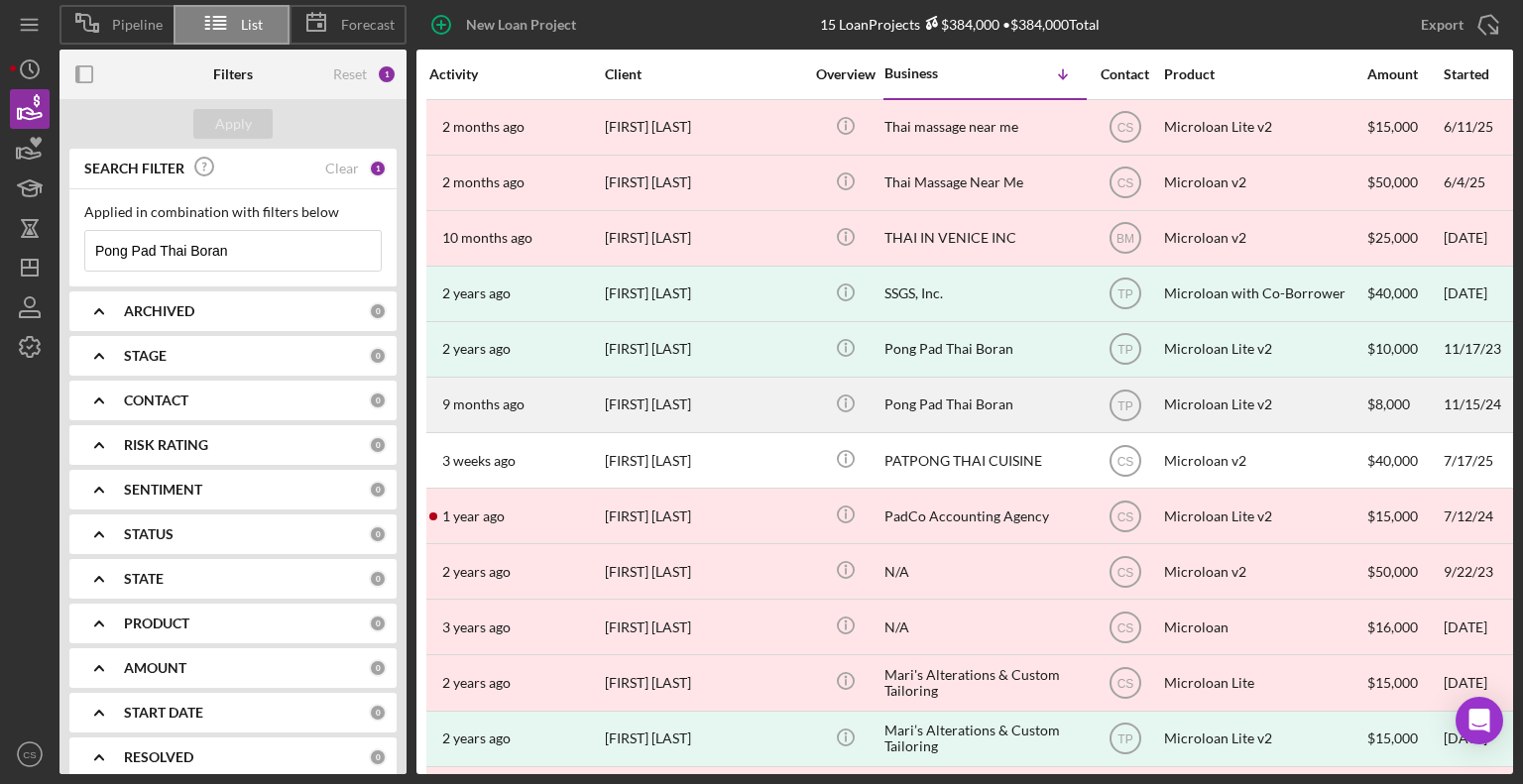 click on "Pong Pad Thai Boran" at bounding box center [984, 404] 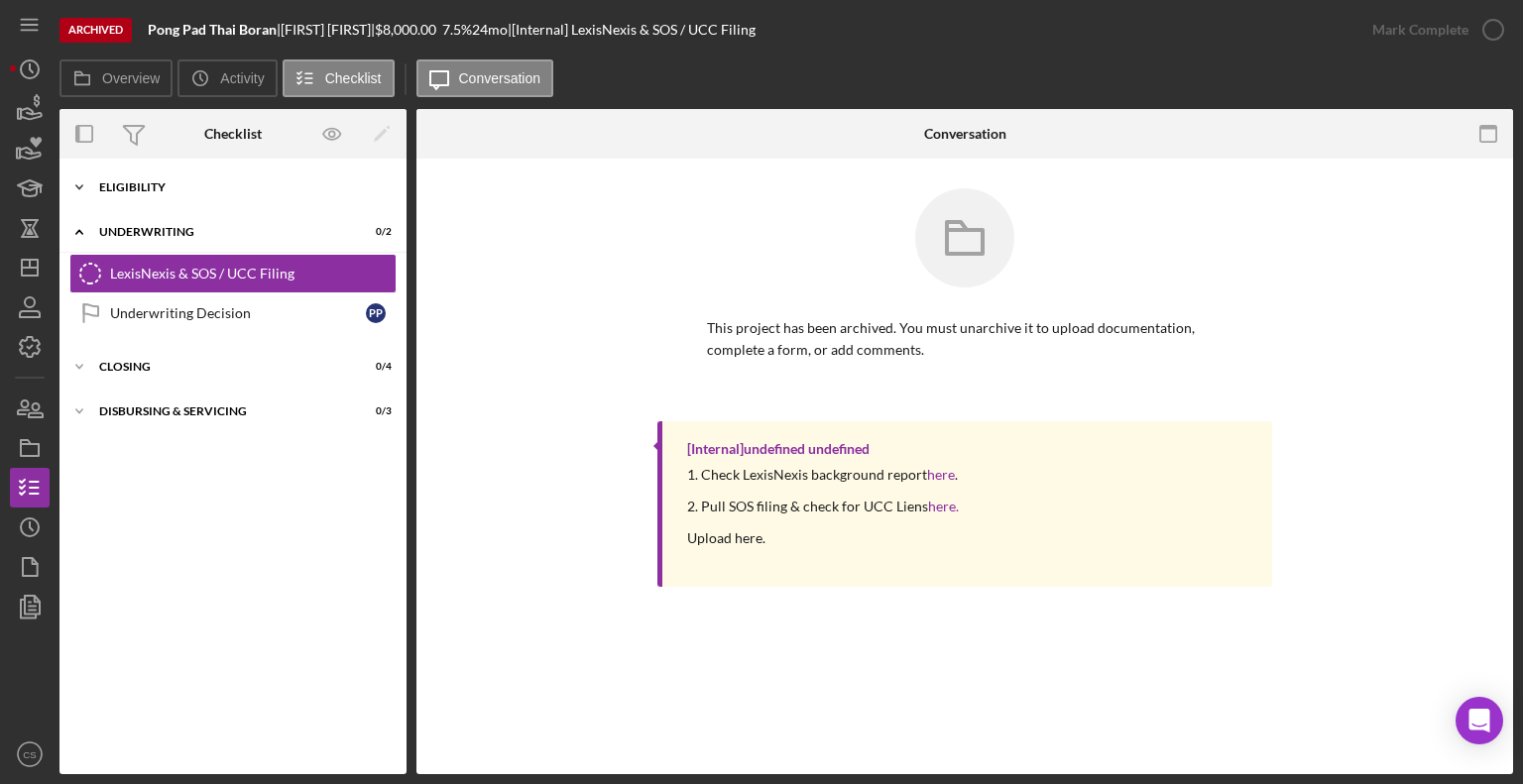 click on "Eligibility" at bounding box center (240, 187) 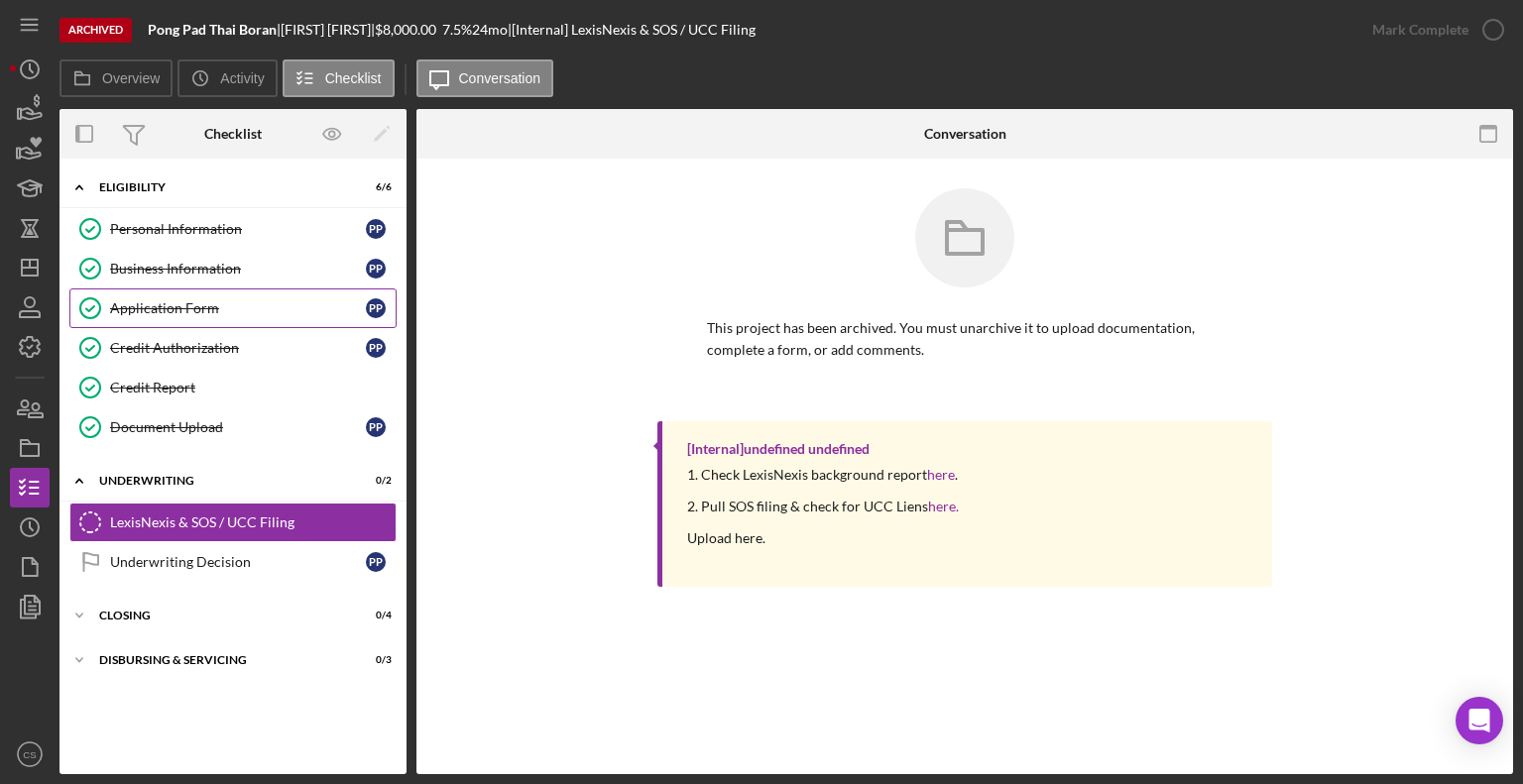 click on "Application Form" at bounding box center [238, 308] 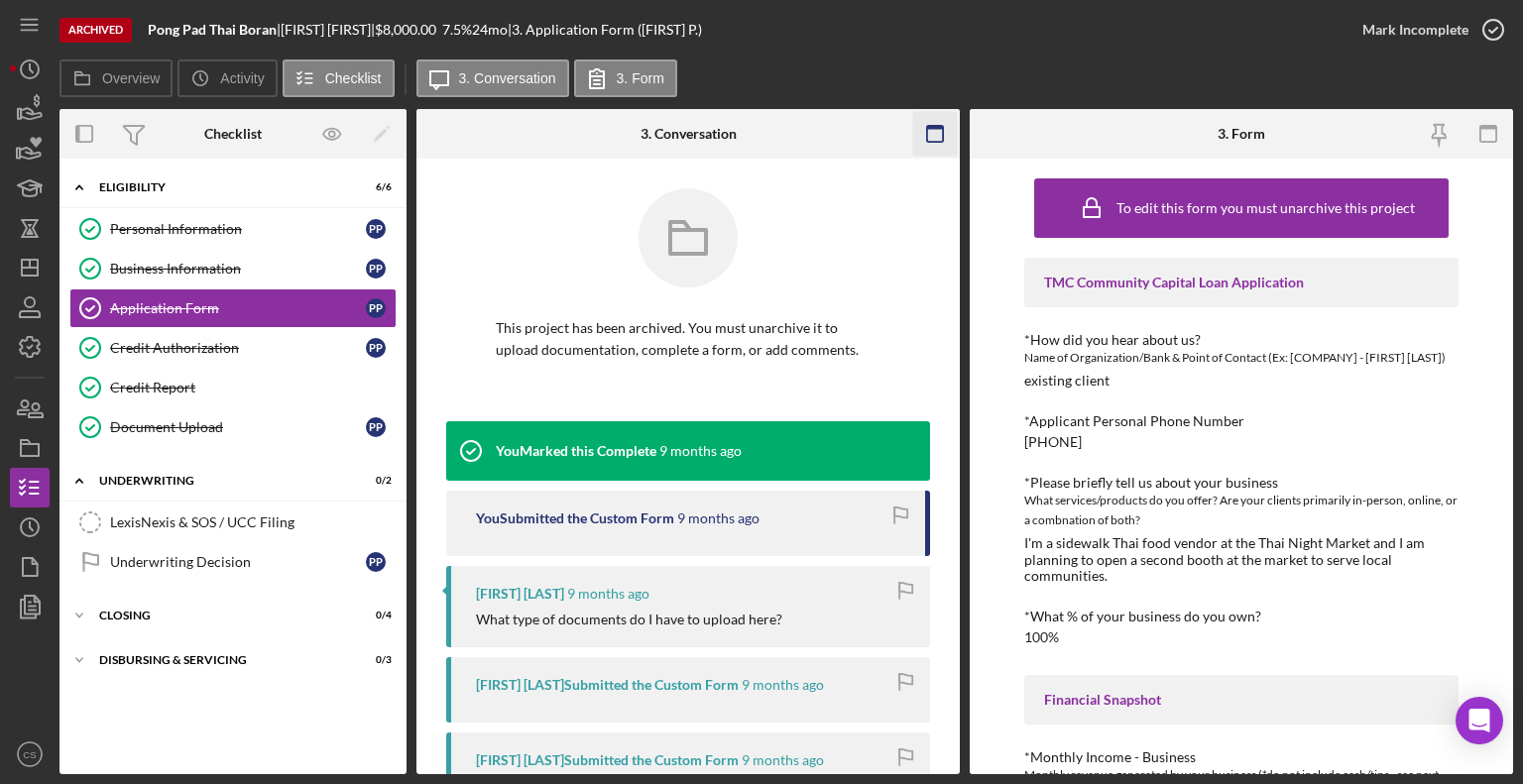 click 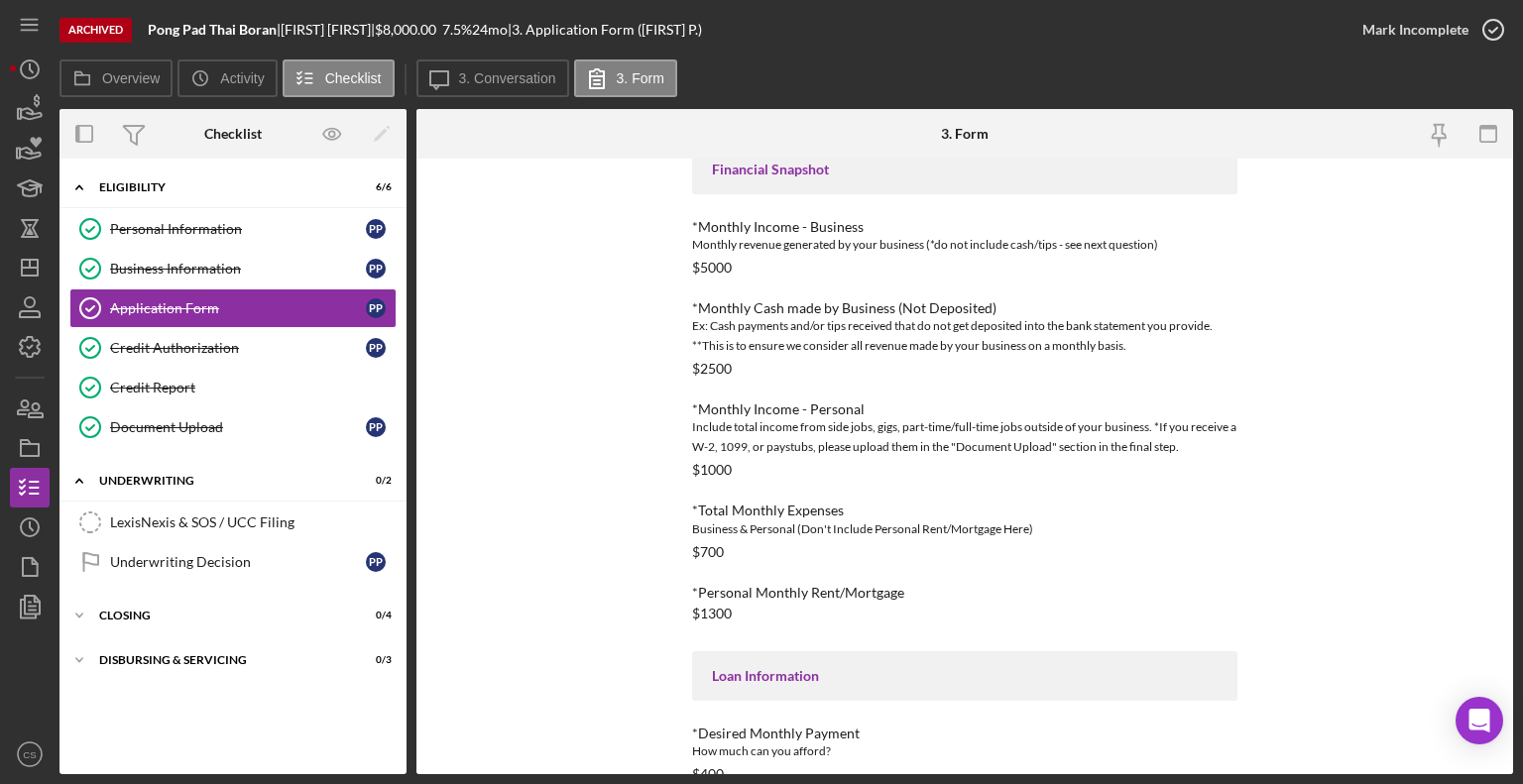 scroll, scrollTop: 632, scrollLeft: 0, axis: vertical 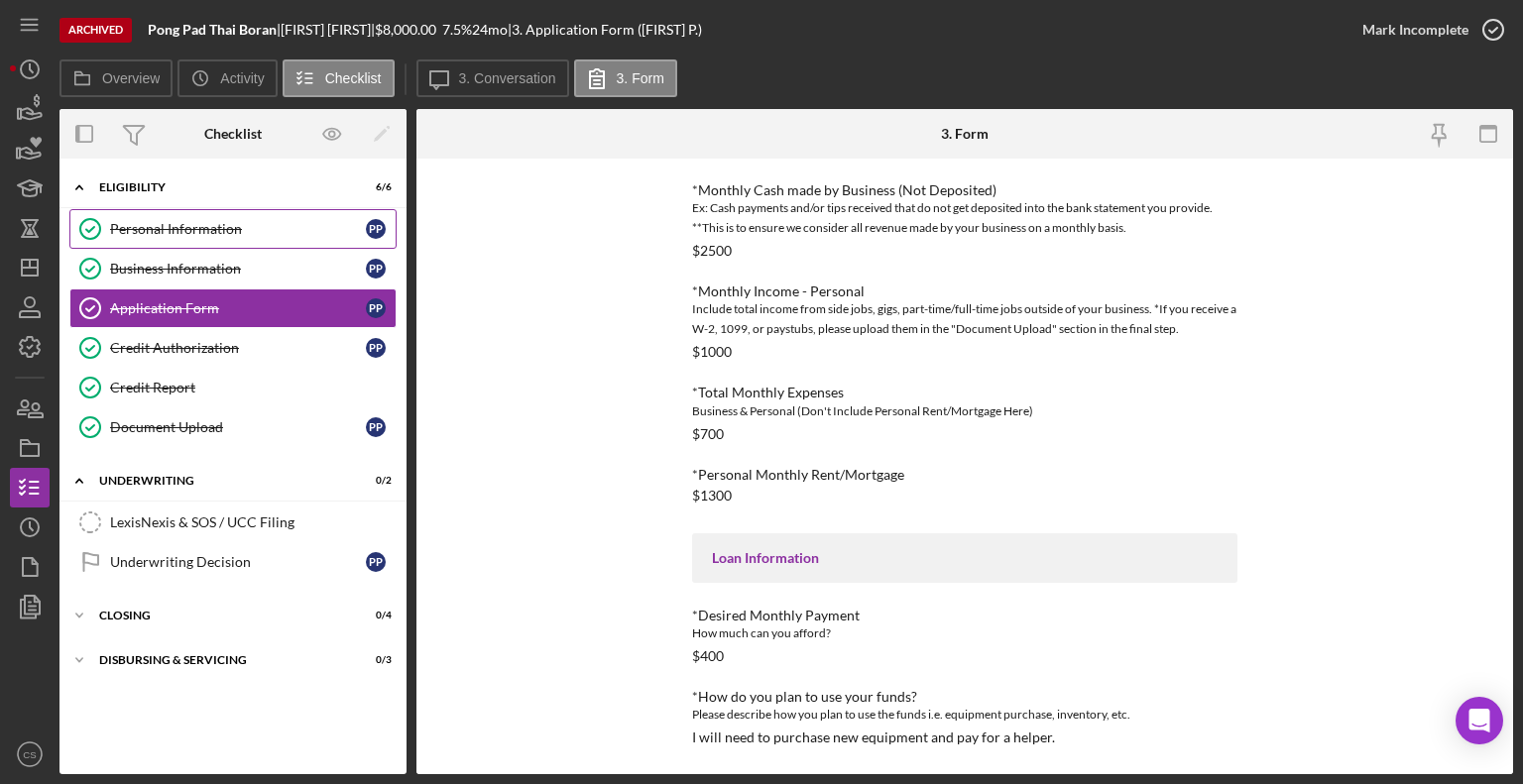 click on "Personal Information" at bounding box center [238, 229] 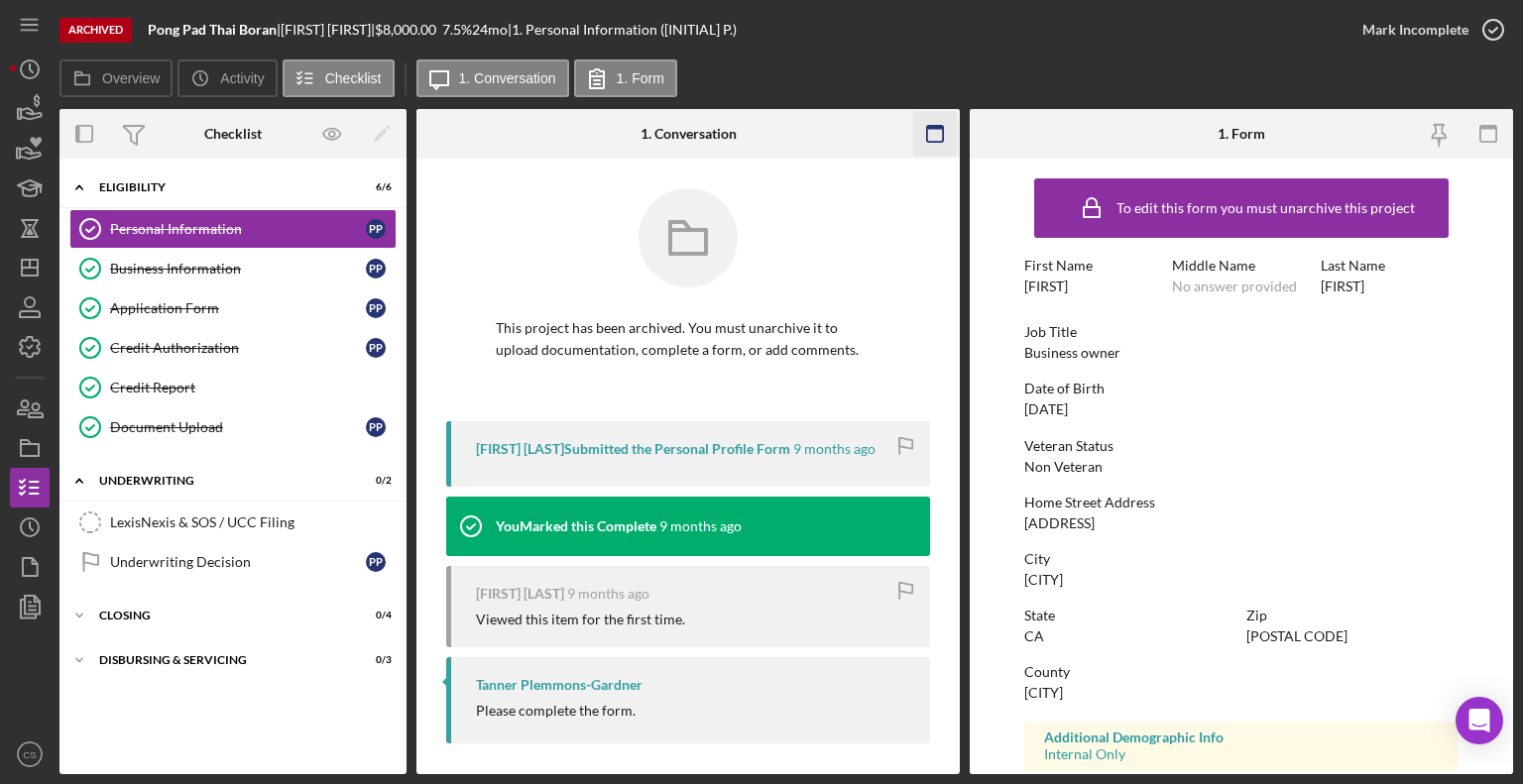 click 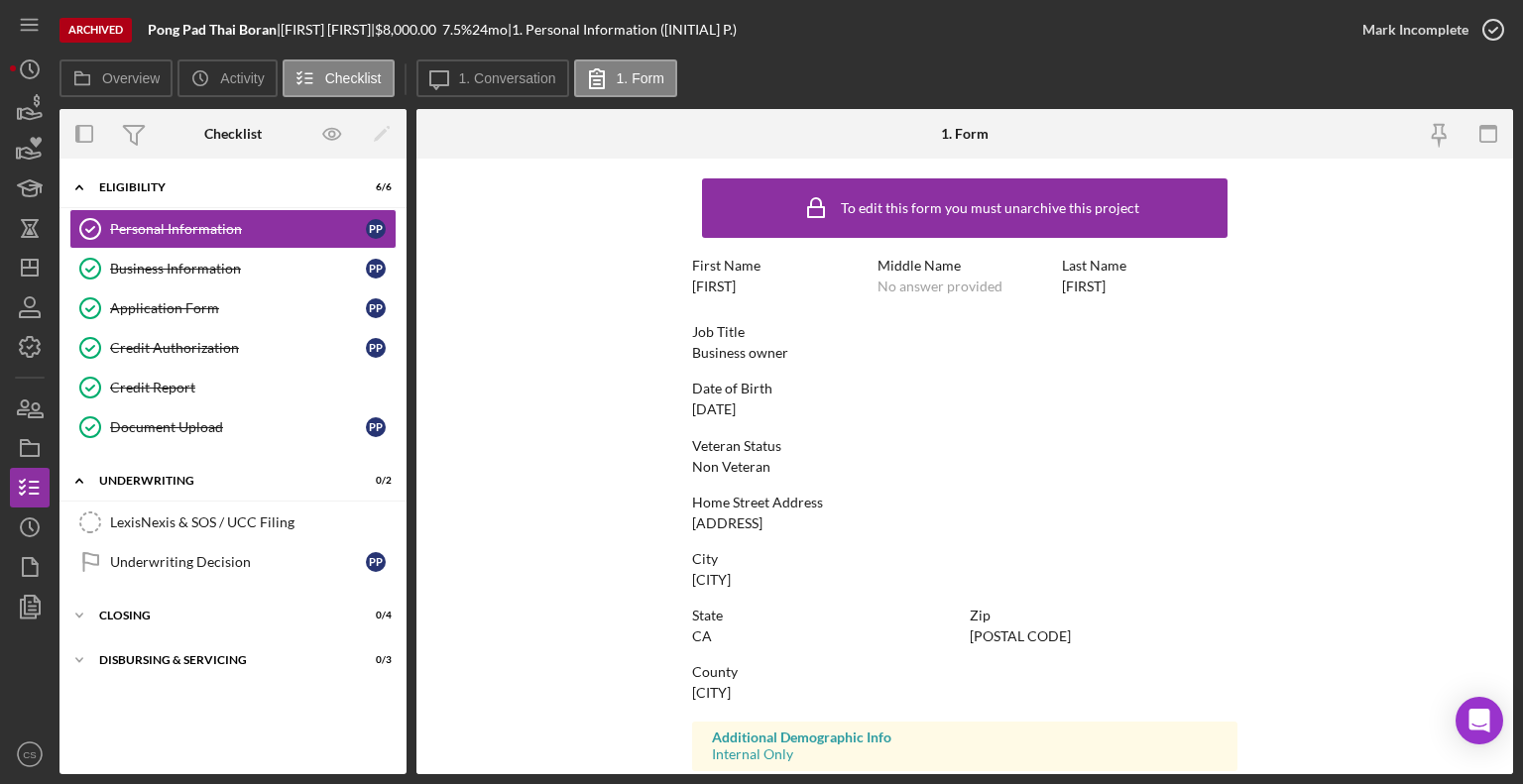scroll, scrollTop: 309, scrollLeft: 0, axis: vertical 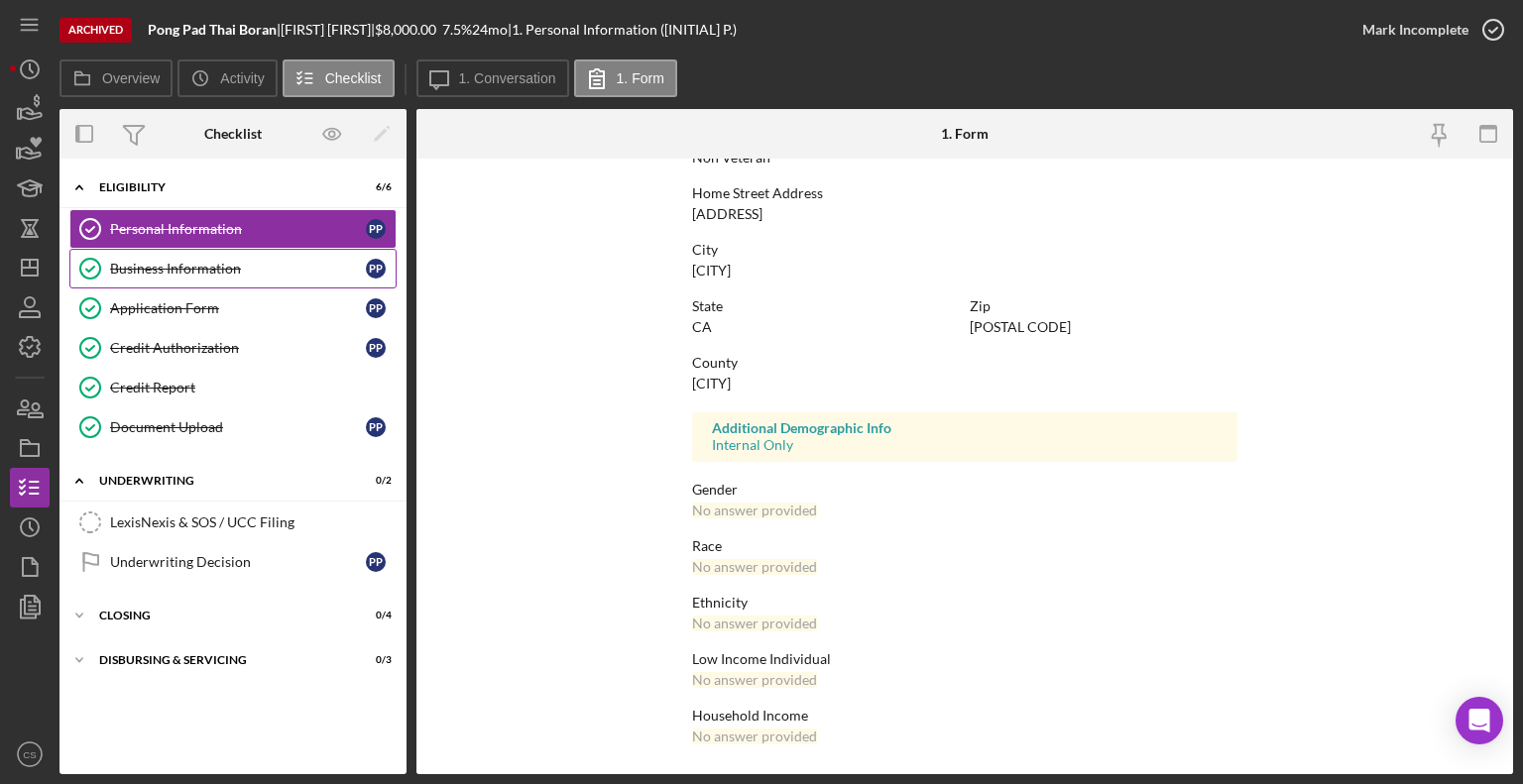 click on "Business Information" at bounding box center [238, 269] 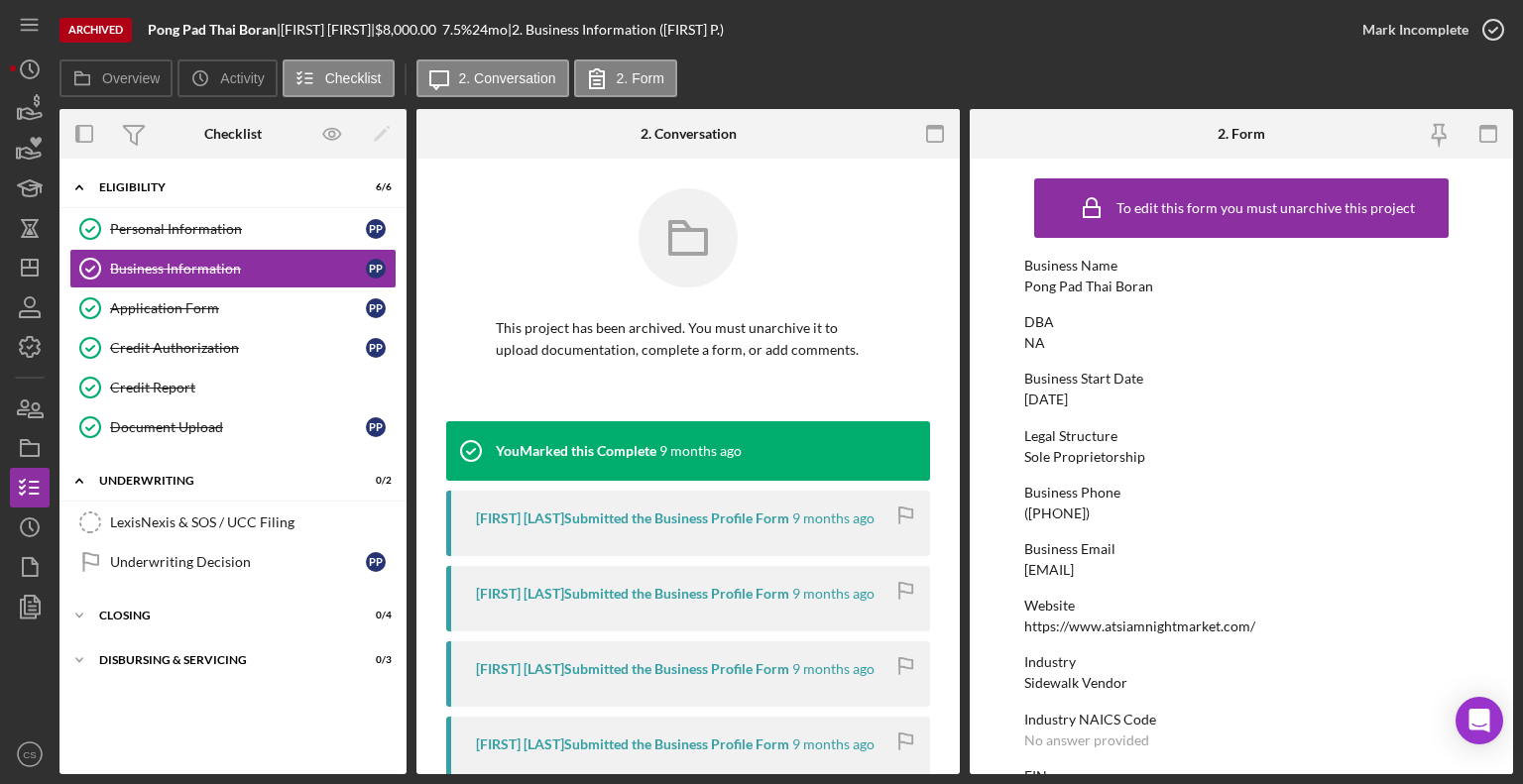 click 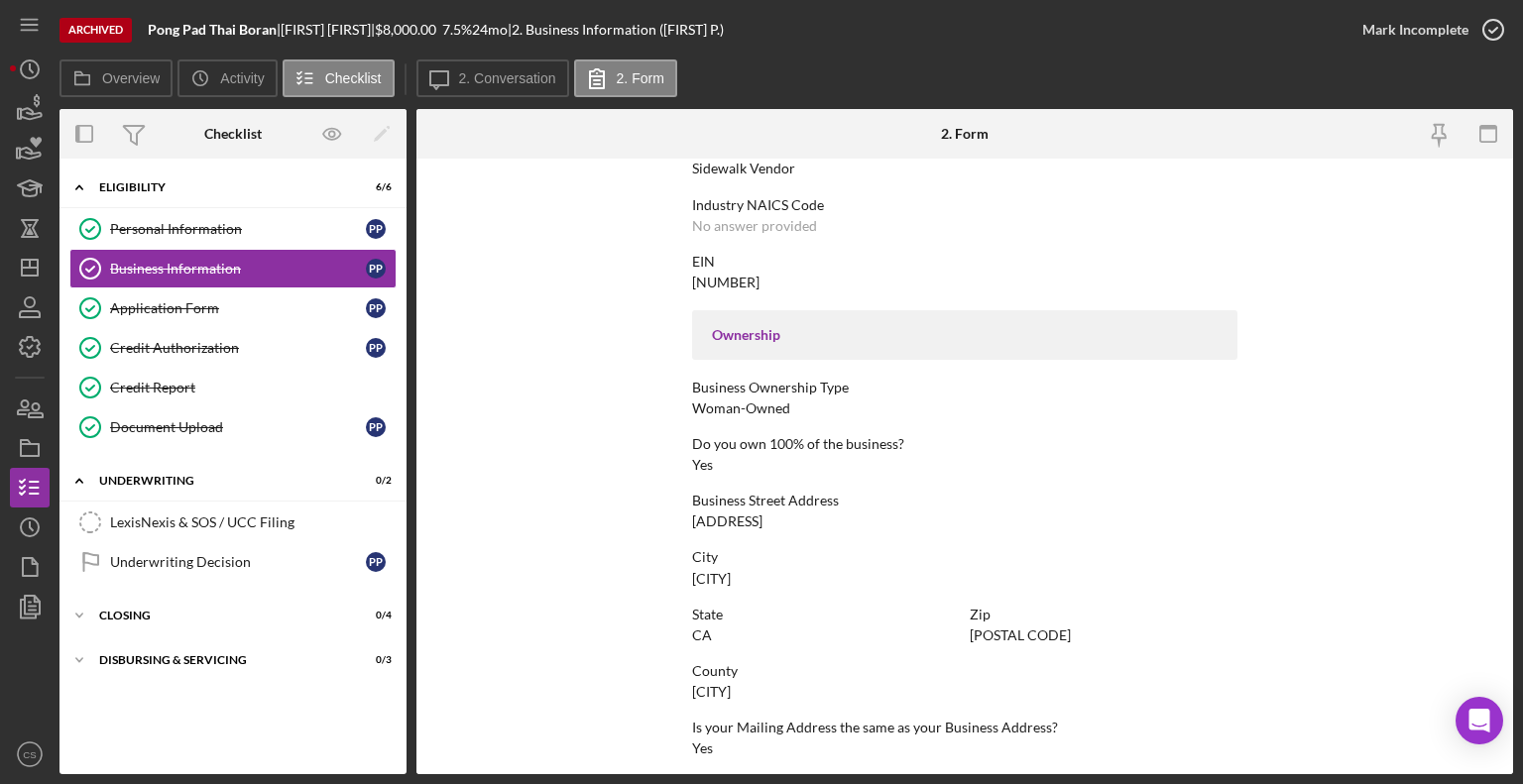 scroll, scrollTop: 879, scrollLeft: 0, axis: vertical 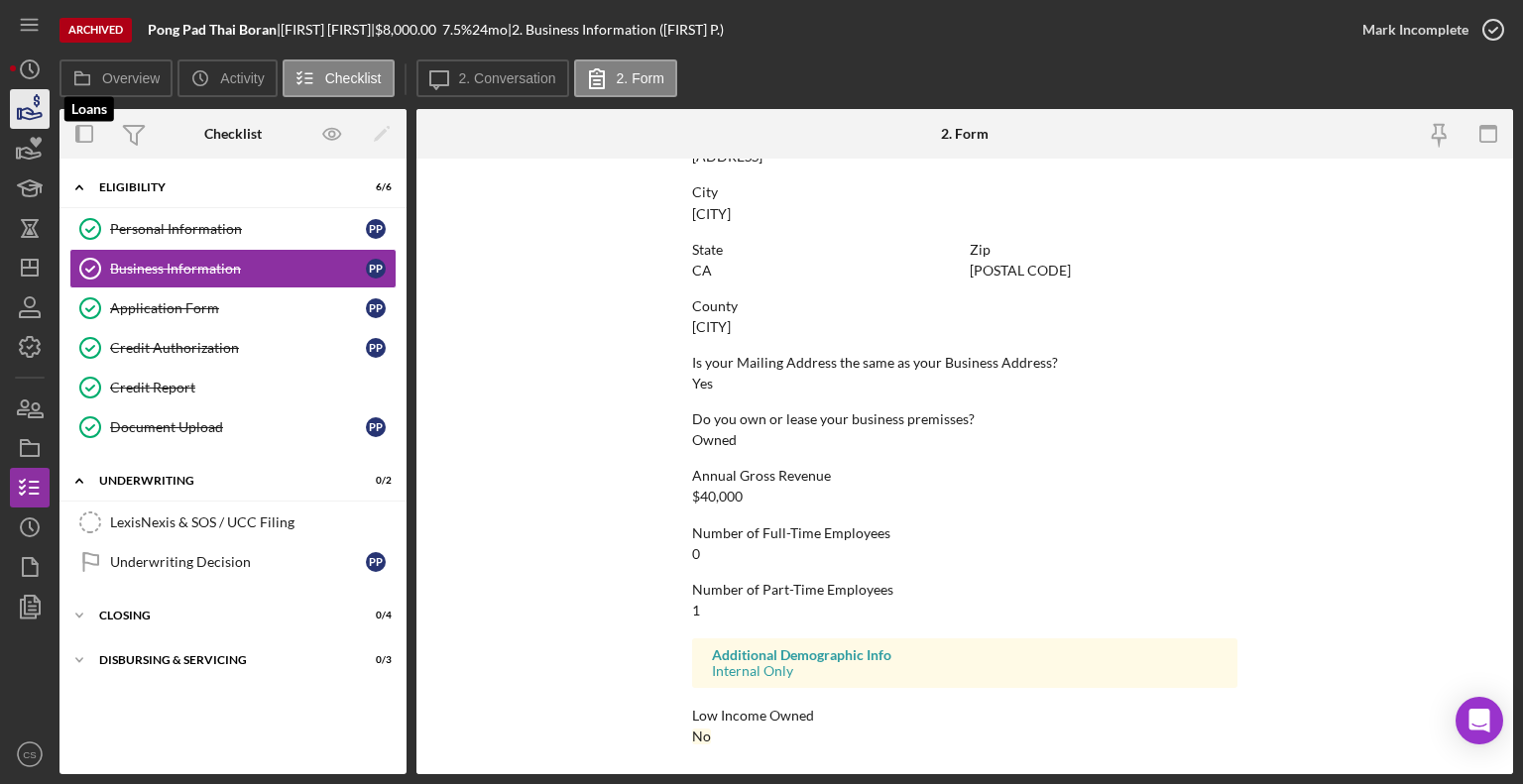 click 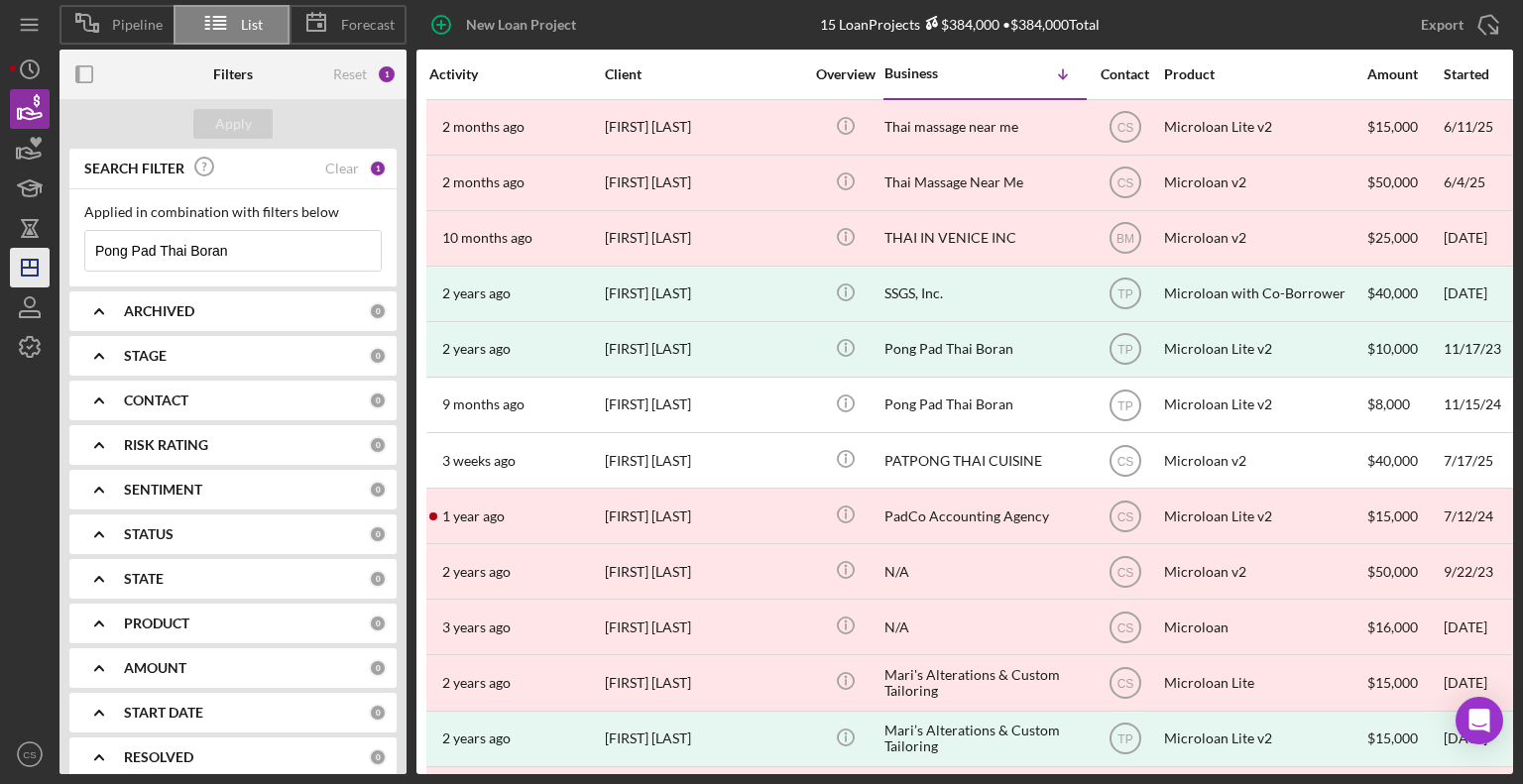 drag, startPoint x: 249, startPoint y: 257, endPoint x: 48, endPoint y: 261, distance: 201.0398 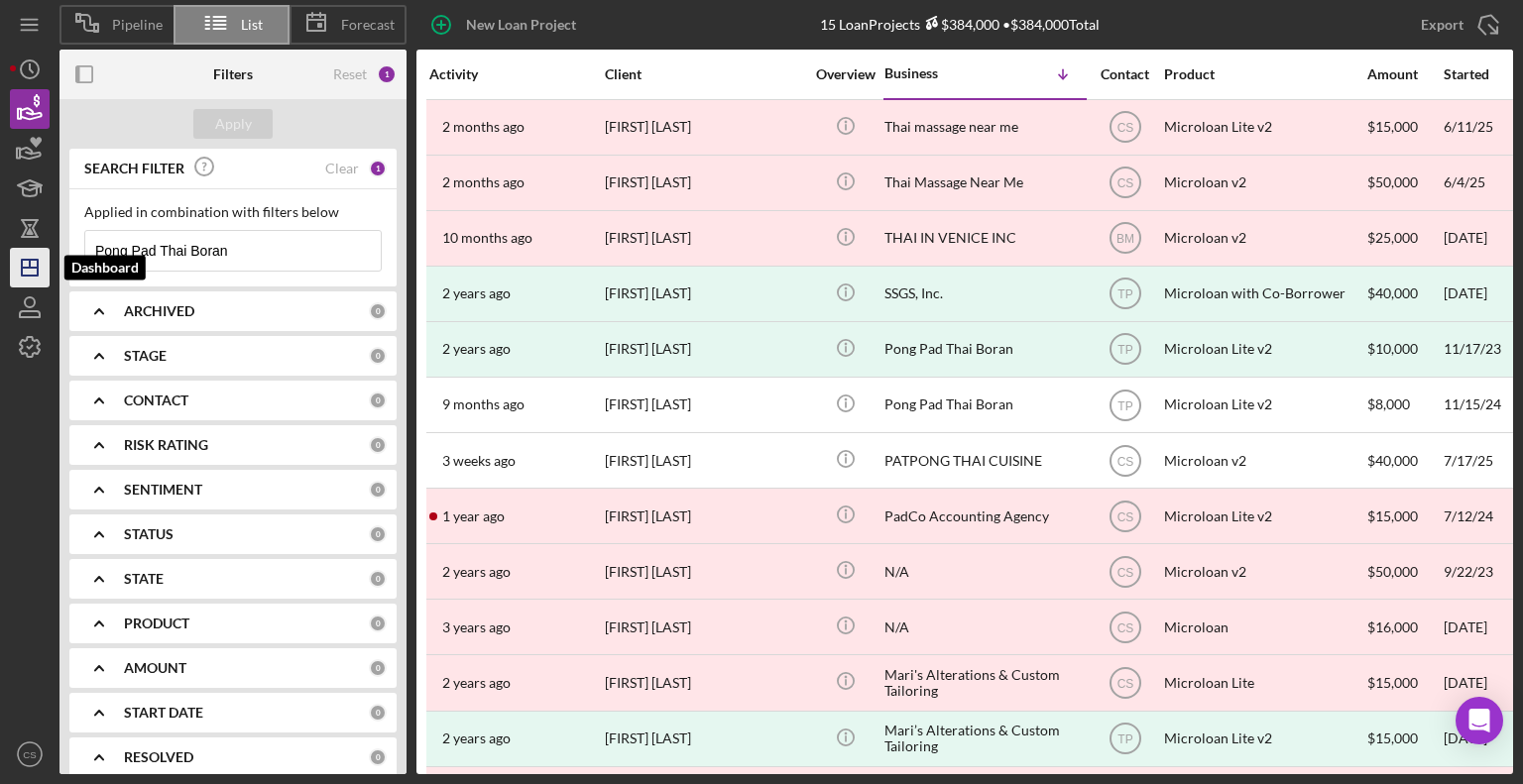 type on "{" 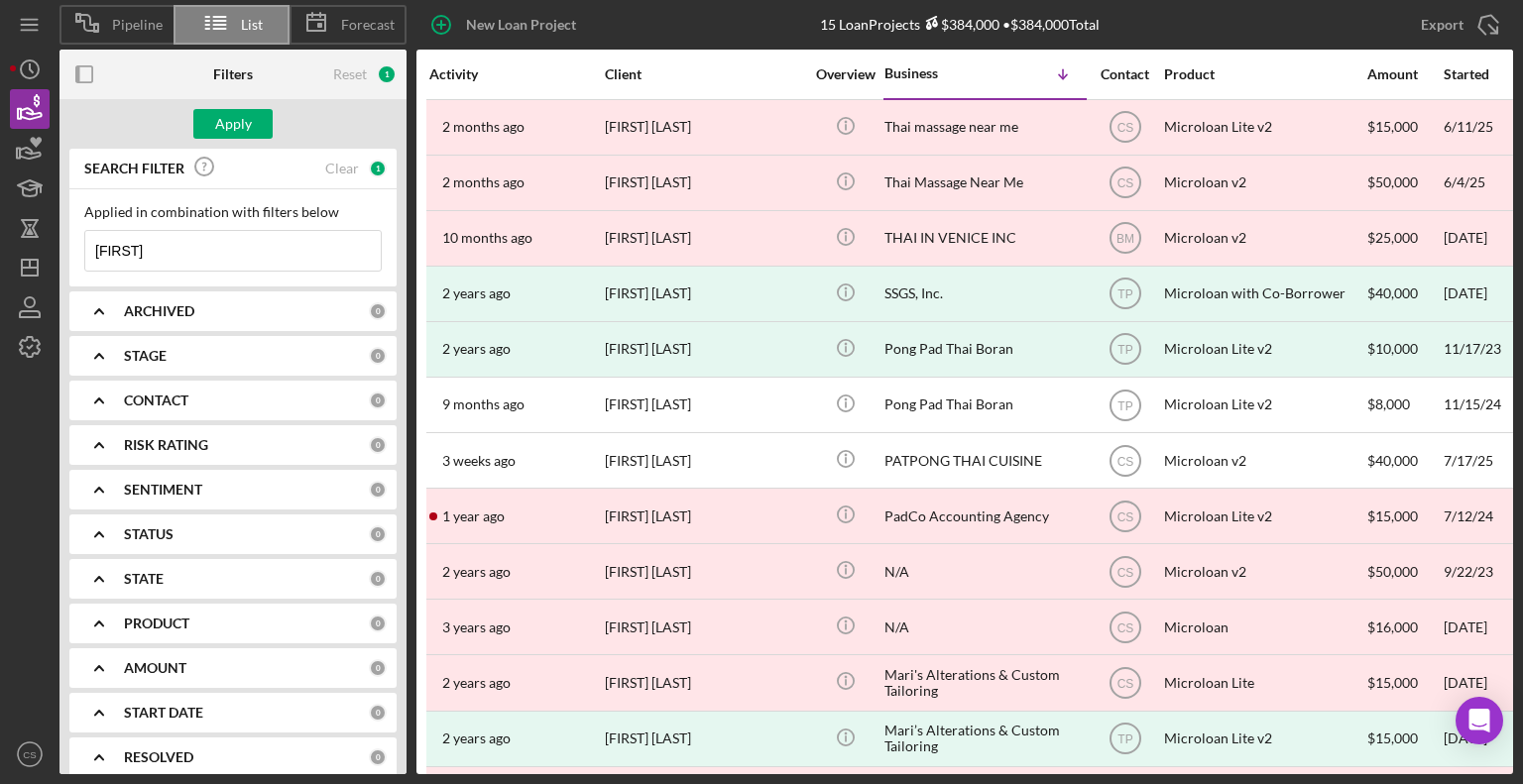 type on "PORTRAITGOODS INC" 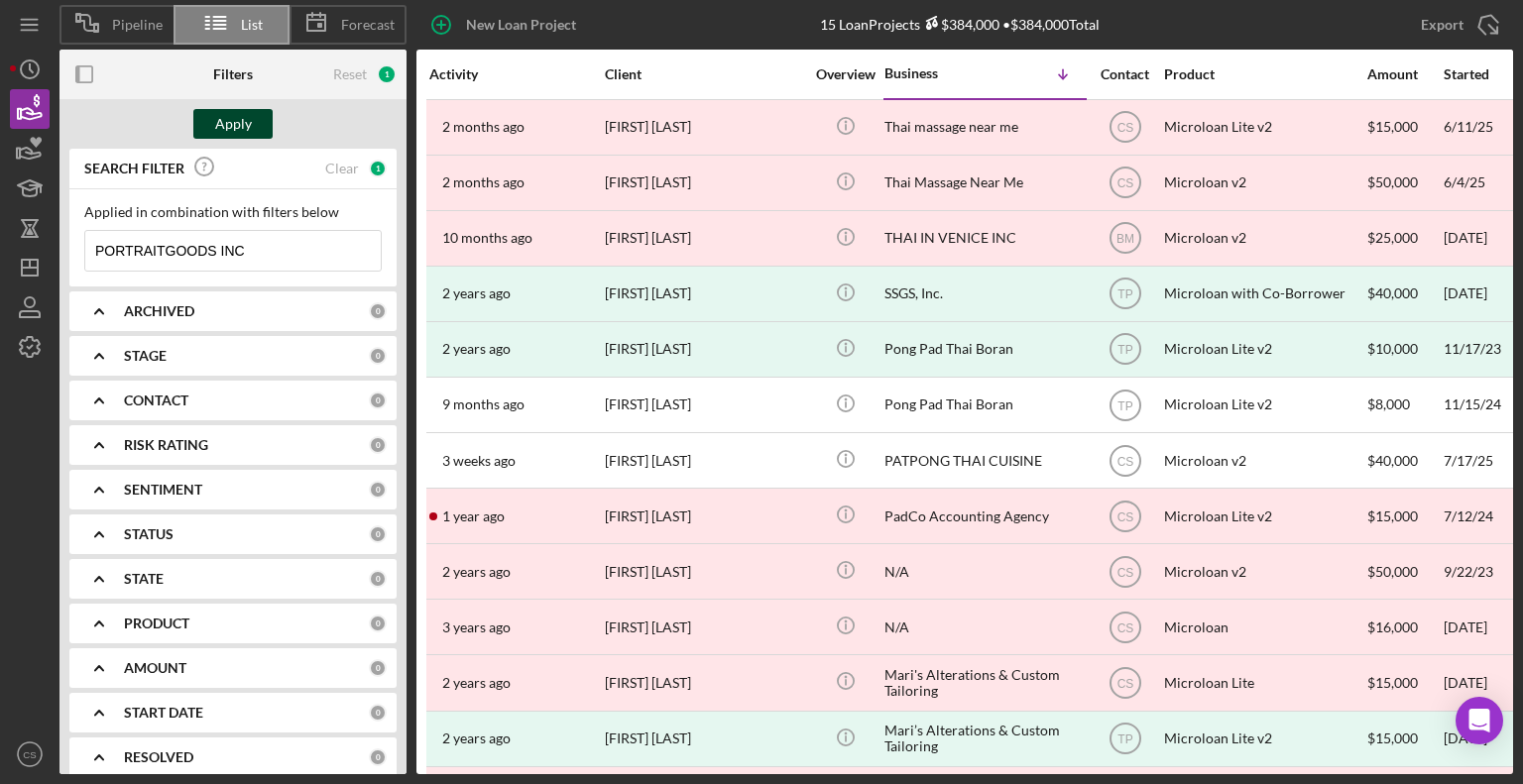 click on "Apply" at bounding box center (233, 124) 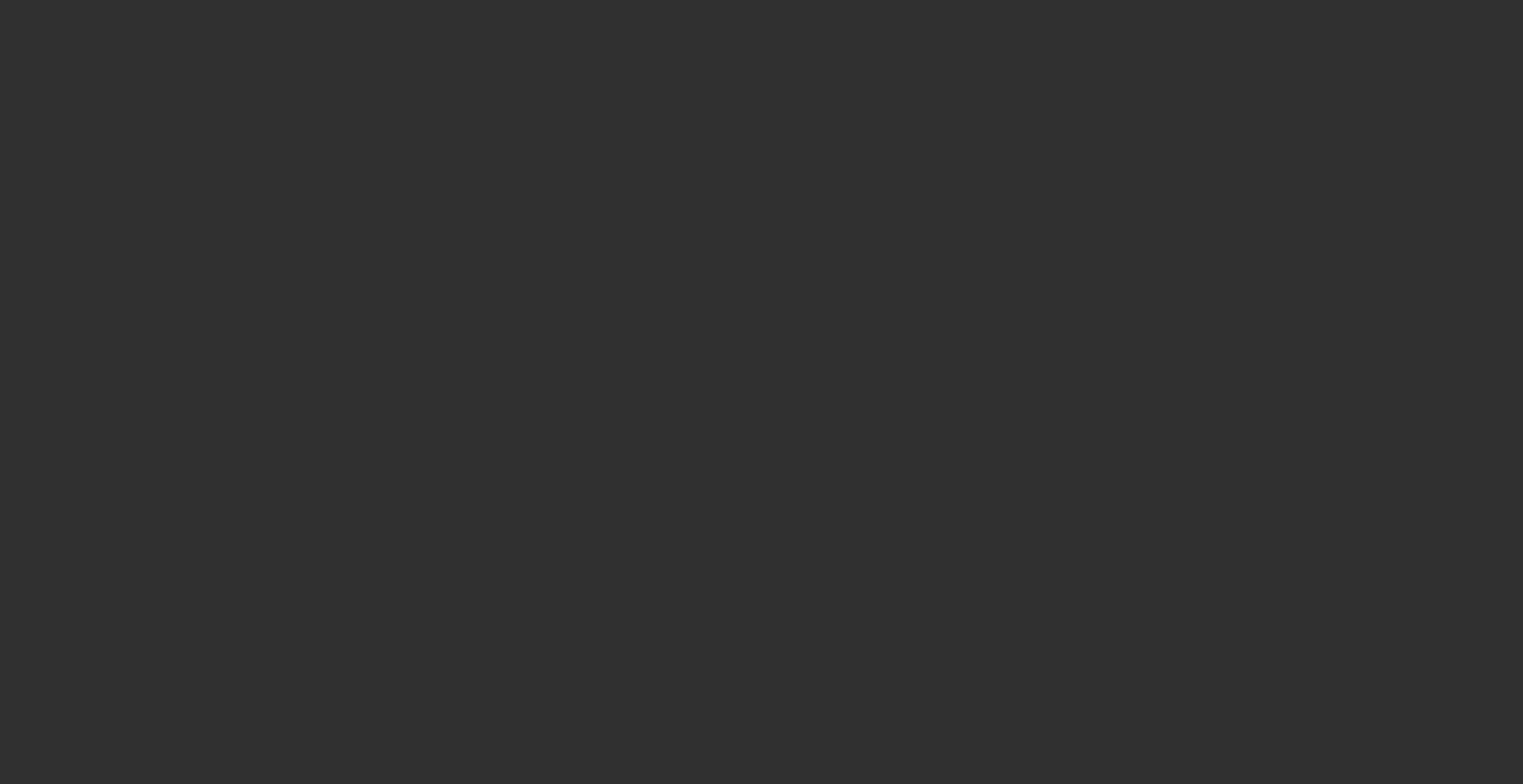 scroll, scrollTop: 0, scrollLeft: 0, axis: both 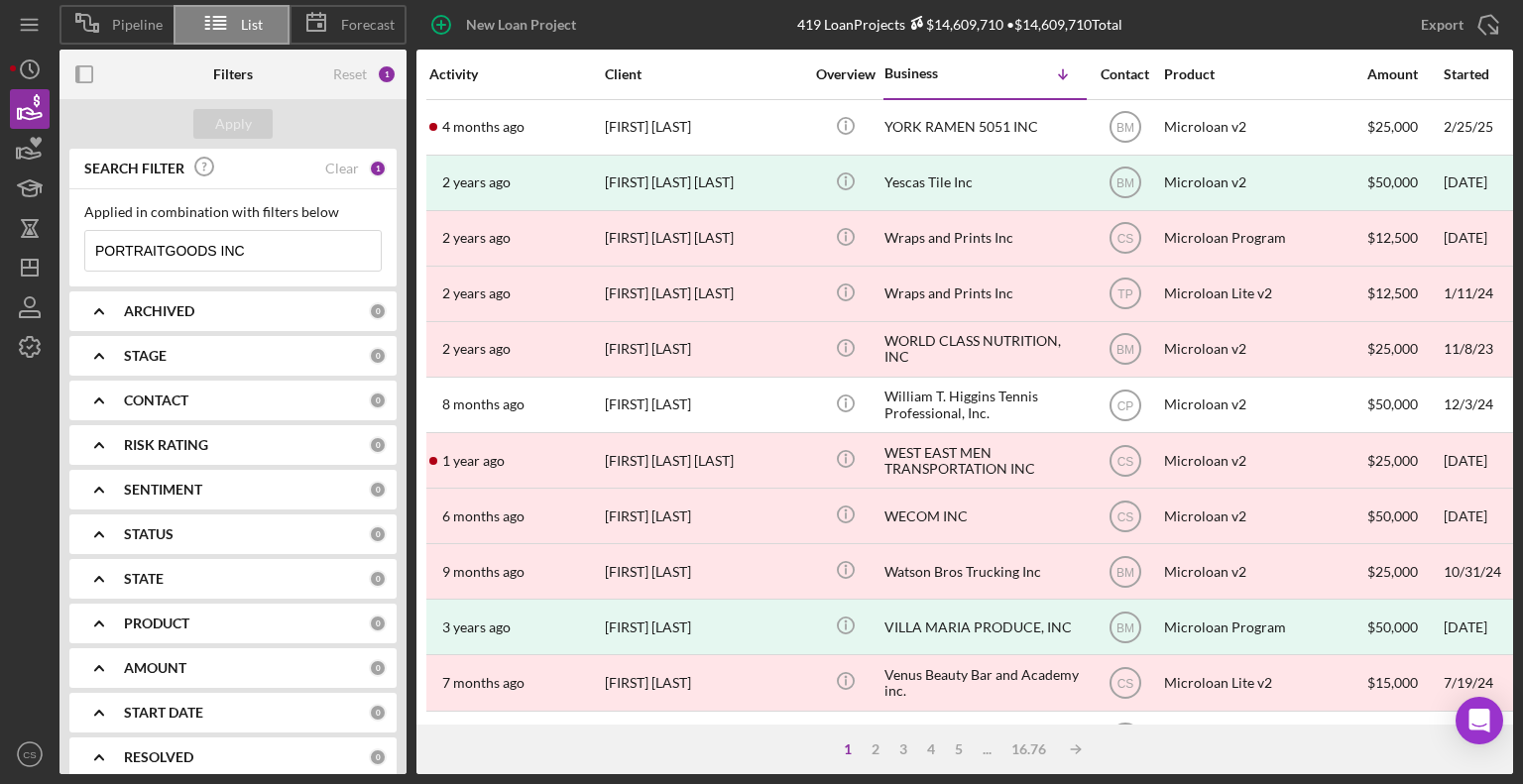 click on "PORTRAITGOODS INC" at bounding box center (233, 251) 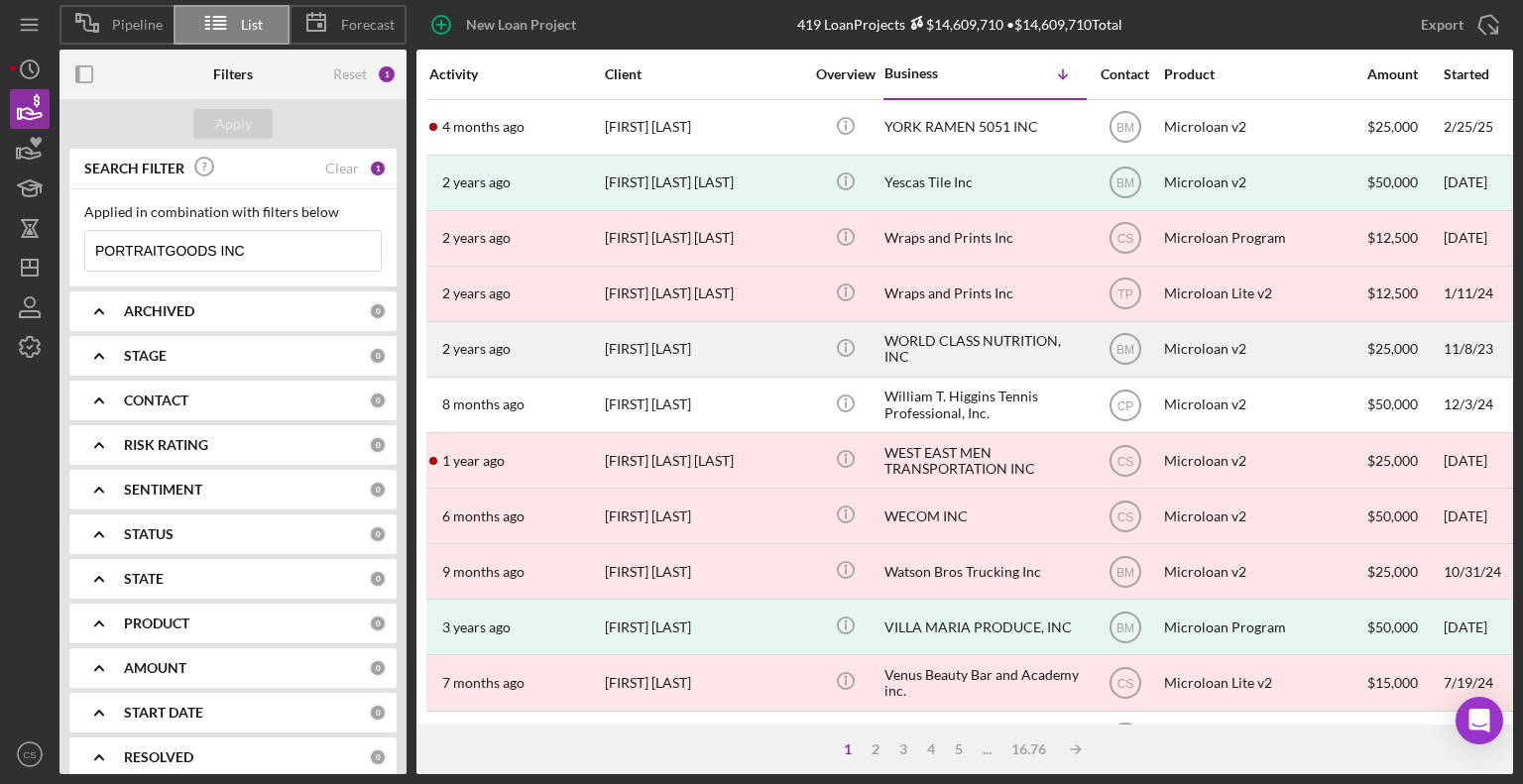 scroll, scrollTop: 0, scrollLeft: 0, axis: both 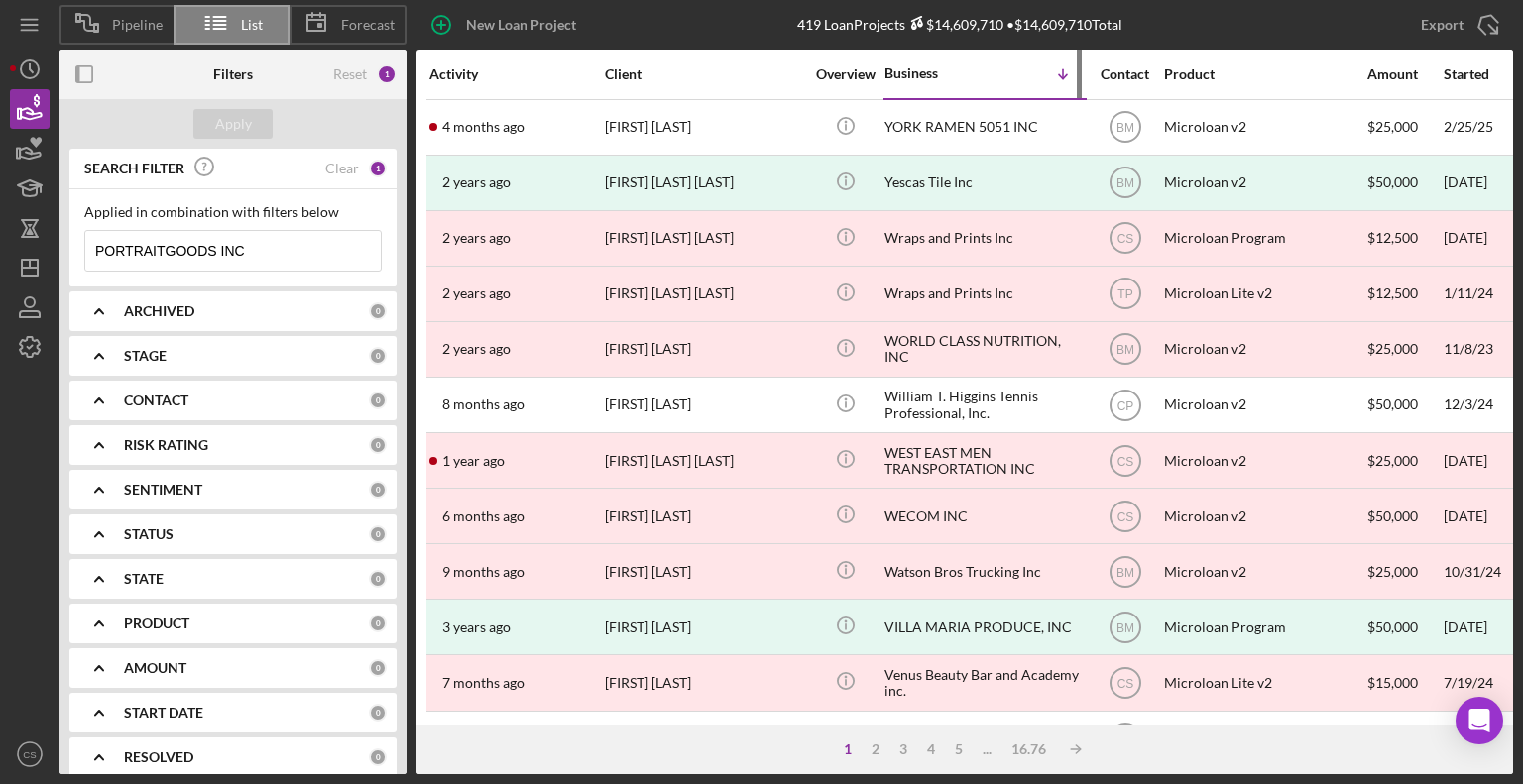 click on "Business Icon/Table Sort Arrow" at bounding box center (984, 73) 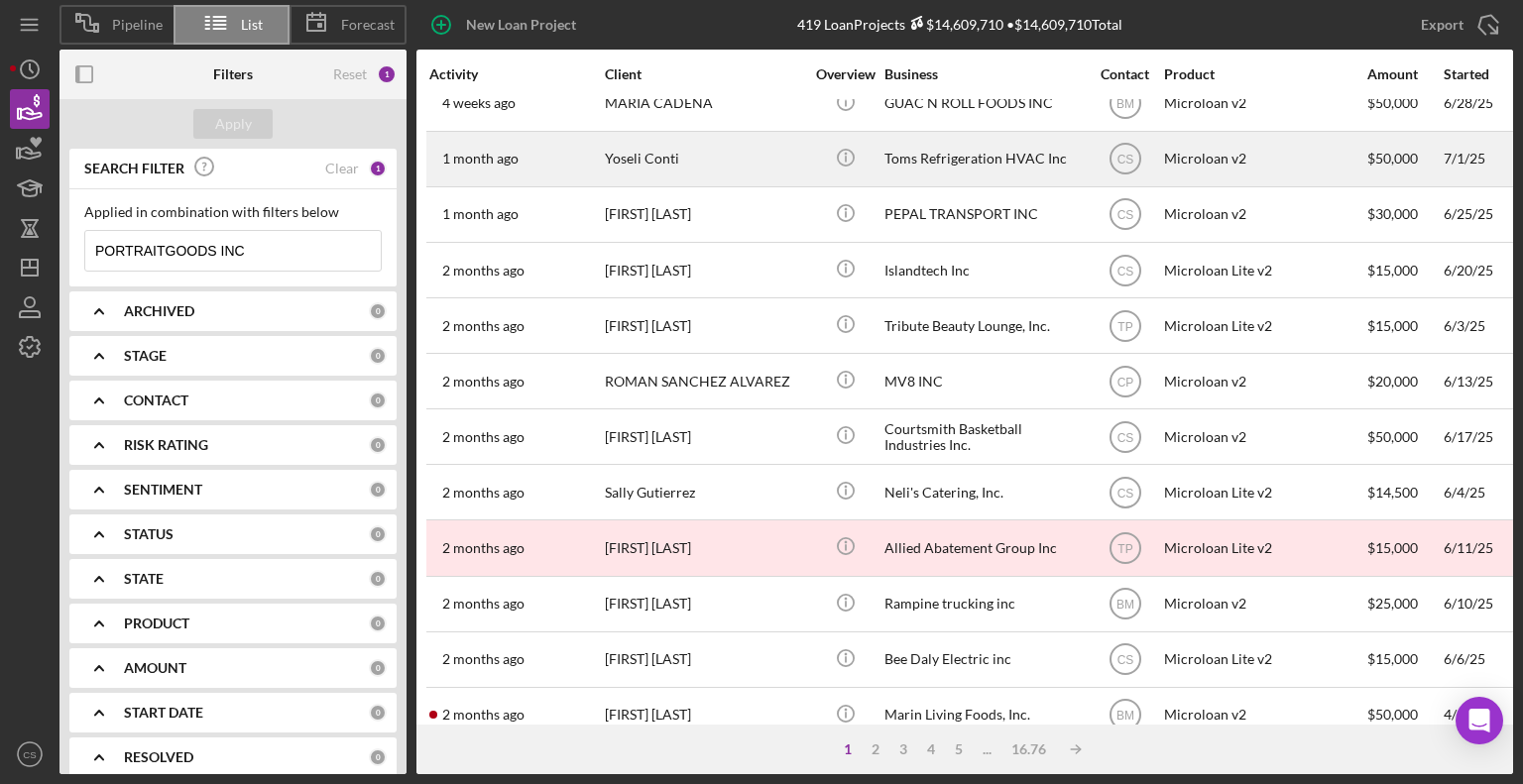 scroll, scrollTop: 789, scrollLeft: 0, axis: vertical 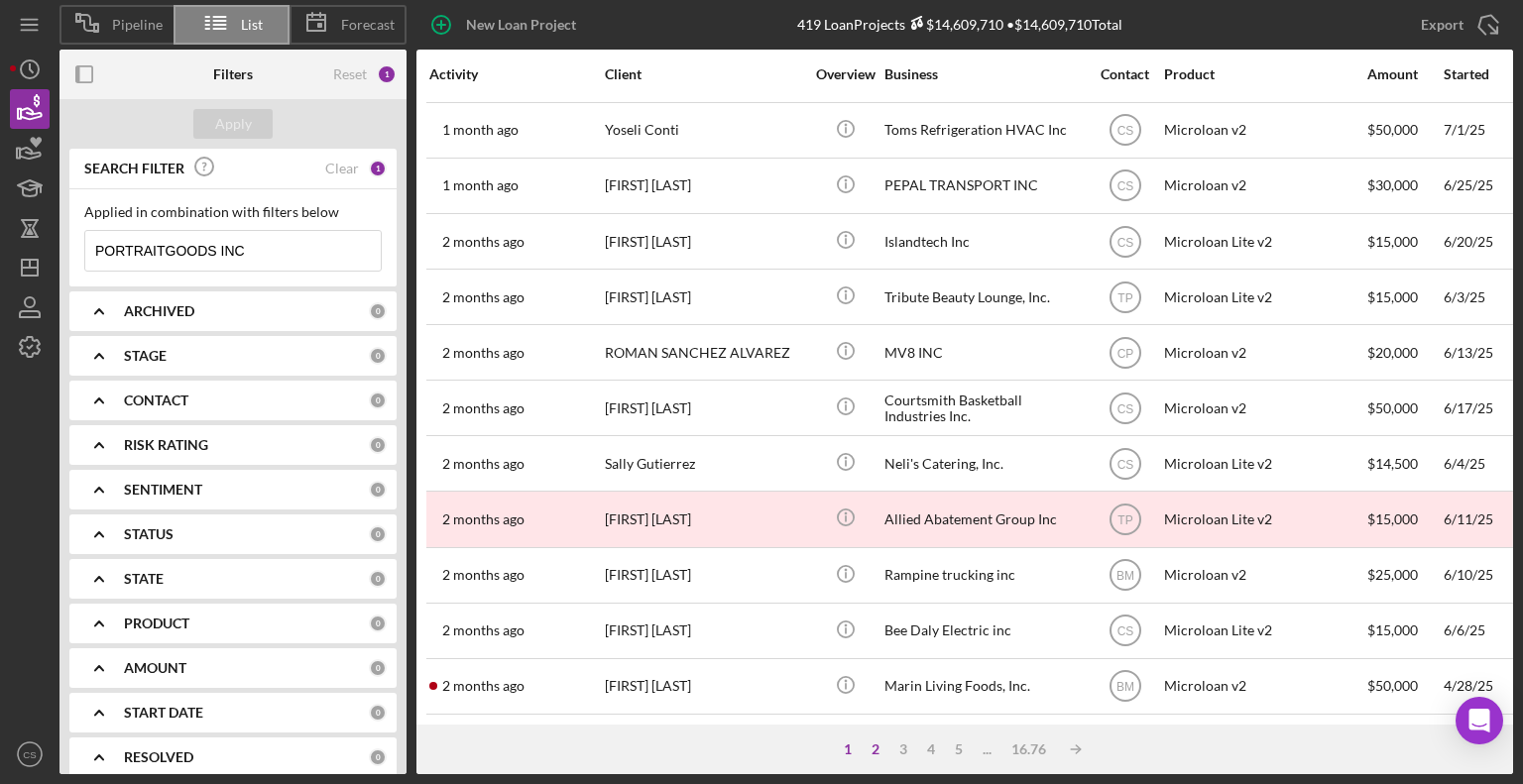 click on "2" at bounding box center [876, 749] 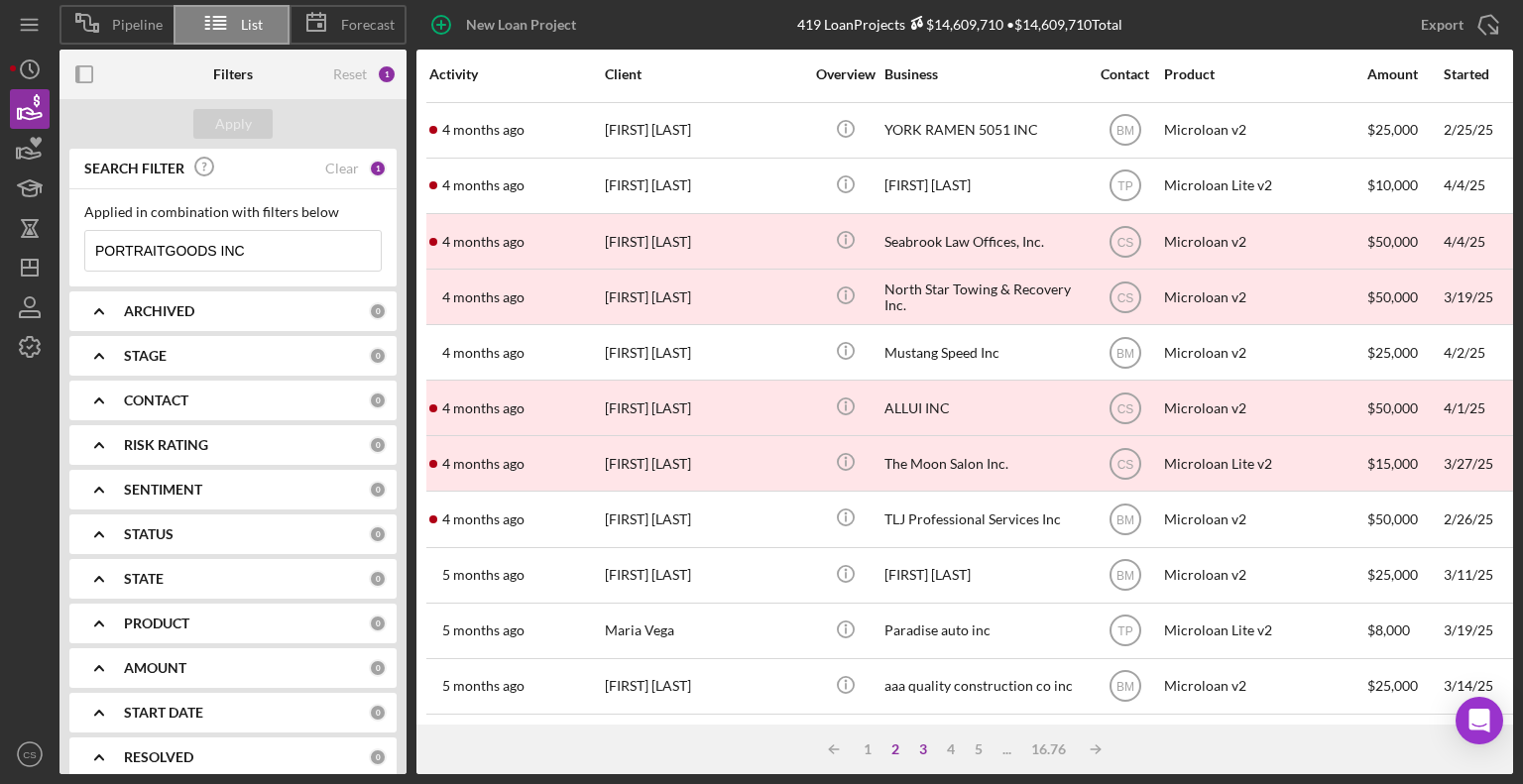 click on "3" at bounding box center [923, 749] 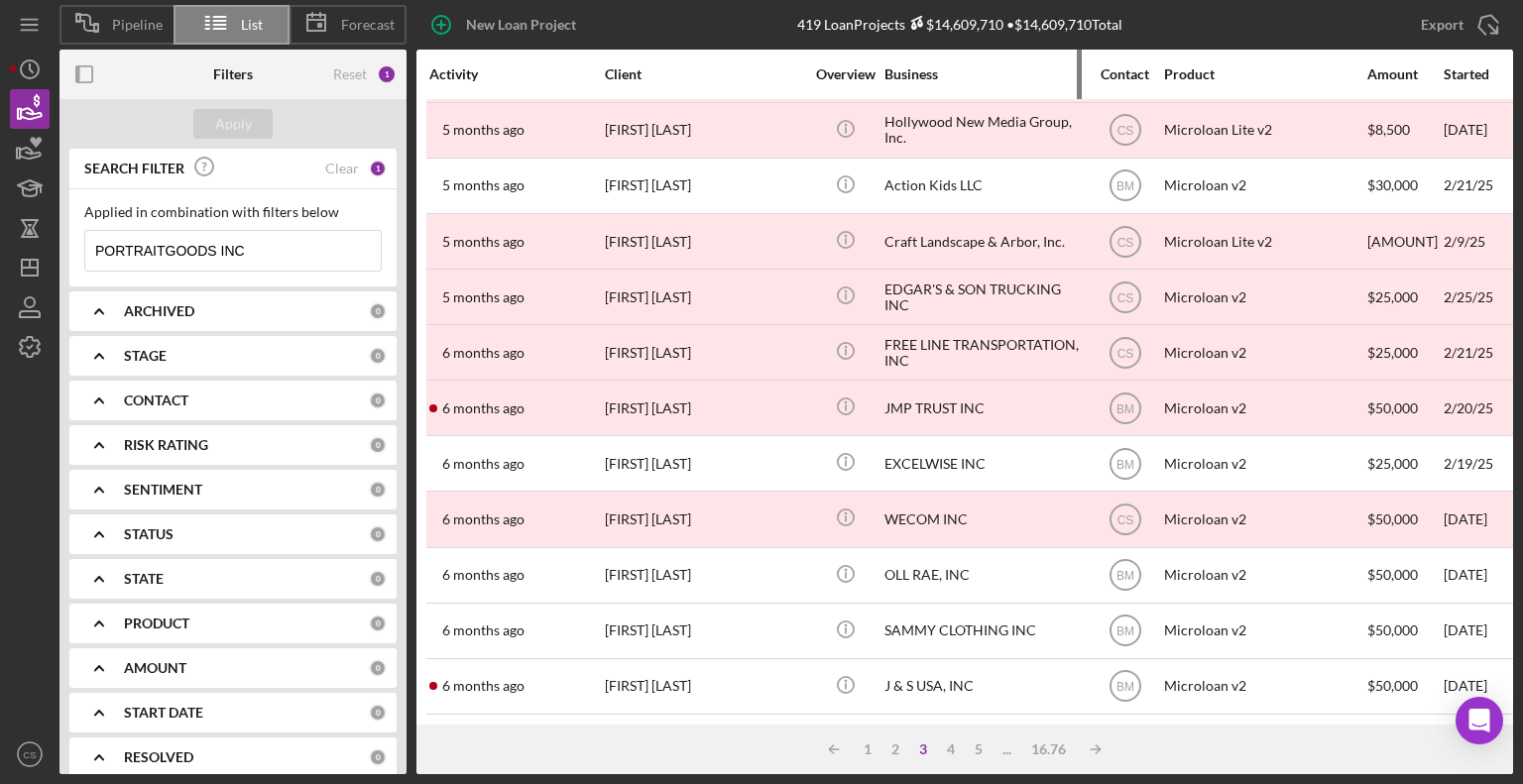 click on "Business" at bounding box center (984, 74) 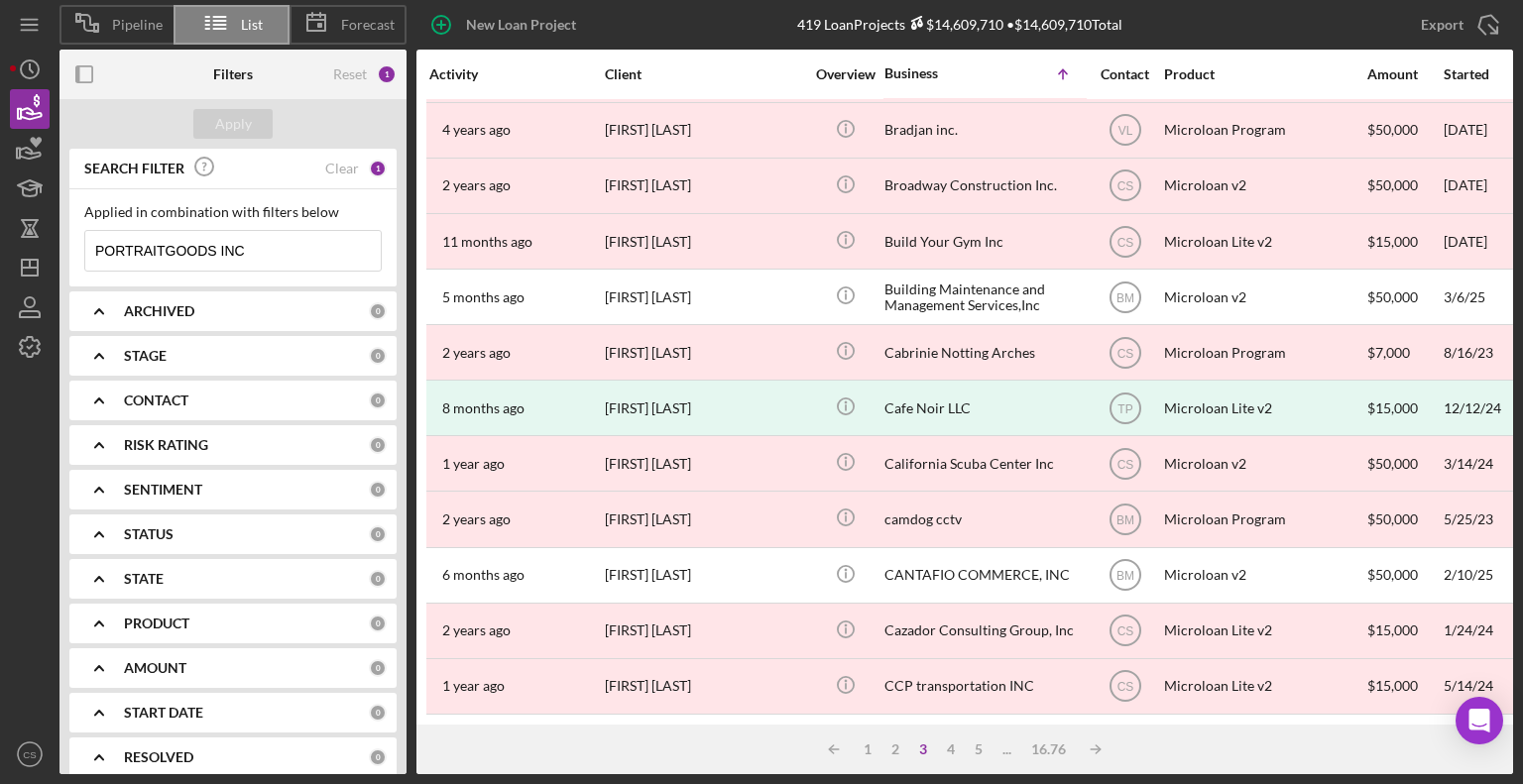 click on "Icon/Menu Close" 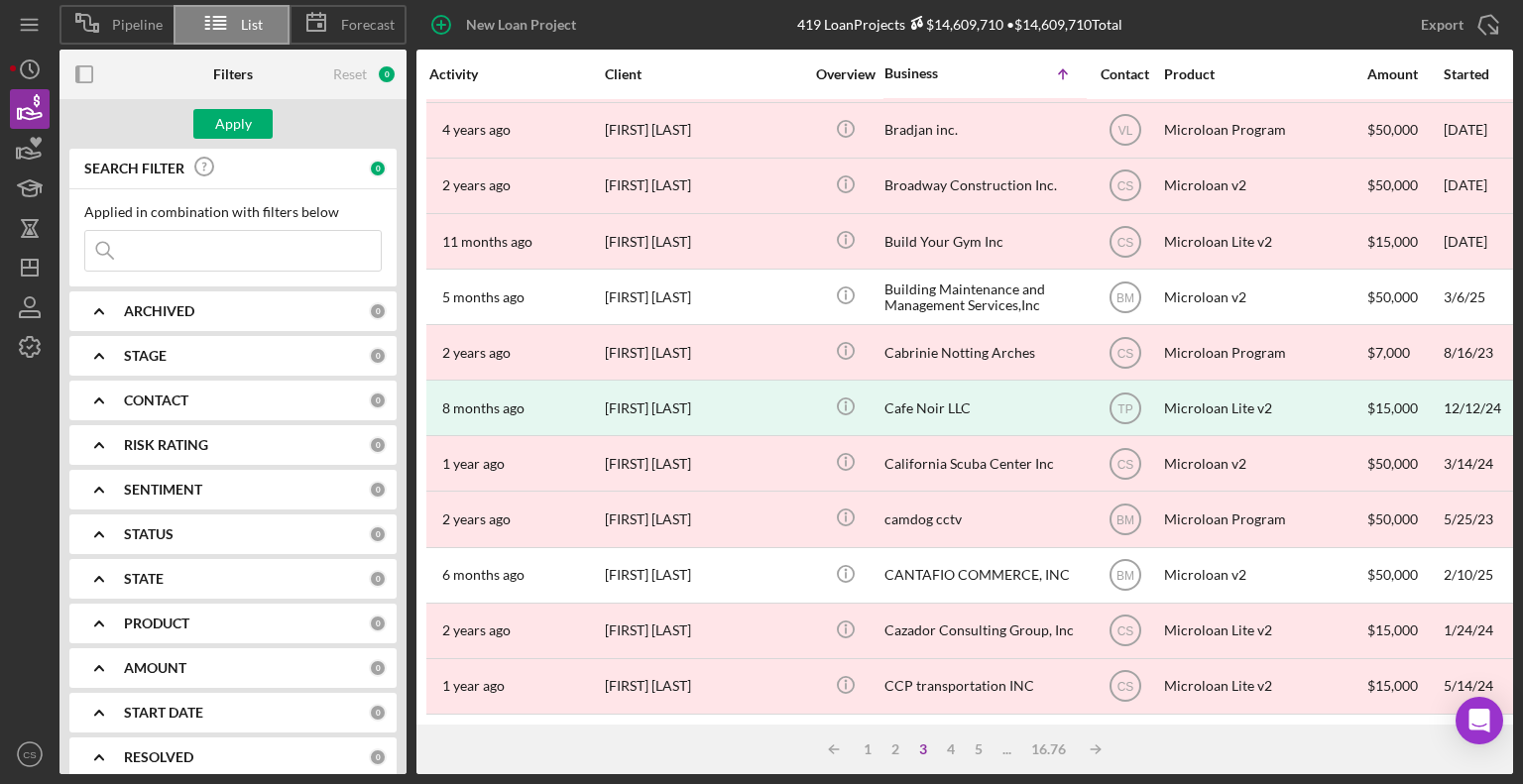 click at bounding box center (233, 251) 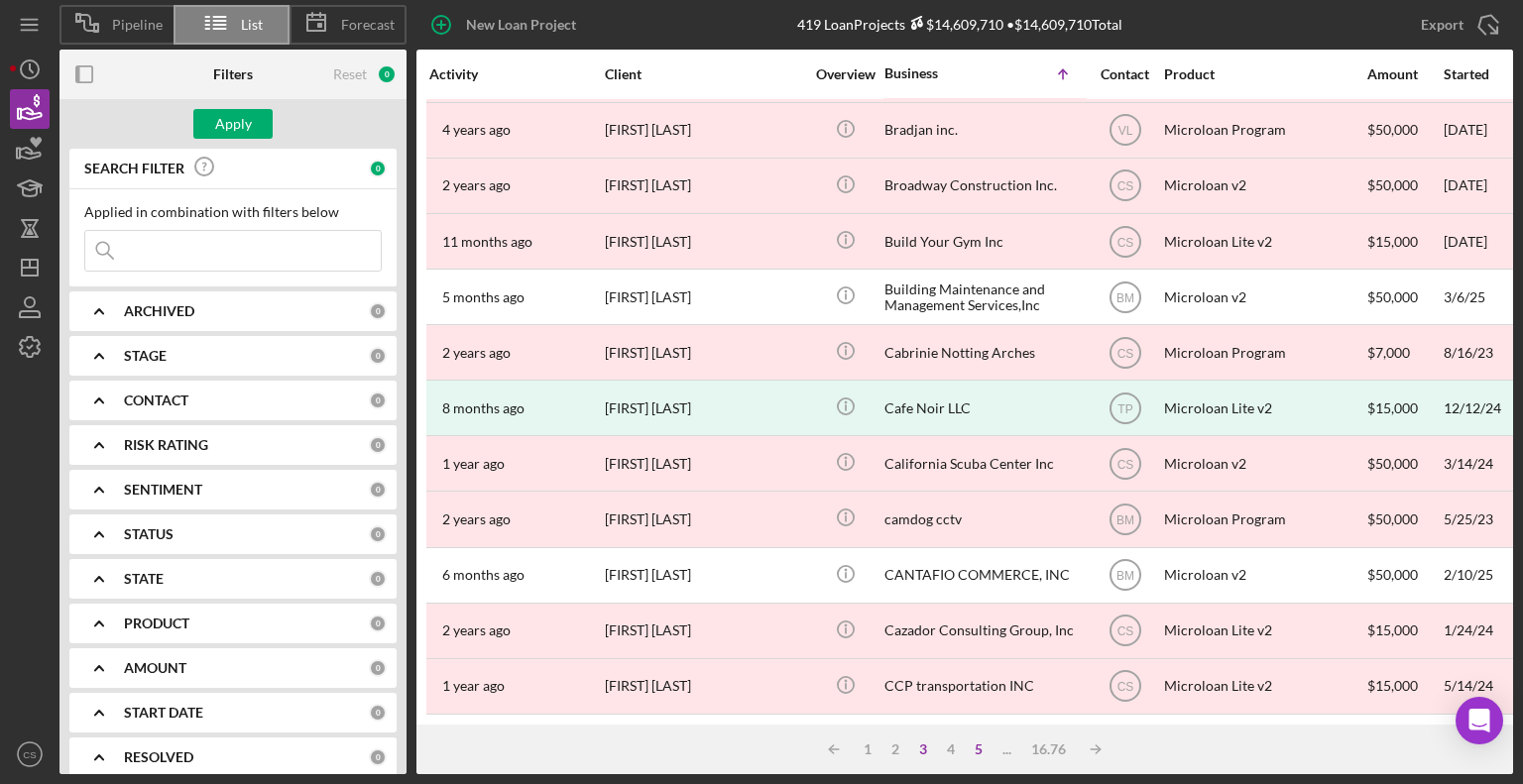 click on "5" at bounding box center (979, 749) 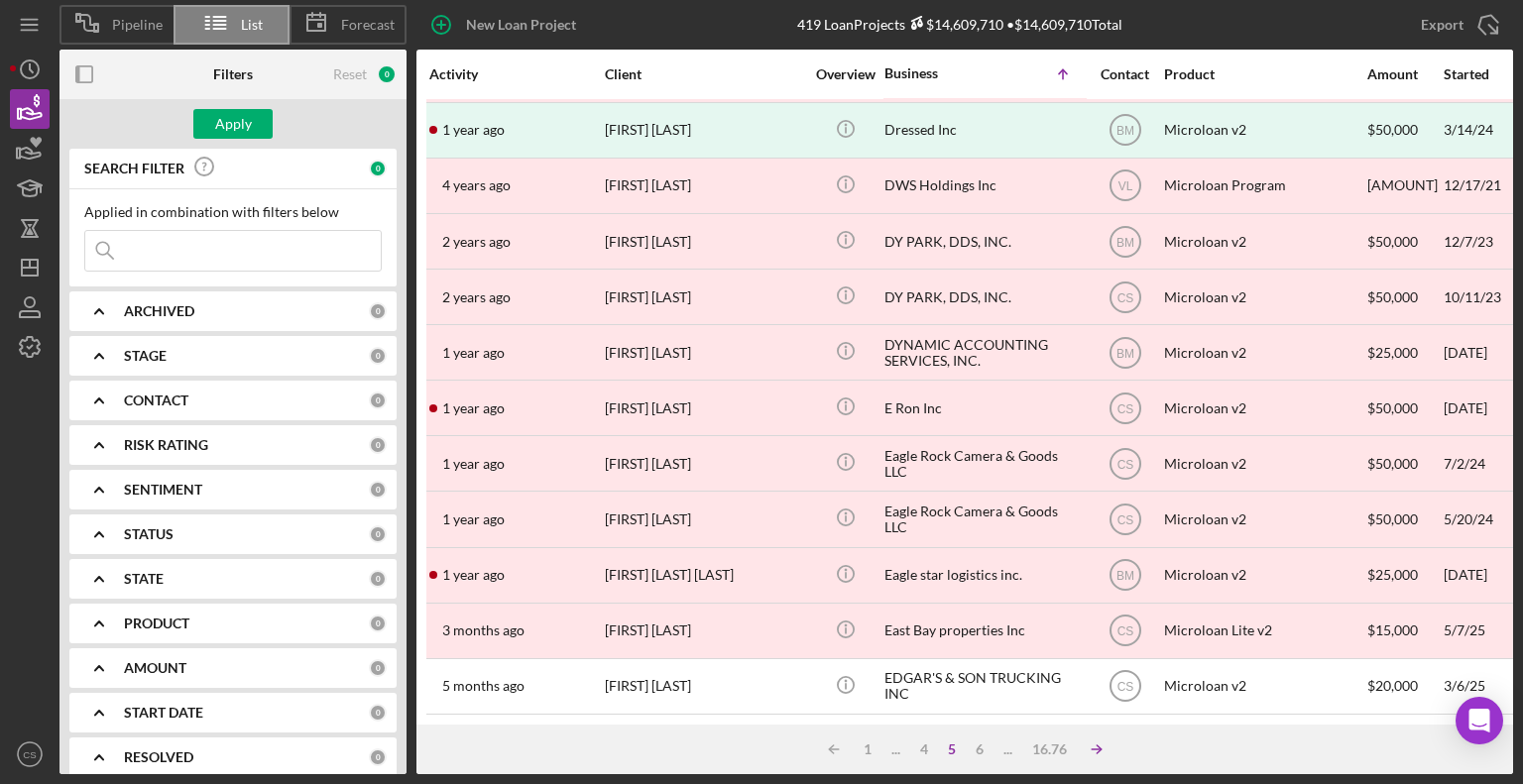 click 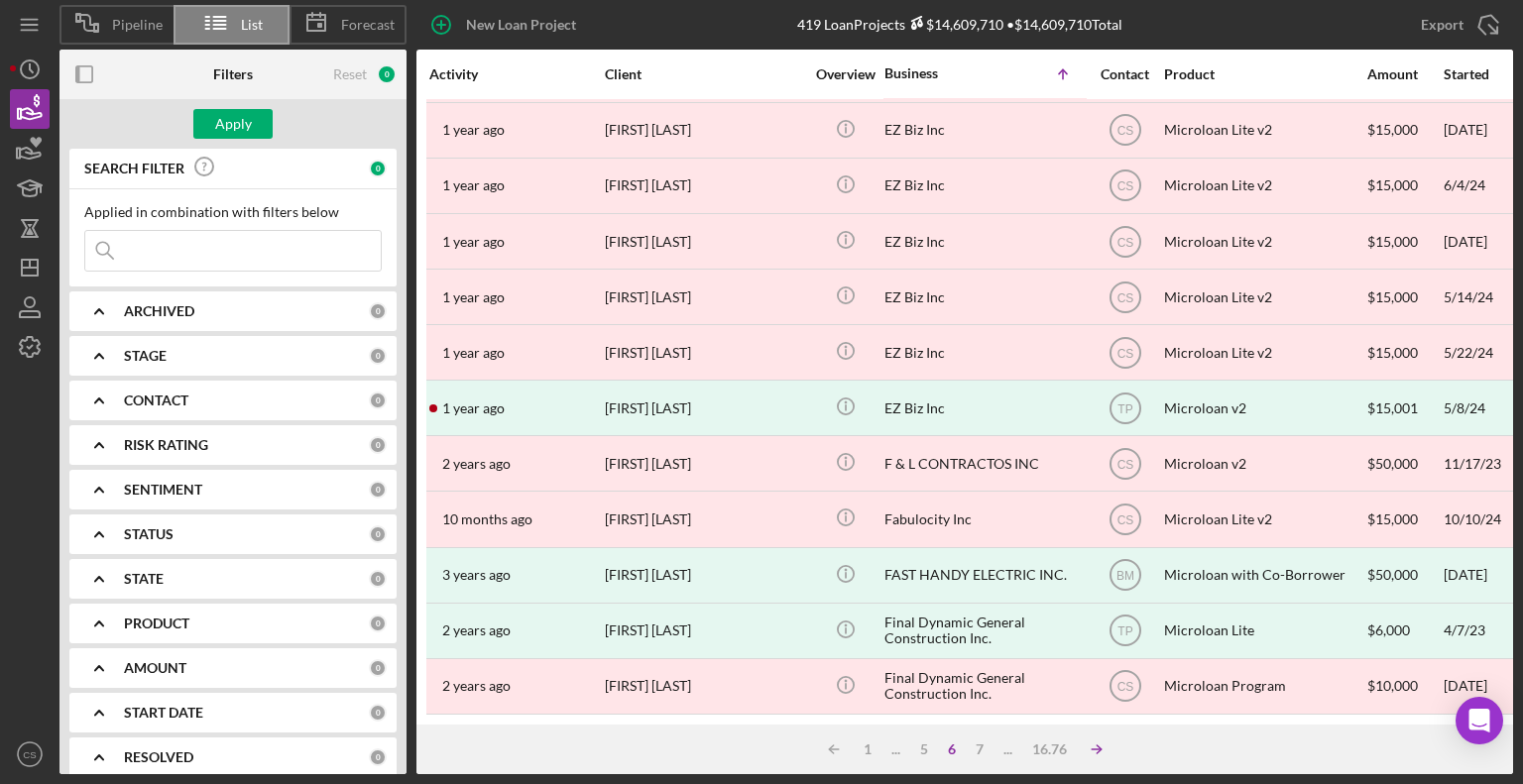 click on "Icon/Table Sort Arrow" 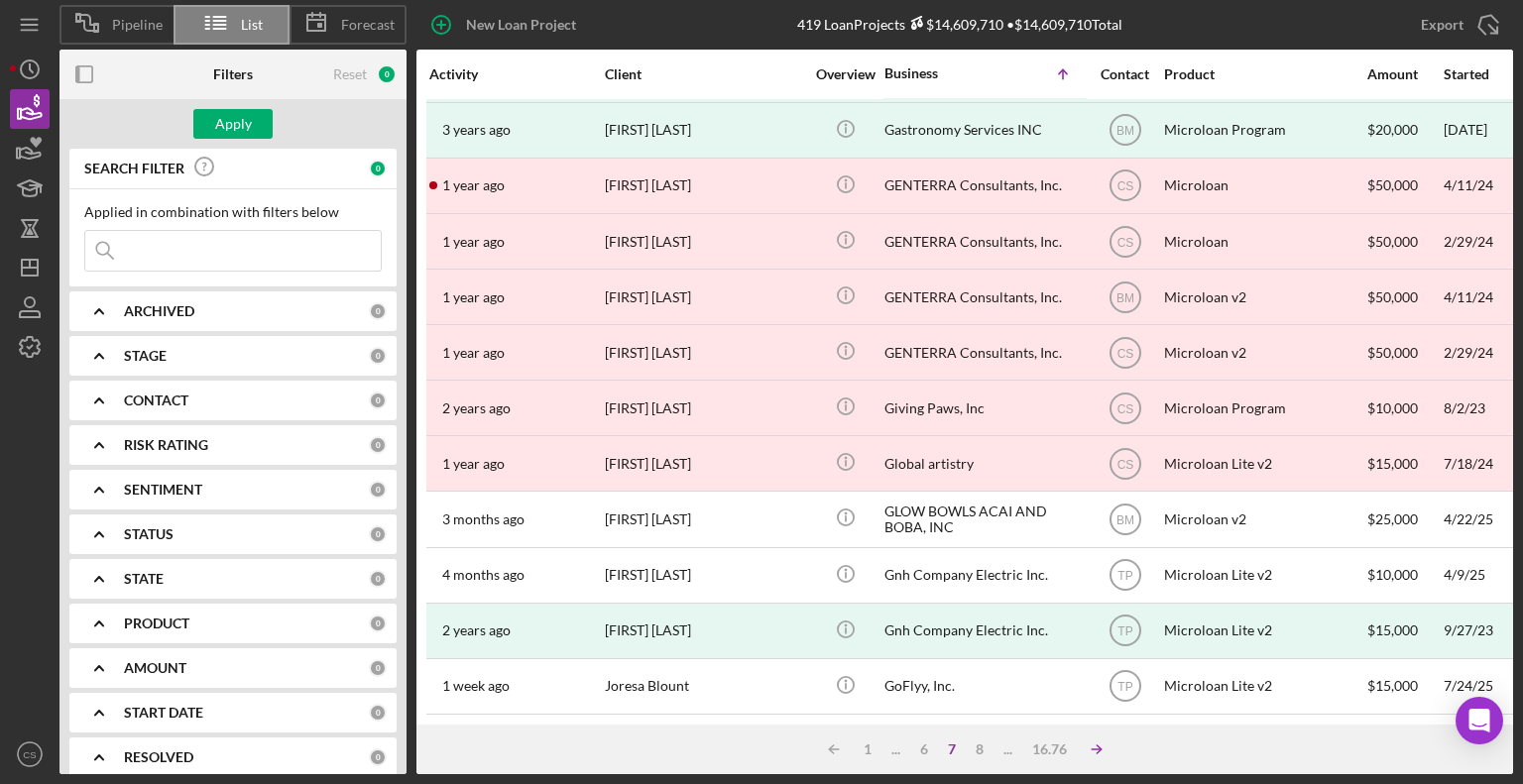 click on "Icon/Table Sort Arrow" 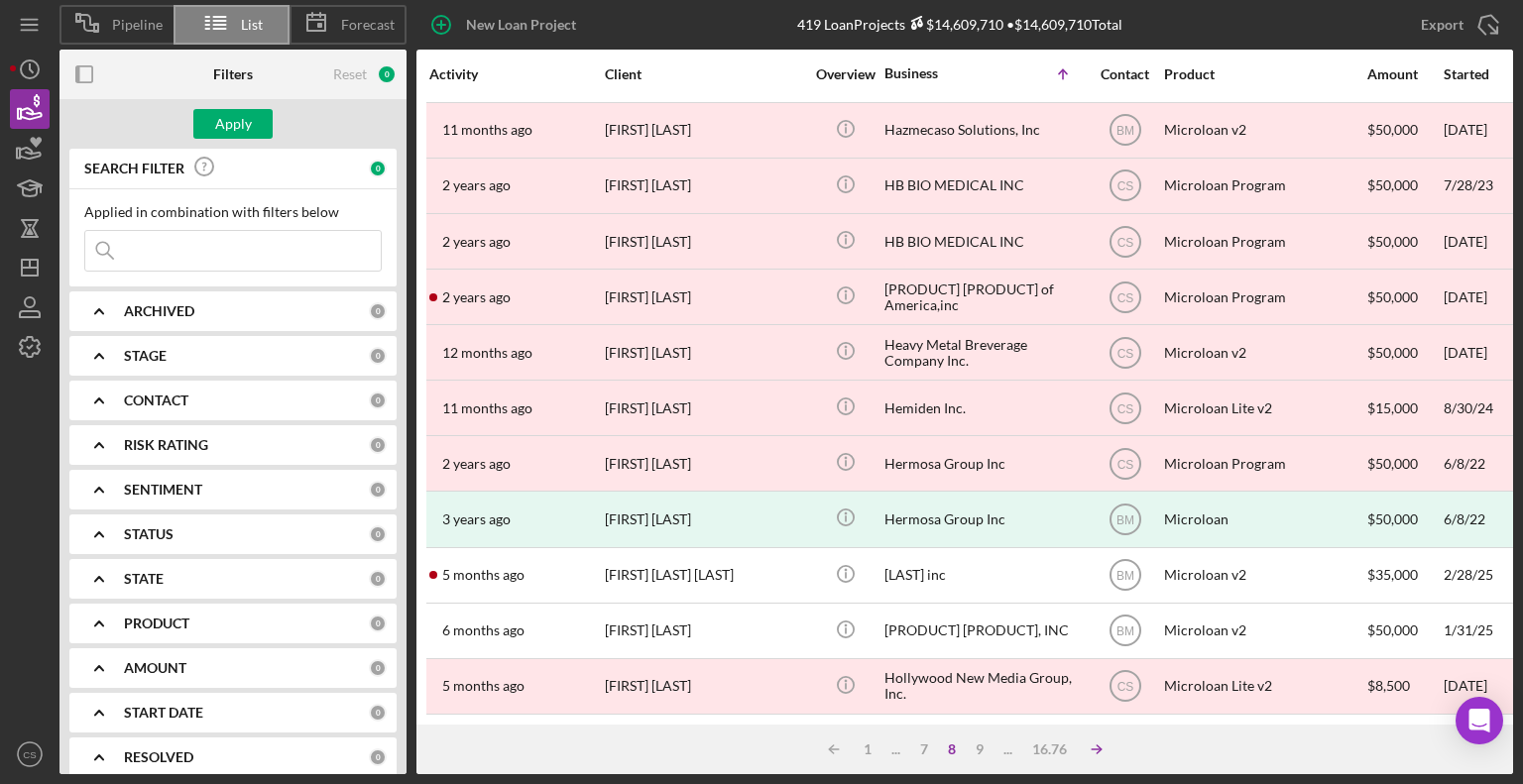click on "Icon/Table Sort Arrow" 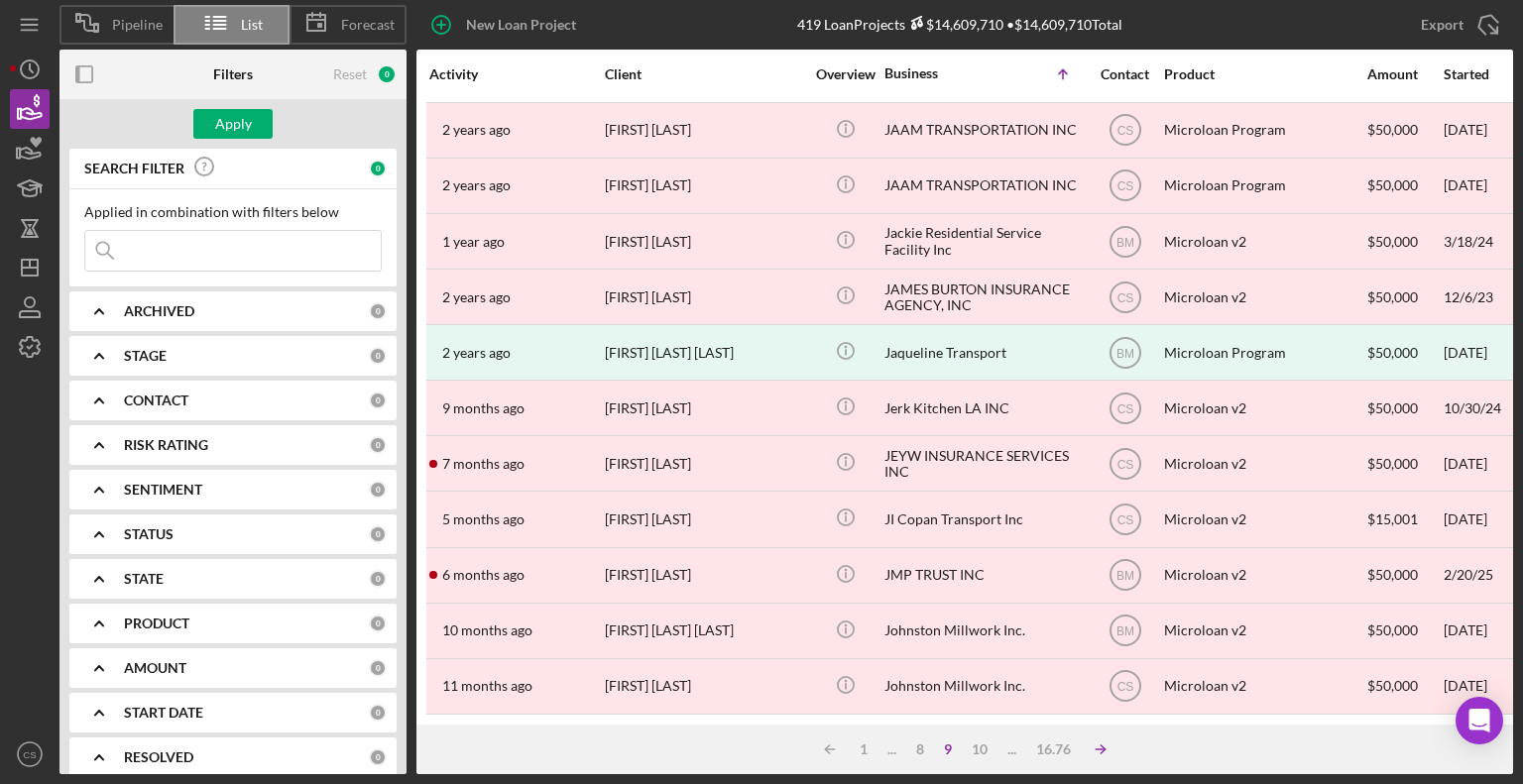 click on "Icon/Table Sort Arrow" 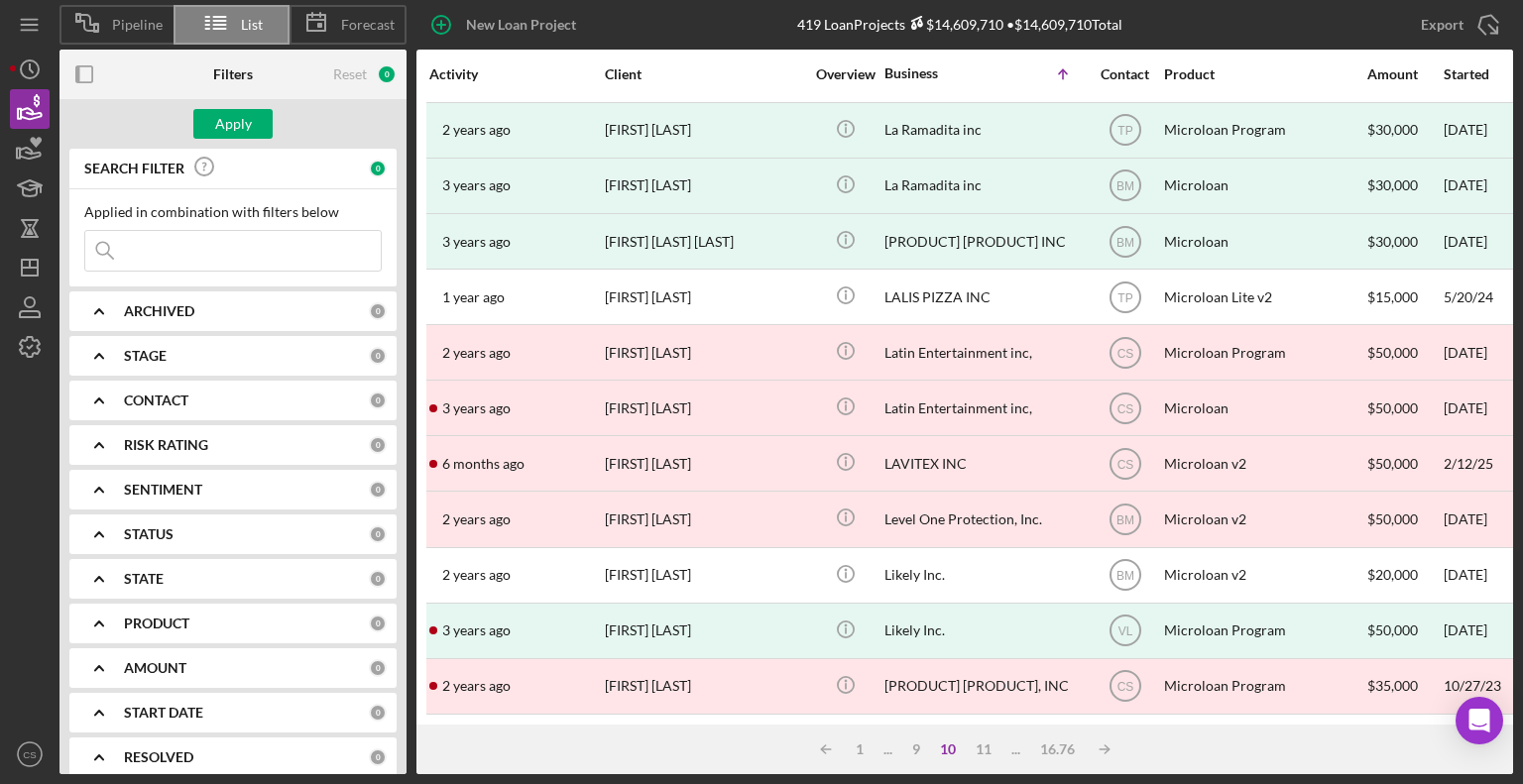 click on "Icon/Table Sort Arrow 1 ... 9 10 11 ... 16.76 Icon/Table Sort Arrow" at bounding box center (965, 749) 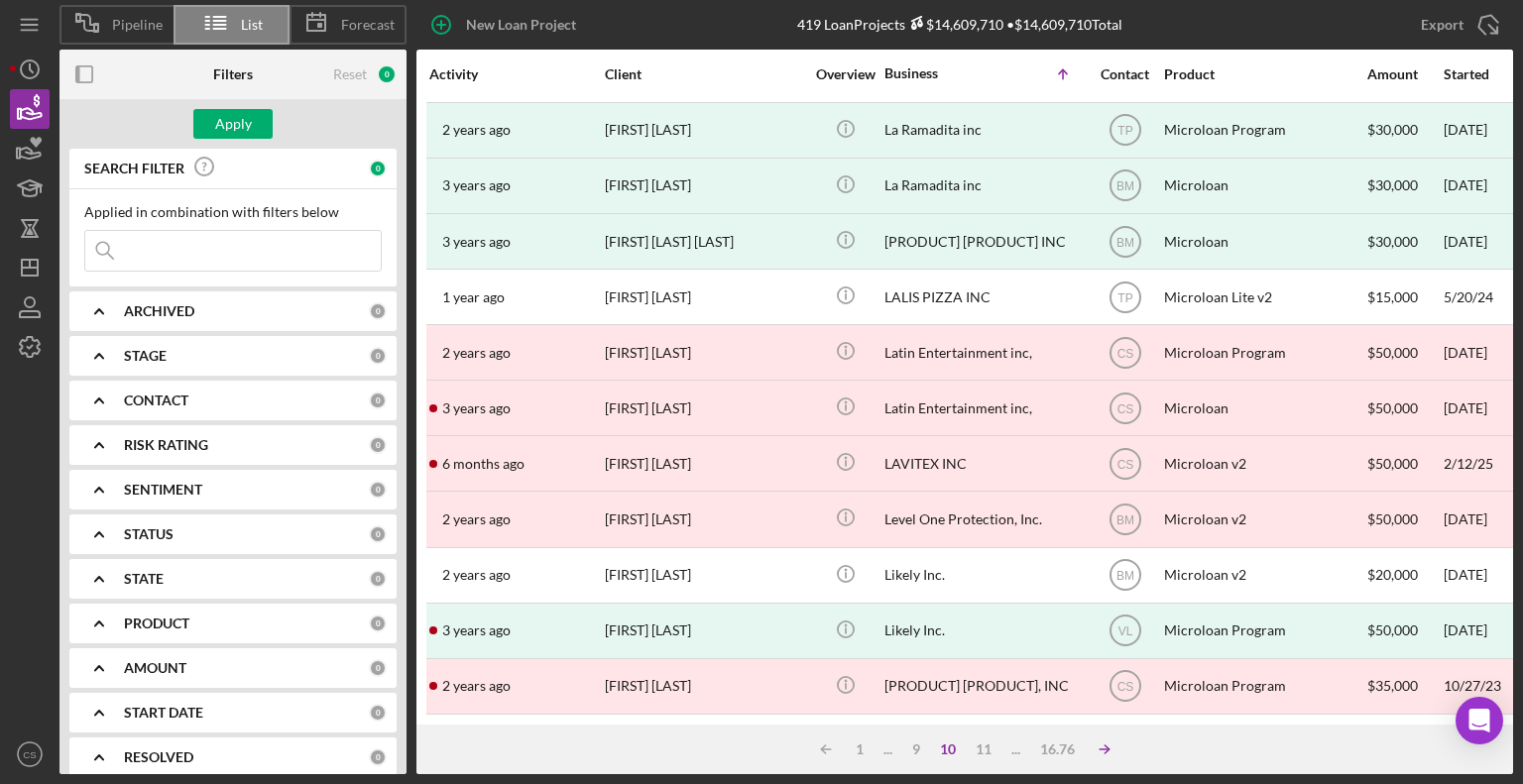 click 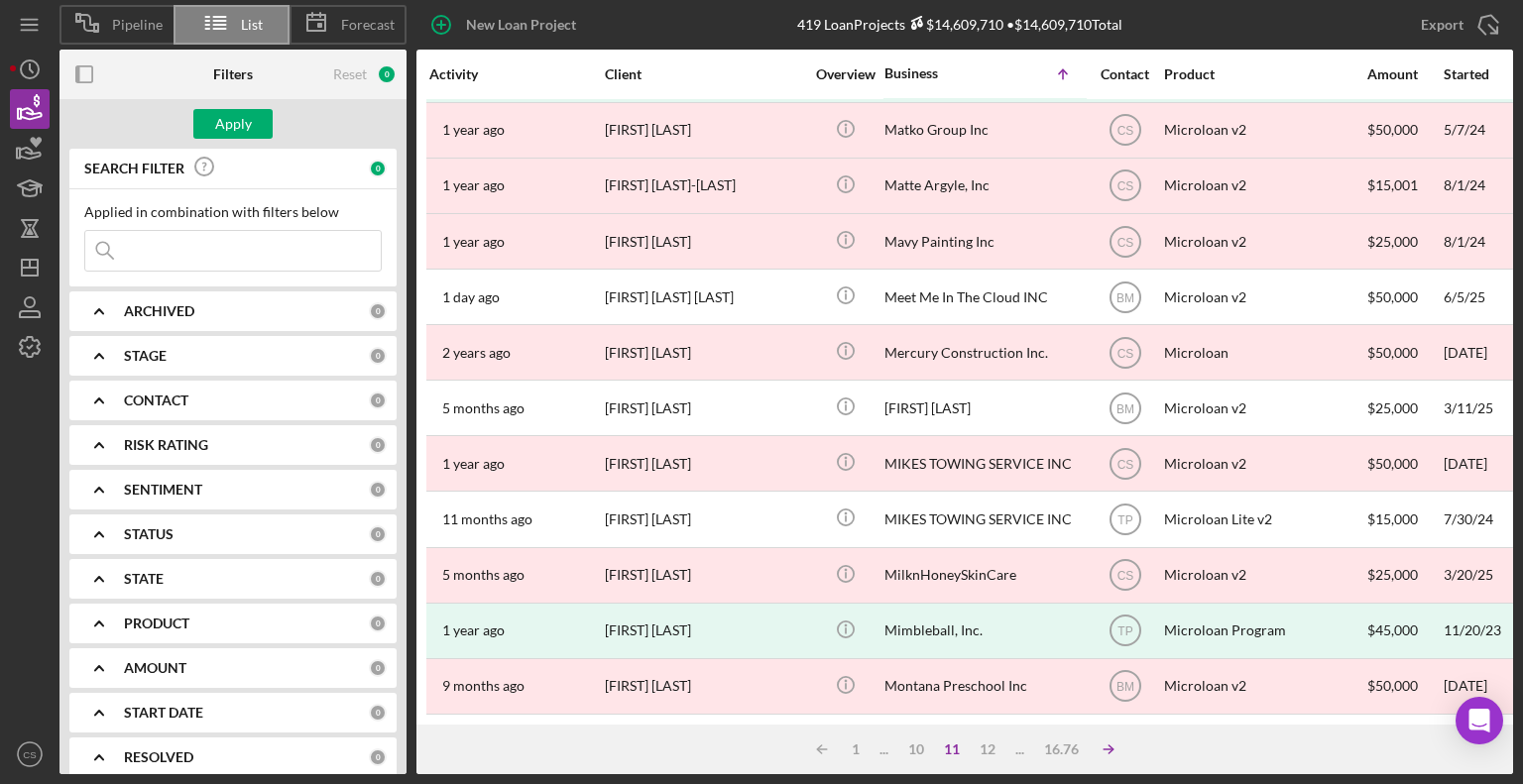 click on "Icon/Table Sort Arrow" 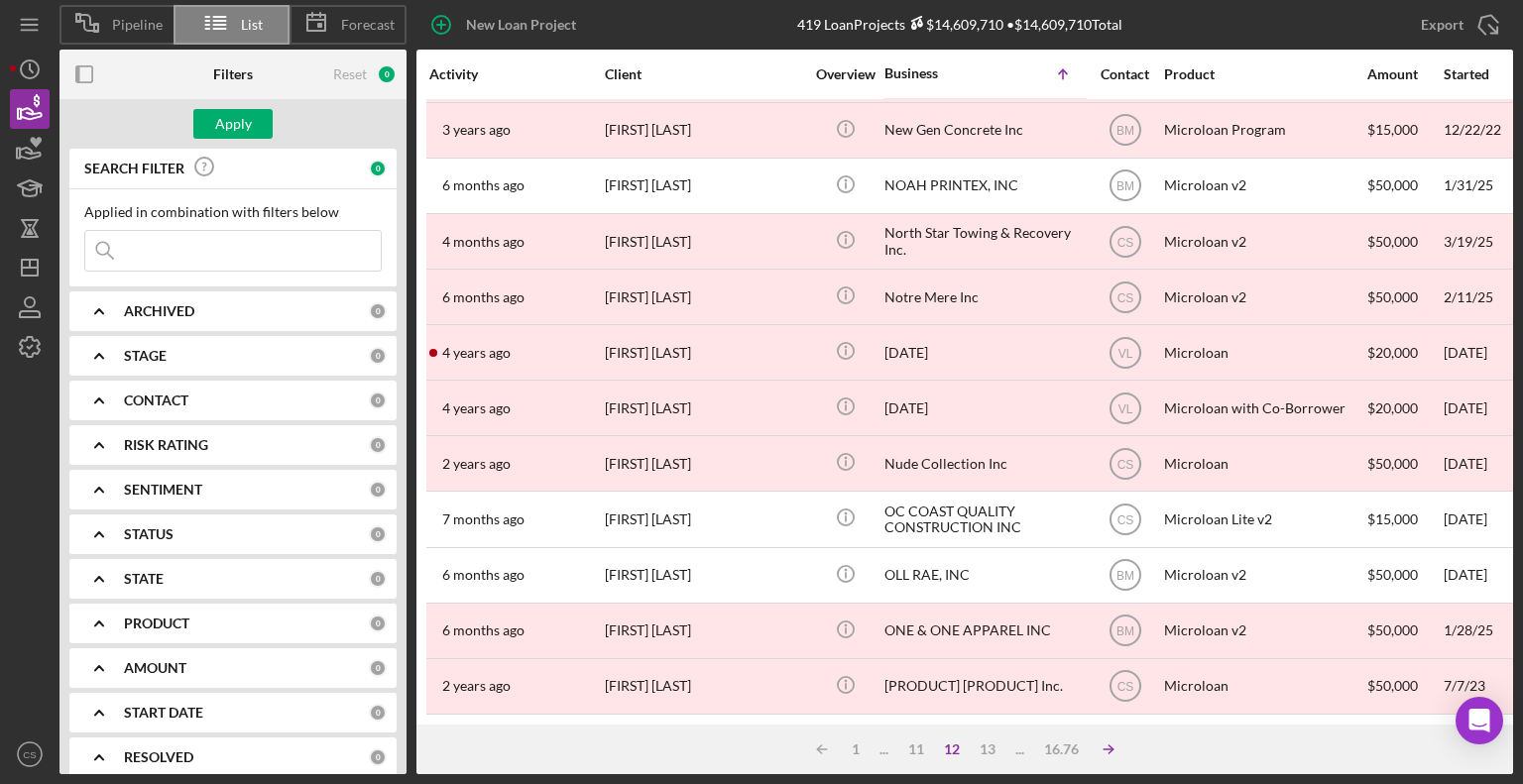 click 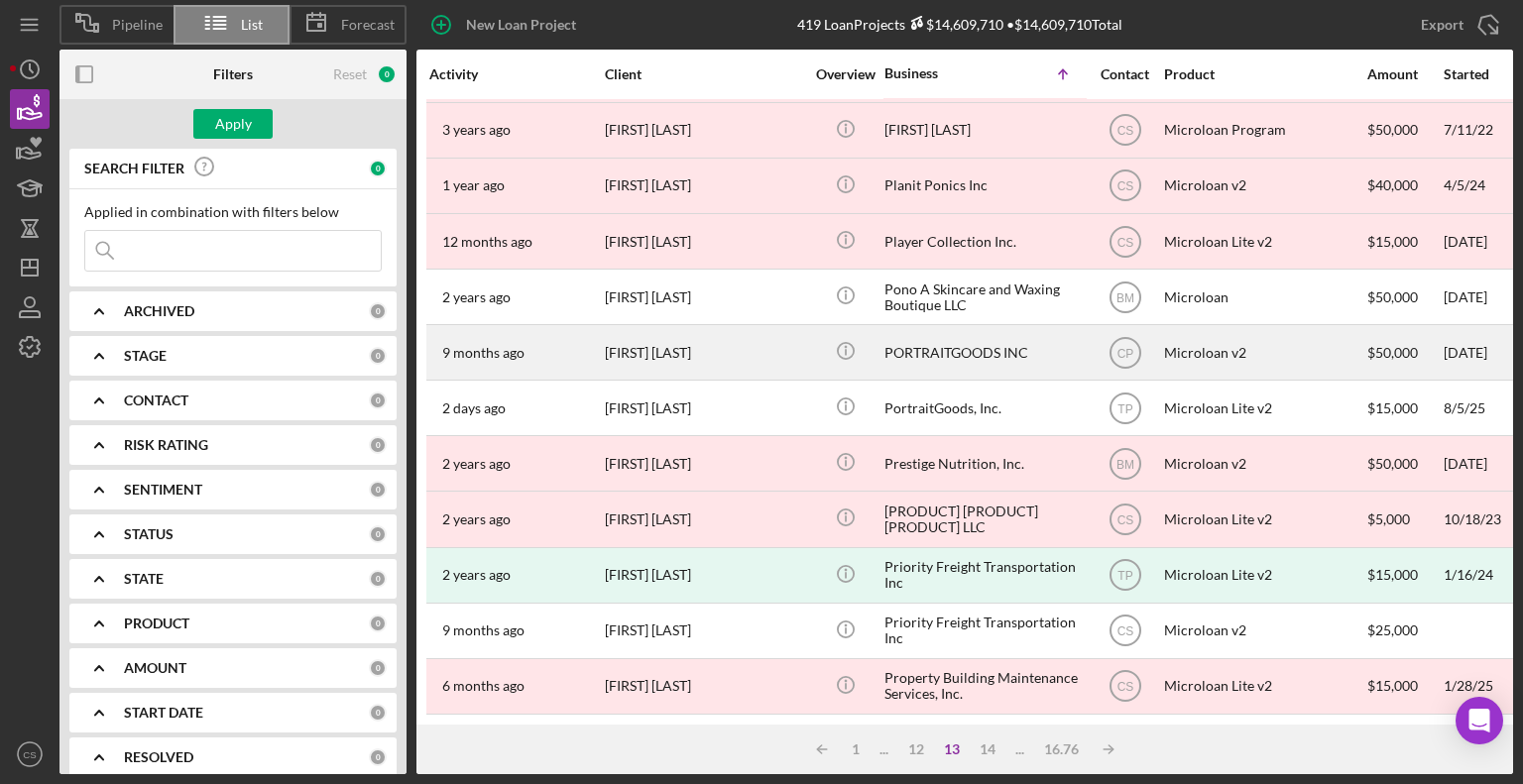 click on "PORTRAITGOODS INC" at bounding box center [984, 352] 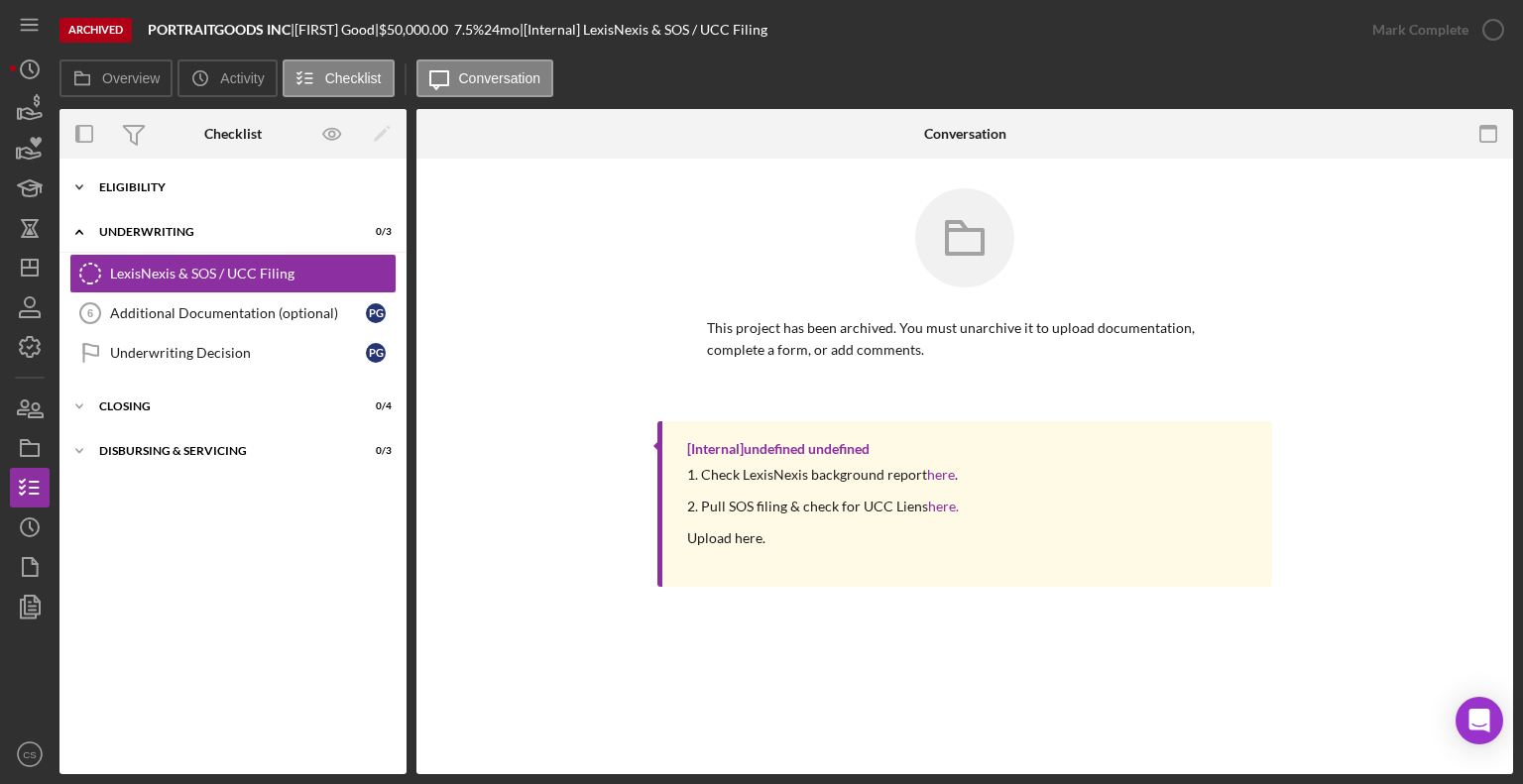click on "Icon/Expander Eligibility 6 / 6" at bounding box center [233, 187] 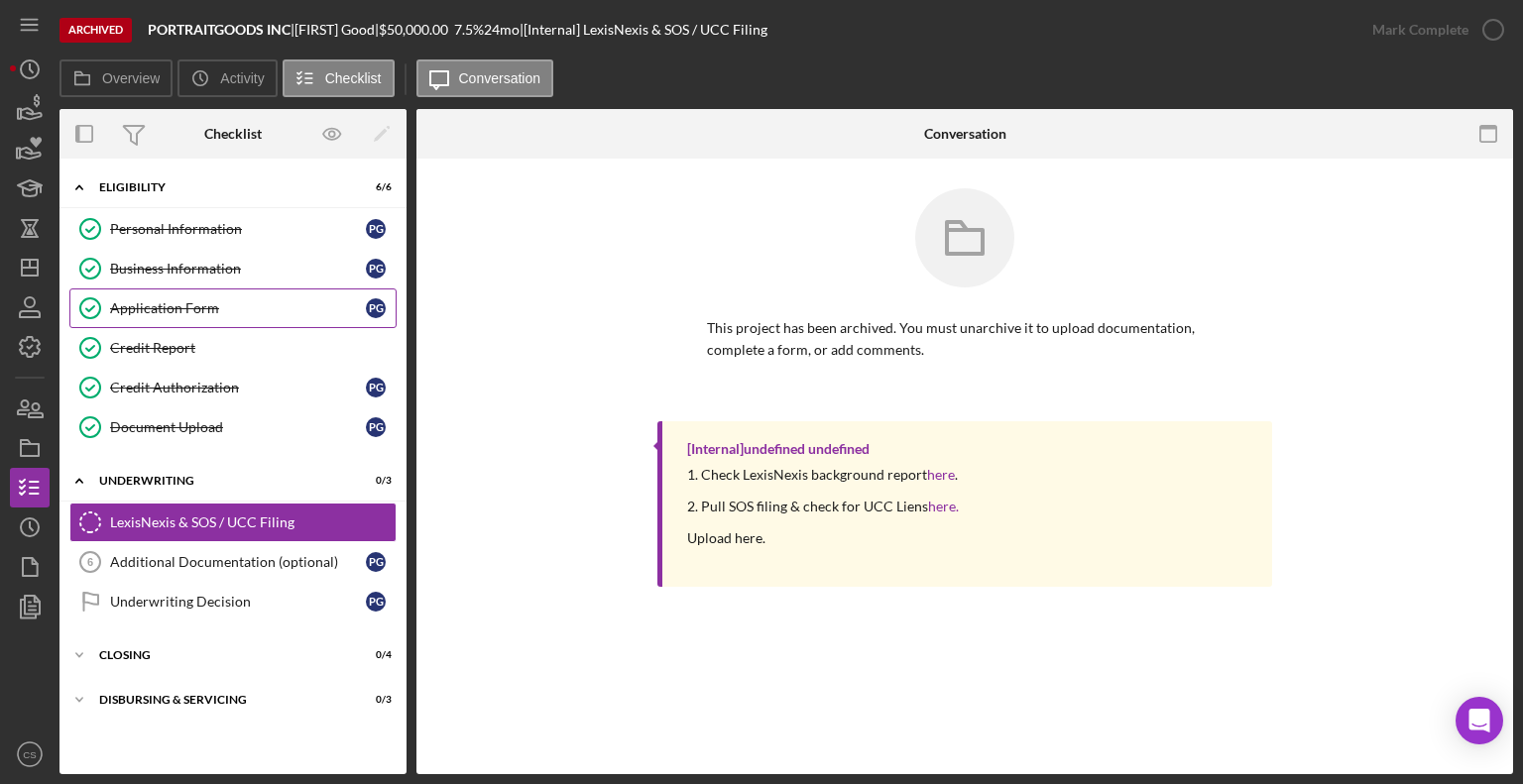 click on "Application Form" at bounding box center (238, 308) 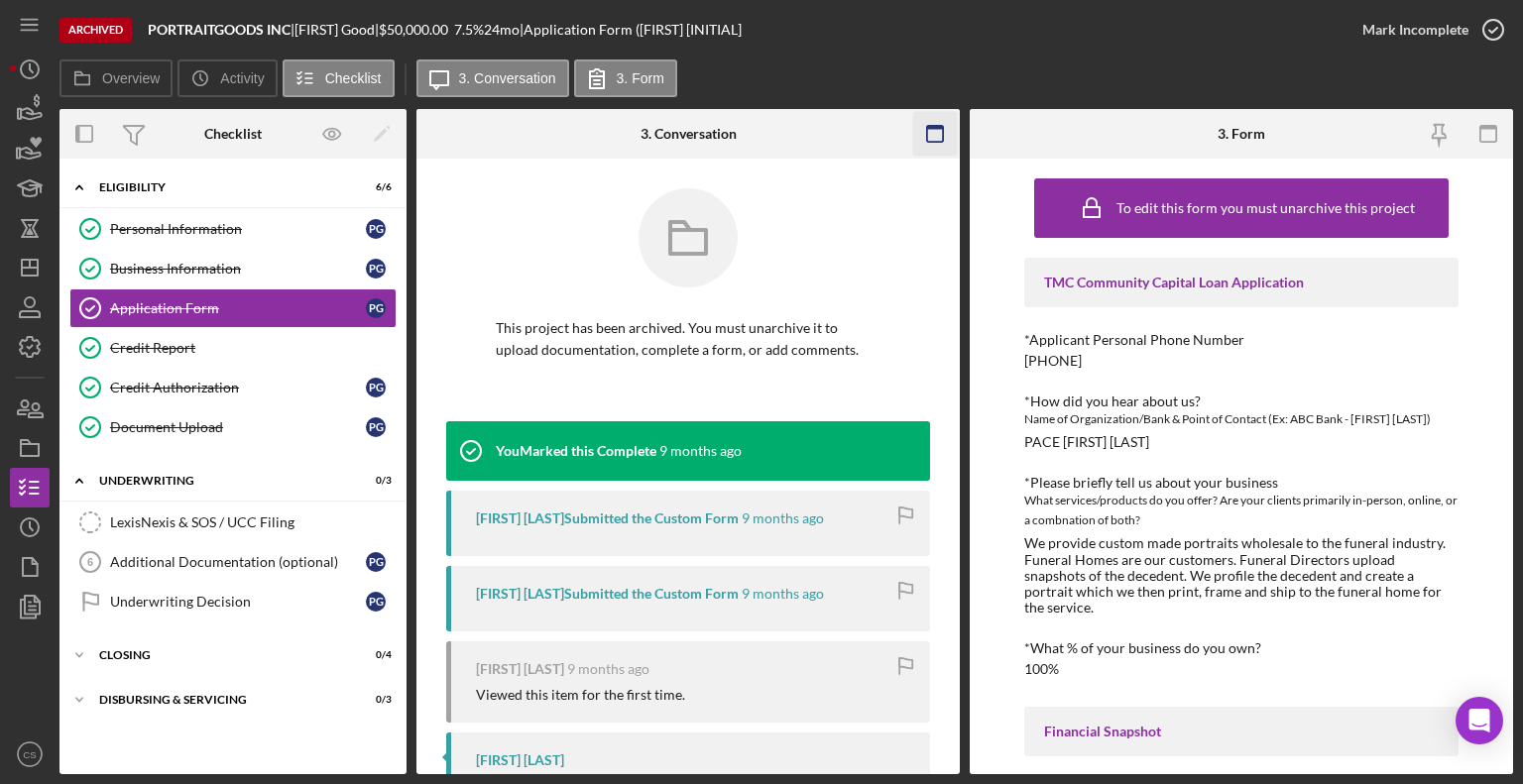 click 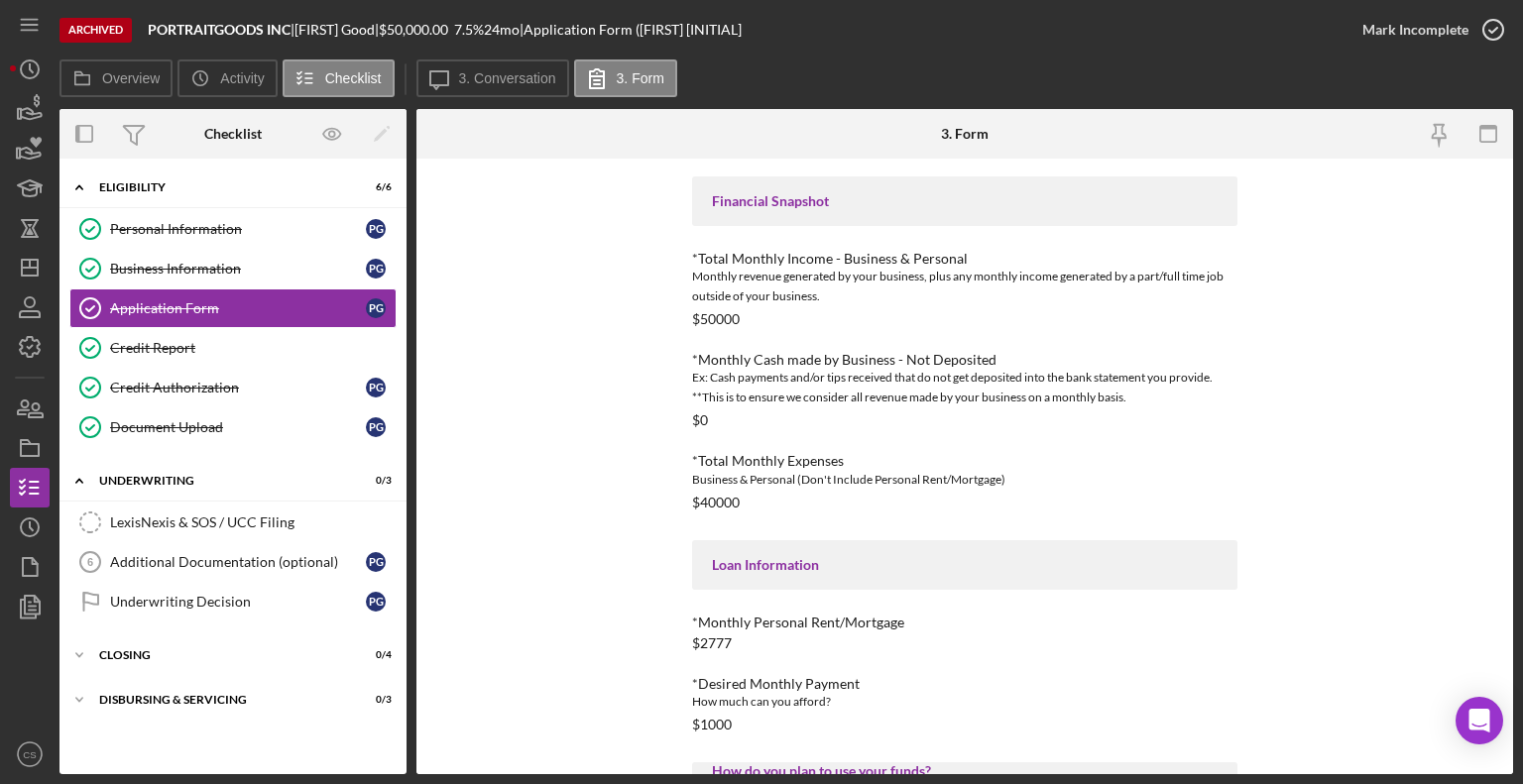 scroll, scrollTop: 825, scrollLeft: 0, axis: vertical 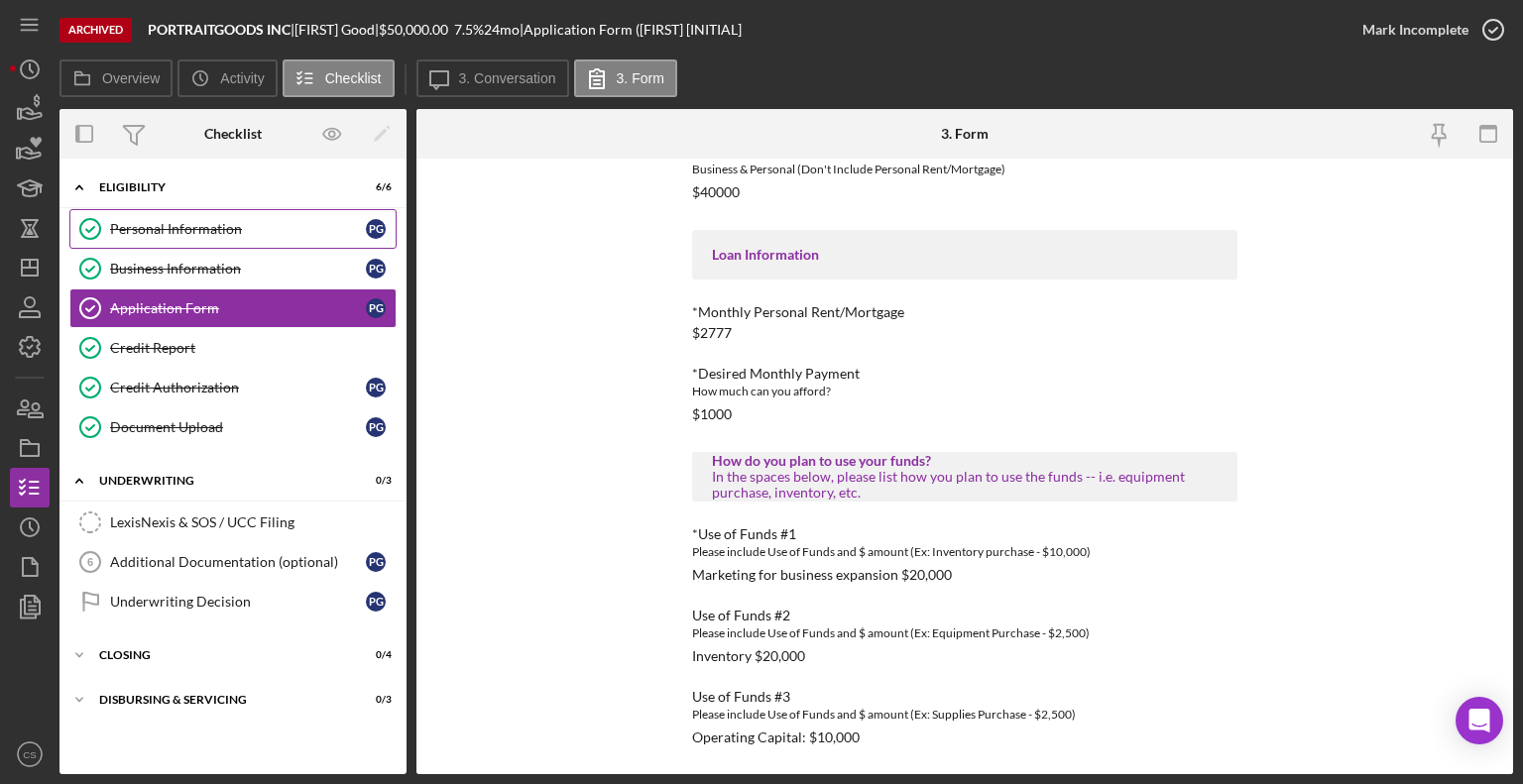 click on "Personal Information" at bounding box center [238, 229] 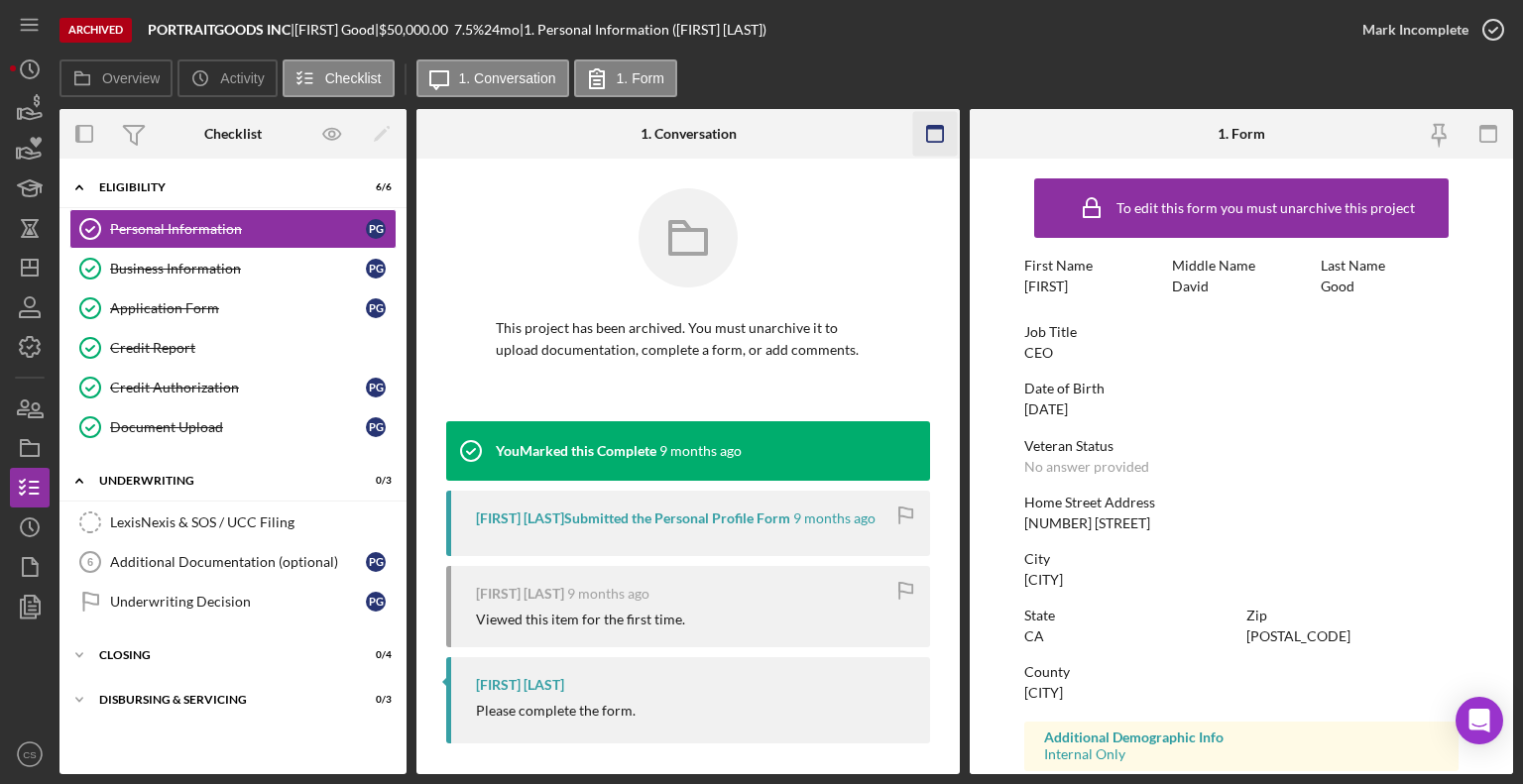 click 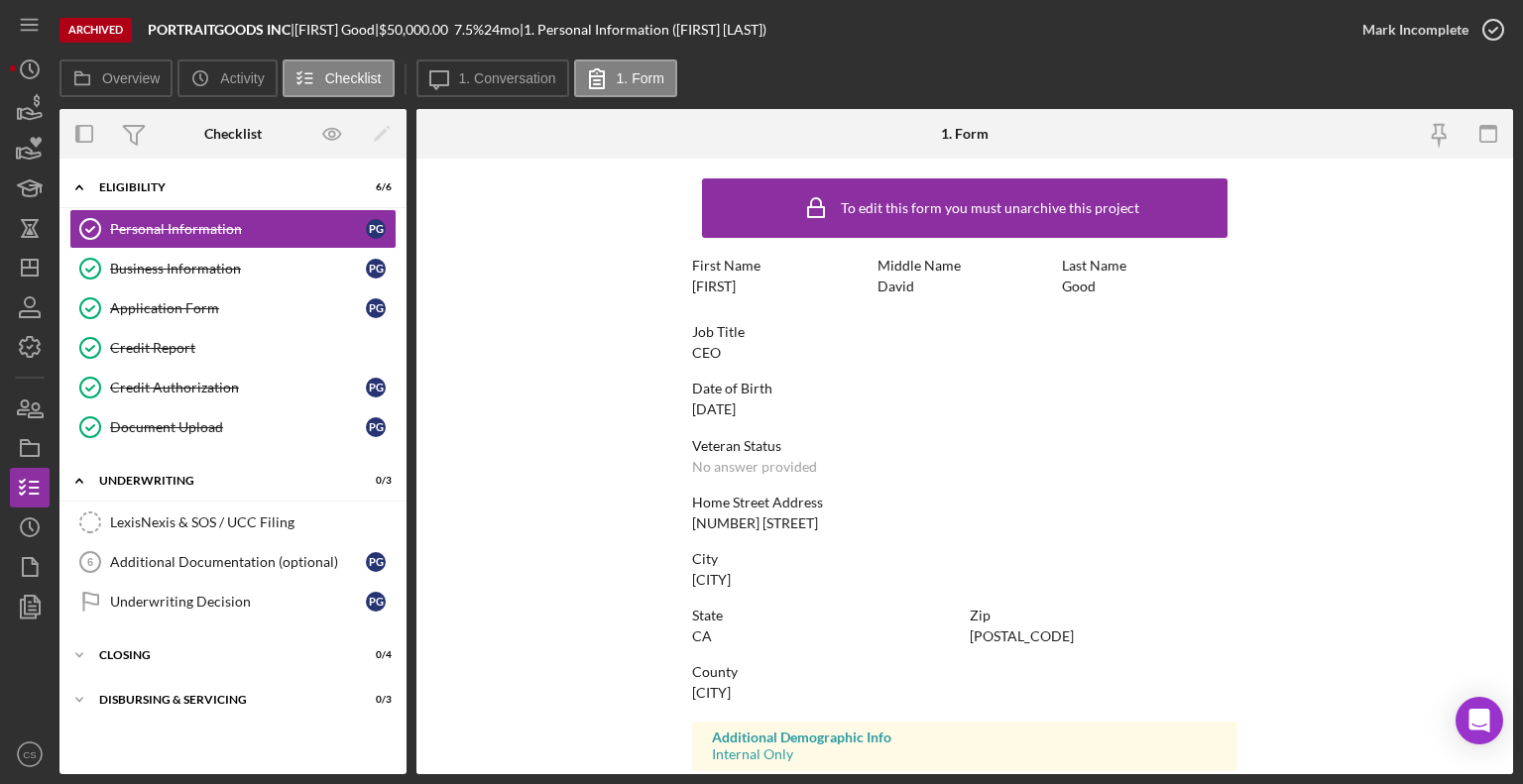 scroll, scrollTop: 309, scrollLeft: 0, axis: vertical 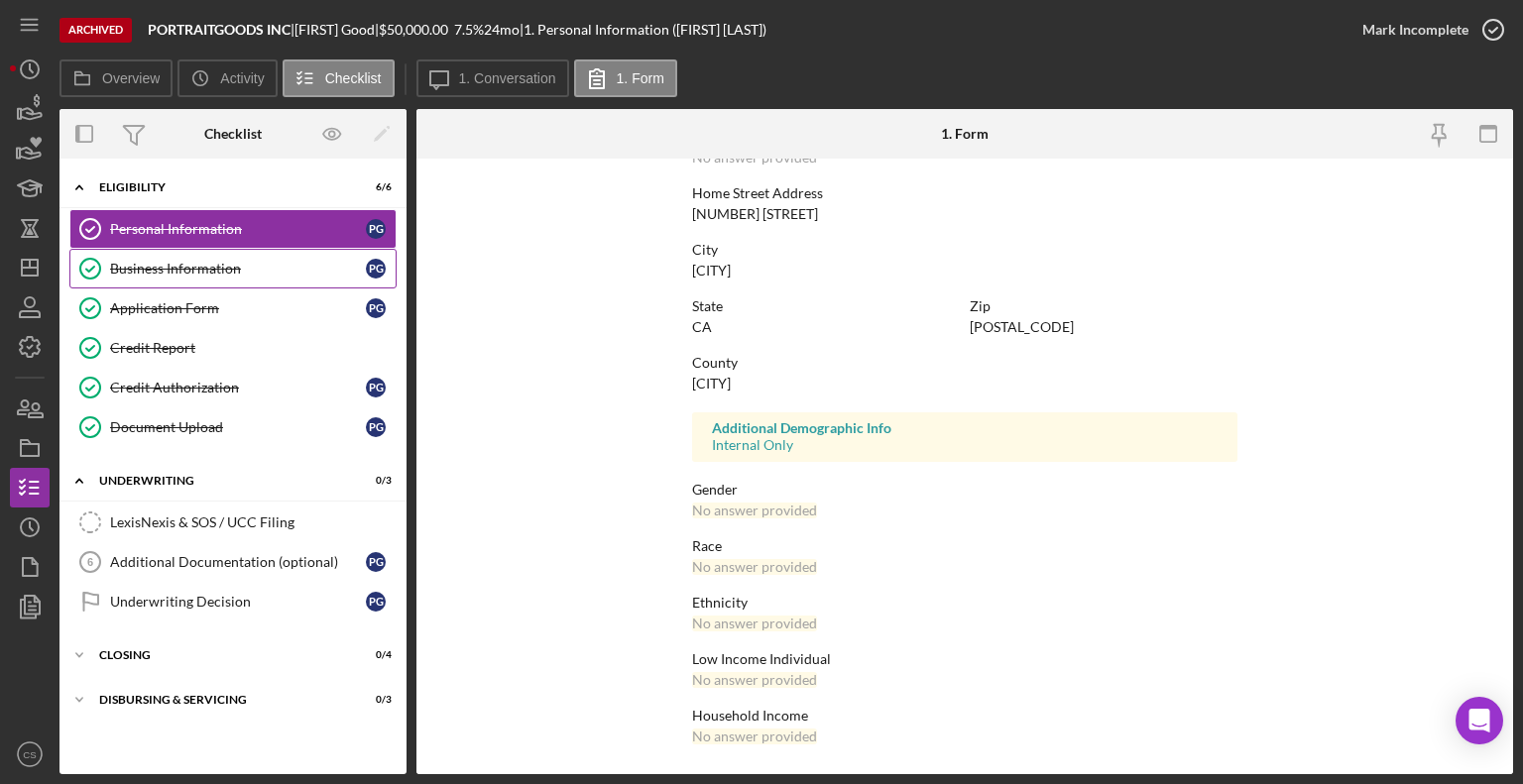 click on "Business Information" at bounding box center [238, 269] 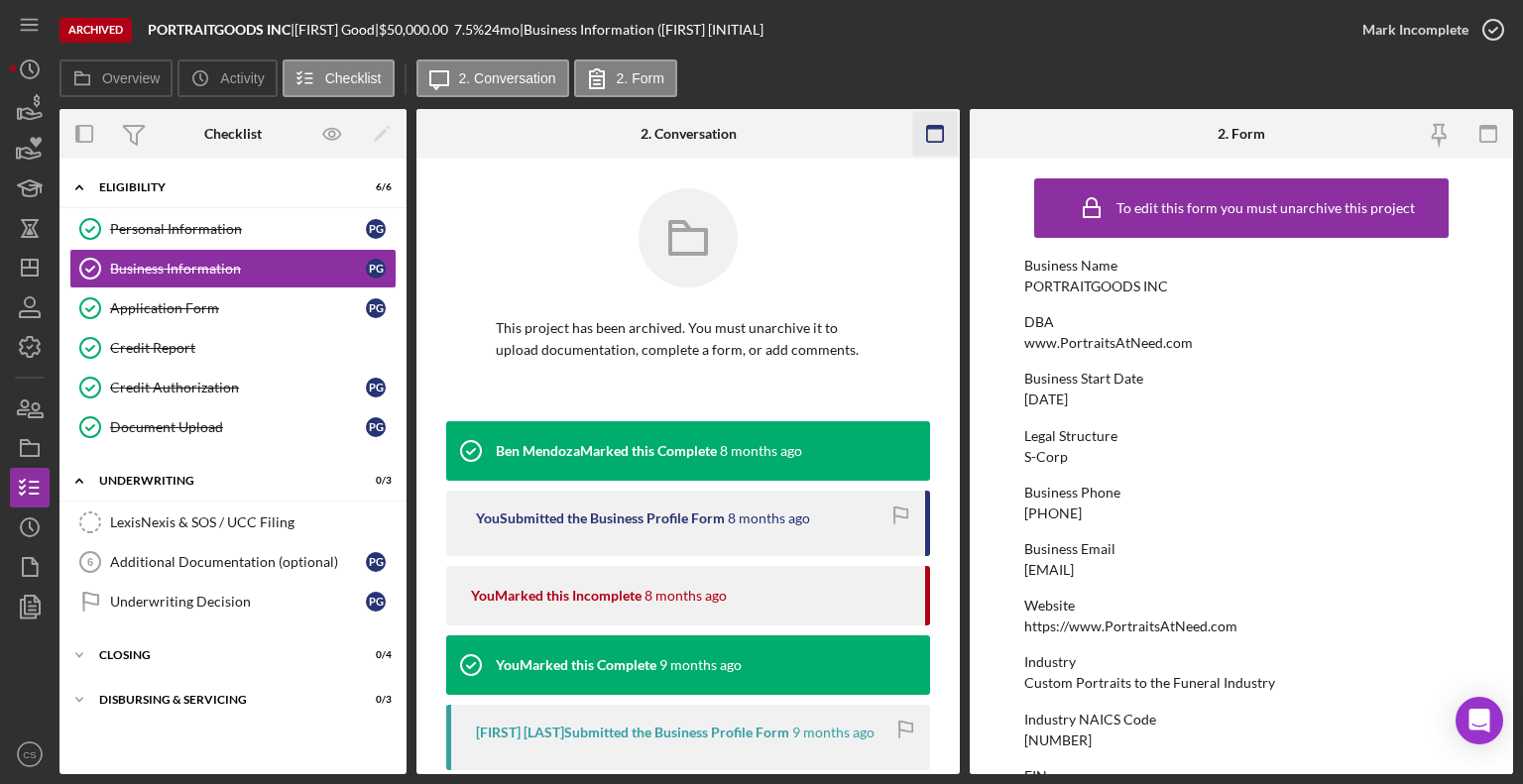 click 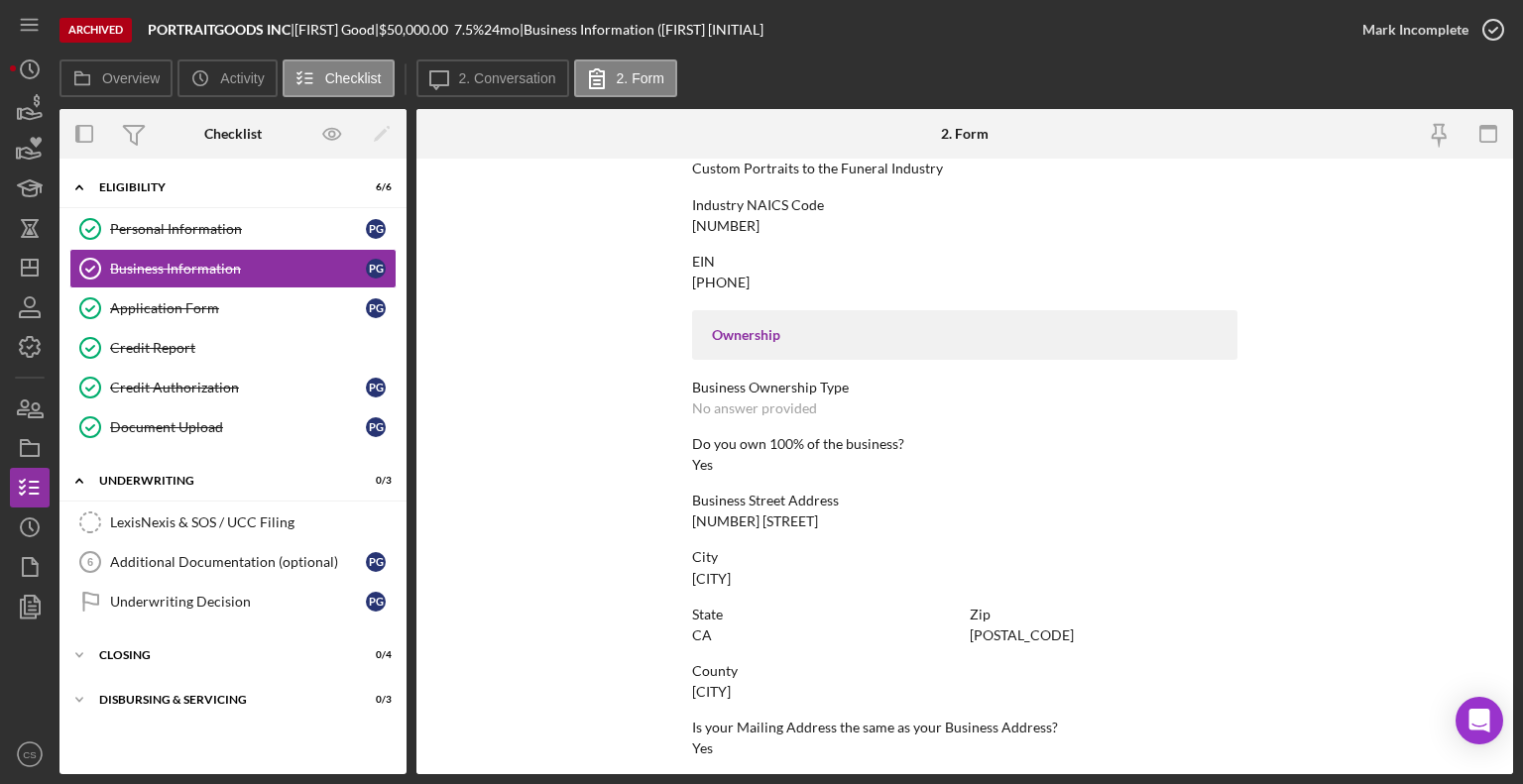 scroll, scrollTop: 879, scrollLeft: 0, axis: vertical 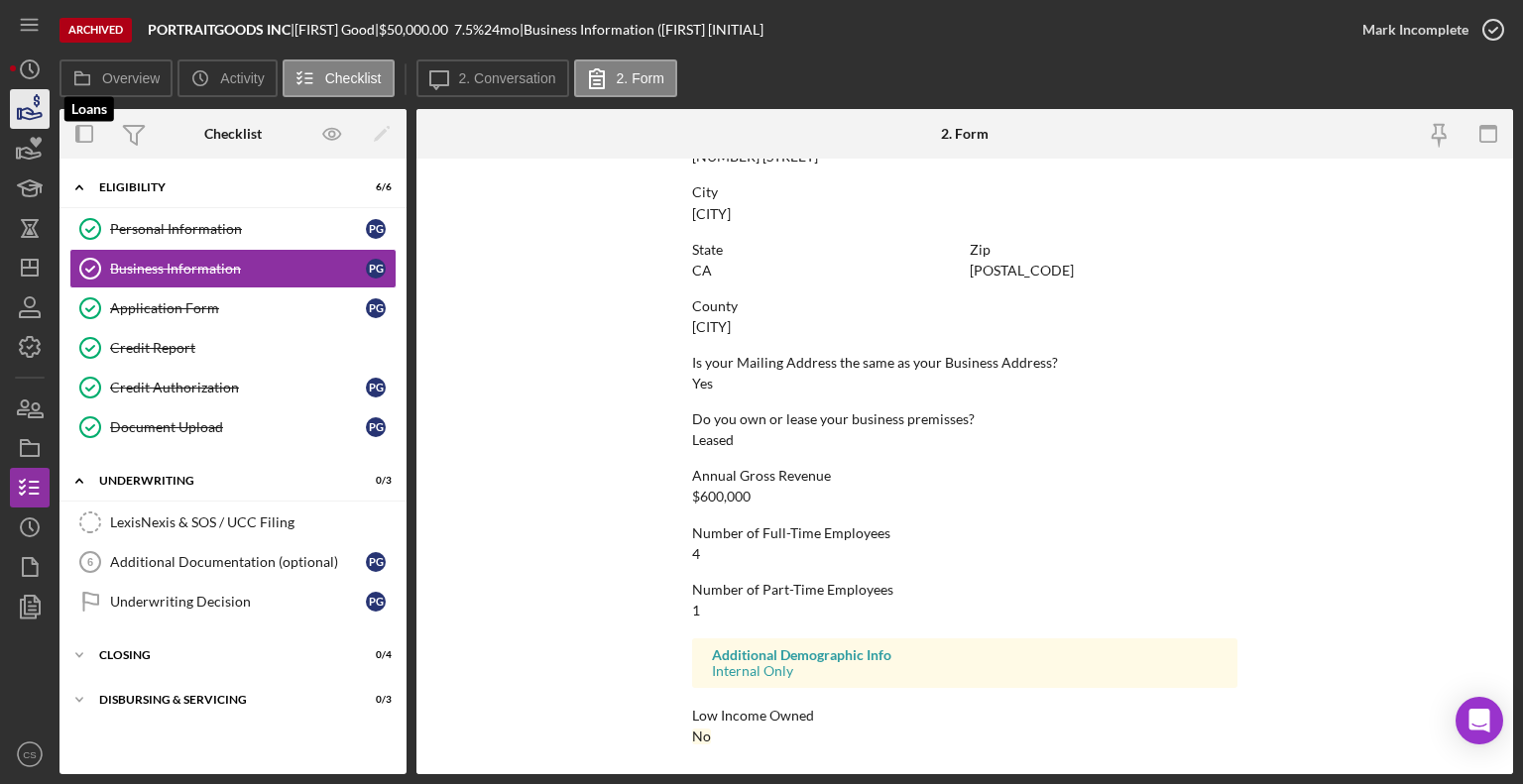 click 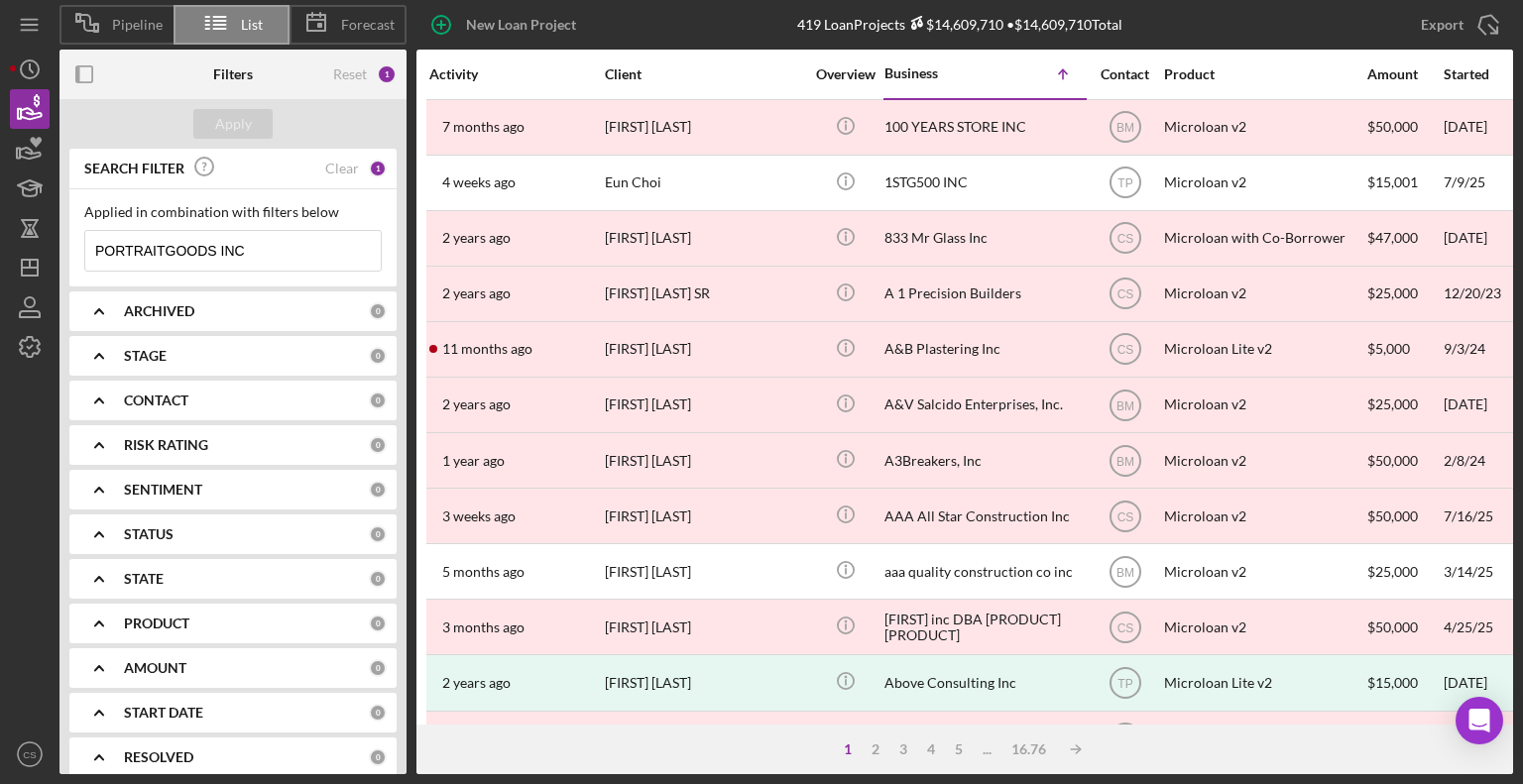 drag, startPoint x: 292, startPoint y: 249, endPoint x: -12, endPoint y: 244, distance: 304.04112 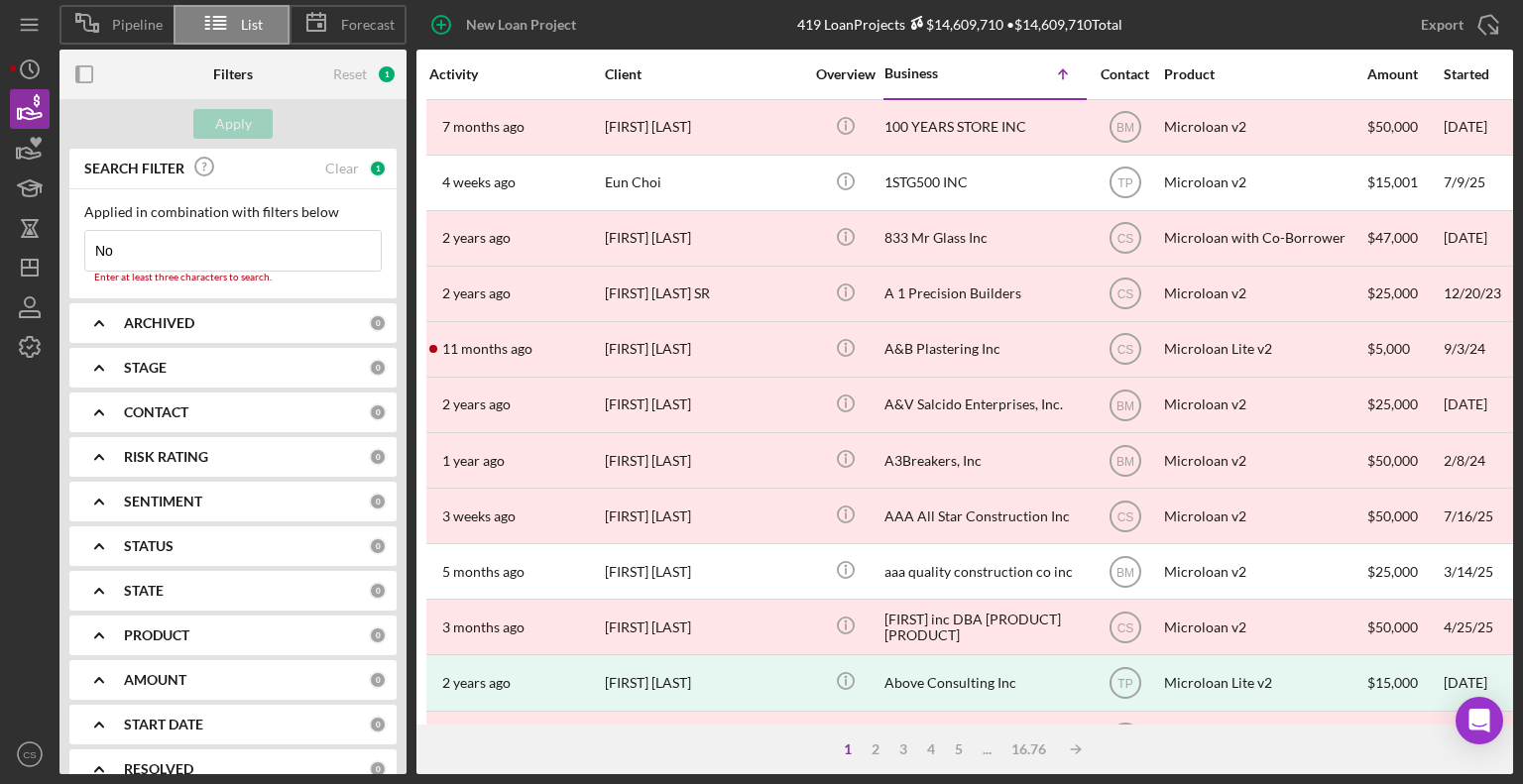 type on "Nogah" 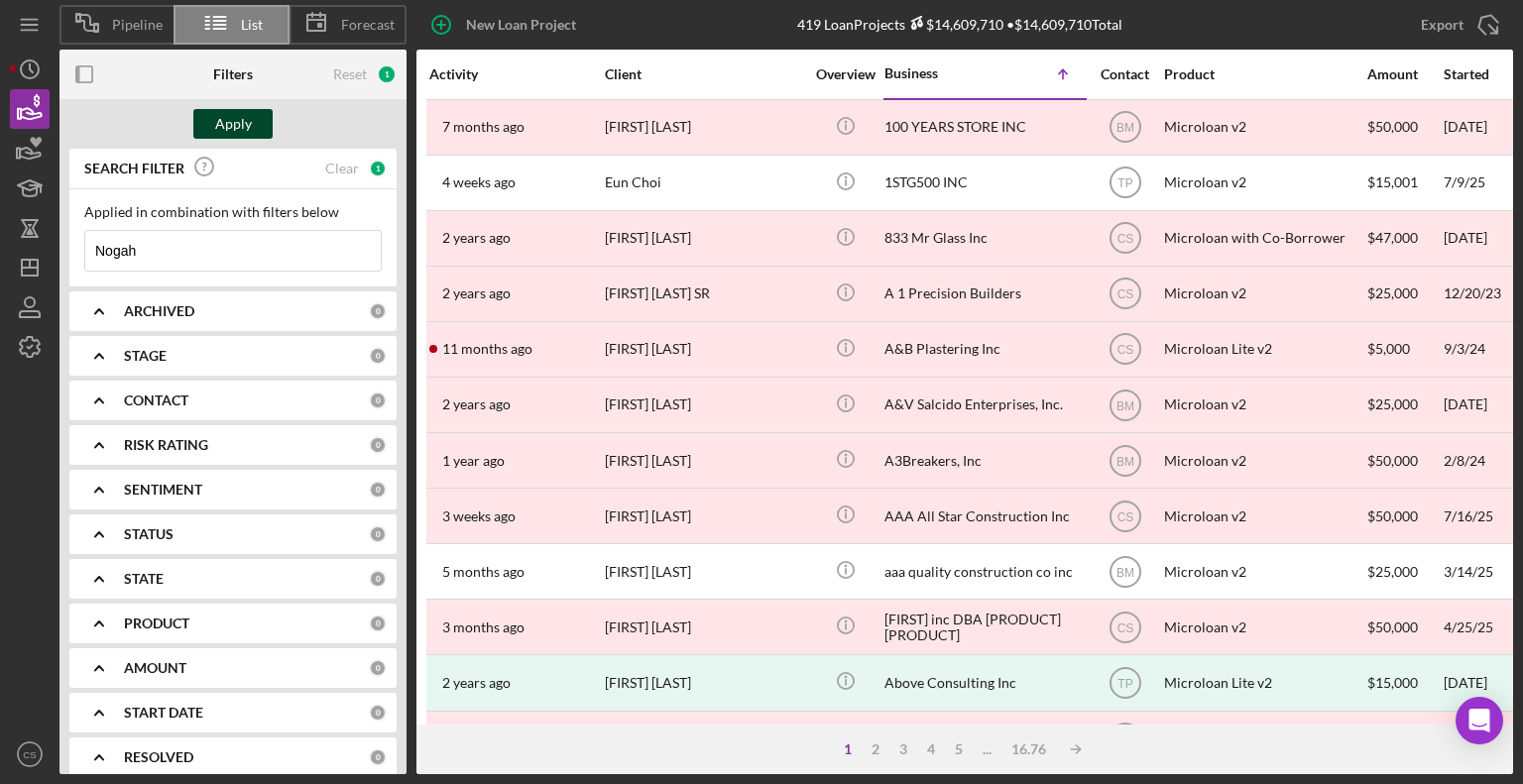 click on "Apply" at bounding box center (233, 124) 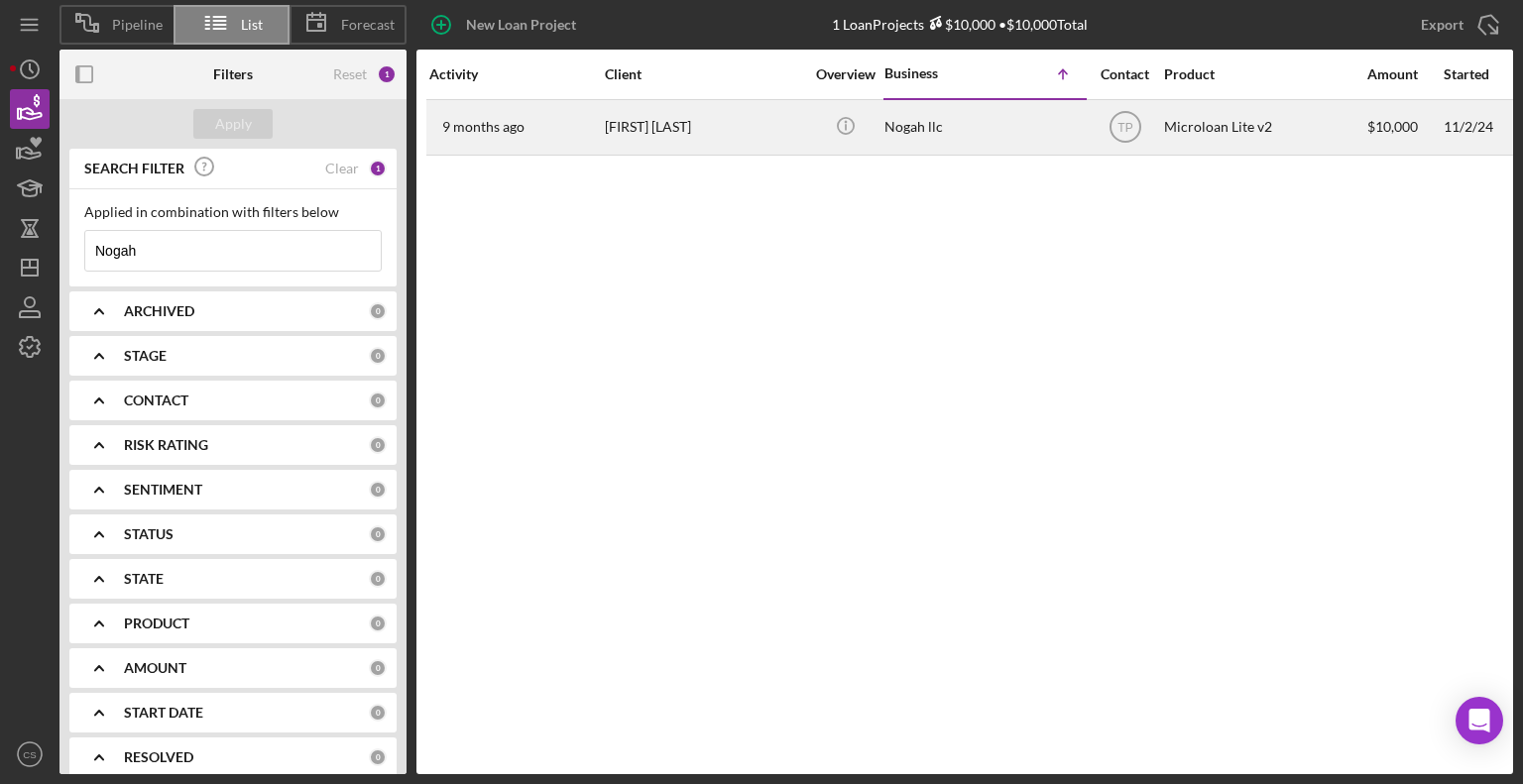 click on "Nogah llc" at bounding box center [984, 127] 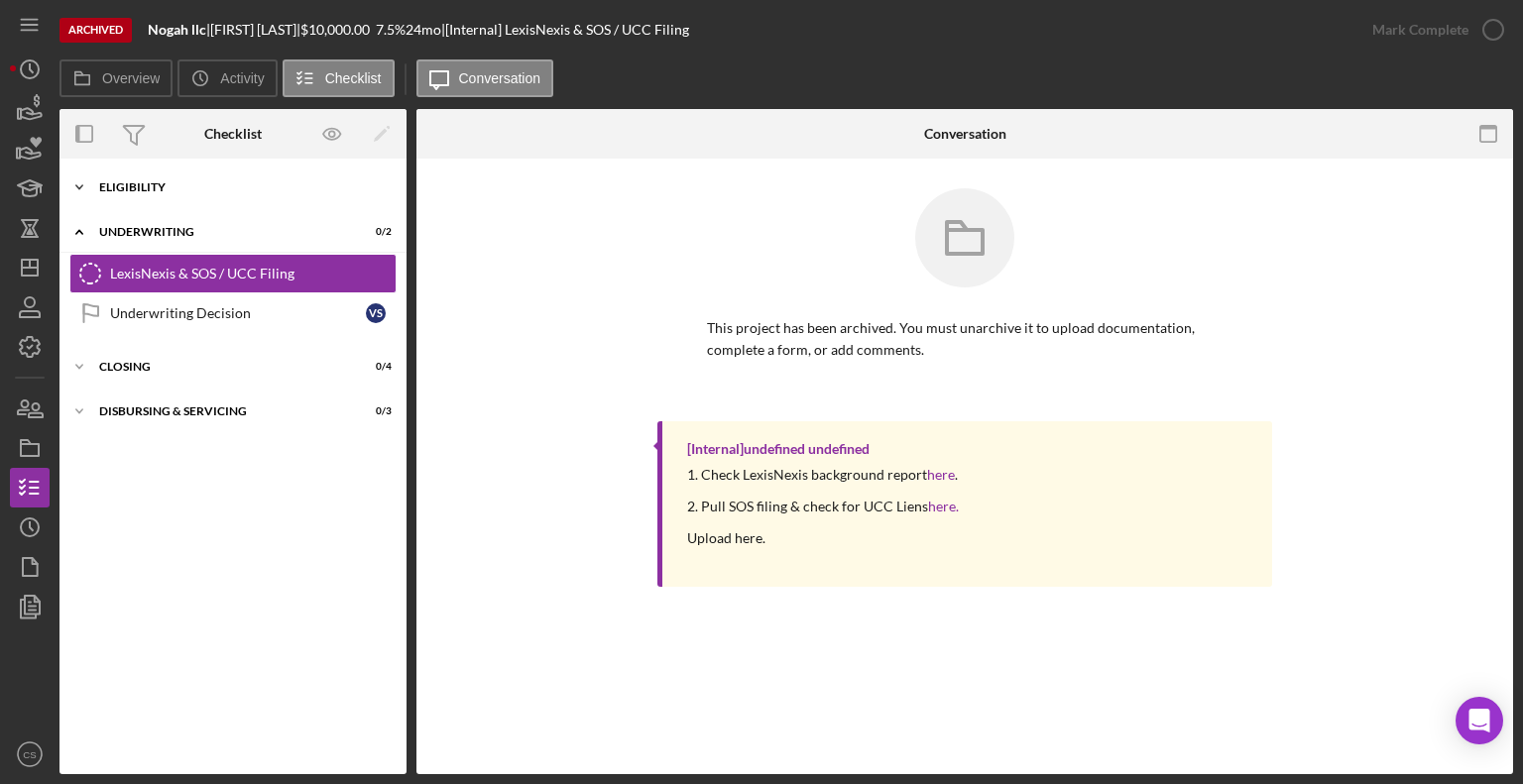 click on "Eligibility" at bounding box center [240, 187] 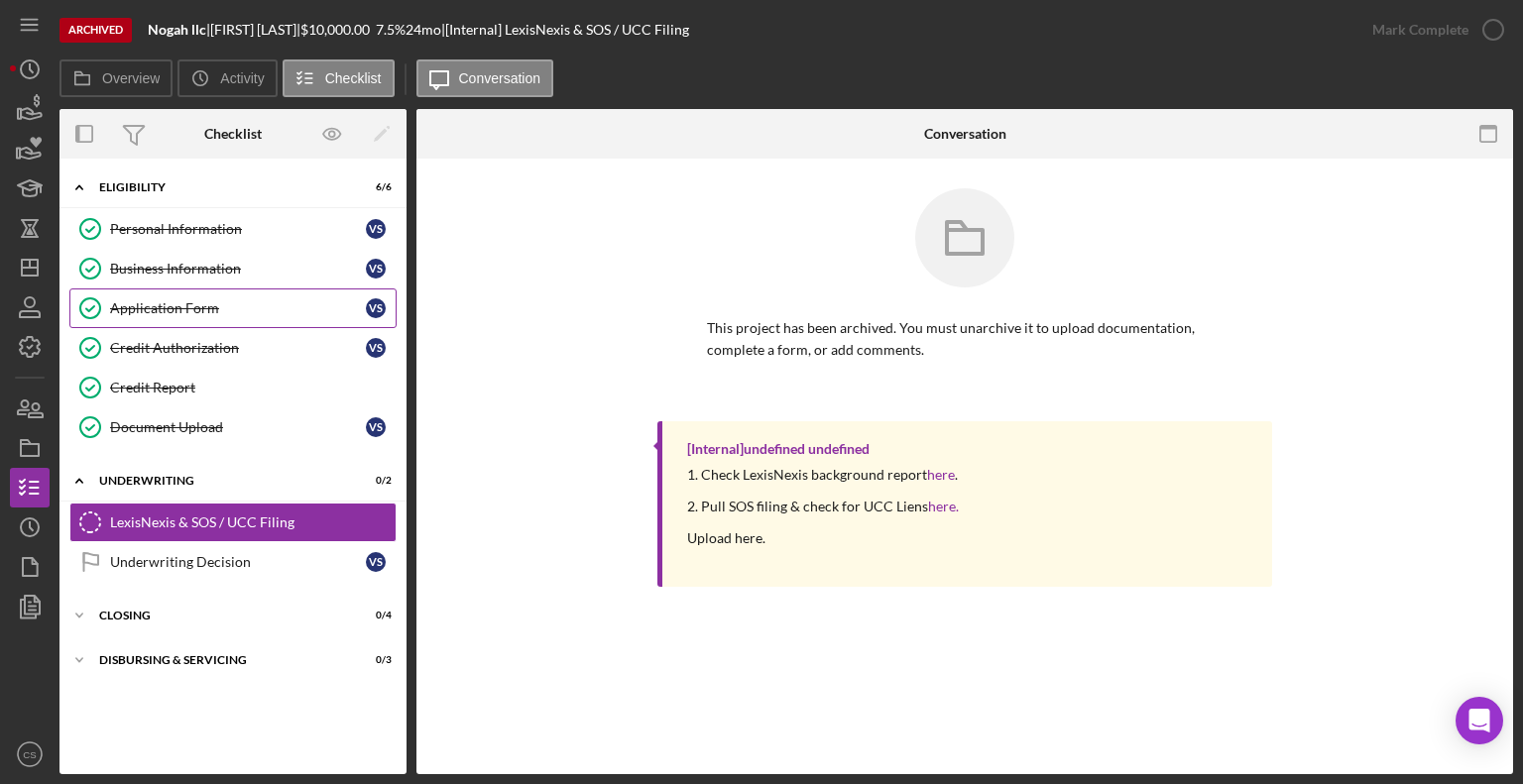 click on "Application Form" at bounding box center (238, 308) 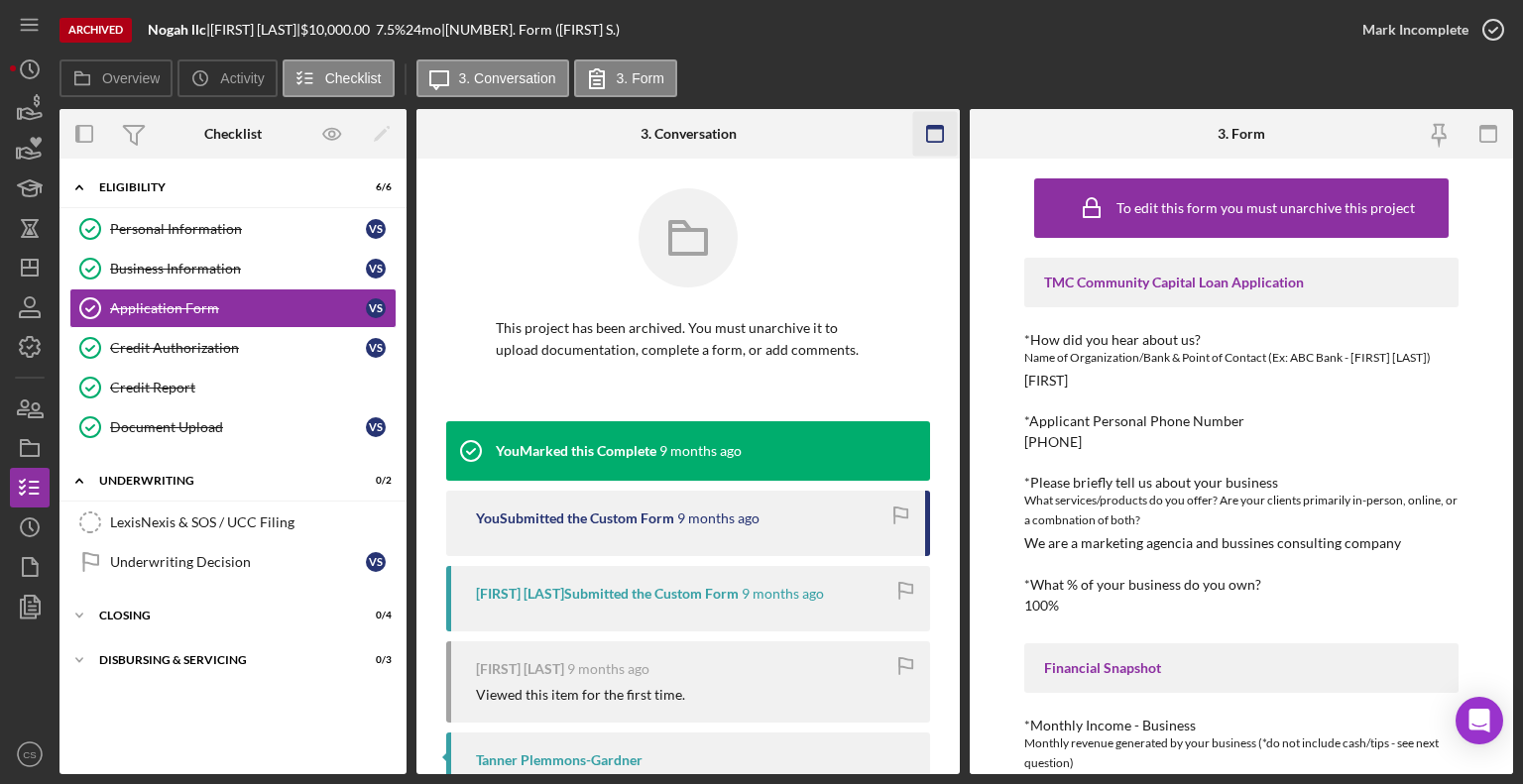 click 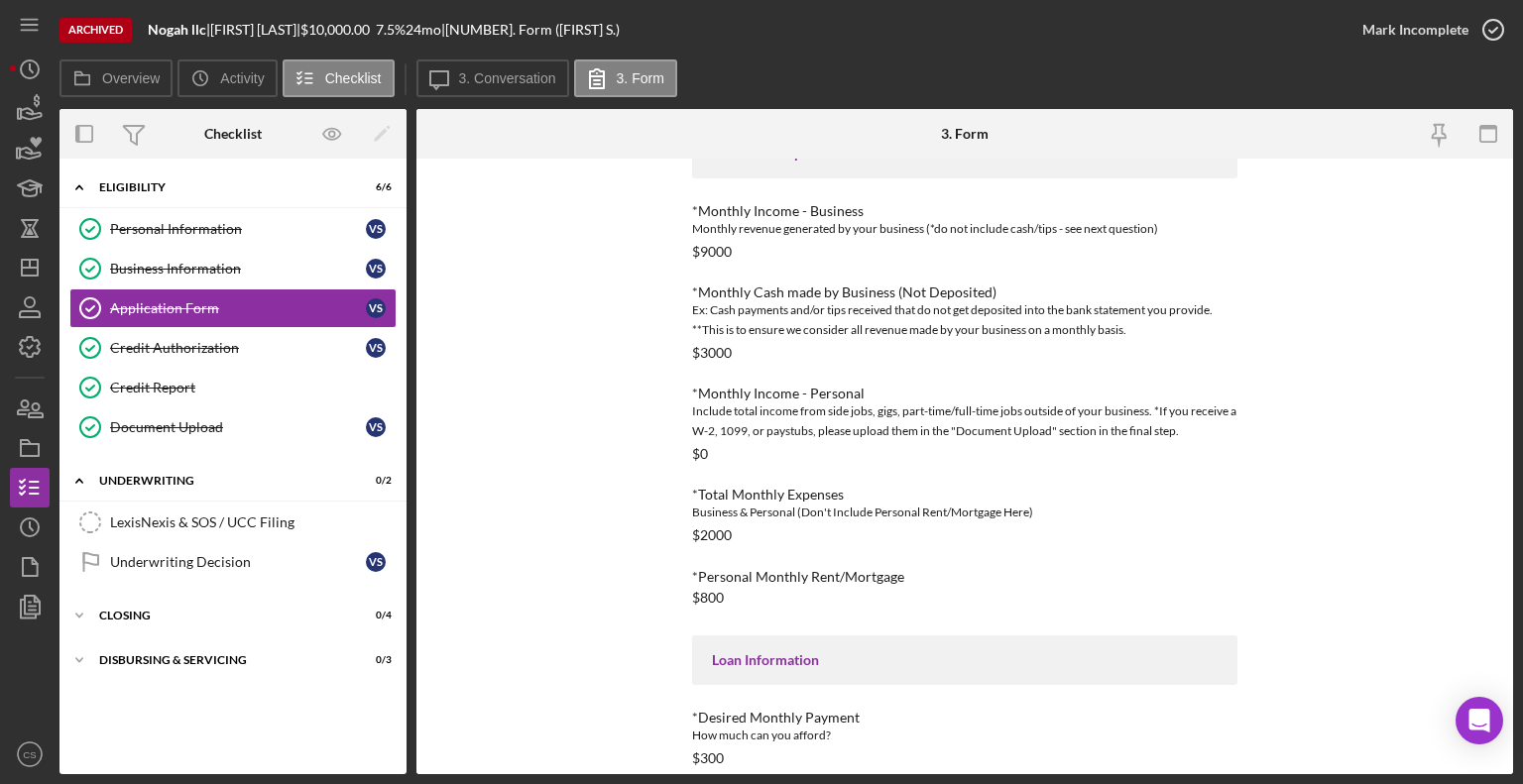scroll, scrollTop: 616, scrollLeft: 0, axis: vertical 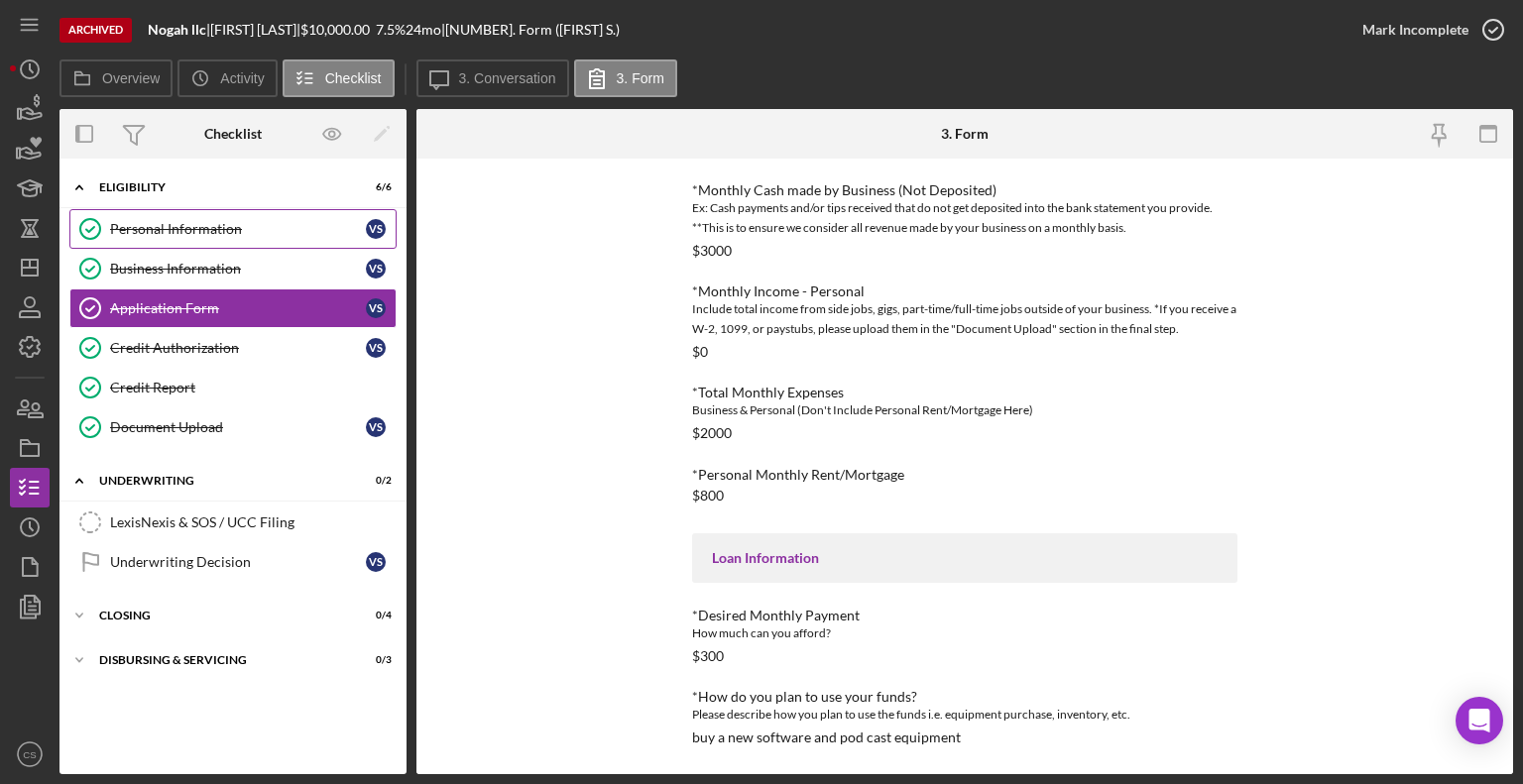 click on "Personal Information" at bounding box center [238, 229] 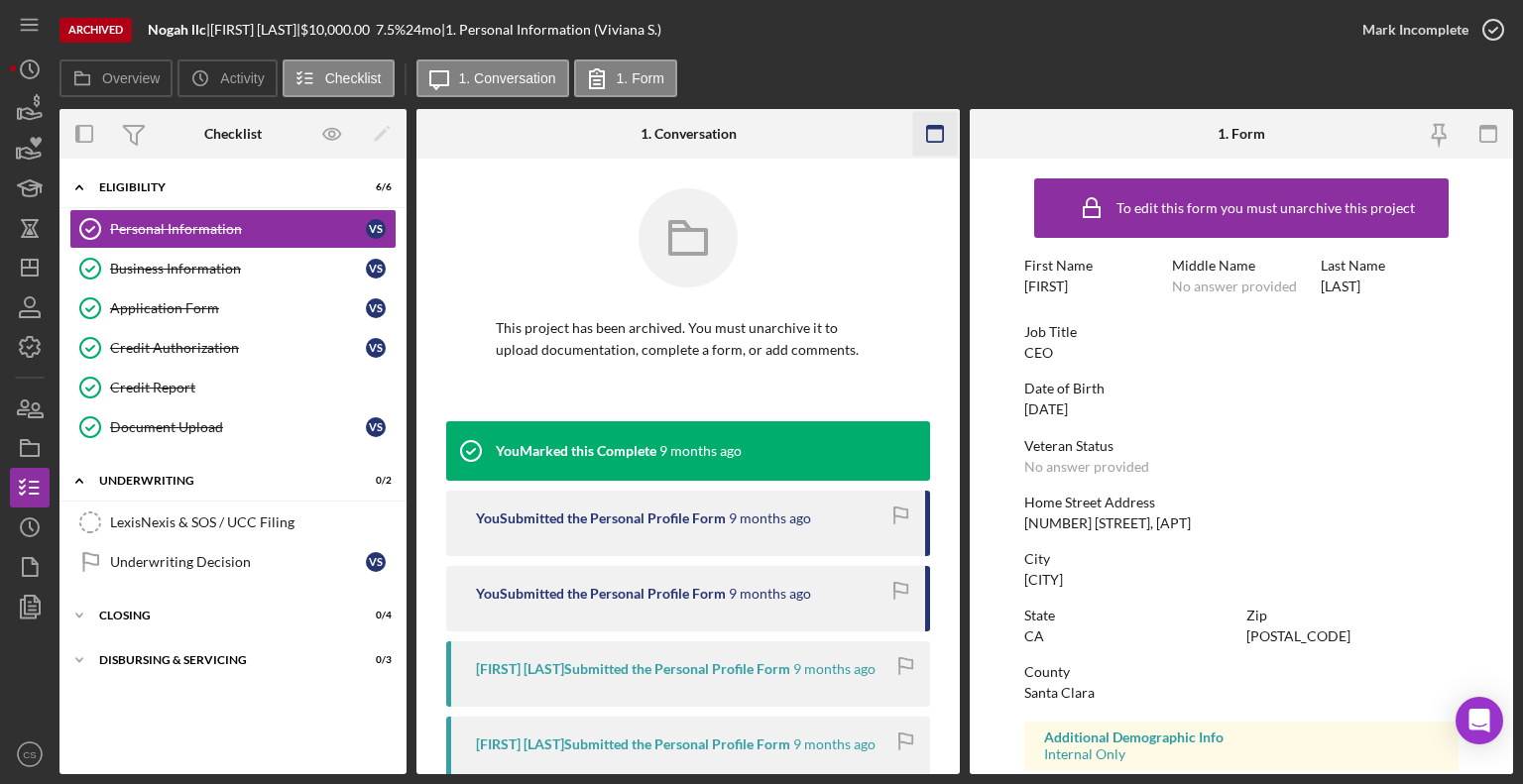 click 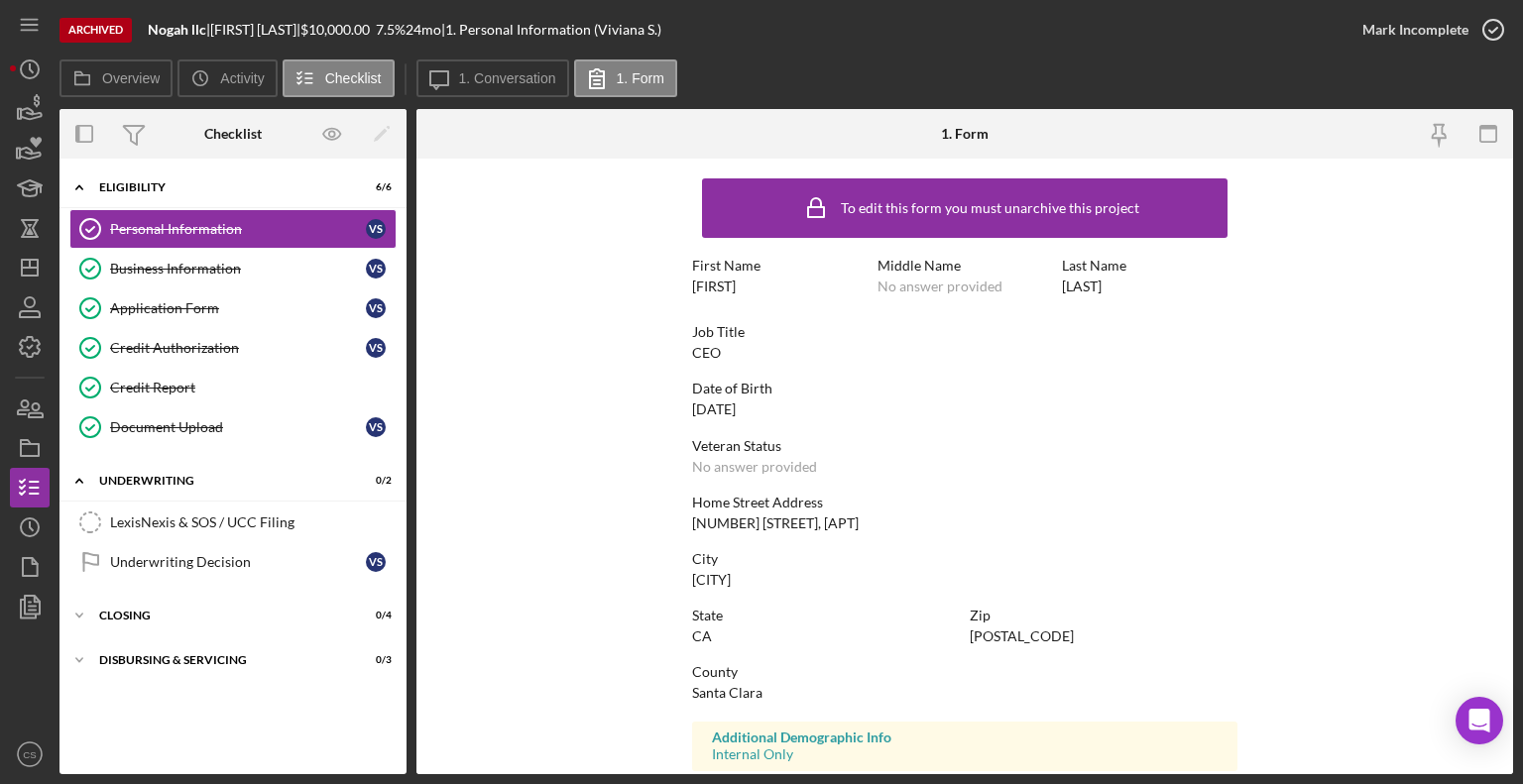 scroll, scrollTop: 309, scrollLeft: 0, axis: vertical 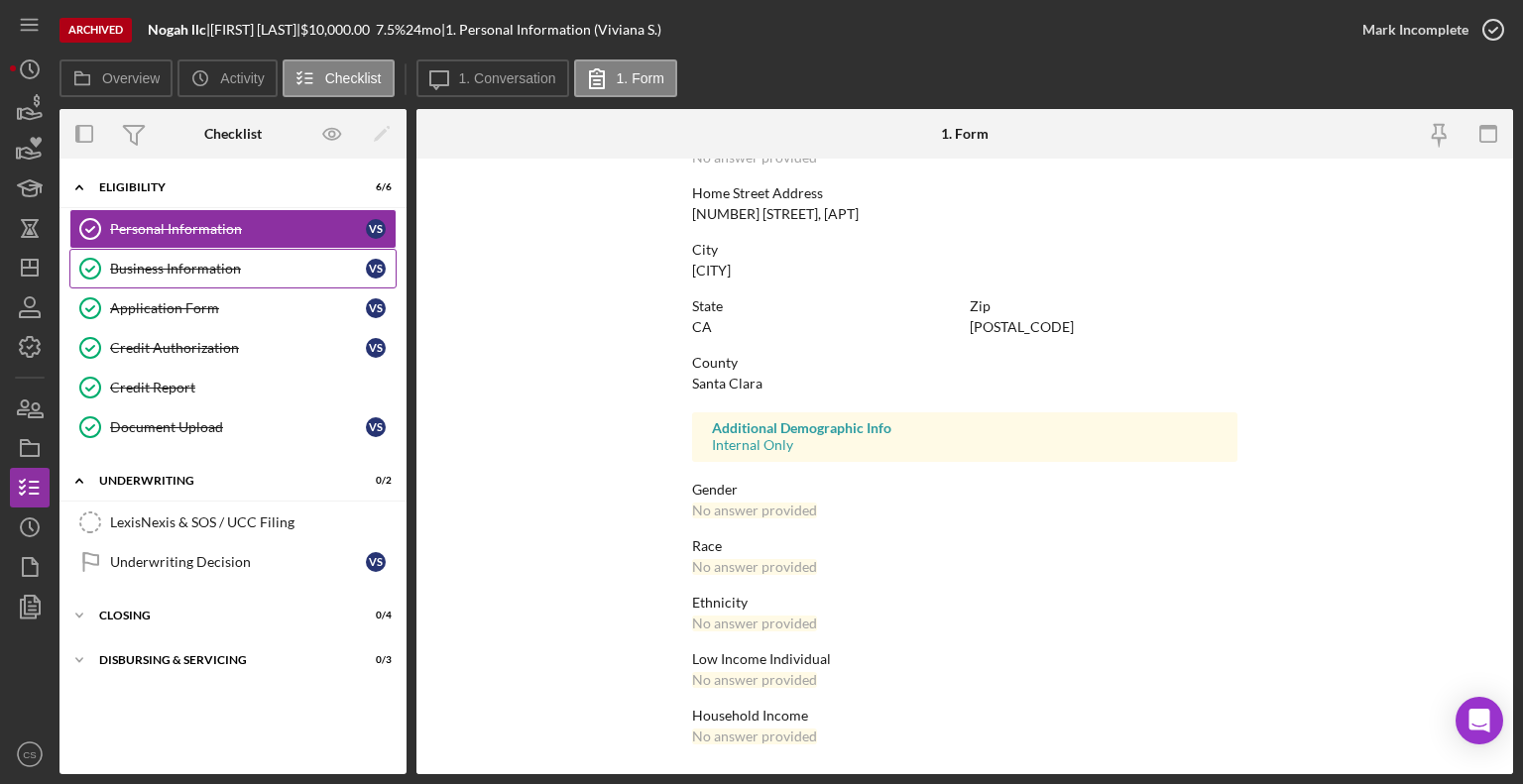 click on "Business Information" at bounding box center (238, 269) 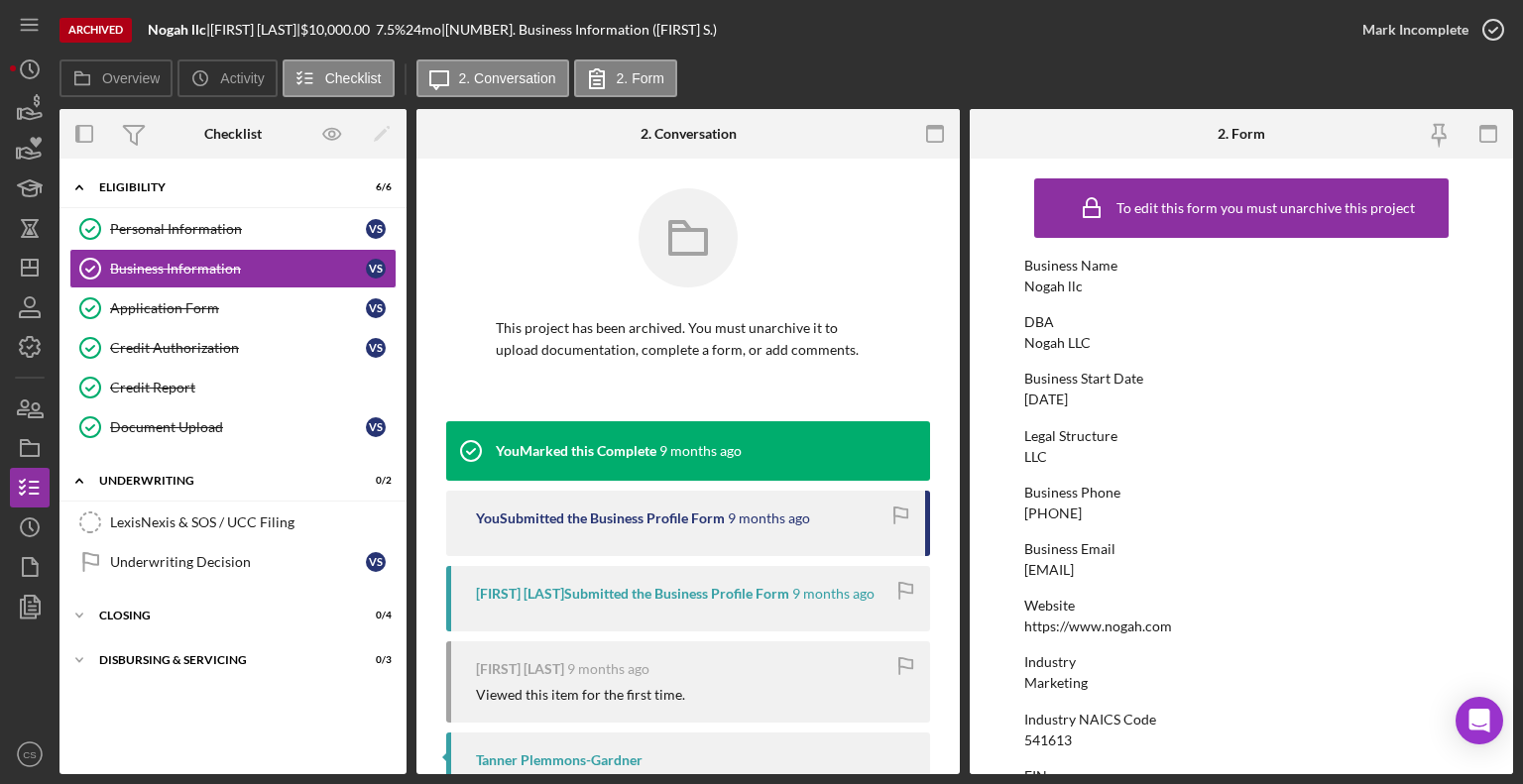 click 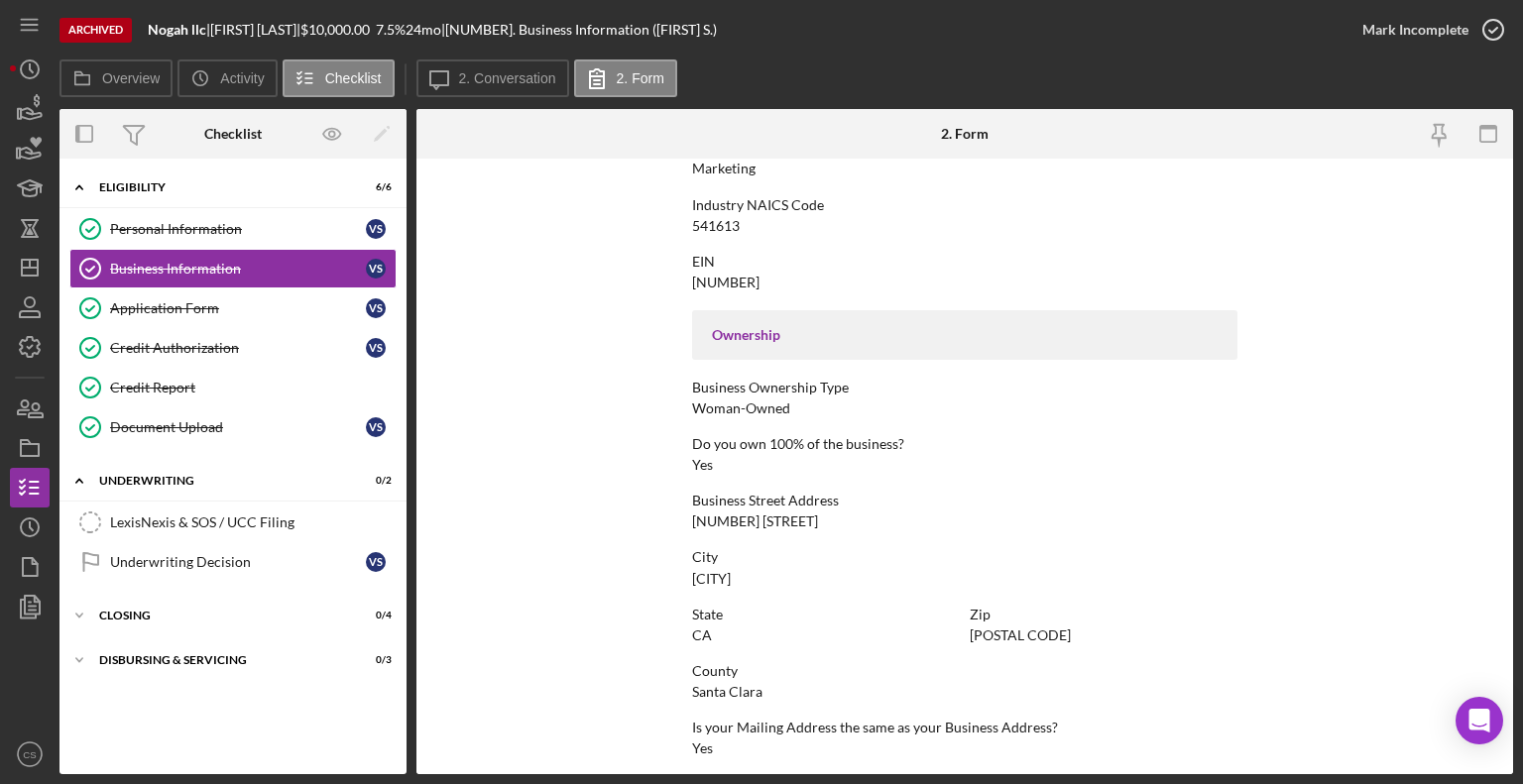 scroll, scrollTop: 879, scrollLeft: 0, axis: vertical 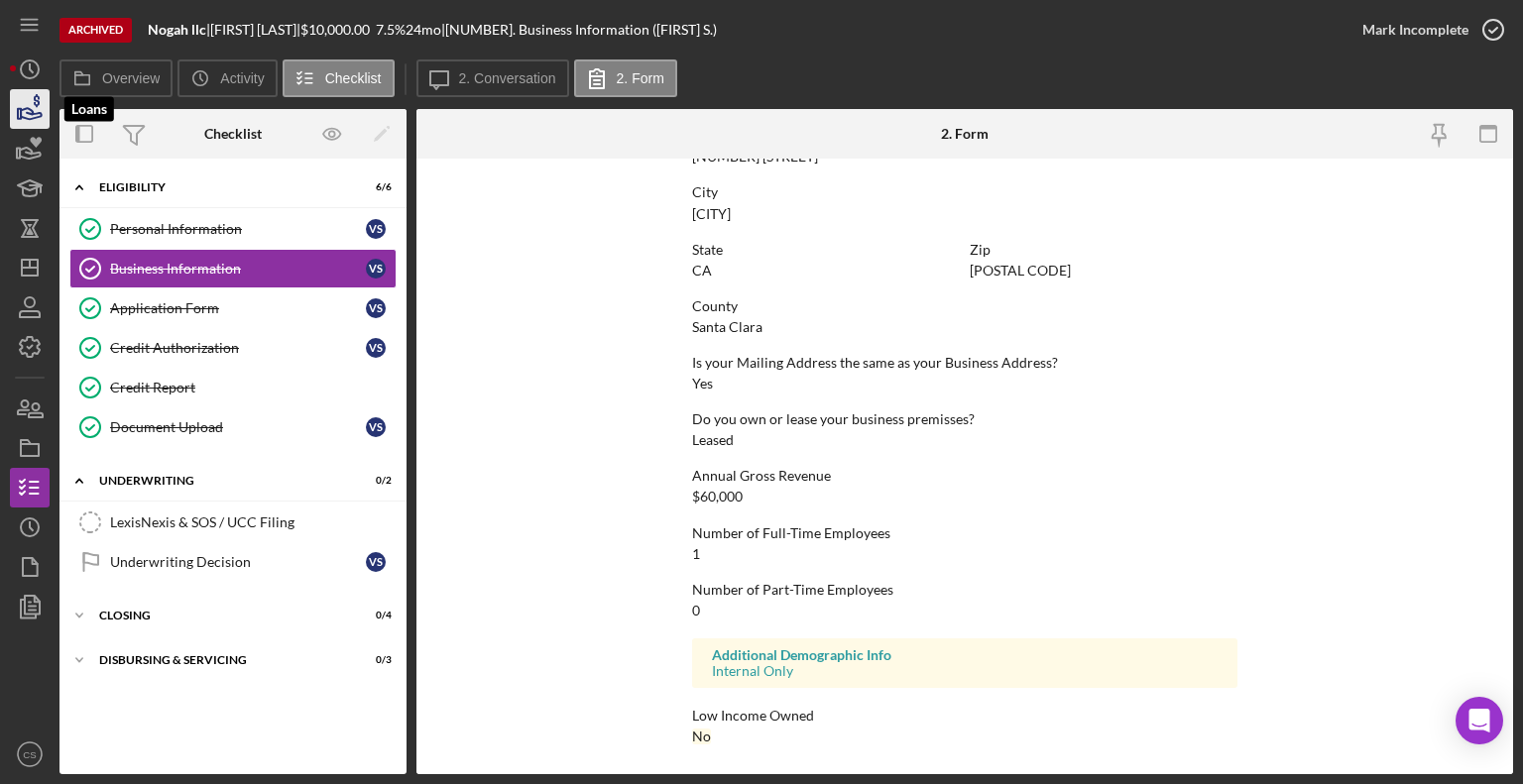 click 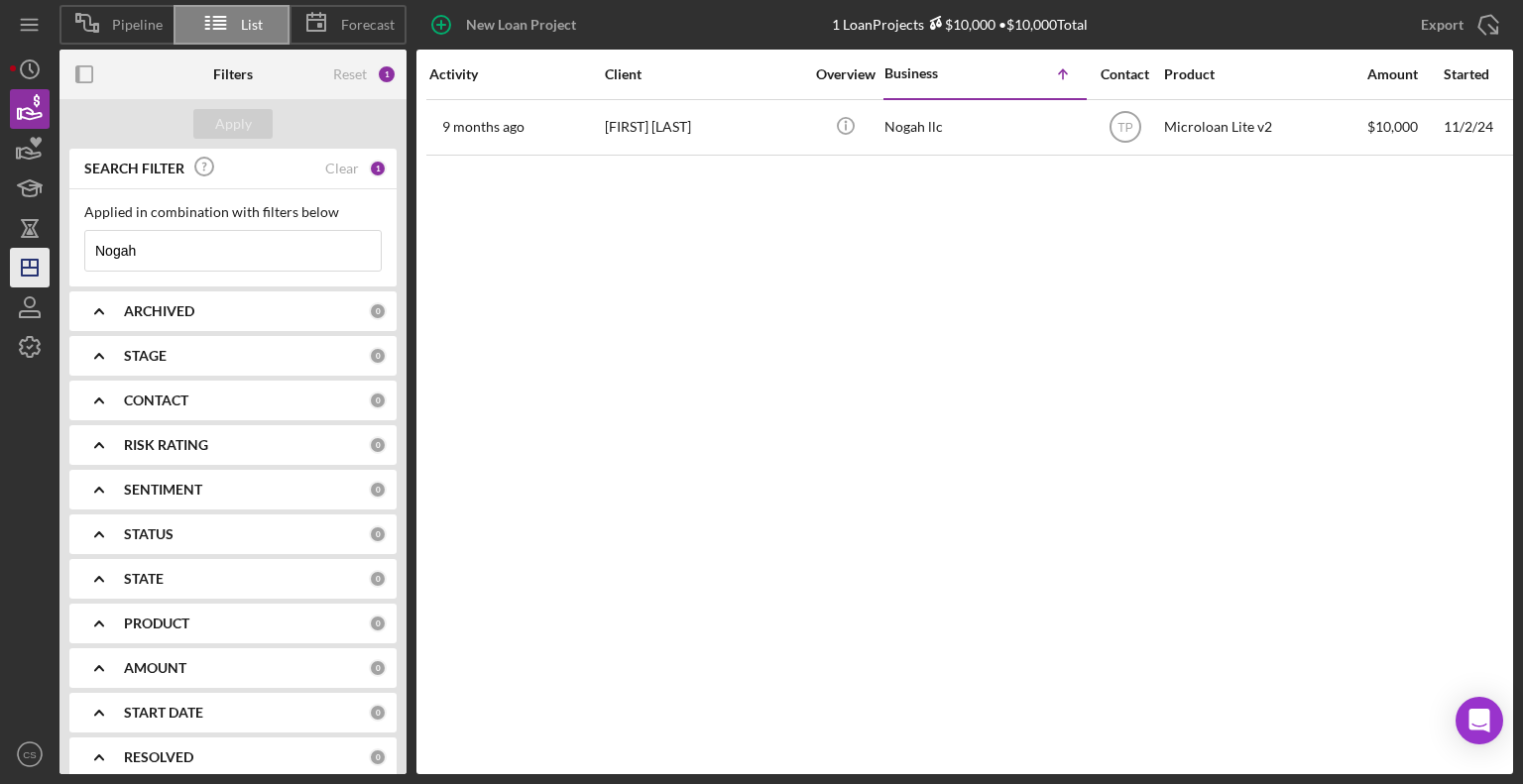 drag, startPoint x: 198, startPoint y: 252, endPoint x: 49, endPoint y: 253, distance: 149.00336 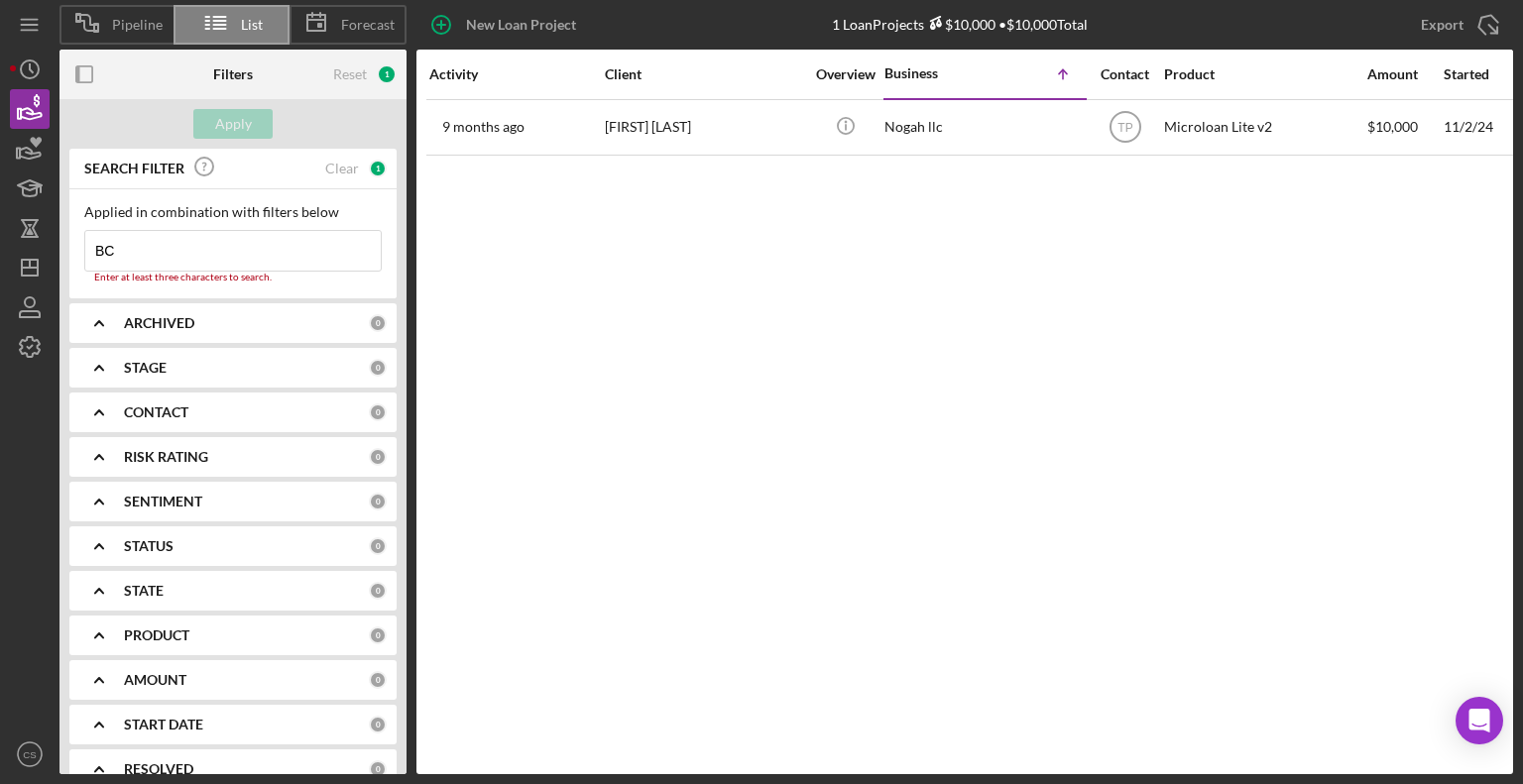 type on "BC APPAREL" 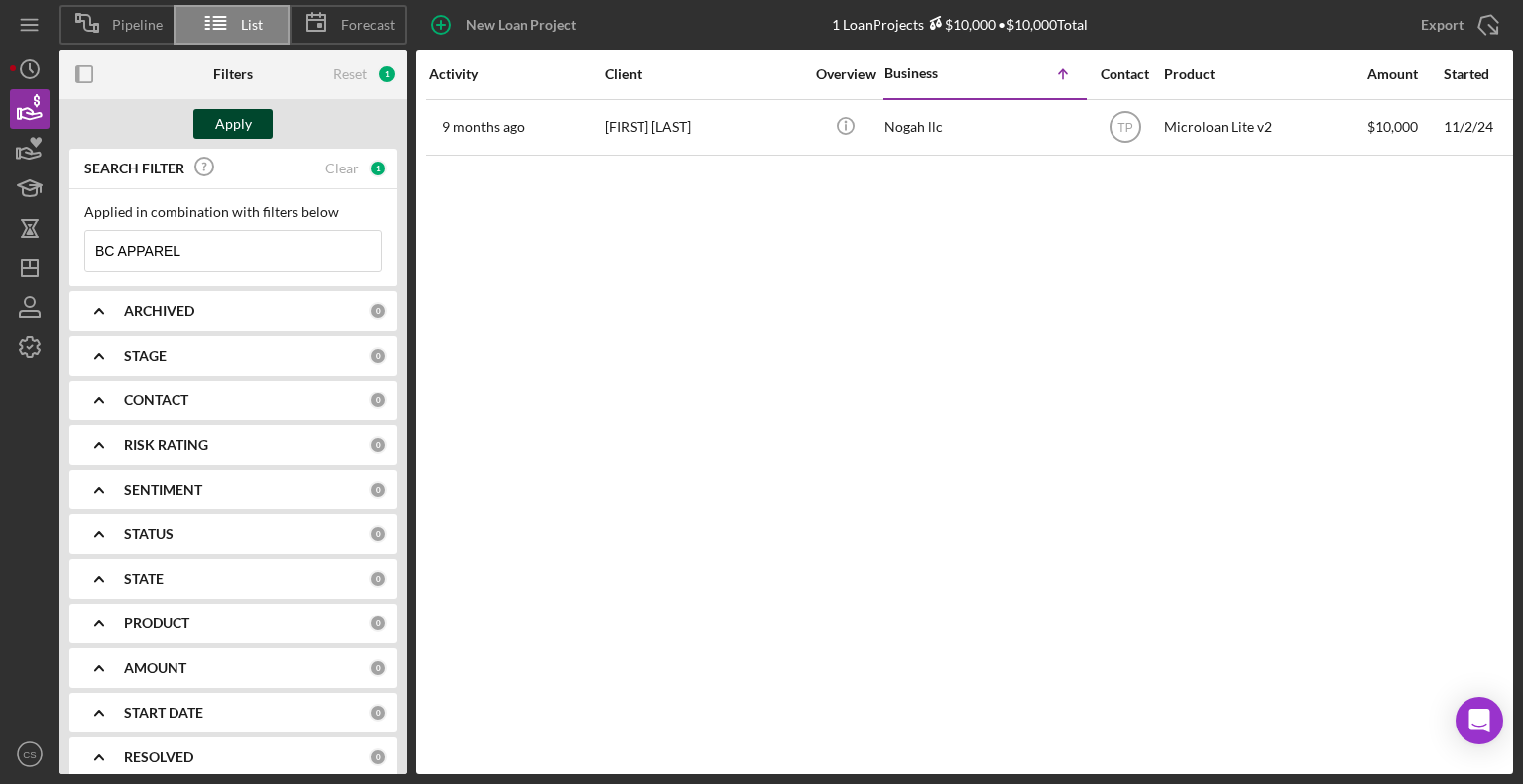 click on "Apply" at bounding box center [233, 124] 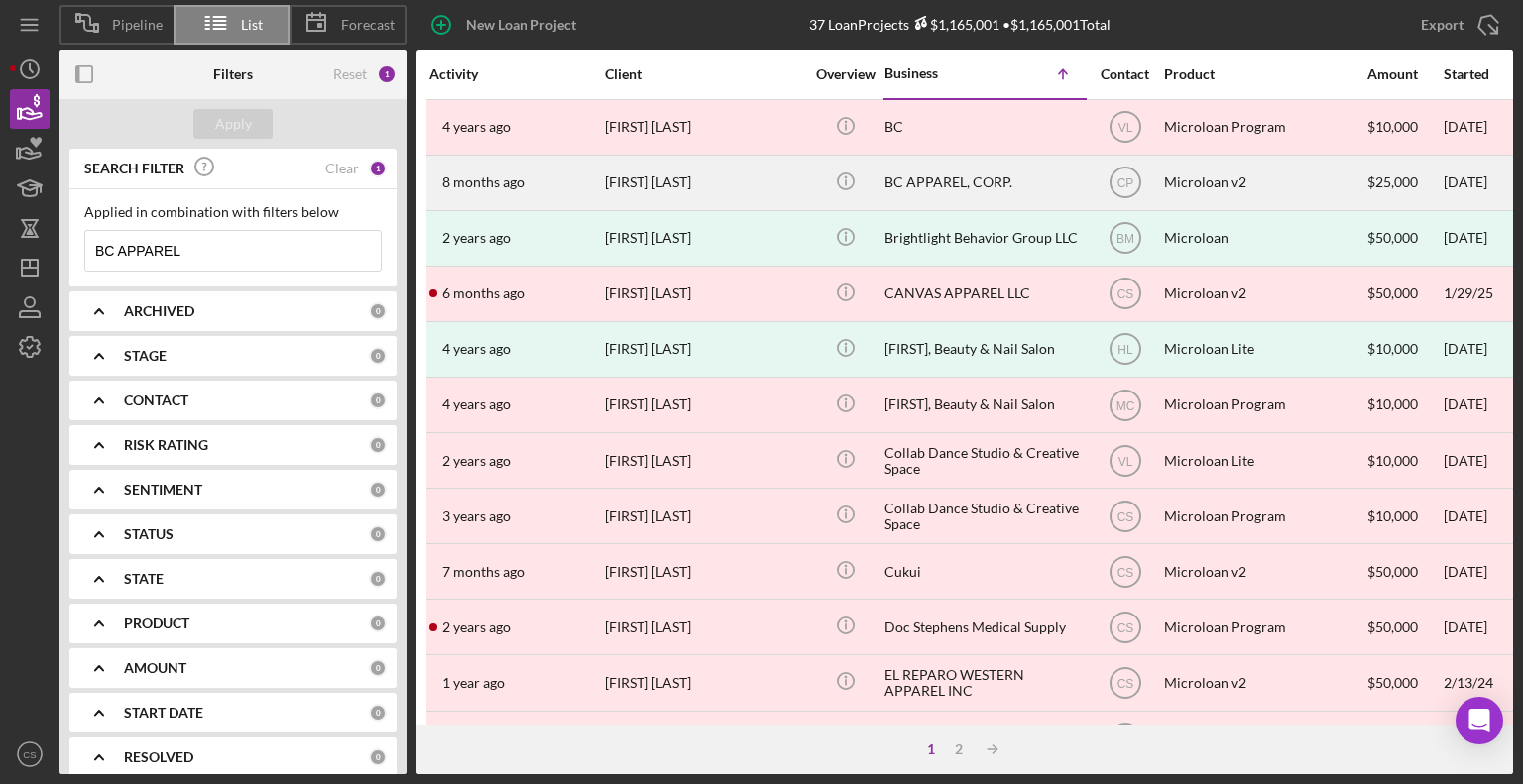 click on "BC APPAREL, CORP." at bounding box center [984, 182] 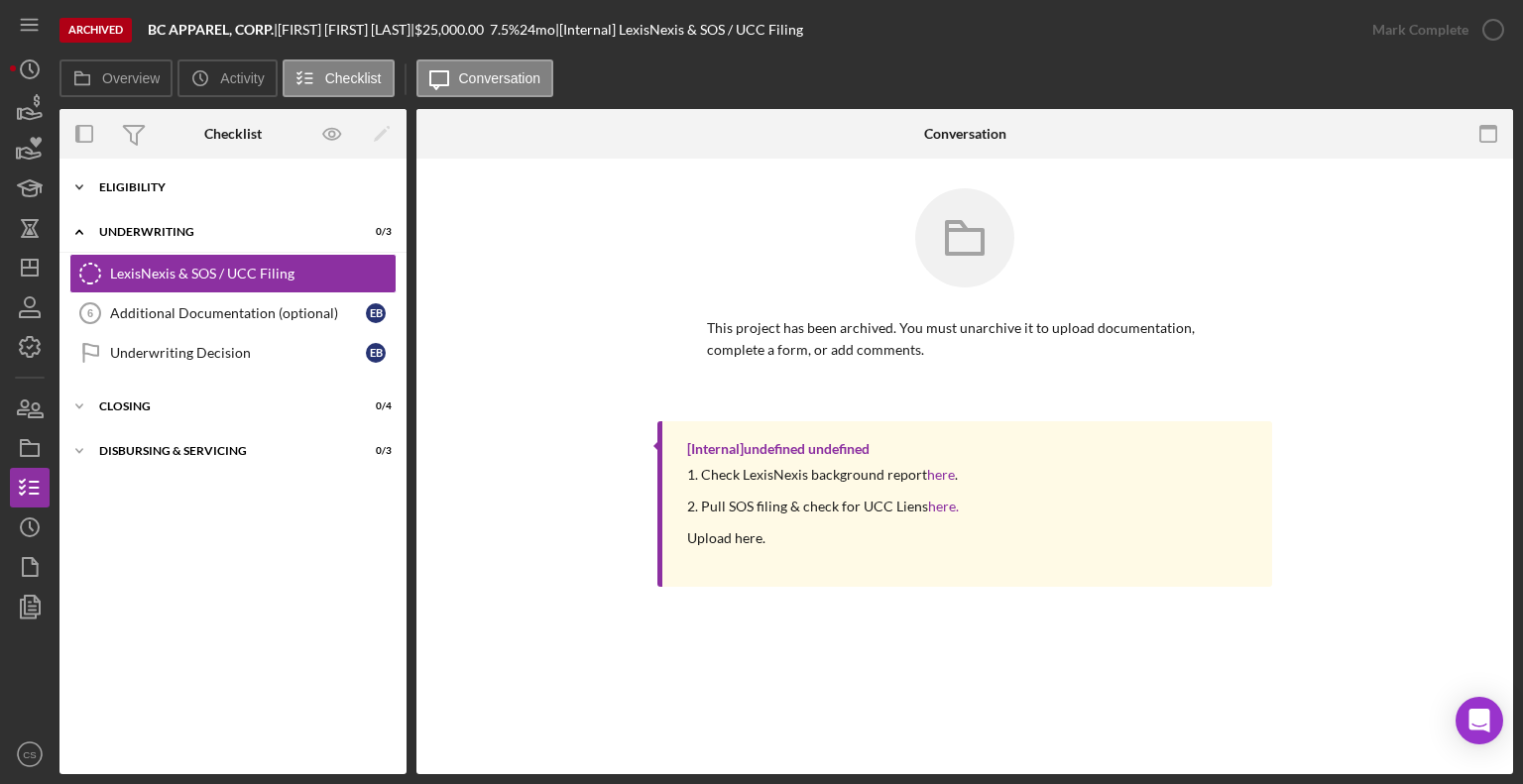 click on "Eligibility" at bounding box center (240, 187) 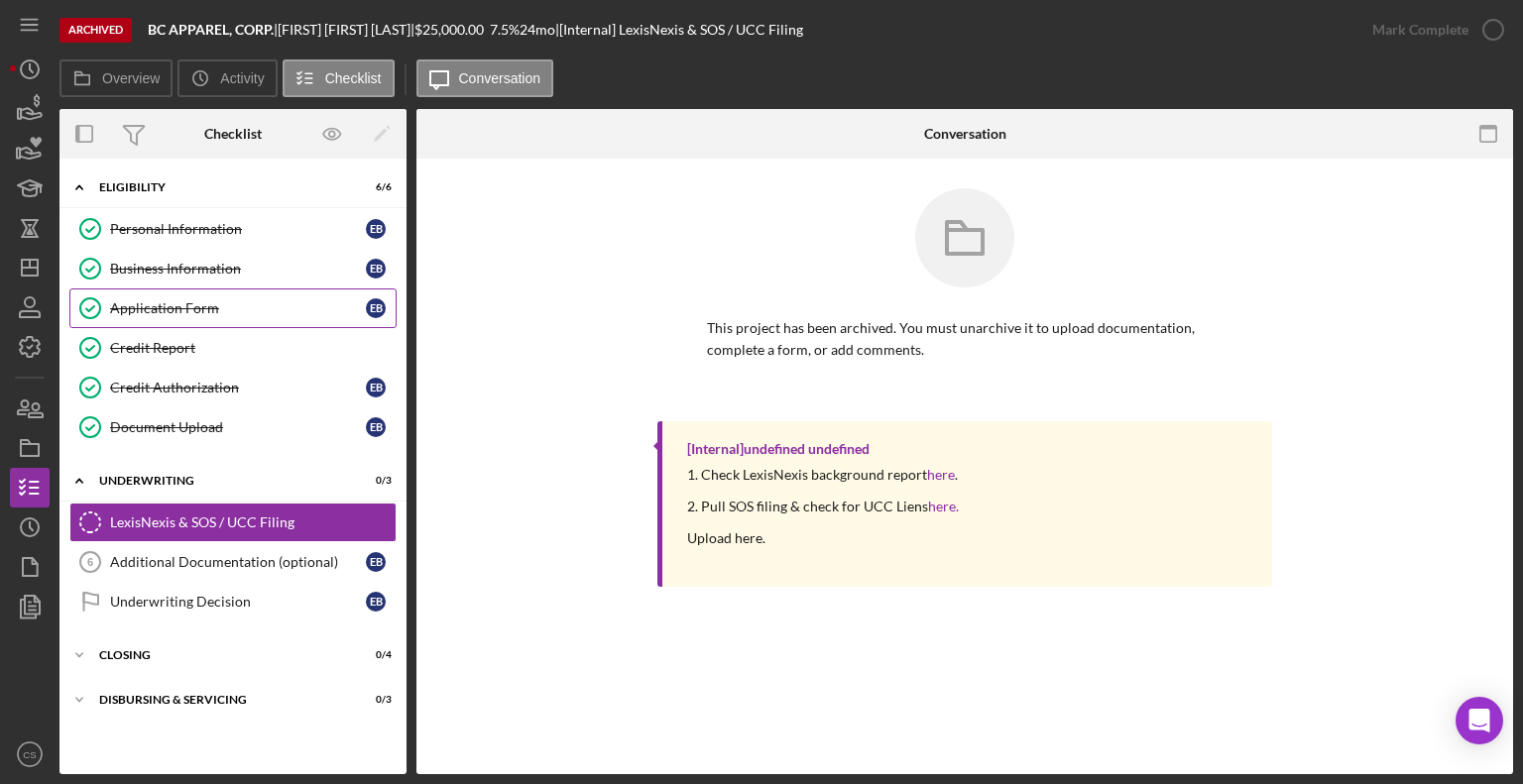 click on "Application Form" at bounding box center [238, 308] 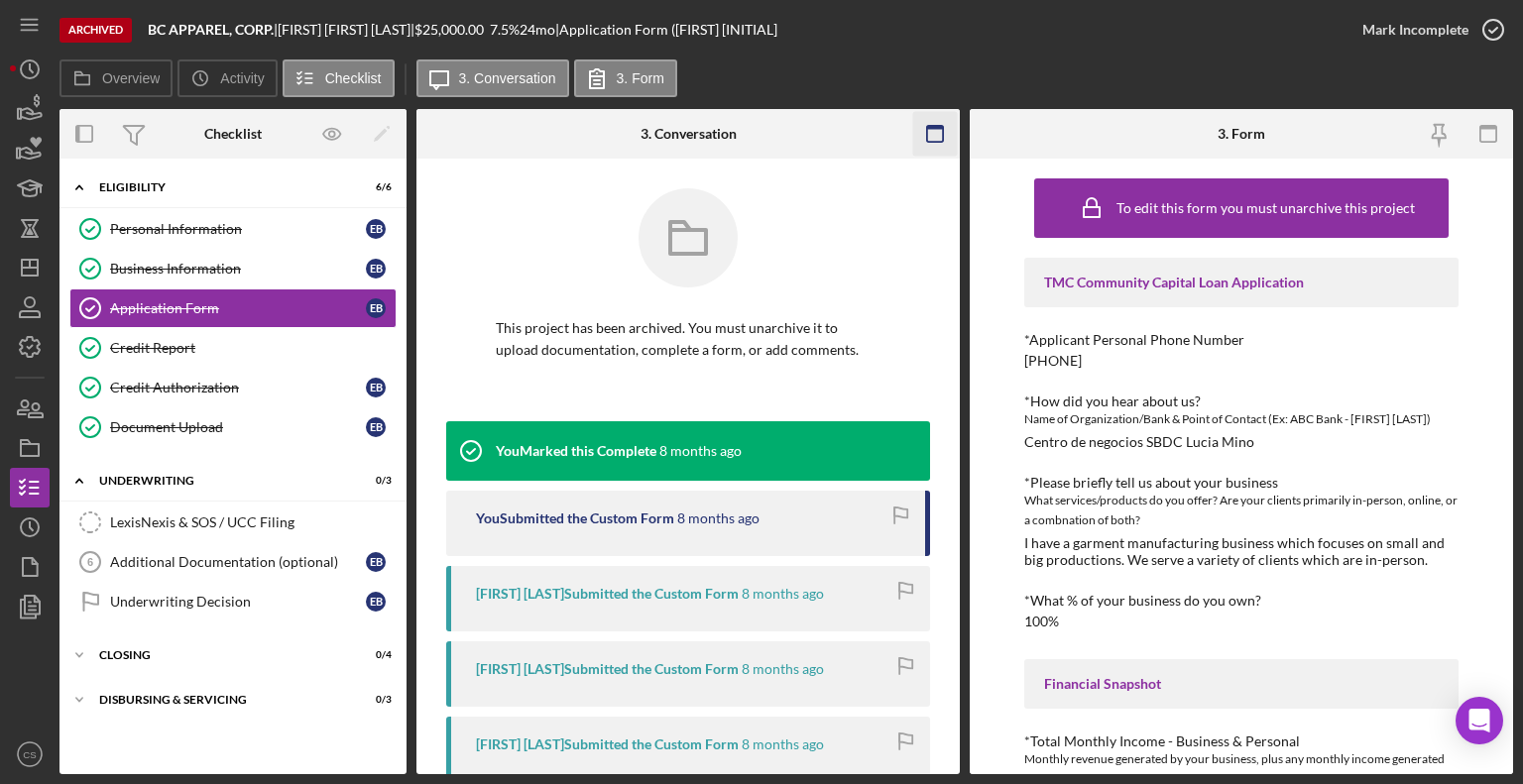 click 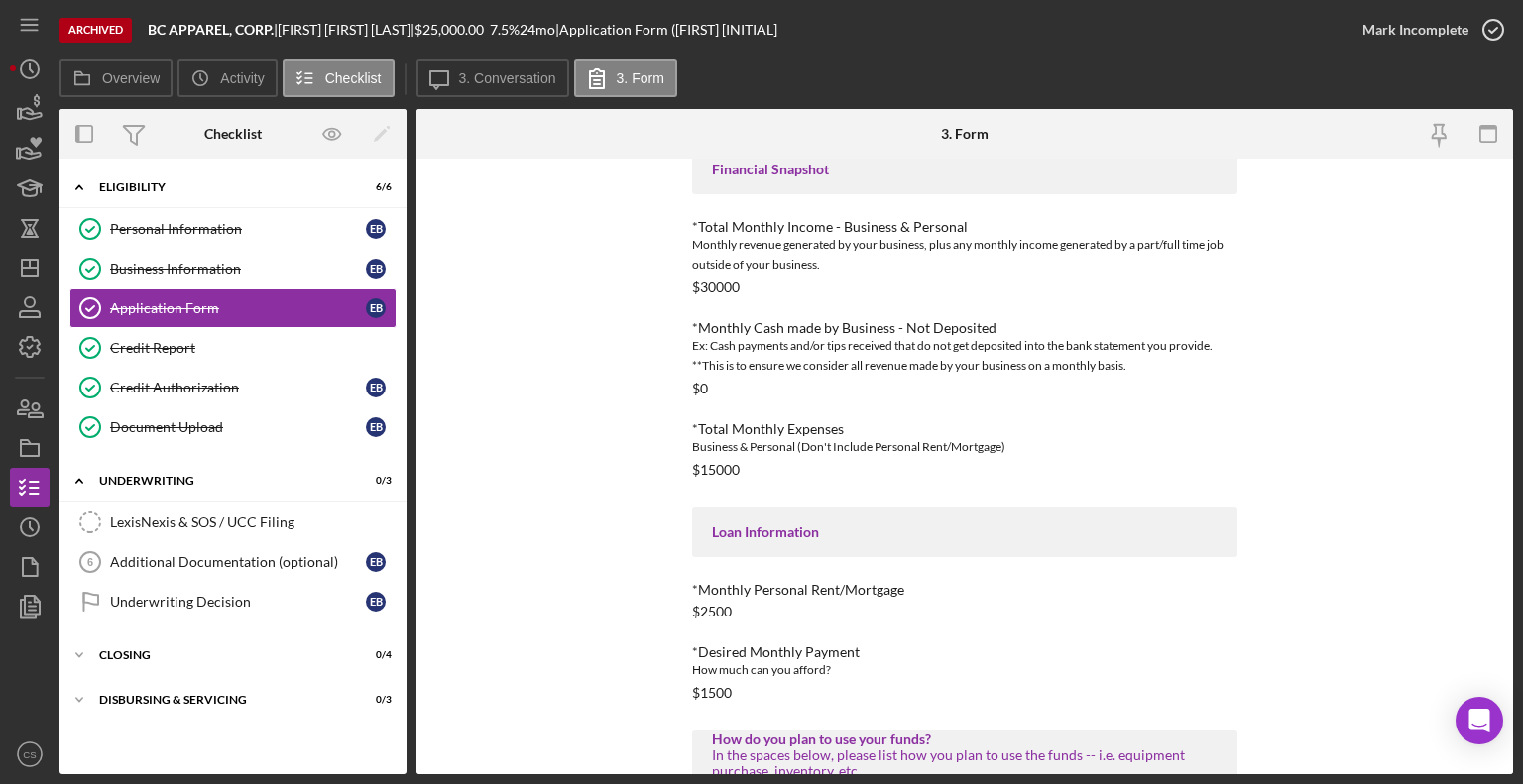scroll, scrollTop: 793, scrollLeft: 0, axis: vertical 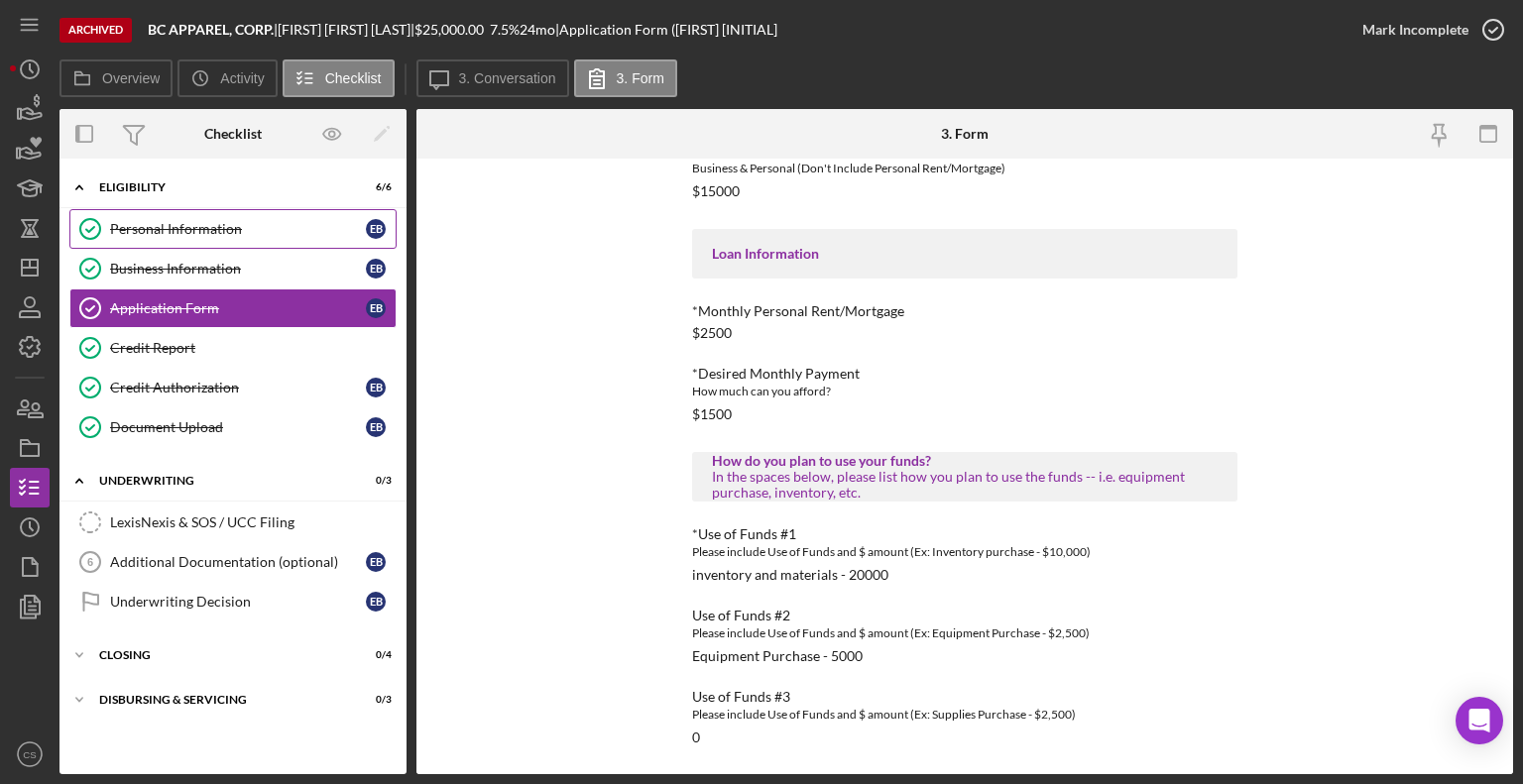 click on "Personal Information Personal Information E B" at bounding box center (233, 229) 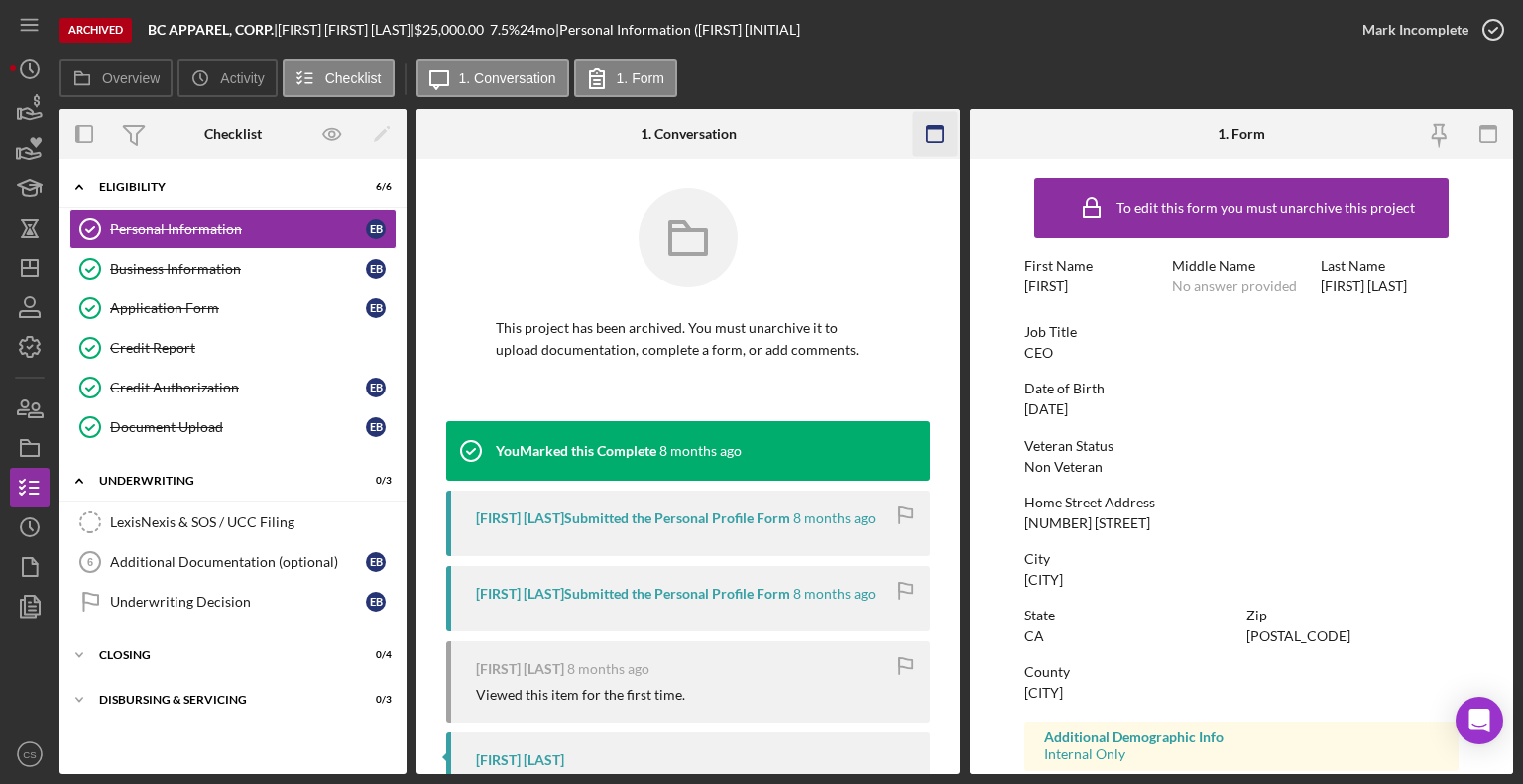 click 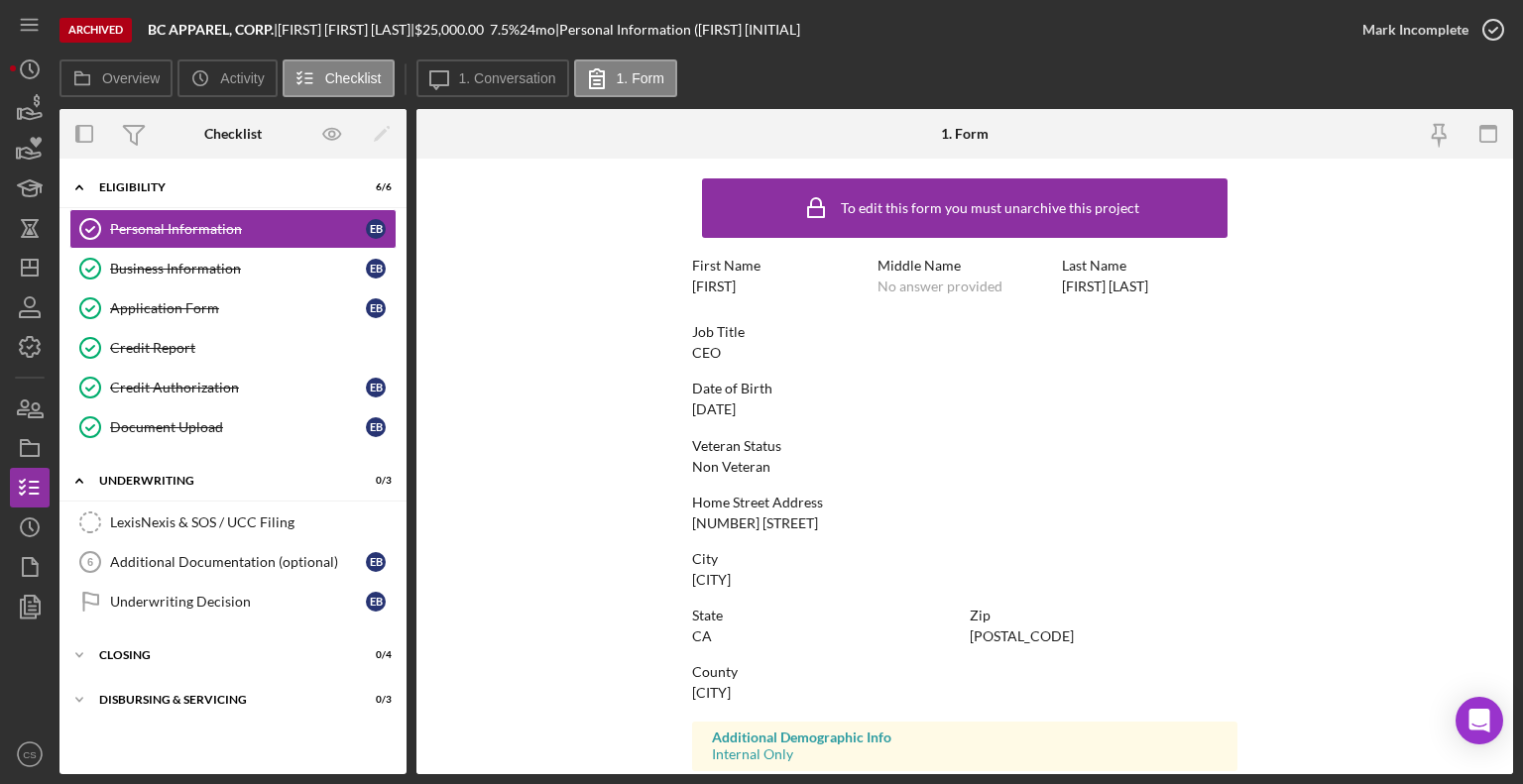 scroll, scrollTop: 309, scrollLeft: 0, axis: vertical 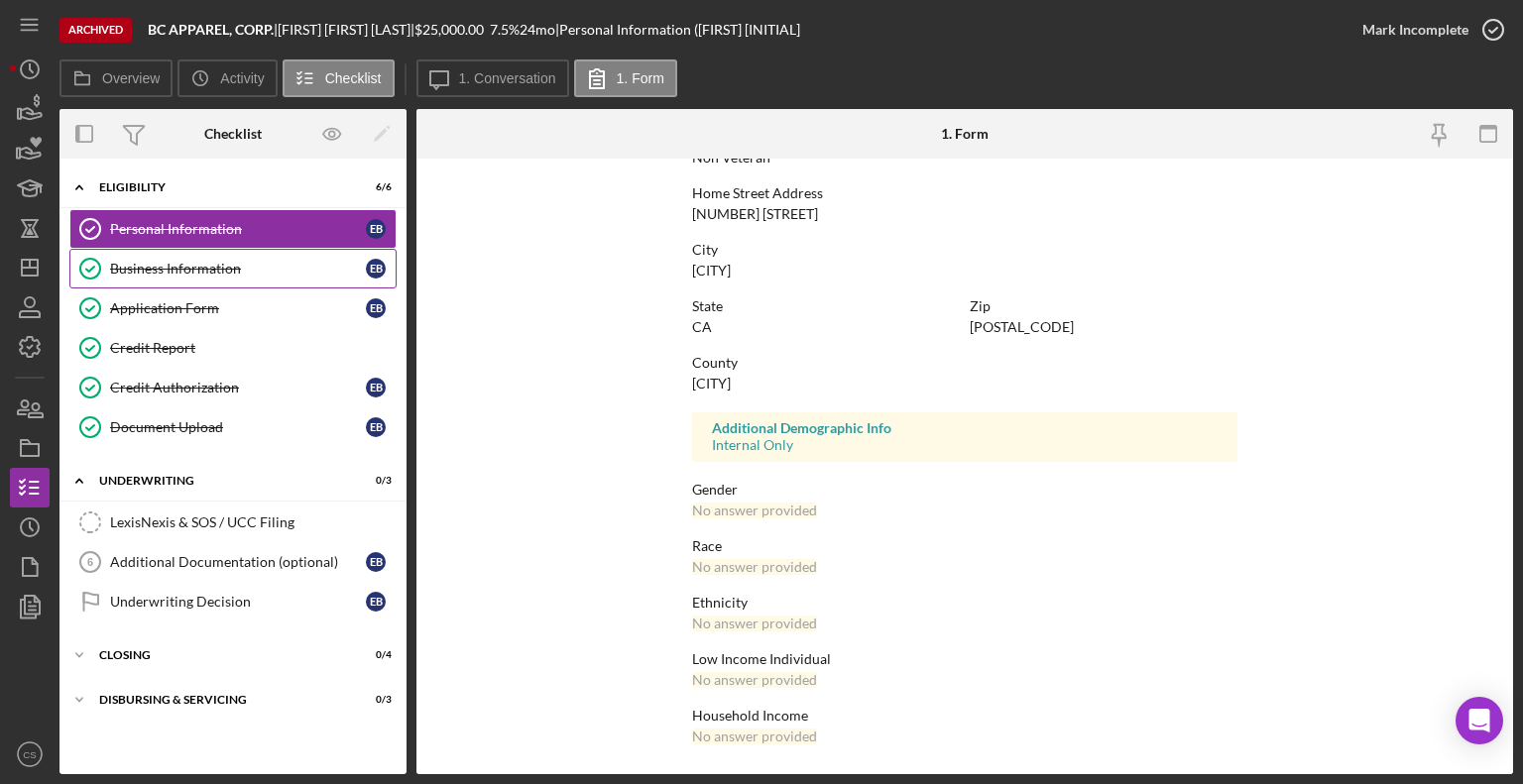 click on "Business Information" at bounding box center (238, 269) 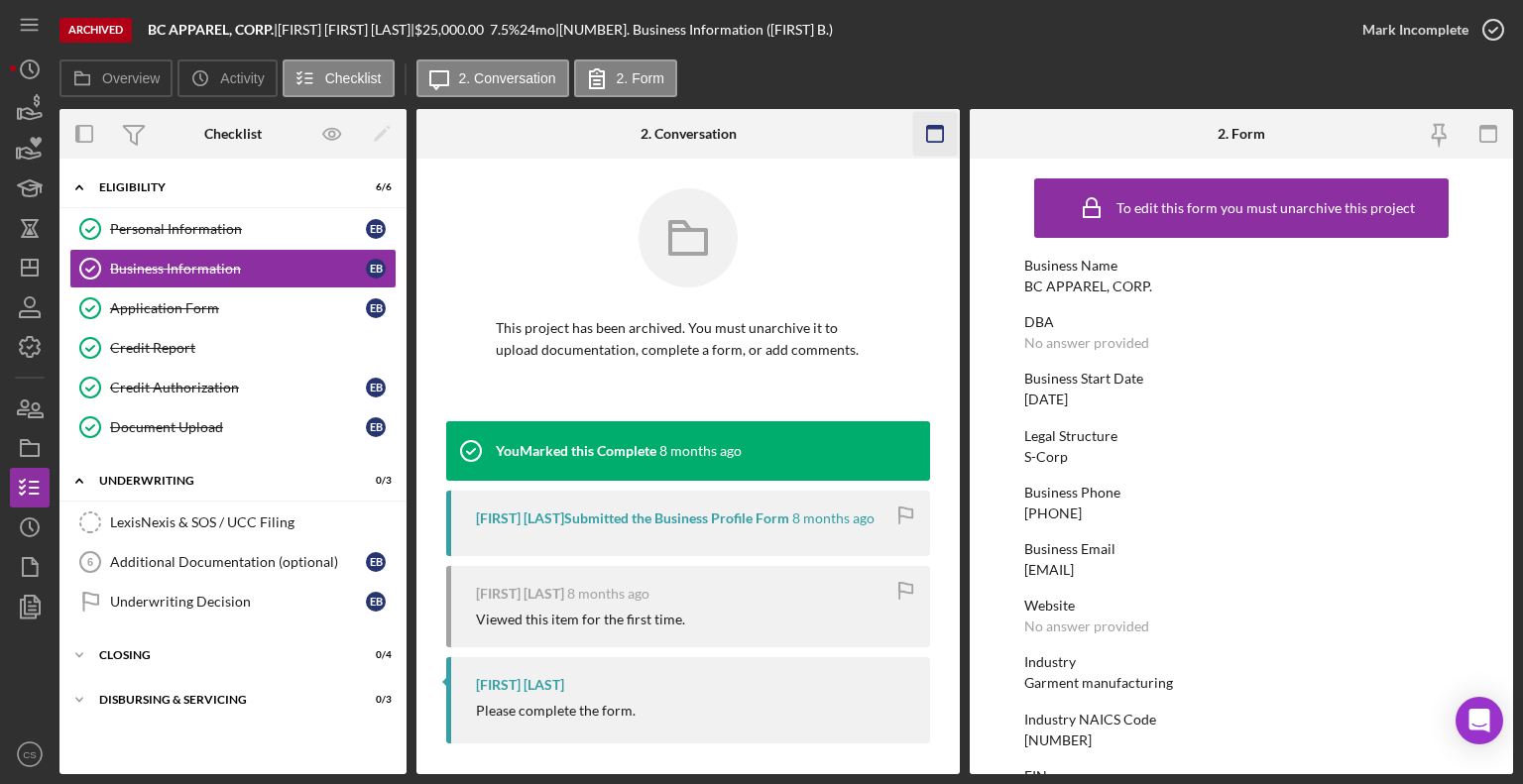 click 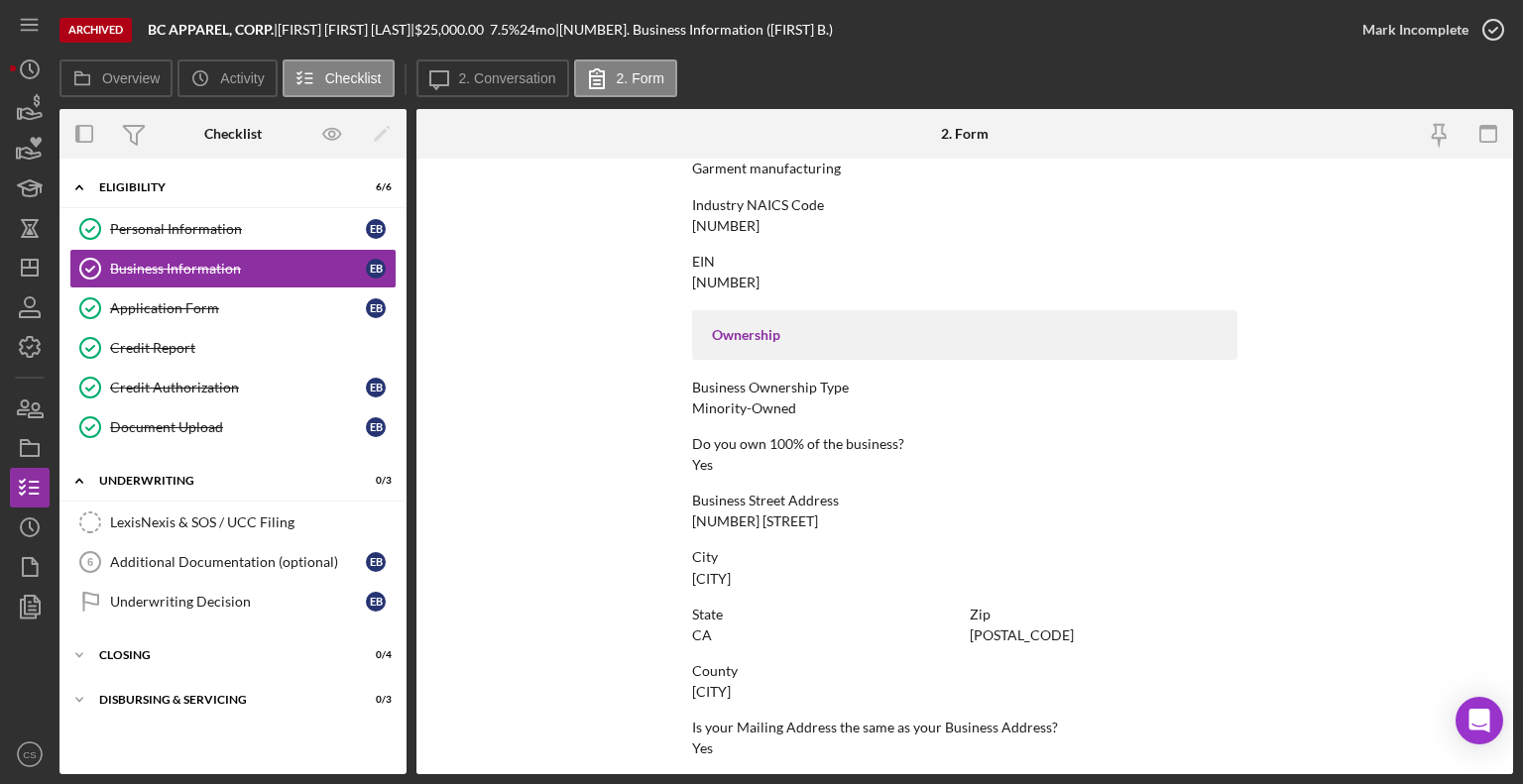 scroll, scrollTop: 879, scrollLeft: 0, axis: vertical 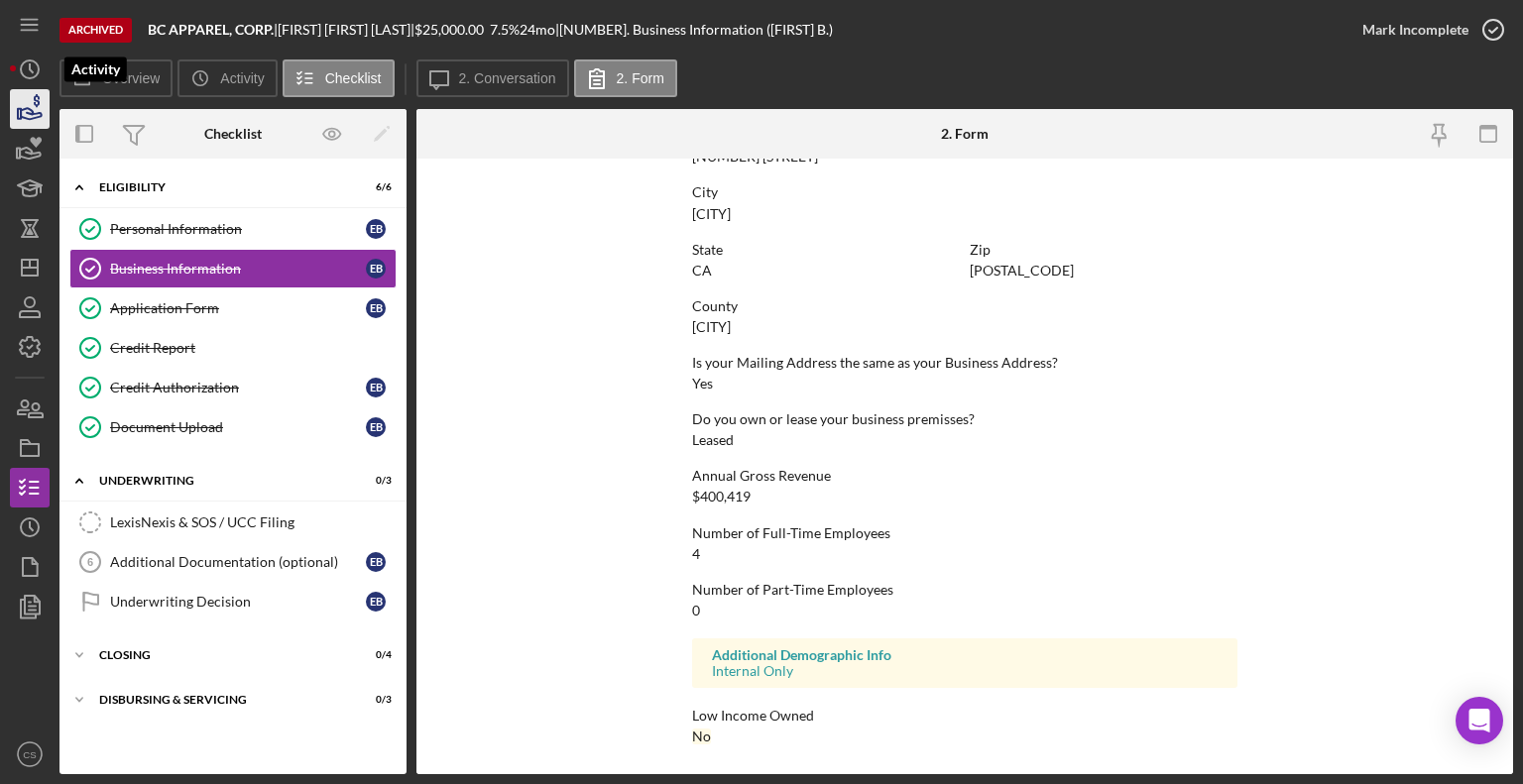 click 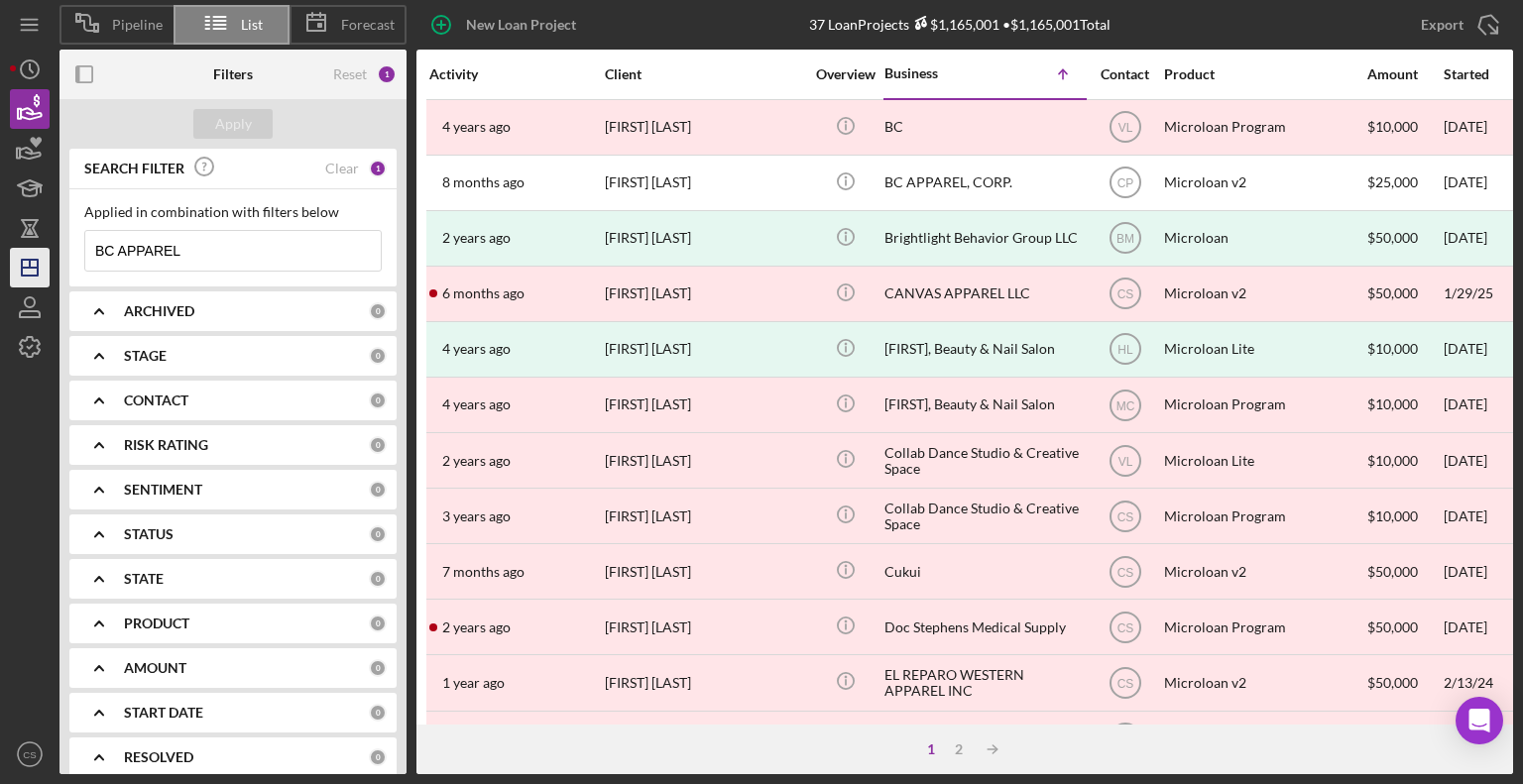 drag, startPoint x: 217, startPoint y: 251, endPoint x: 32, endPoint y: 255, distance: 185.04324 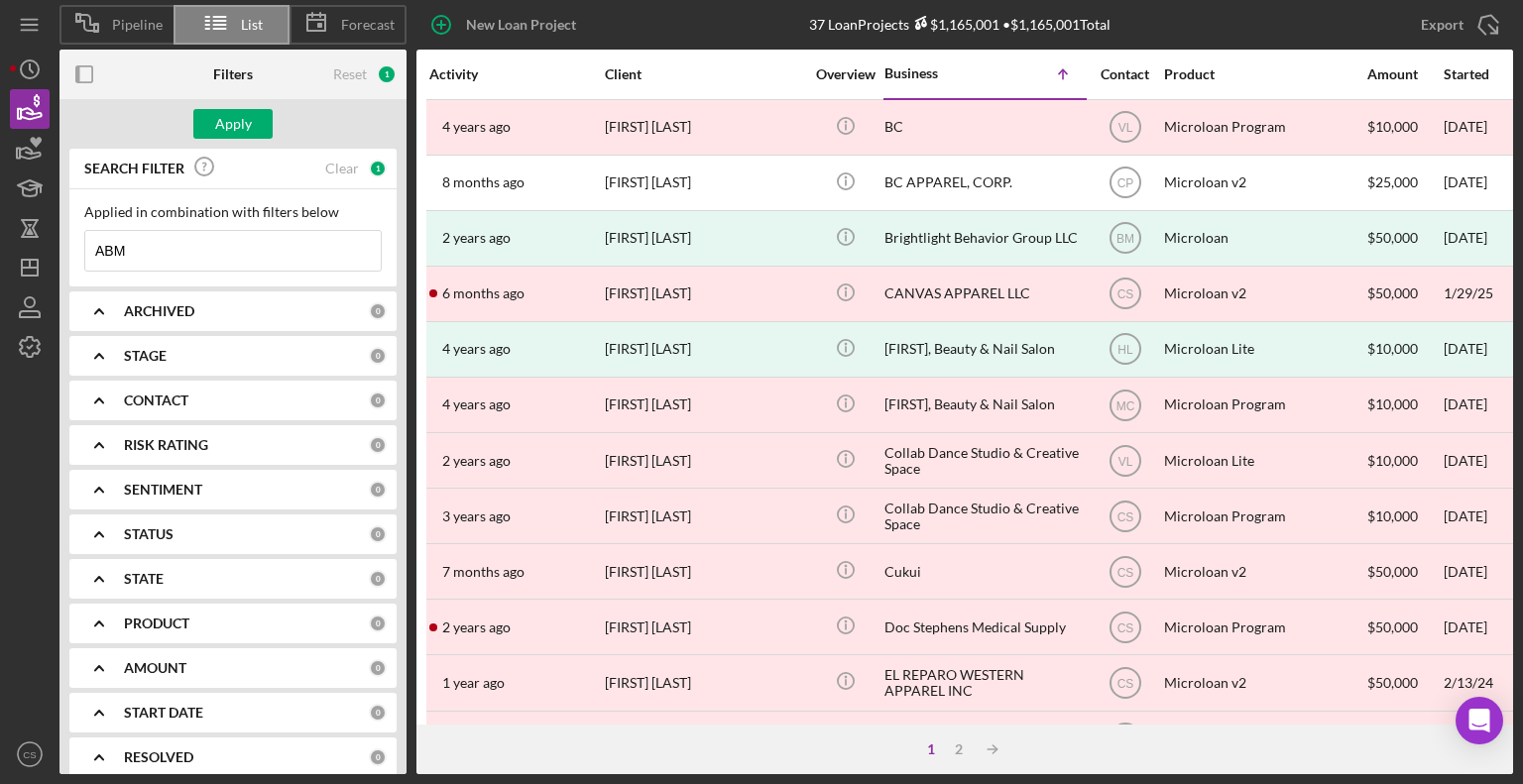 type on "ABM Consulting Se..." 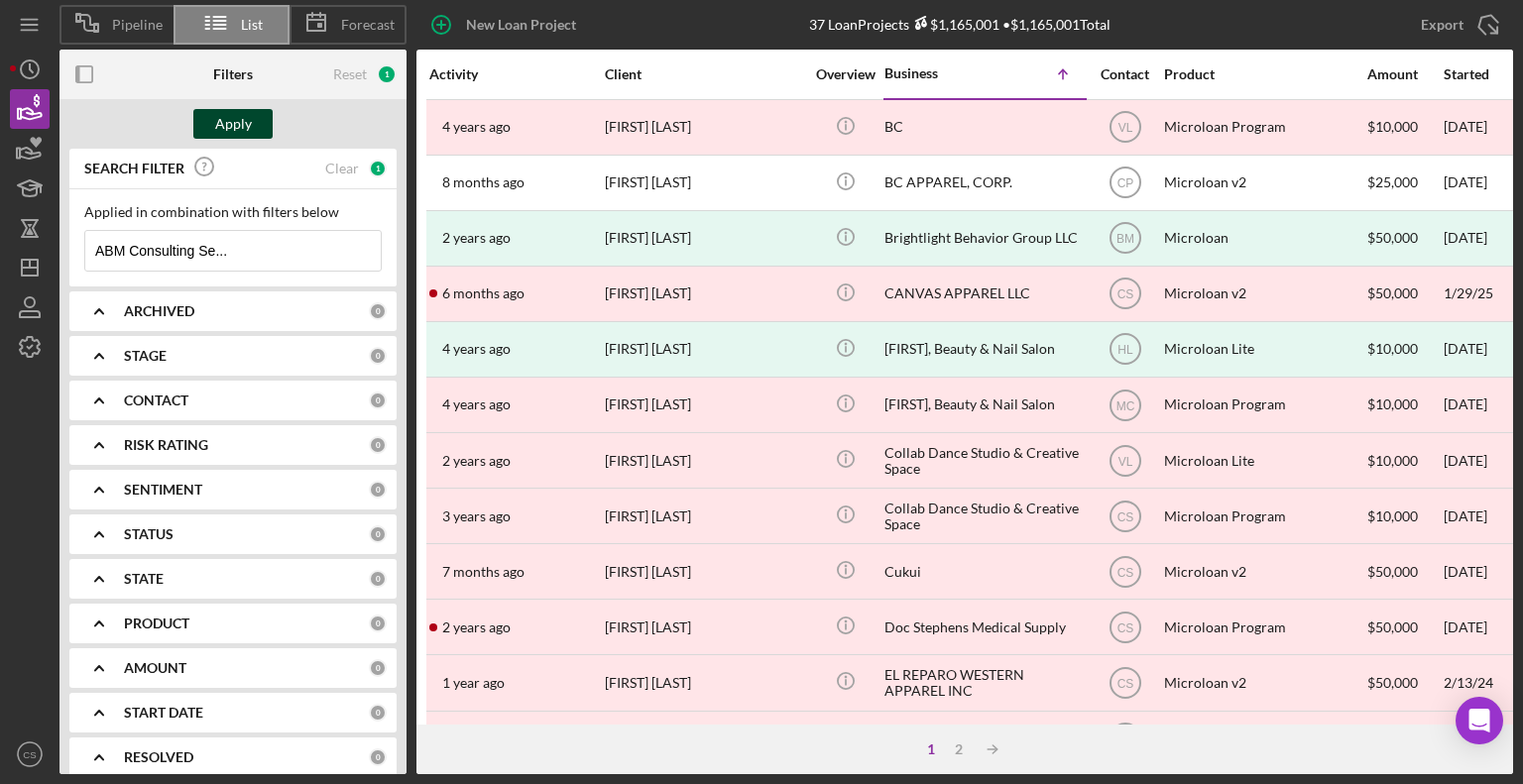 click on "Apply" at bounding box center [233, 124] 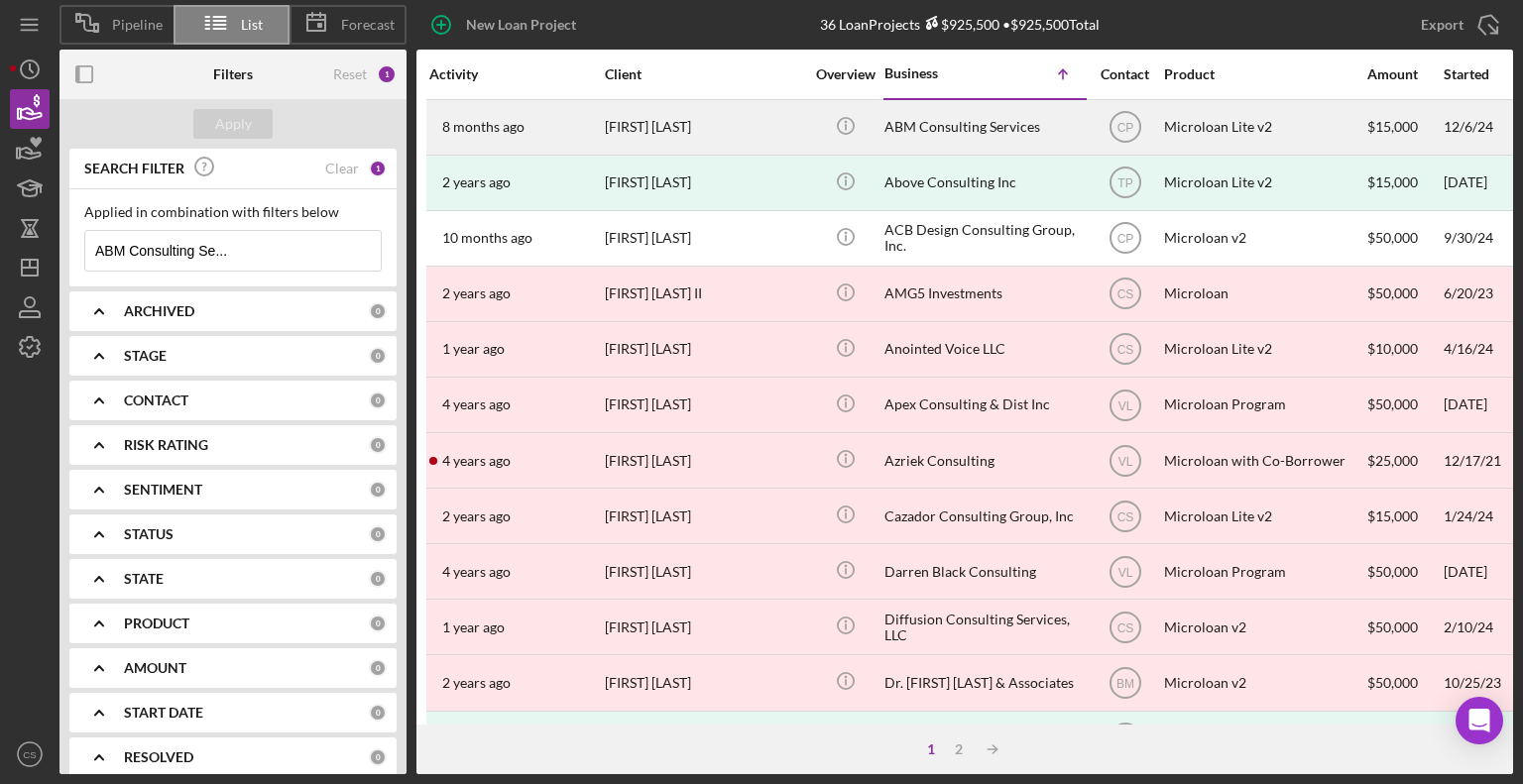 click on "ABM Consulting Services" at bounding box center (984, 127) 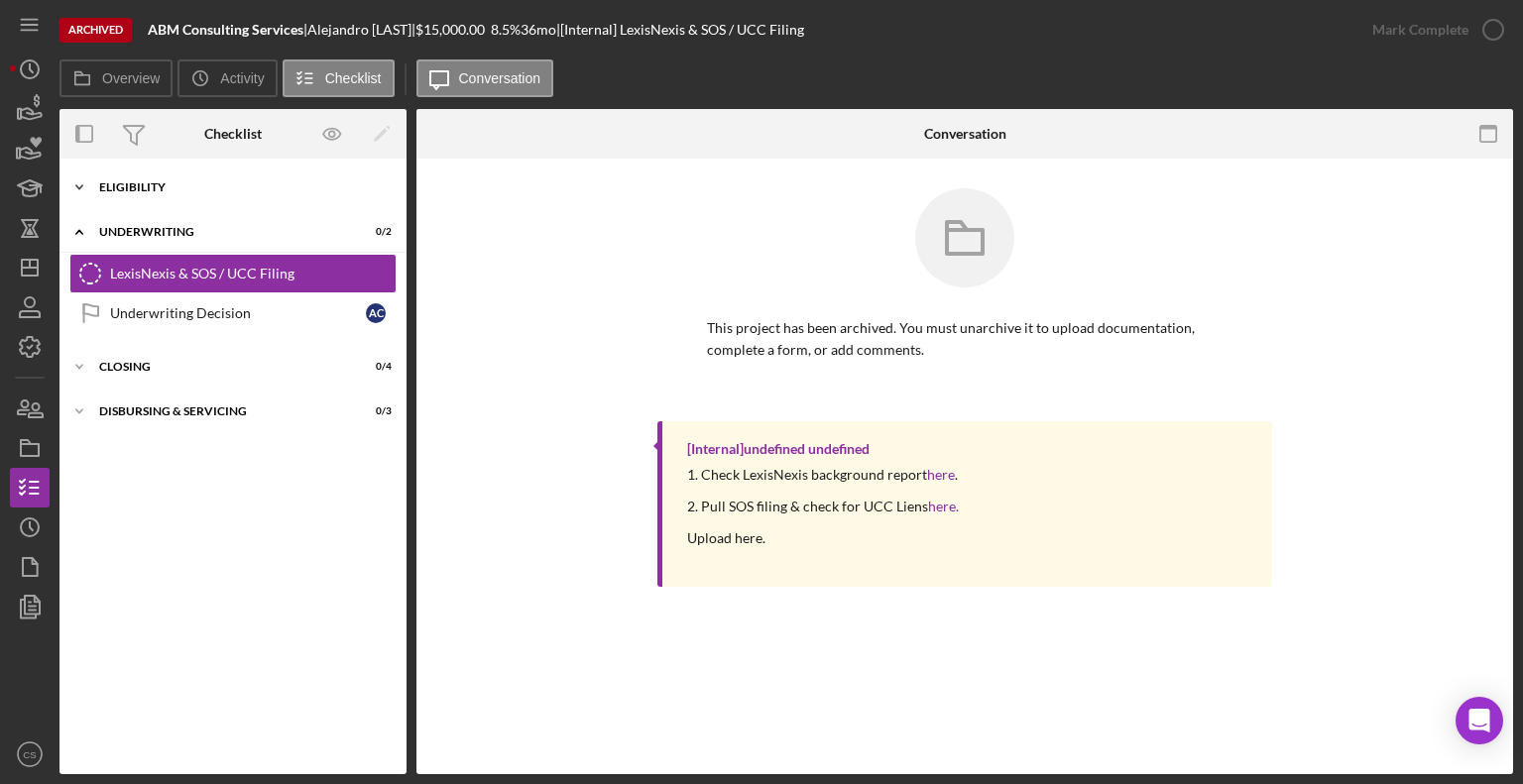click on "Eligibility" at bounding box center [240, 187] 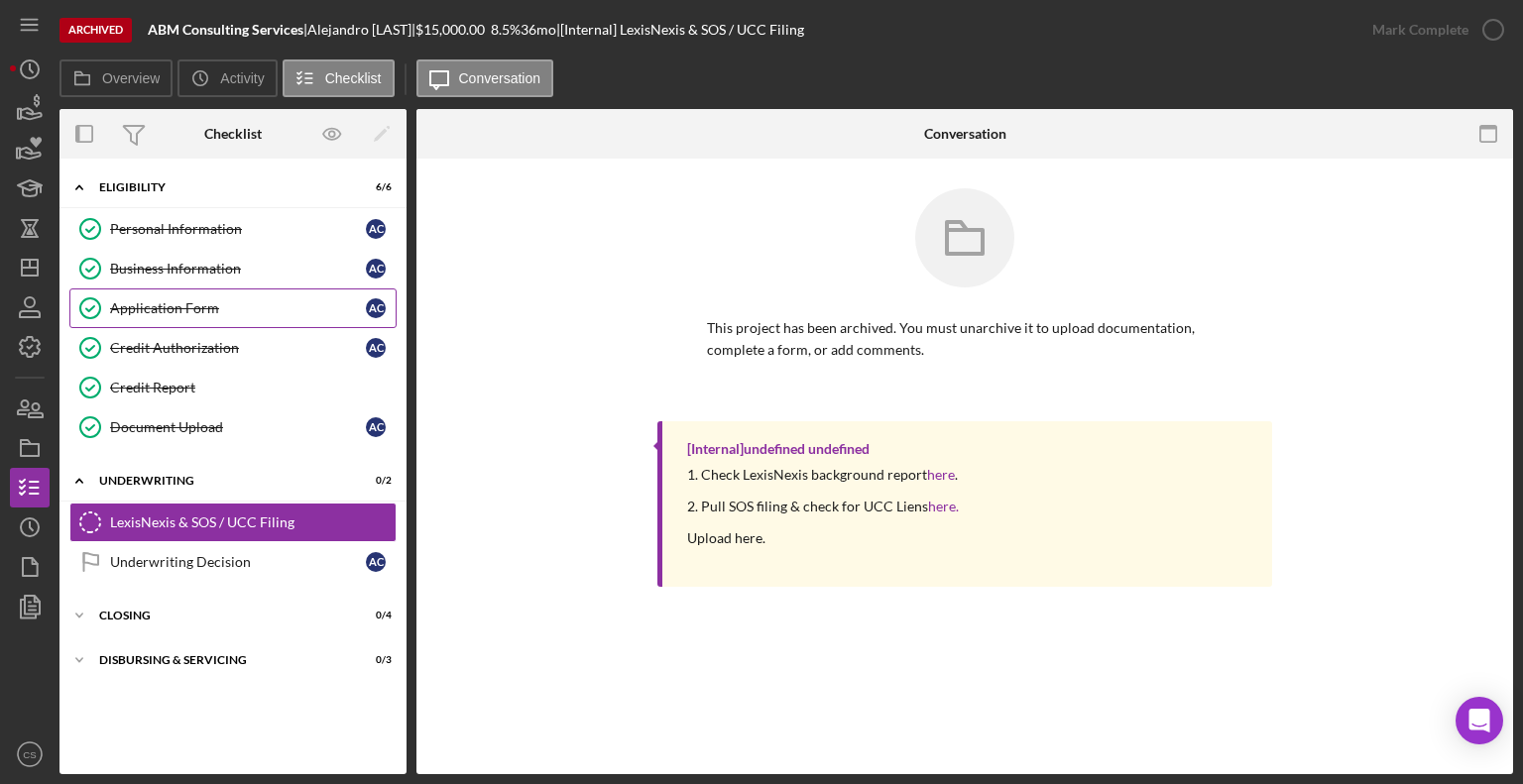 click on "Application Form" at bounding box center [238, 308] 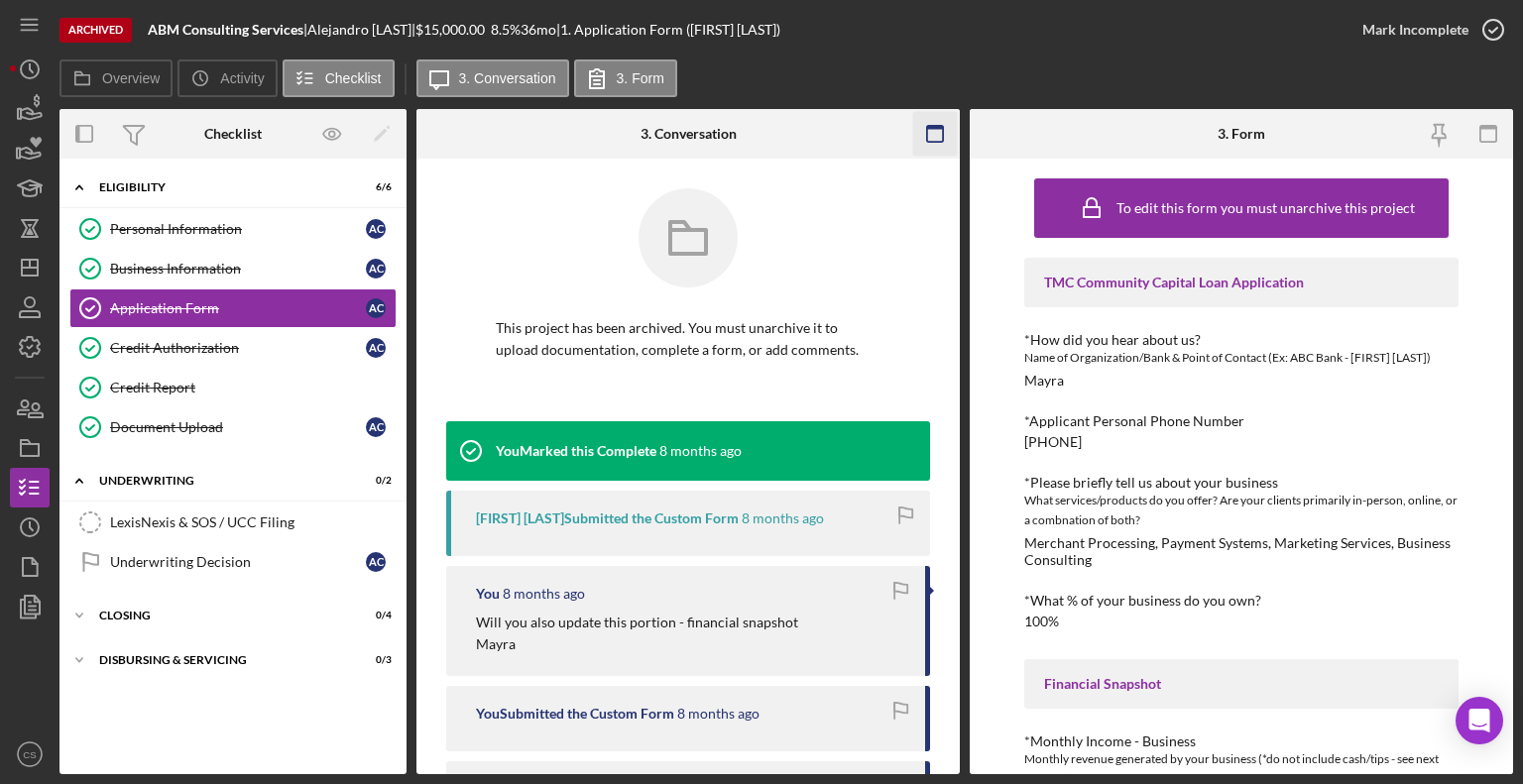 click 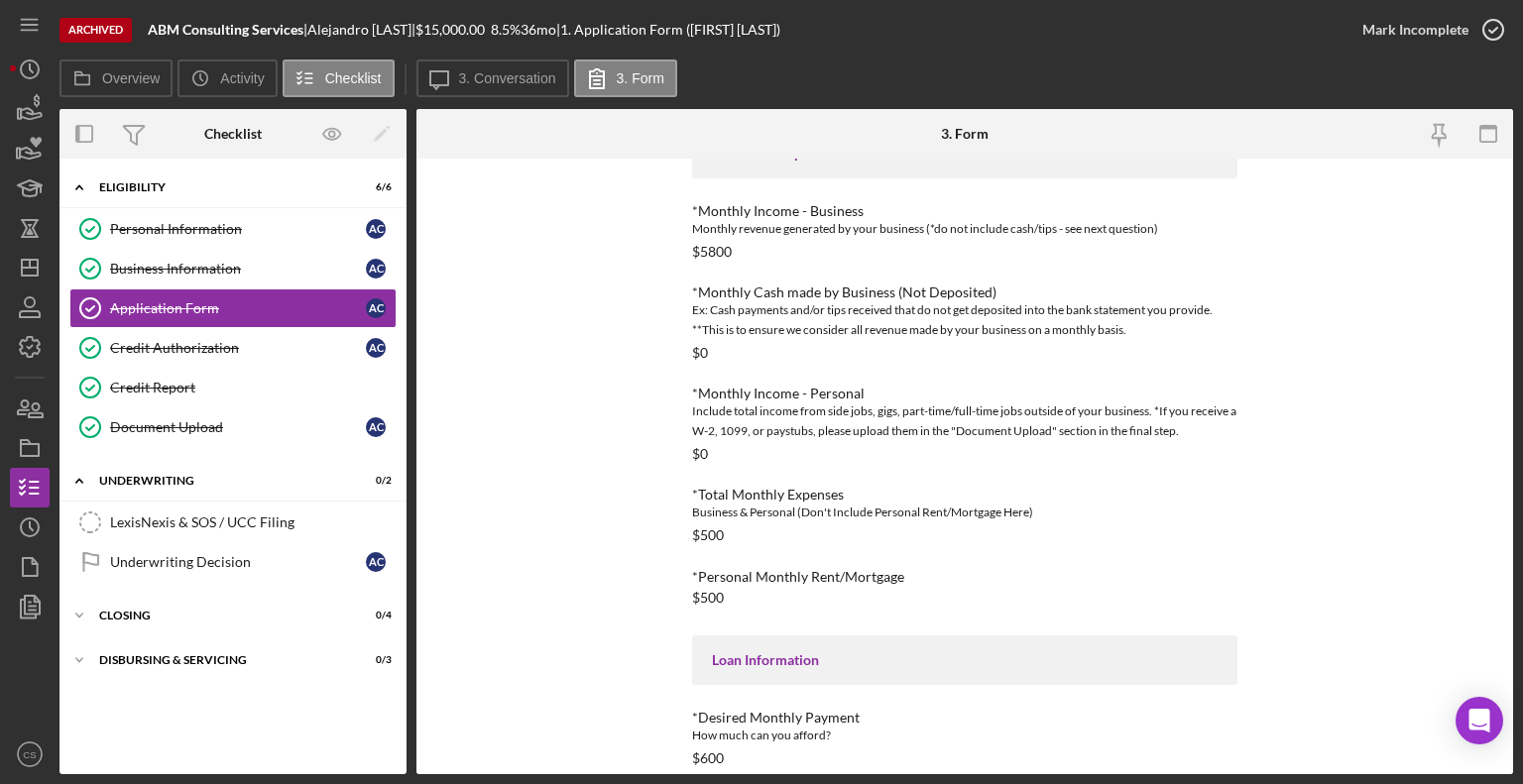 scroll, scrollTop: 616, scrollLeft: 0, axis: vertical 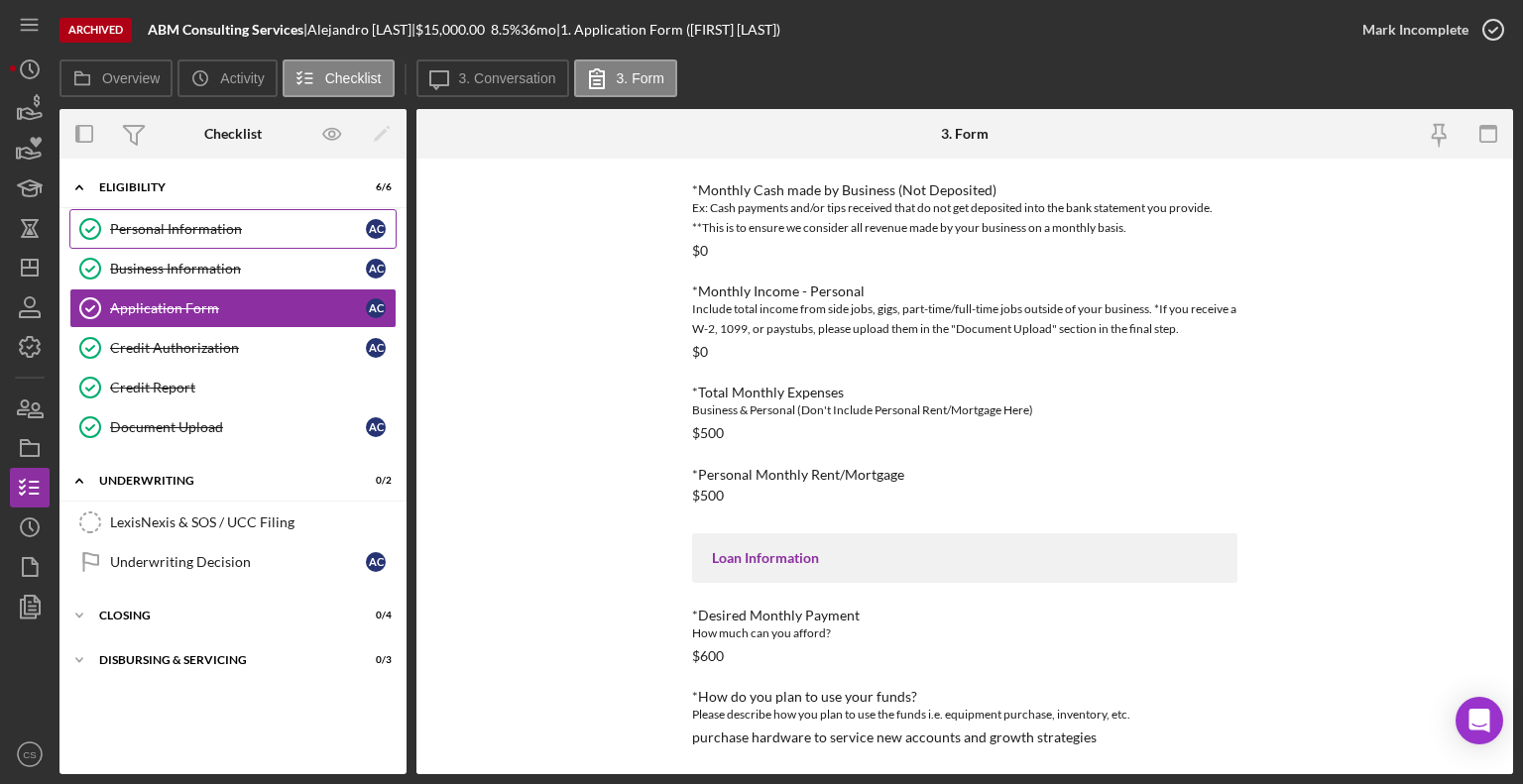 click on "Personal Information" at bounding box center [238, 229] 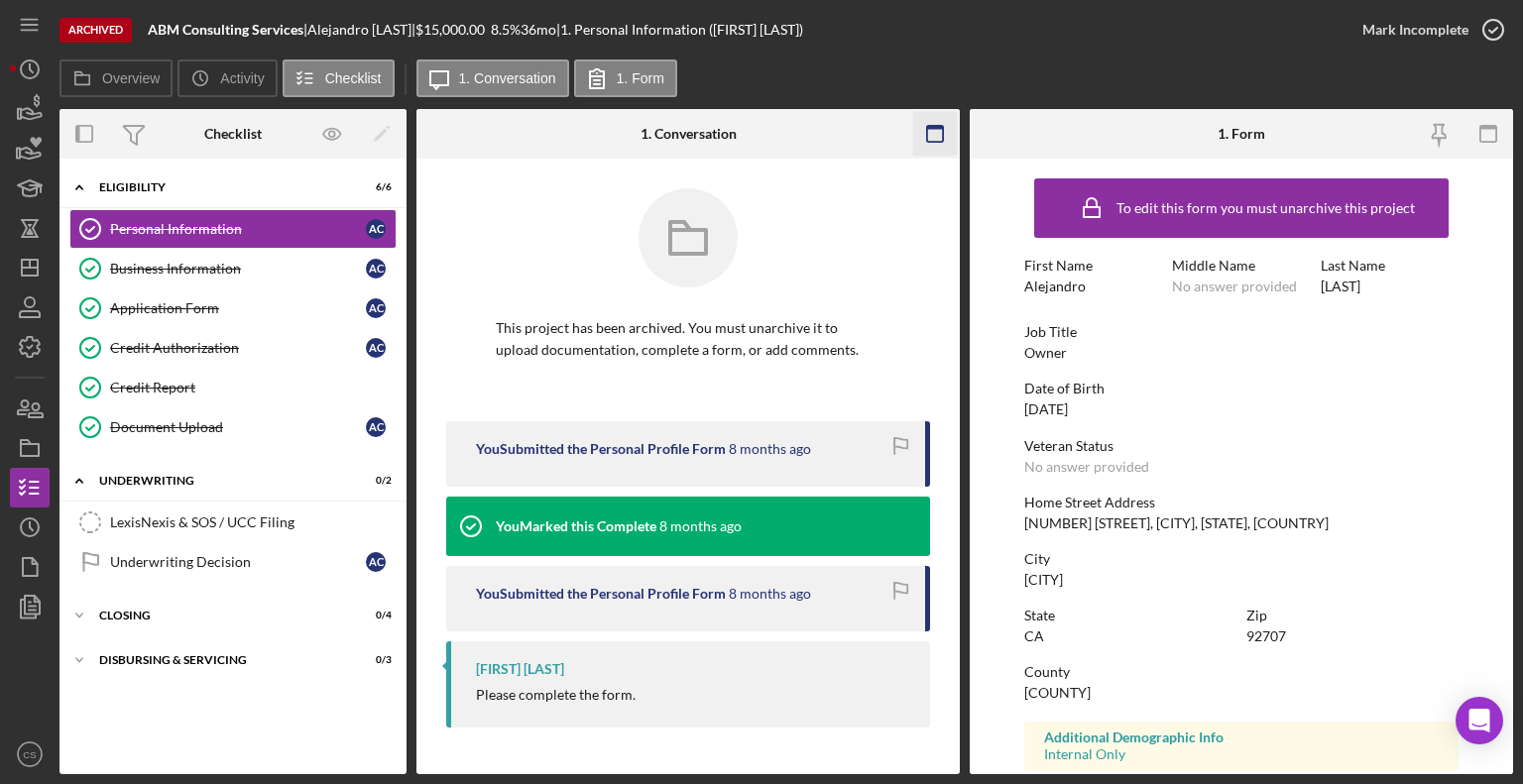 click 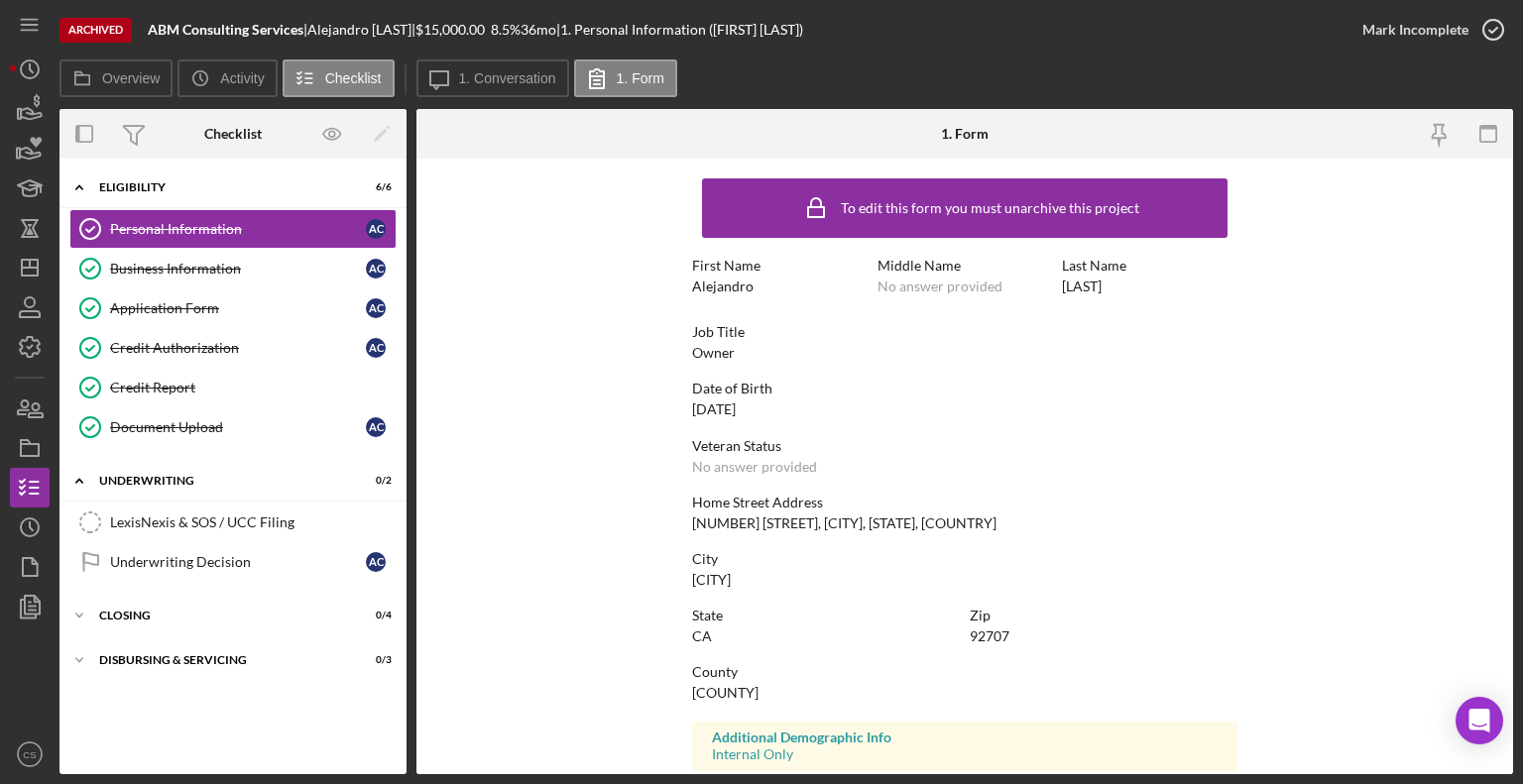 scroll, scrollTop: 309, scrollLeft: 0, axis: vertical 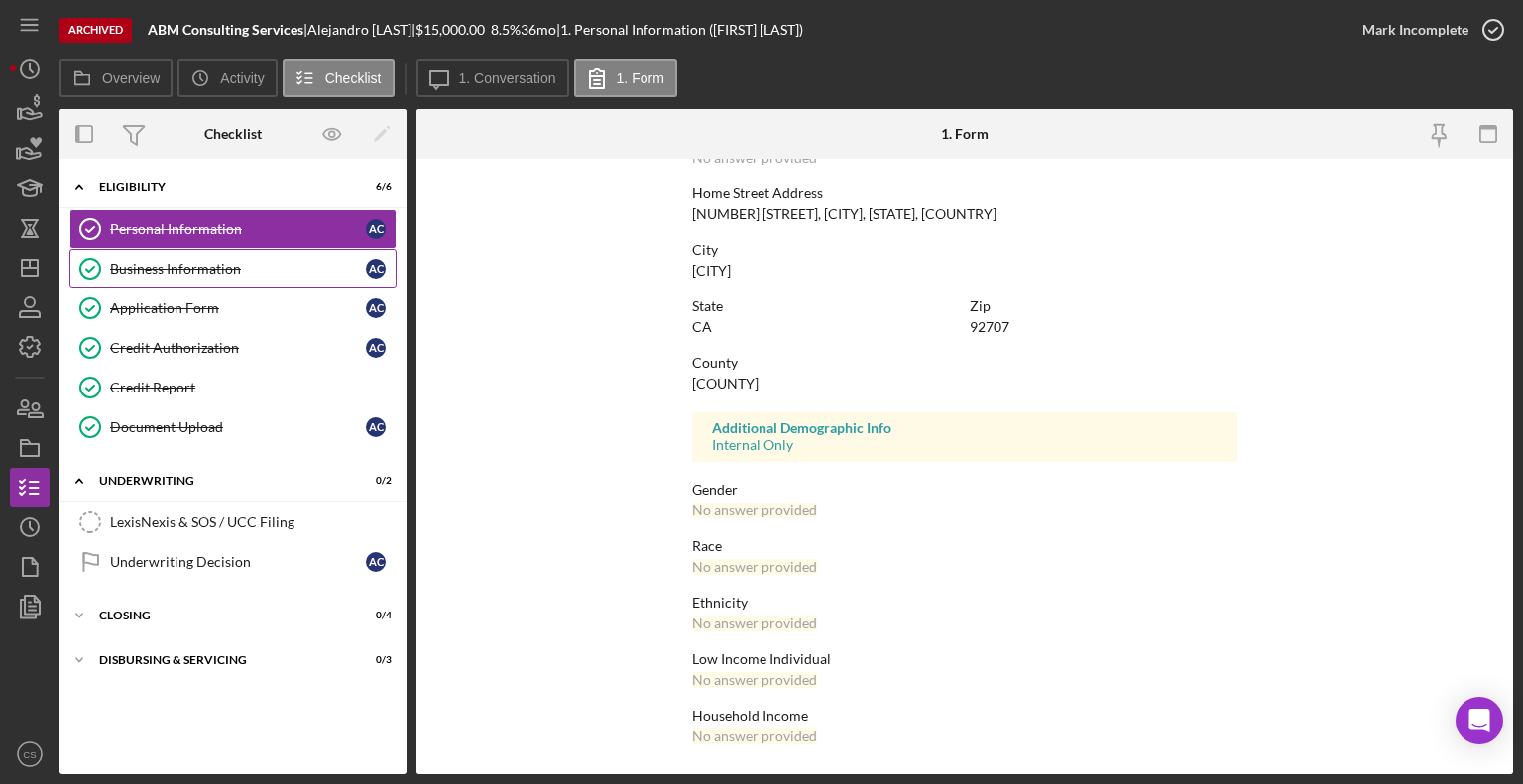 click on "Business Information" at bounding box center [238, 269] 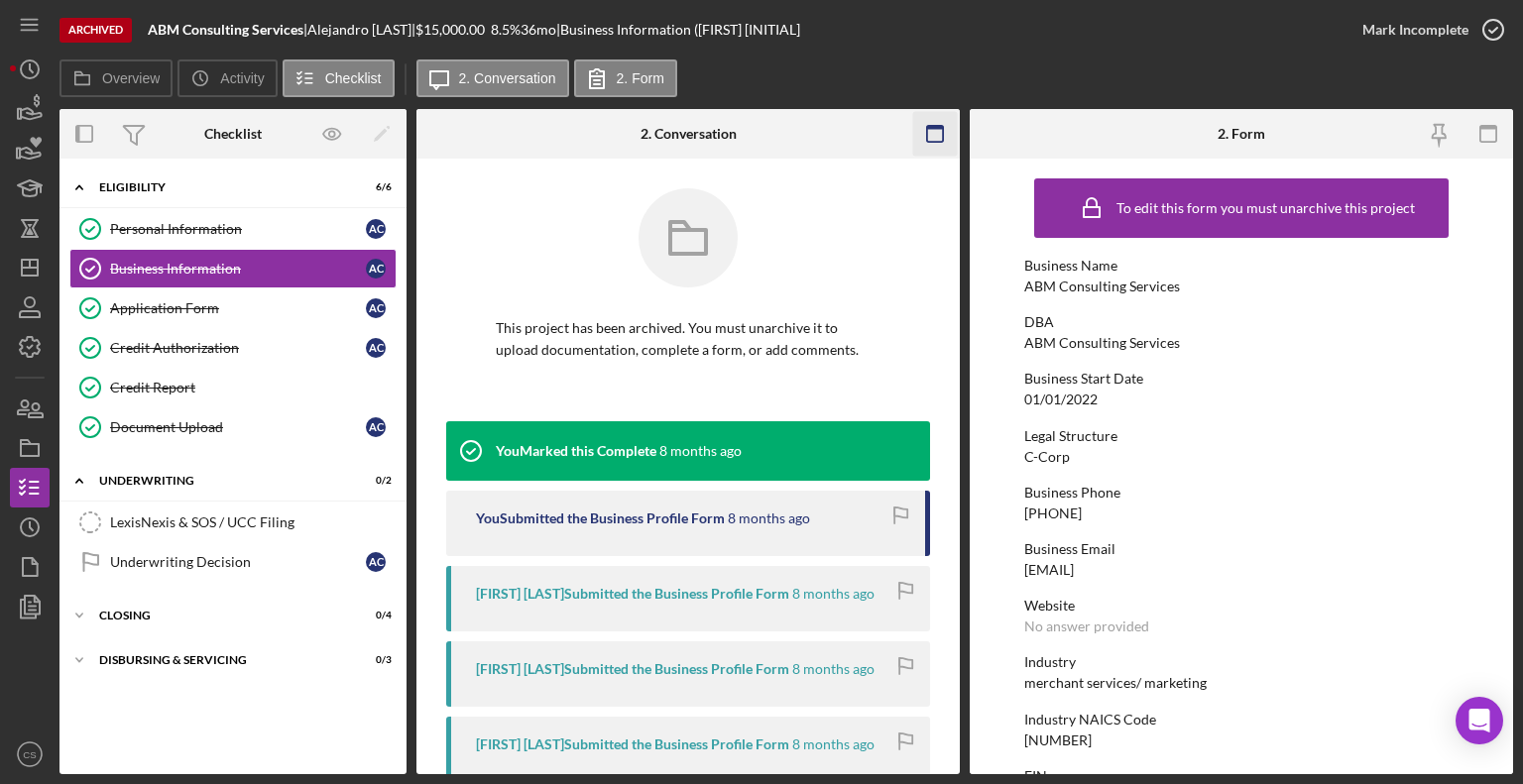 click 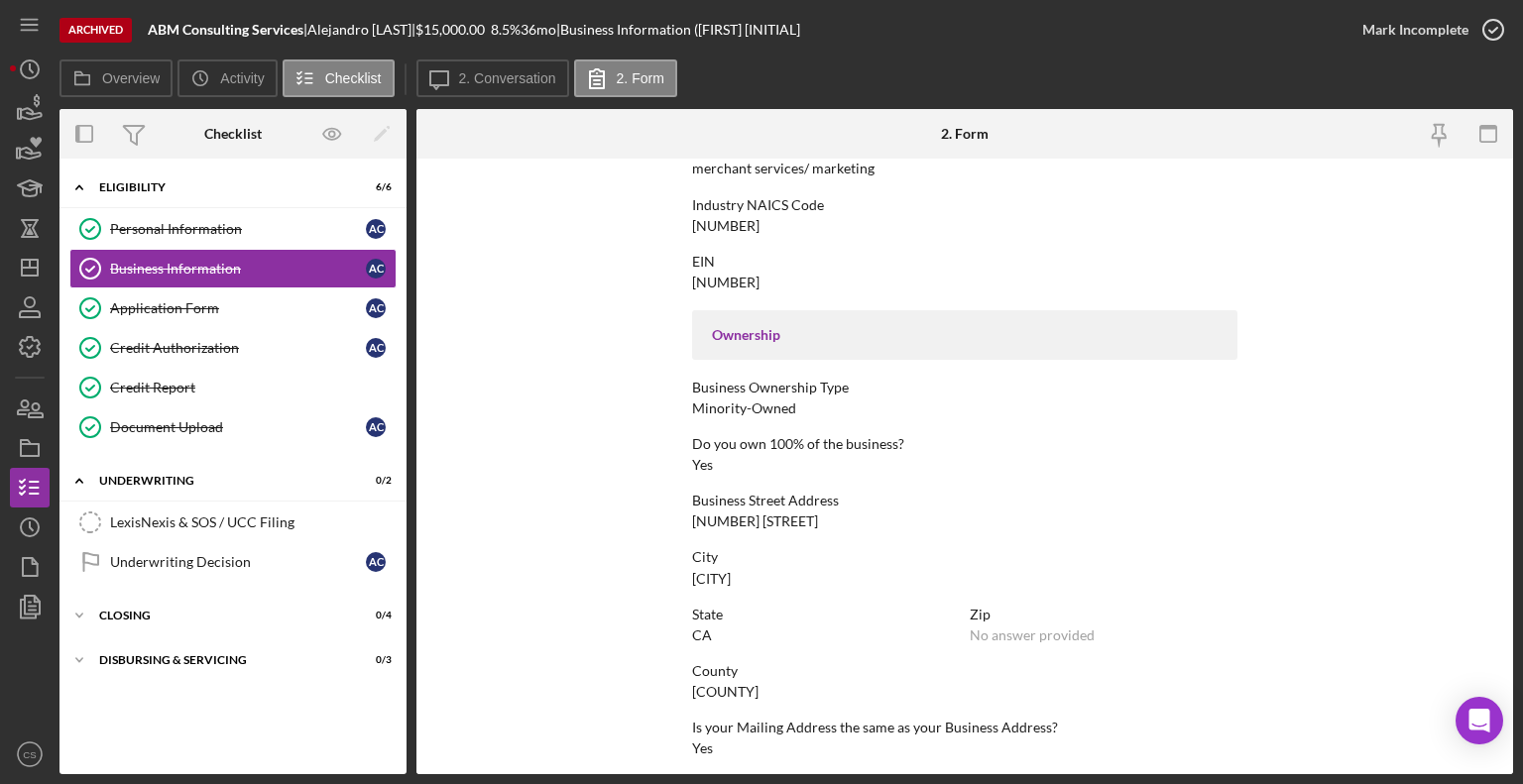 scroll, scrollTop: 879, scrollLeft: 0, axis: vertical 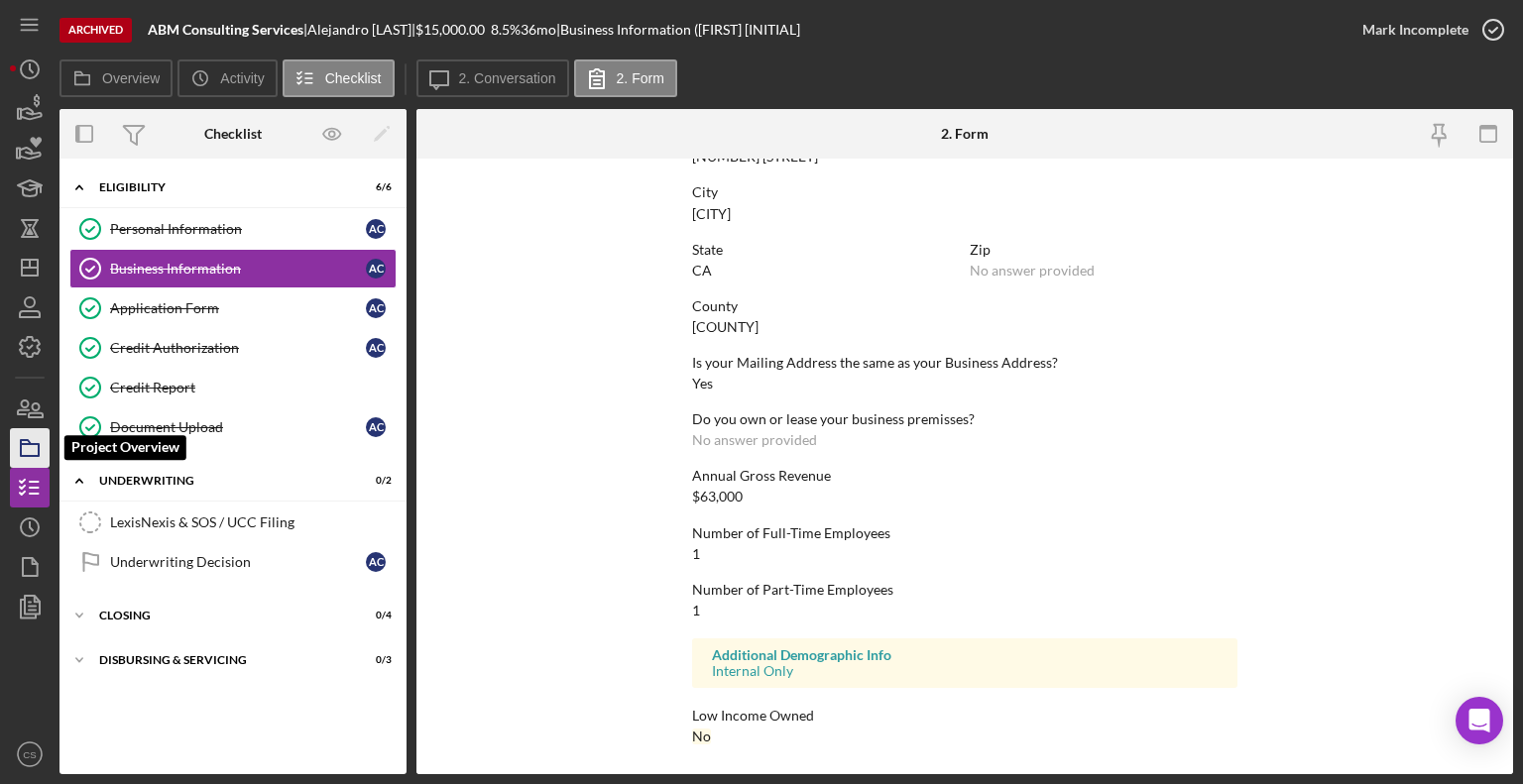 click 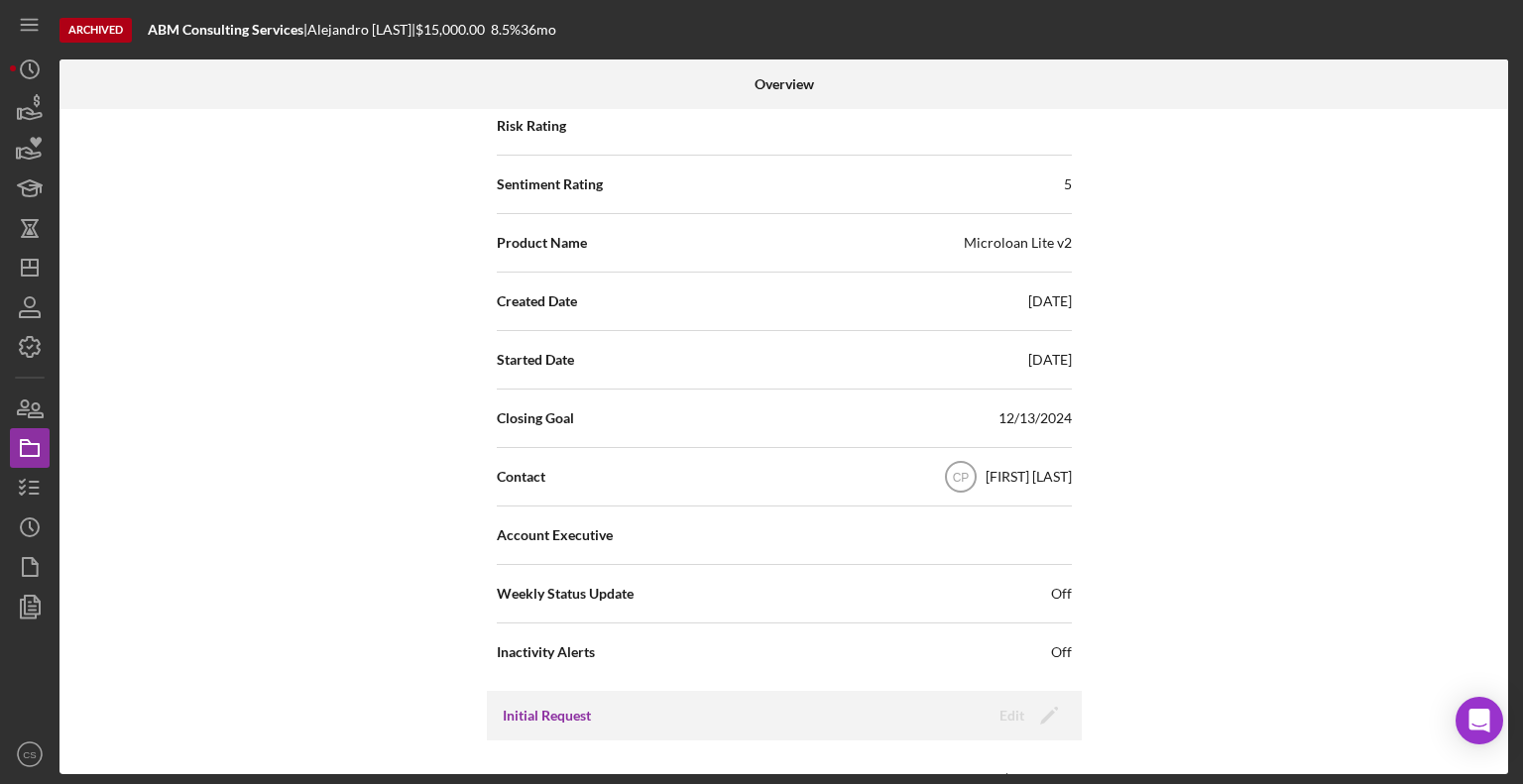 scroll, scrollTop: 297, scrollLeft: 0, axis: vertical 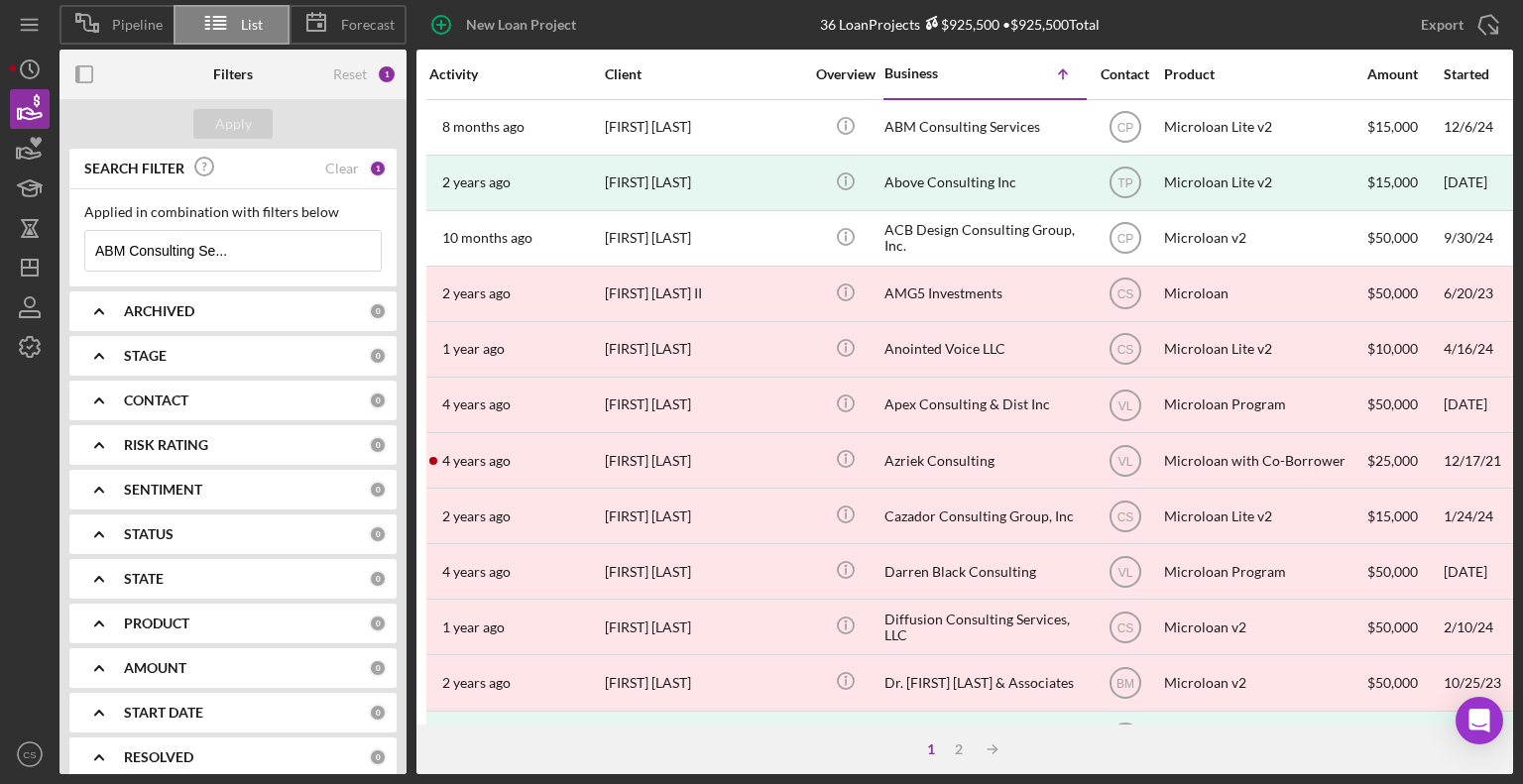 drag, startPoint x: 276, startPoint y: 257, endPoint x: 64, endPoint y: 242, distance: 212.53 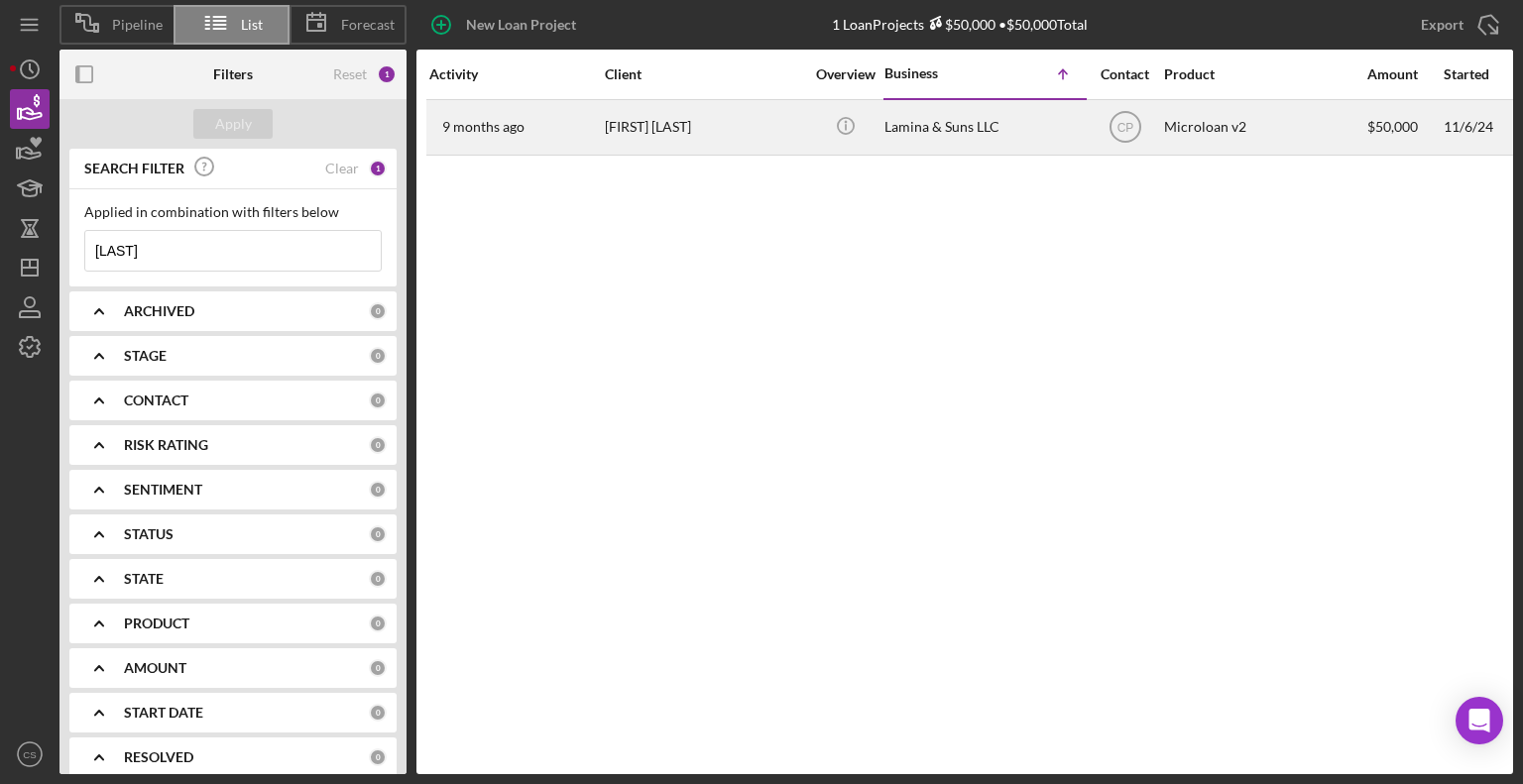type on "Lamina" 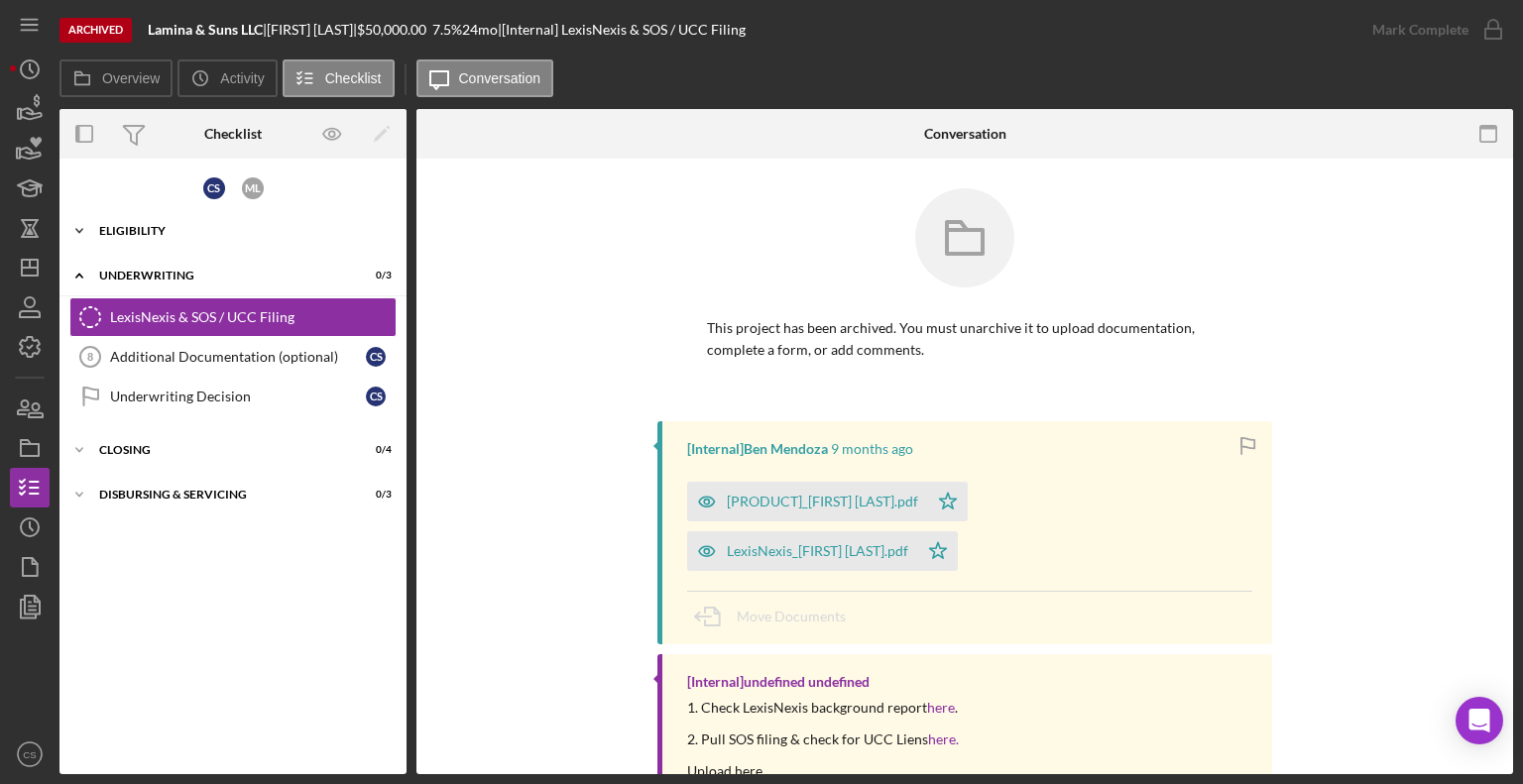 click on "Eligibility" at bounding box center [240, 231] 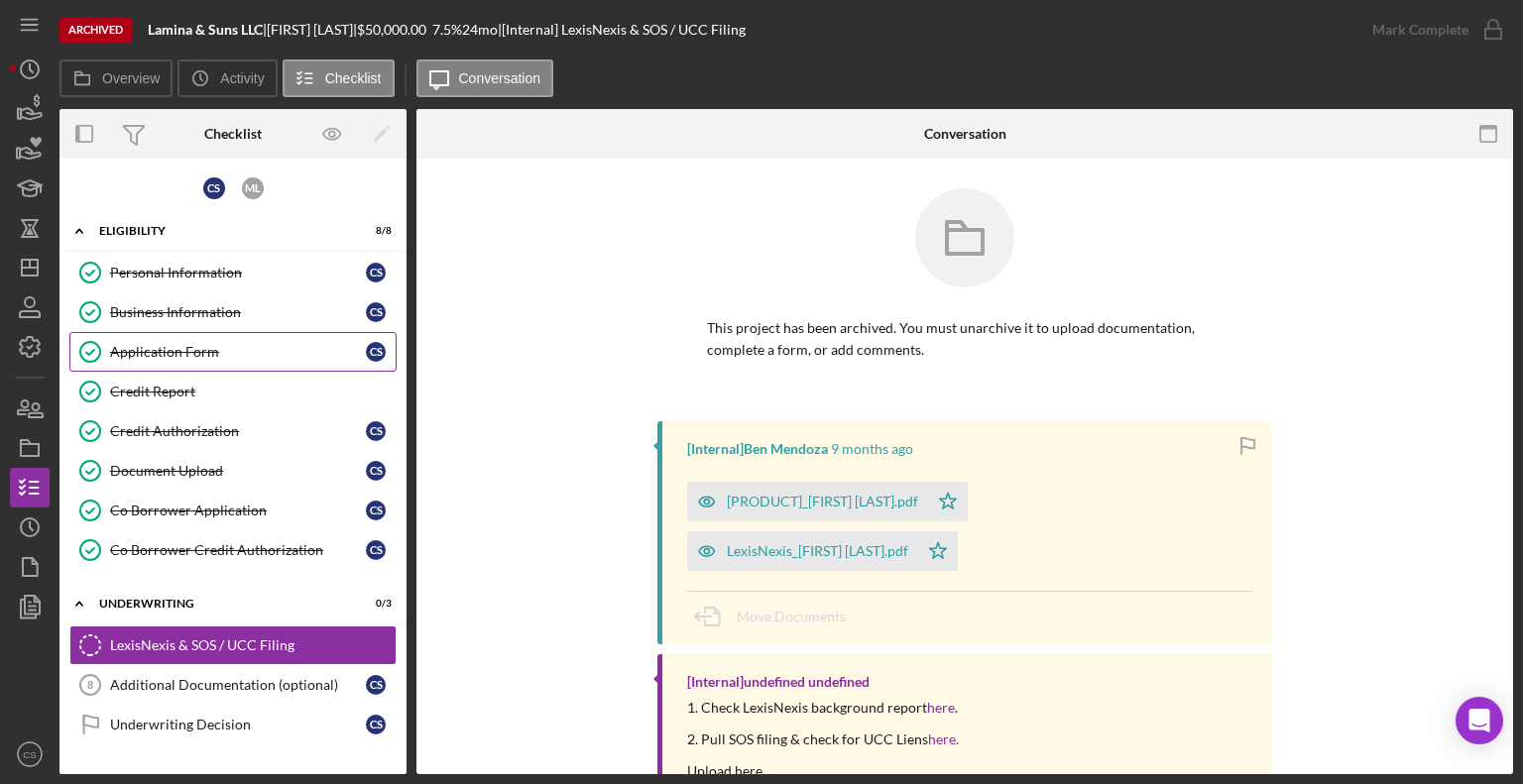 click on "Application Form" at bounding box center (238, 352) 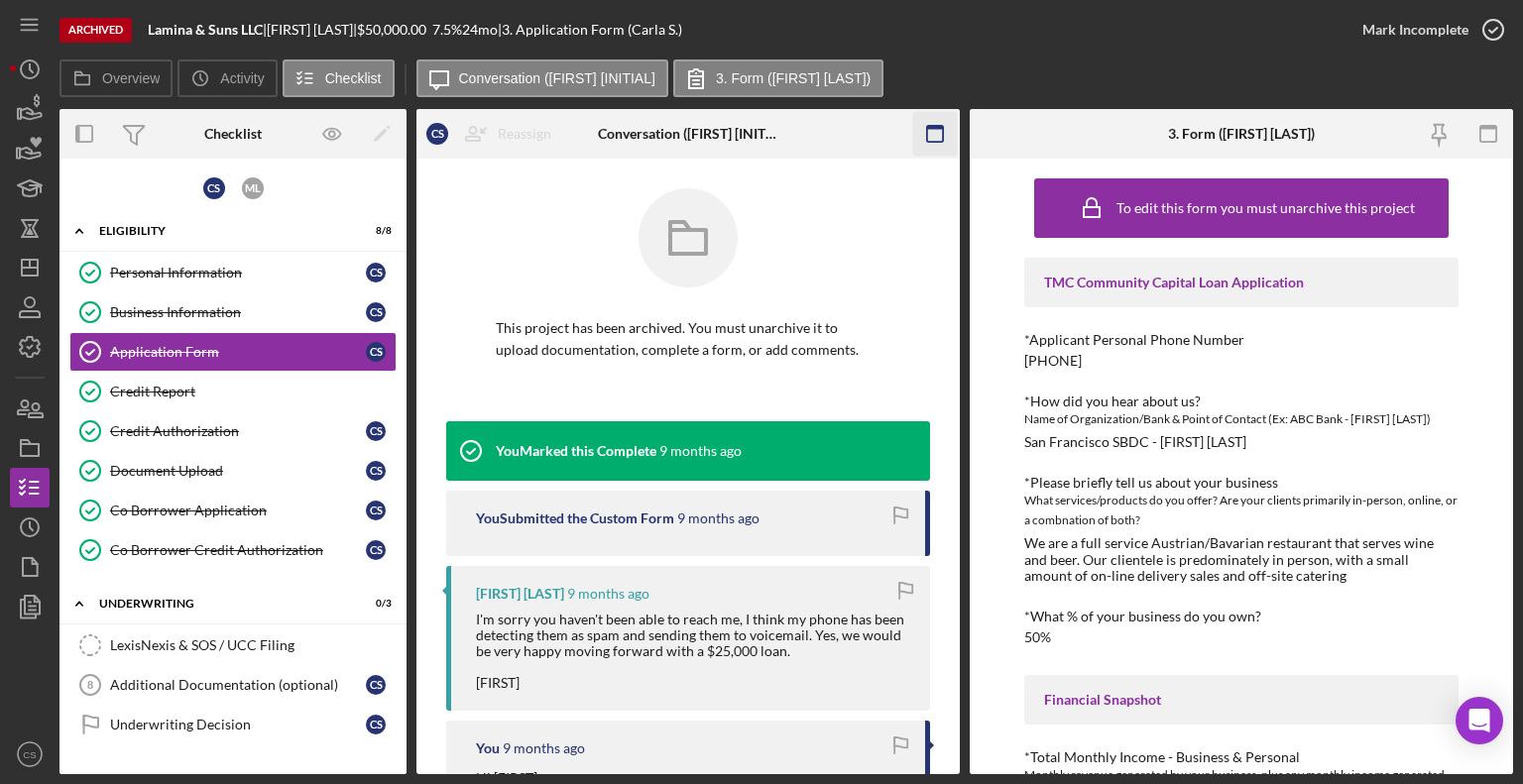 click 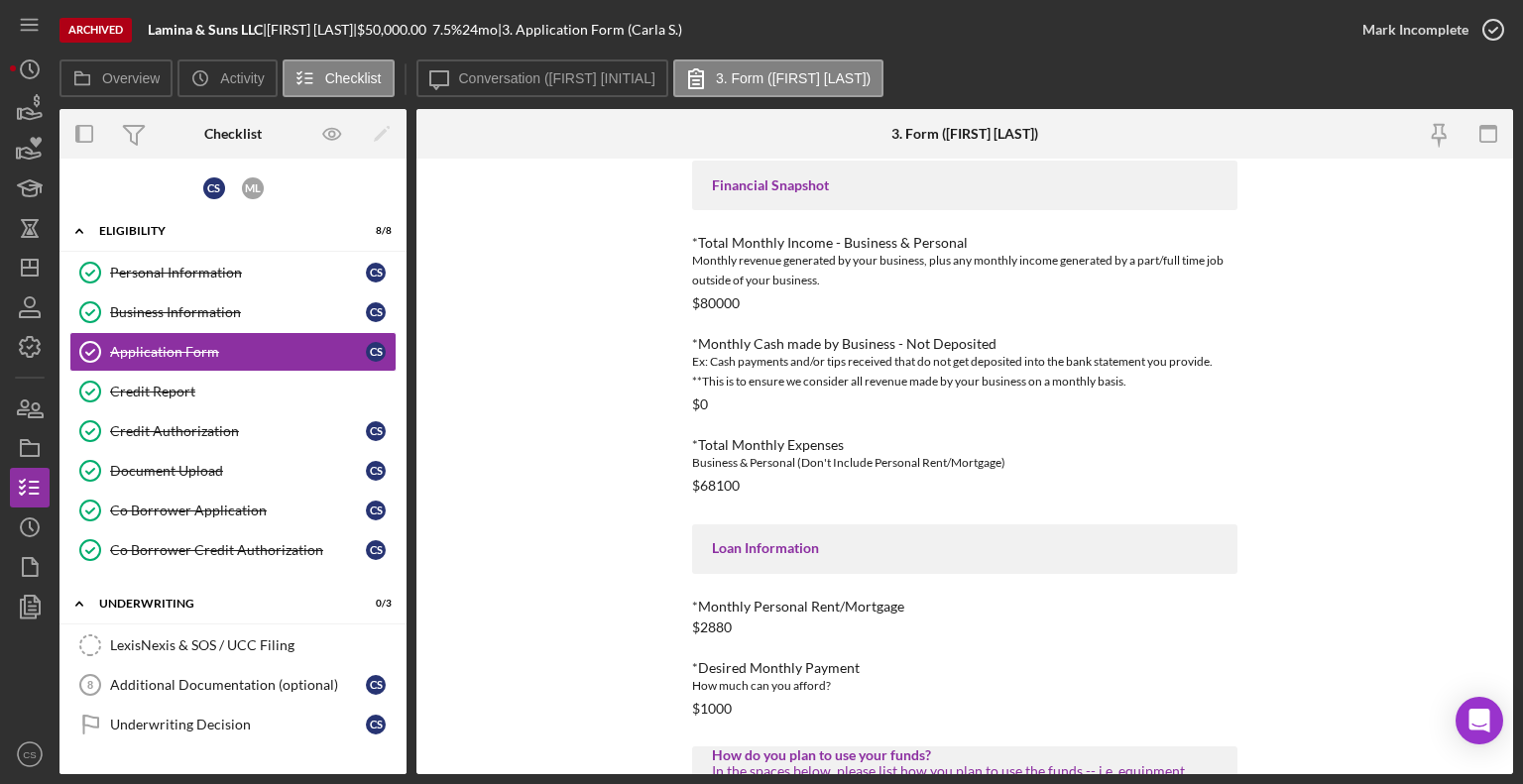 scroll, scrollTop: 825, scrollLeft: 0, axis: vertical 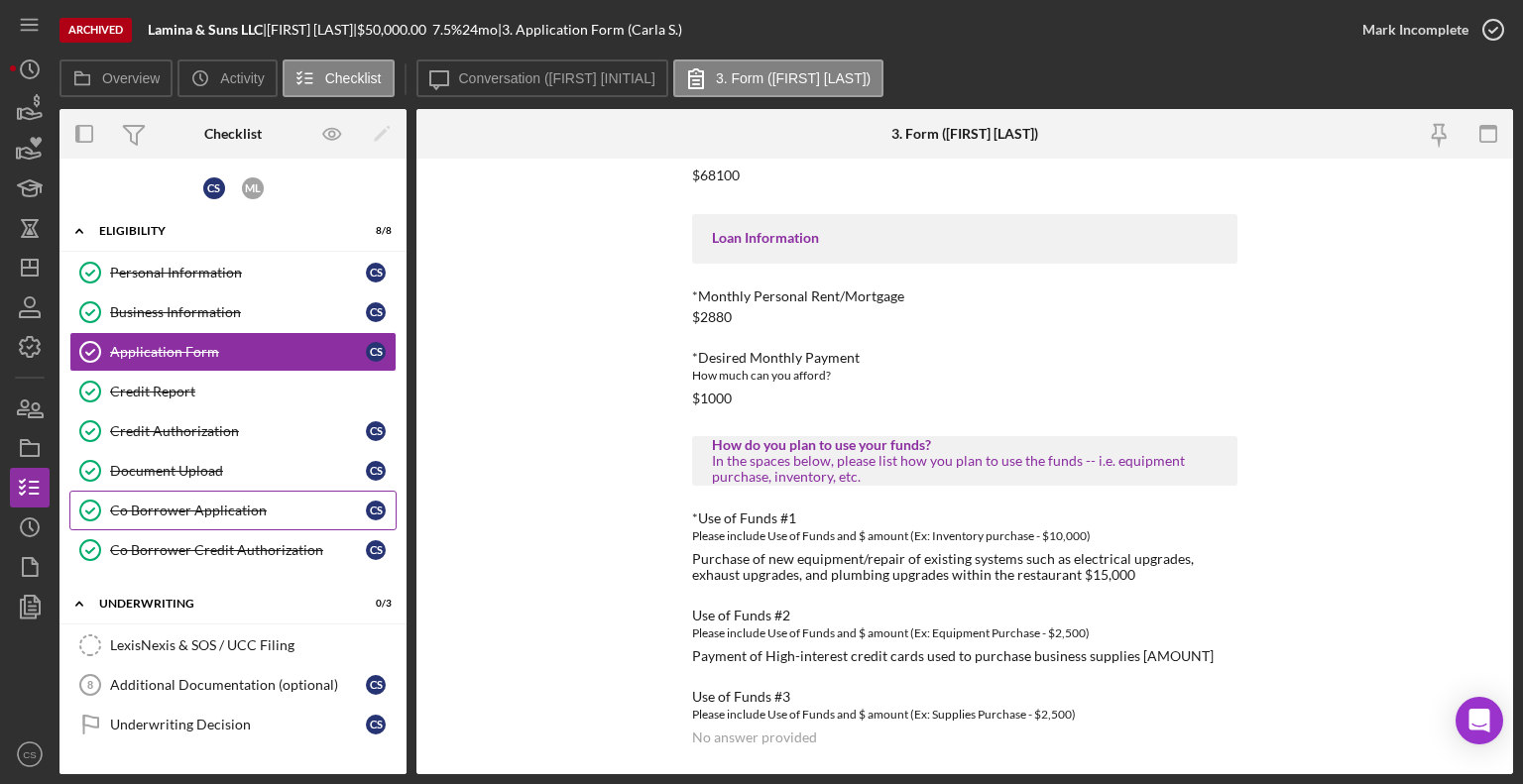 click on "Co Borrower Application" at bounding box center (238, 510) 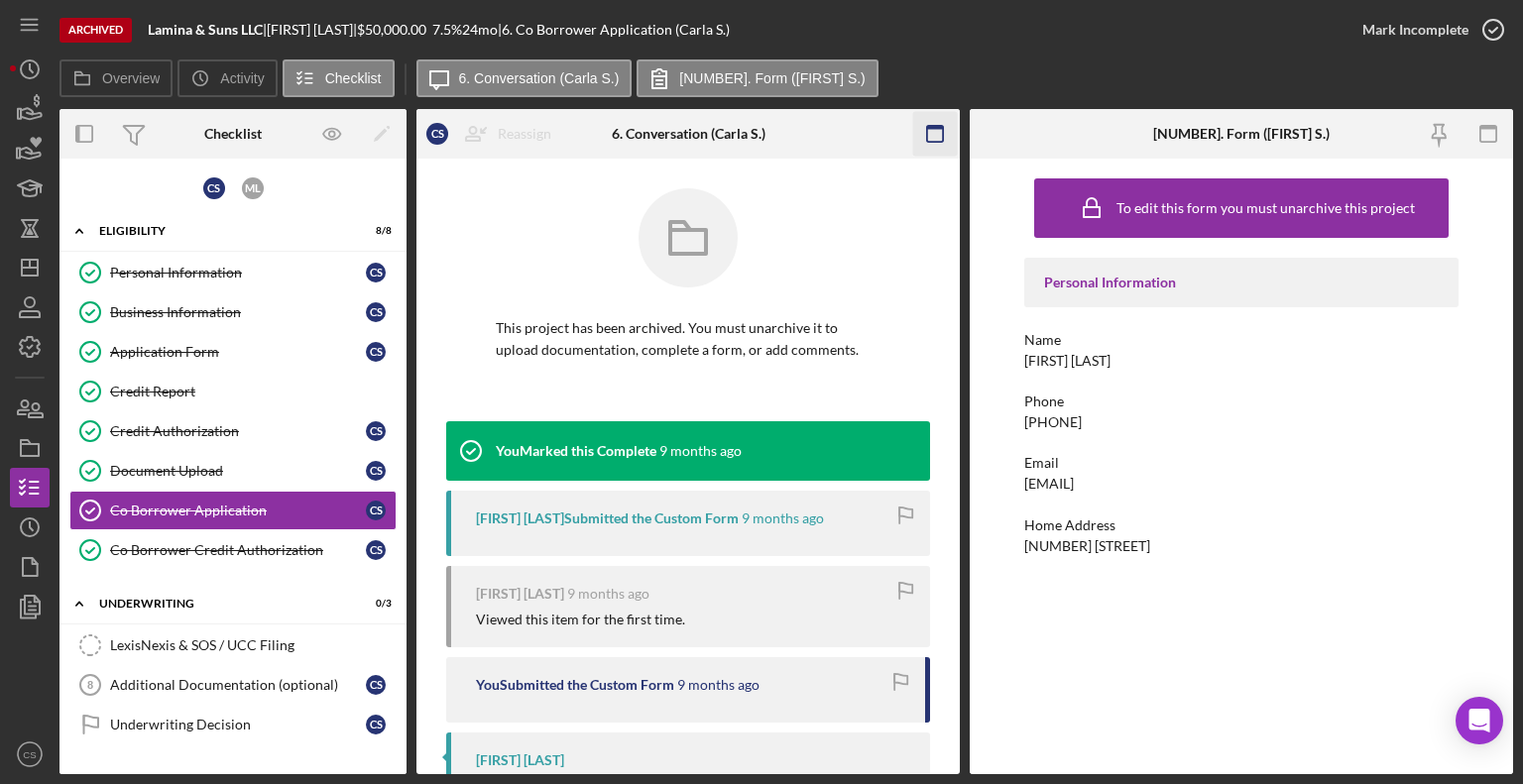 click 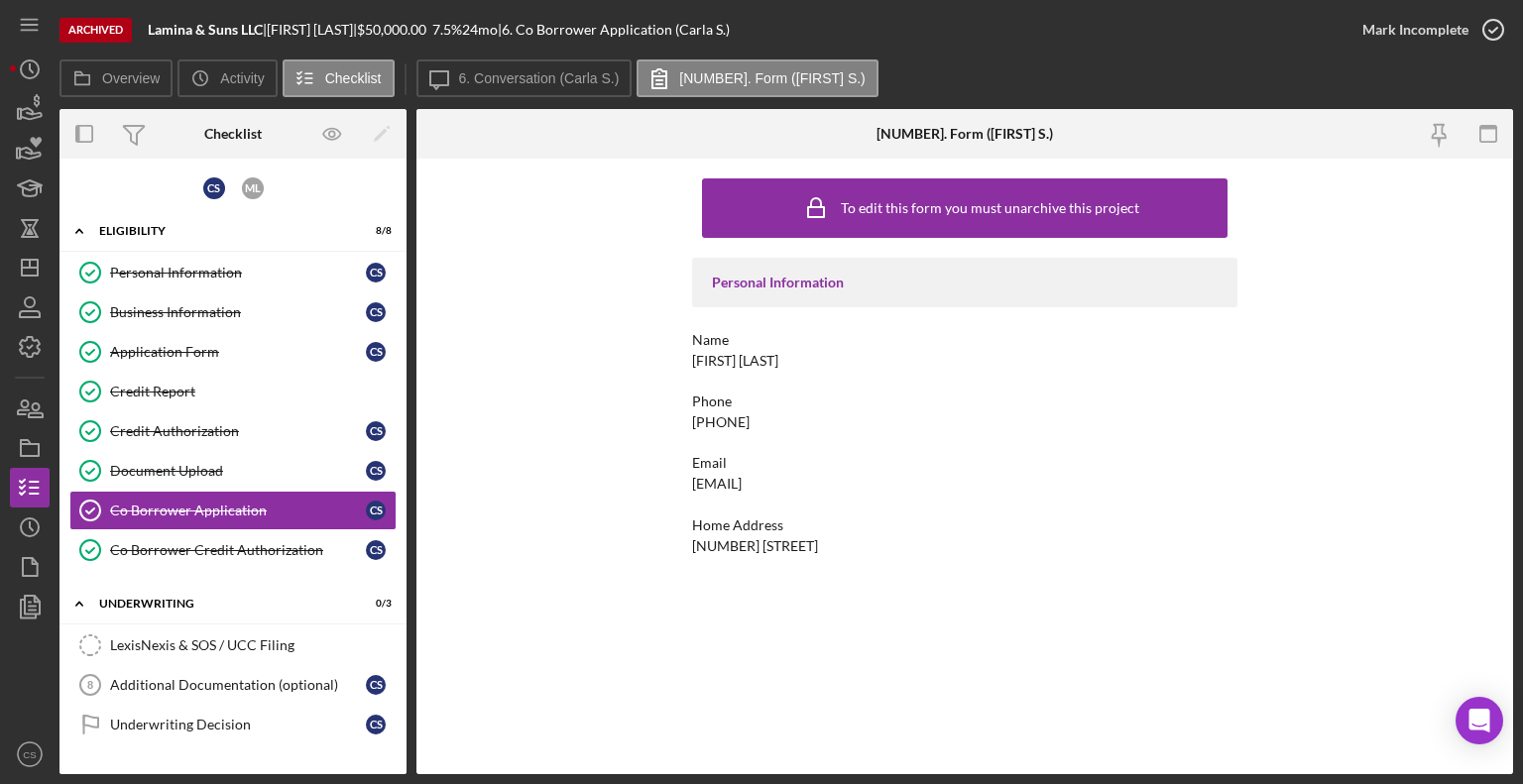 scroll, scrollTop: 72, scrollLeft: 0, axis: vertical 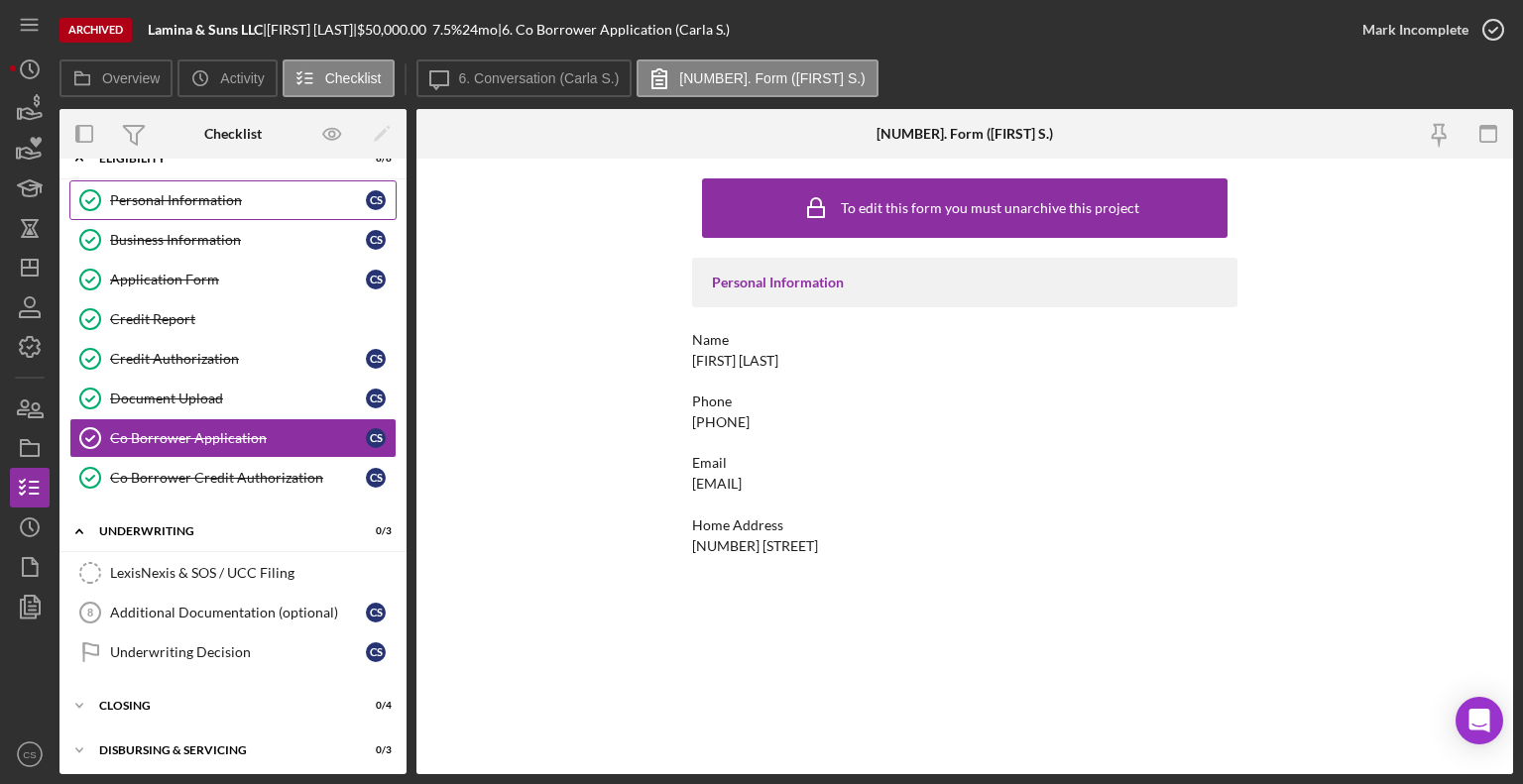 click on "Personal Information" at bounding box center [238, 200] 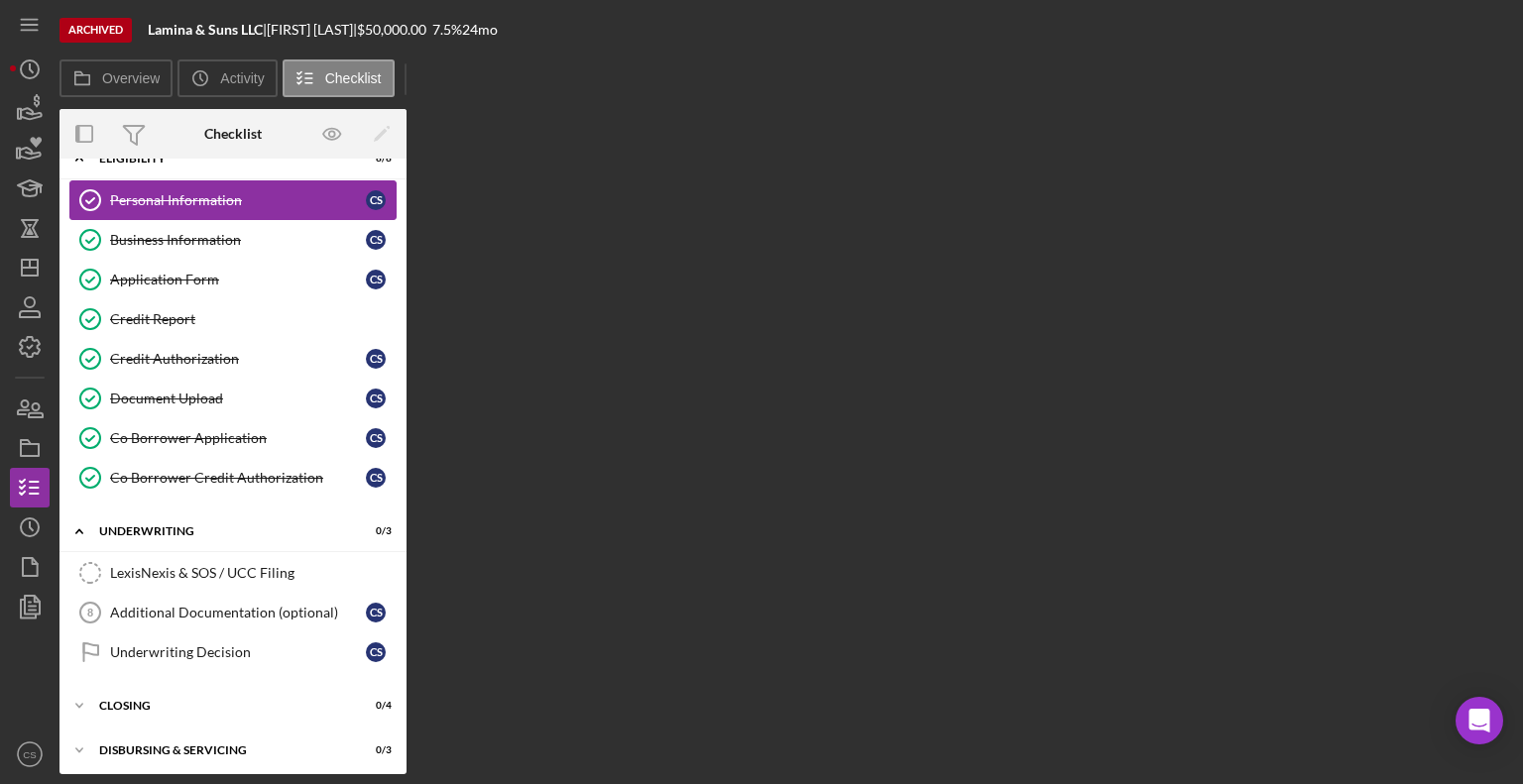scroll, scrollTop: 71, scrollLeft: 0, axis: vertical 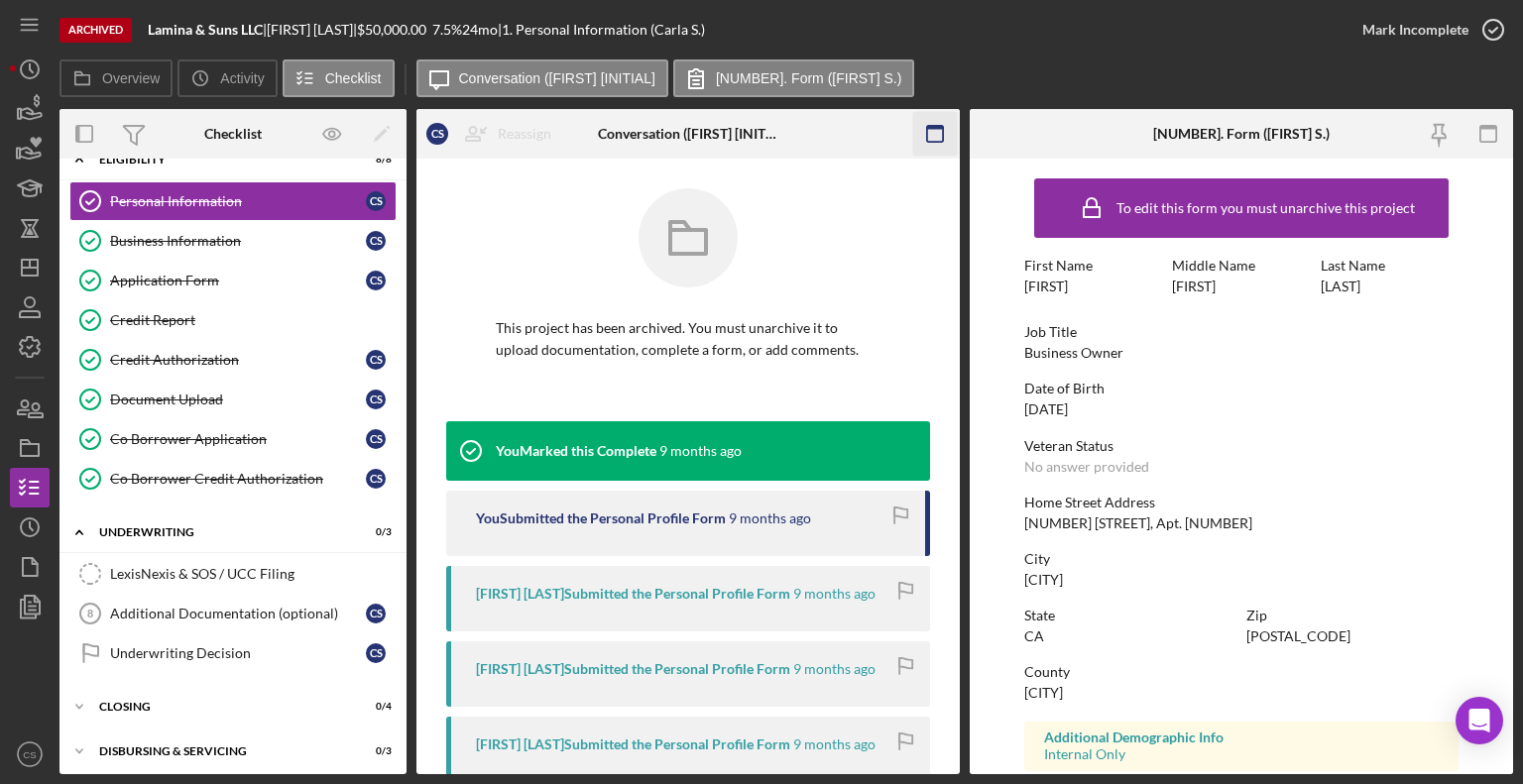 click 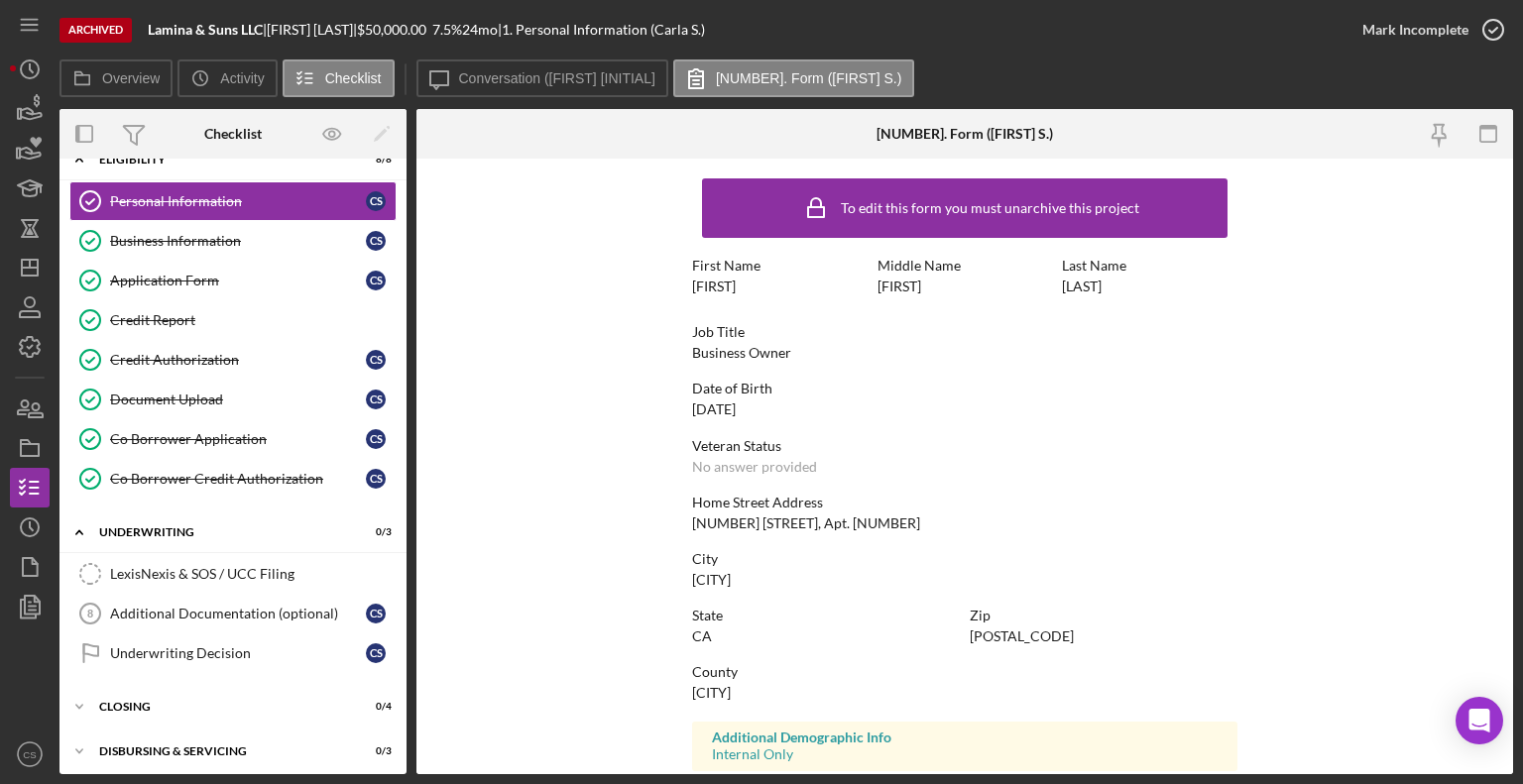 scroll, scrollTop: 309, scrollLeft: 0, axis: vertical 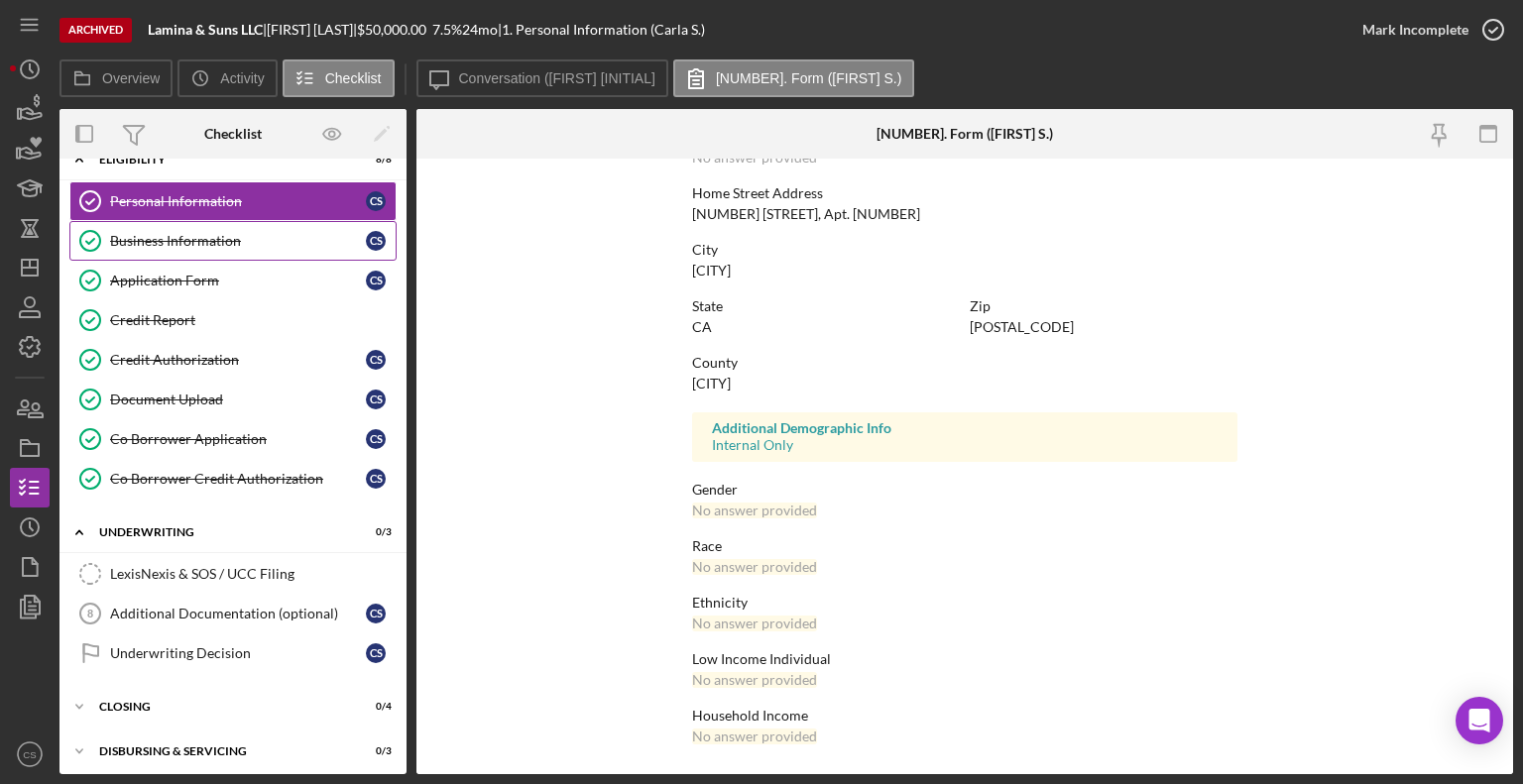 click on "Business Information" at bounding box center (238, 241) 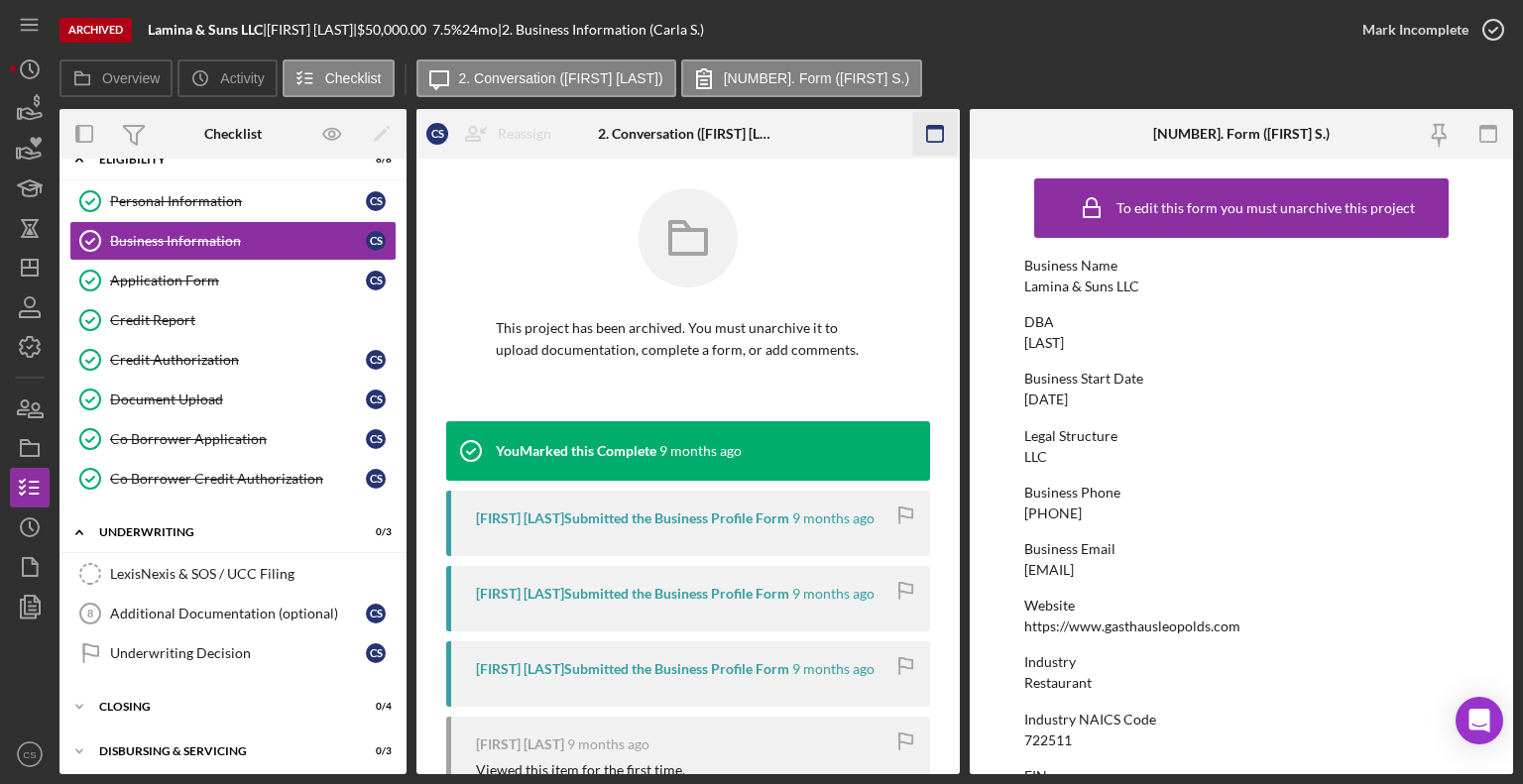 click 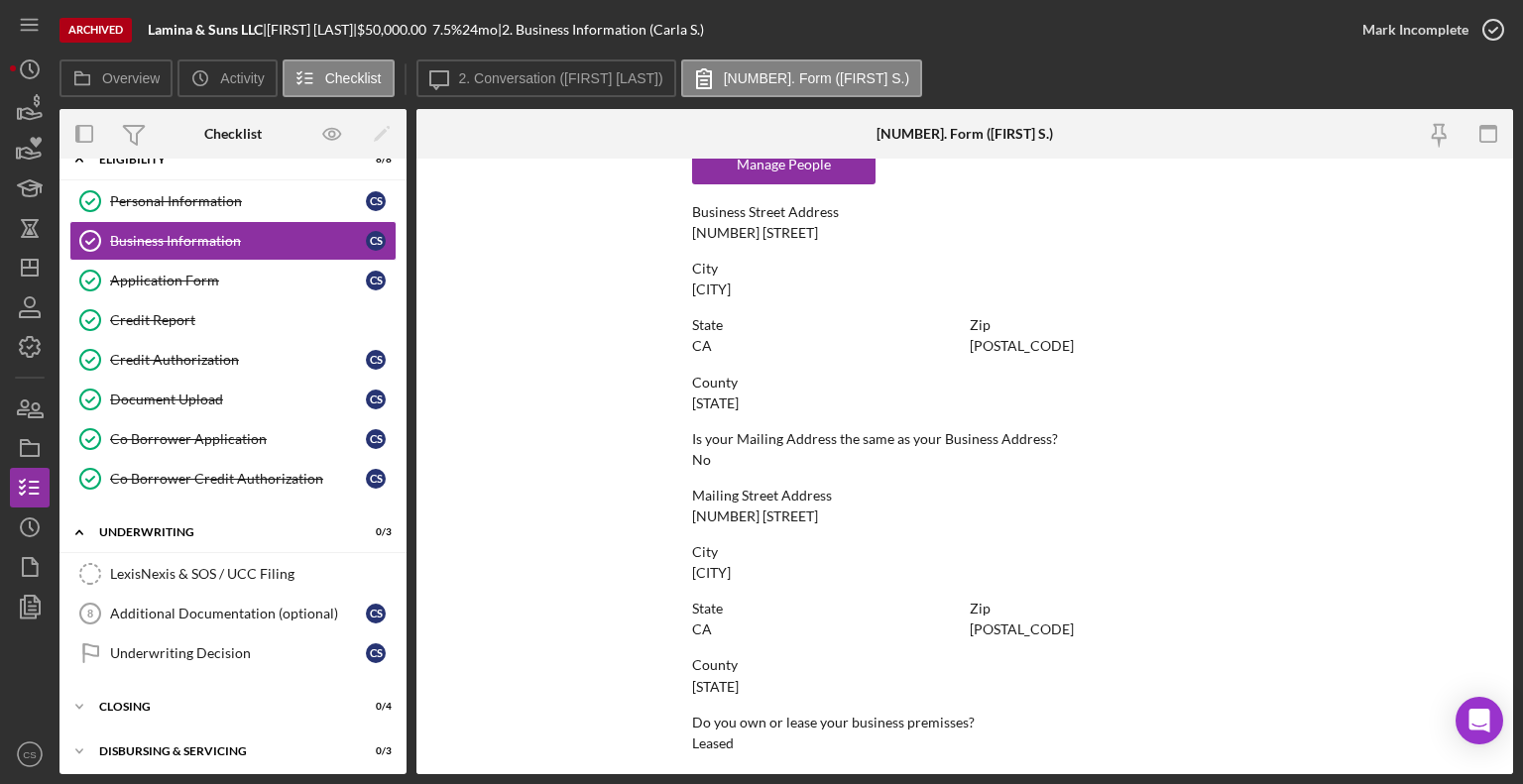 scroll, scrollTop: 1331, scrollLeft: 0, axis: vertical 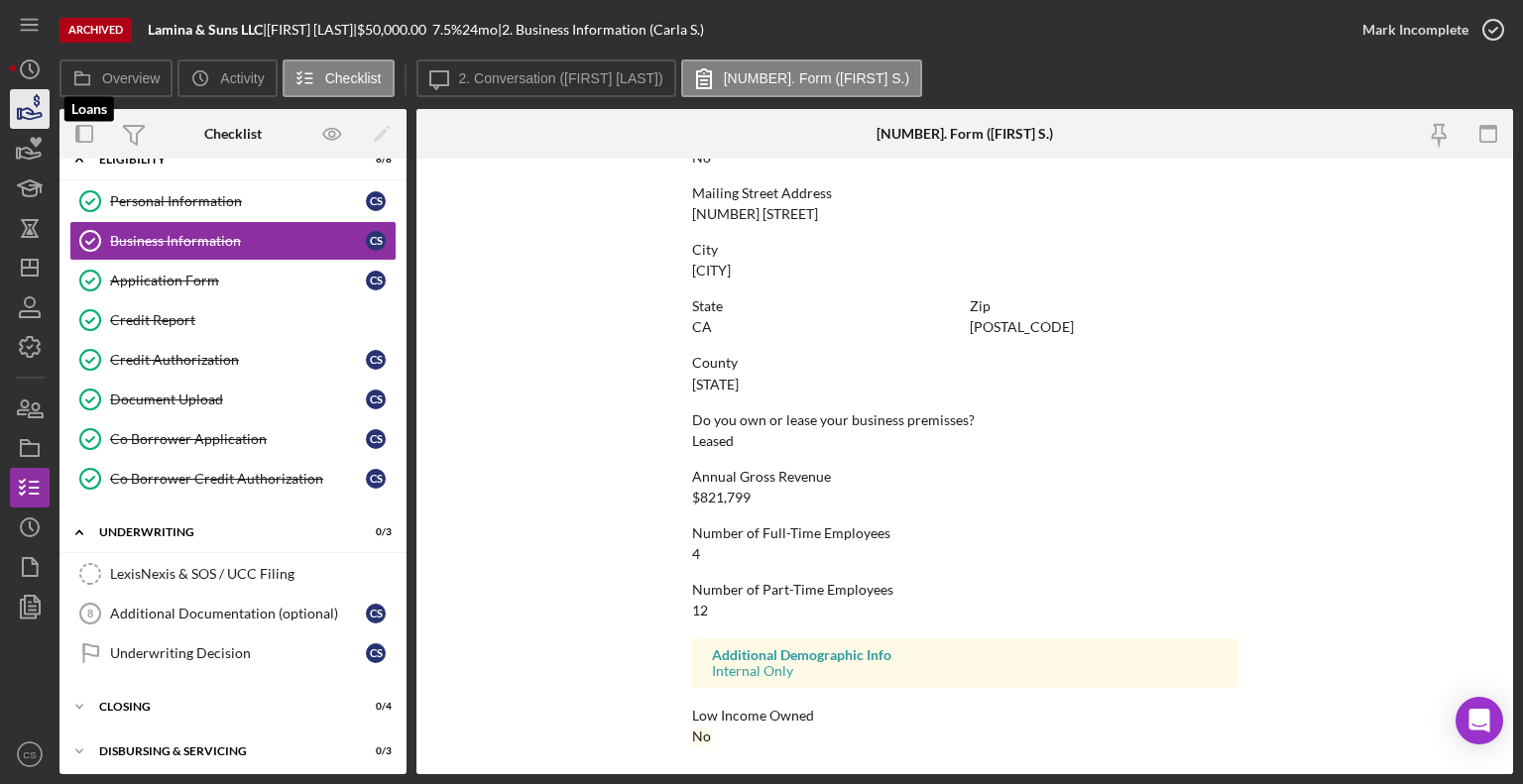 click 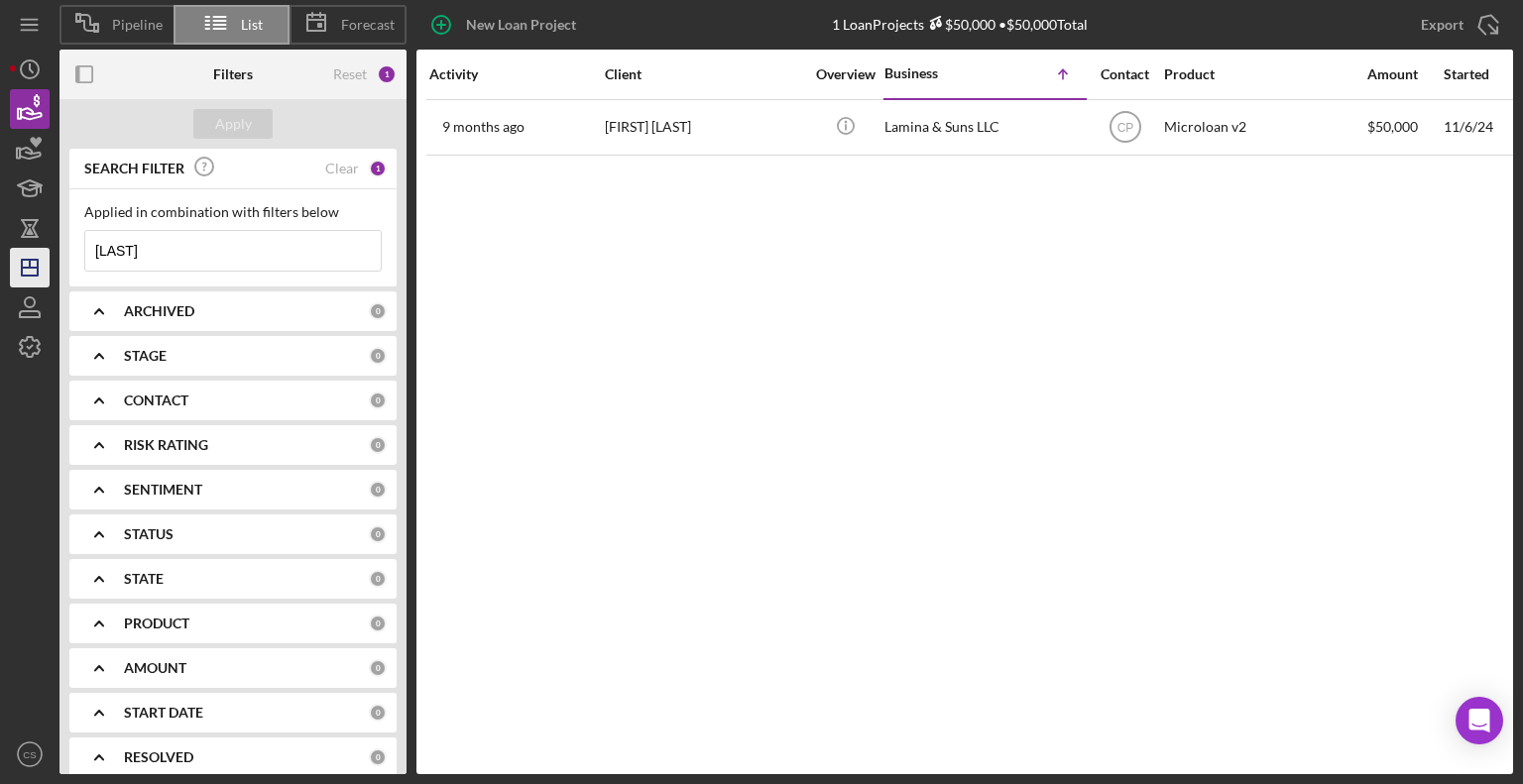 drag, startPoint x: 174, startPoint y: 249, endPoint x: 28, endPoint y: 258, distance: 146.27713 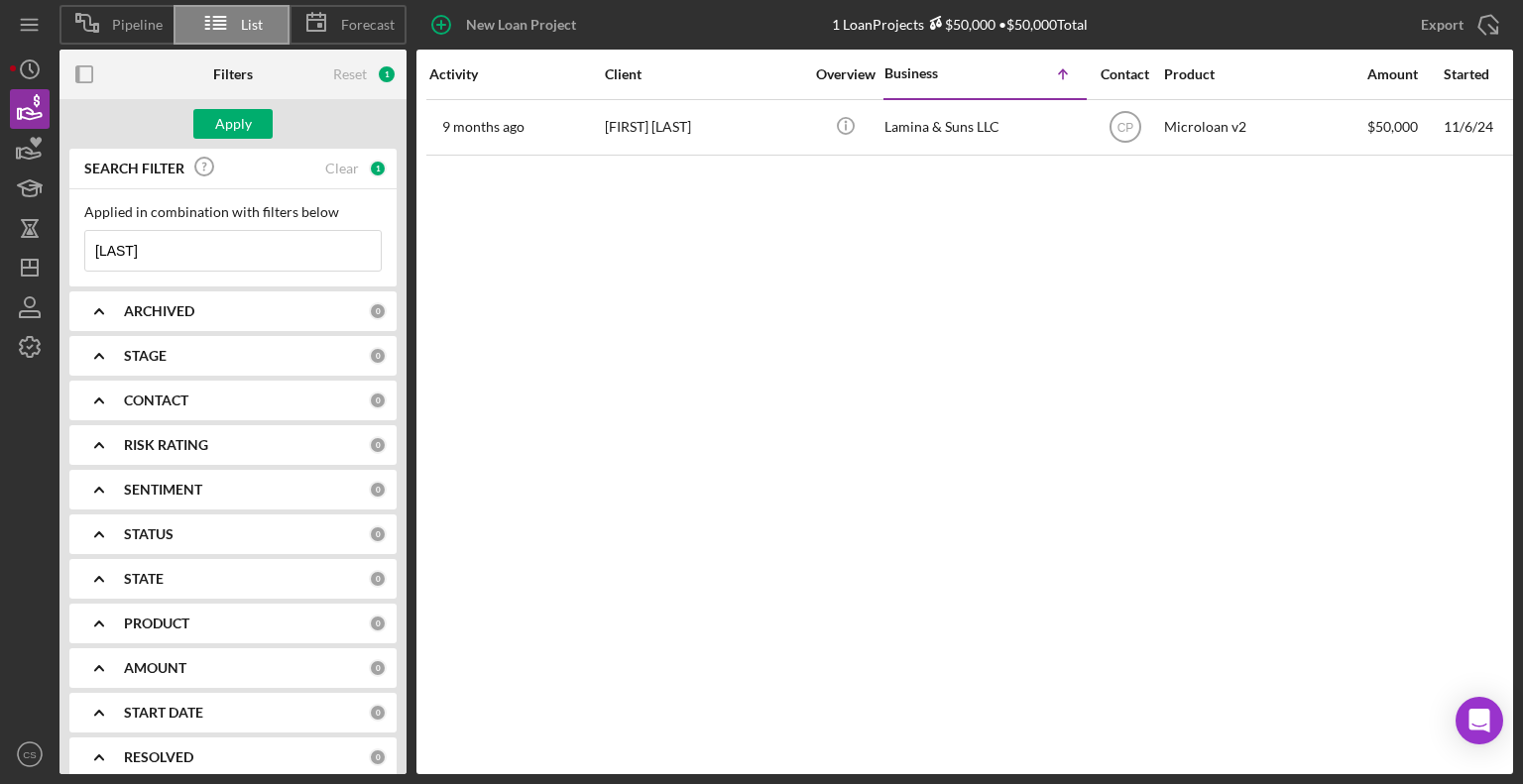 type on "Tropical Jumpers LLC" 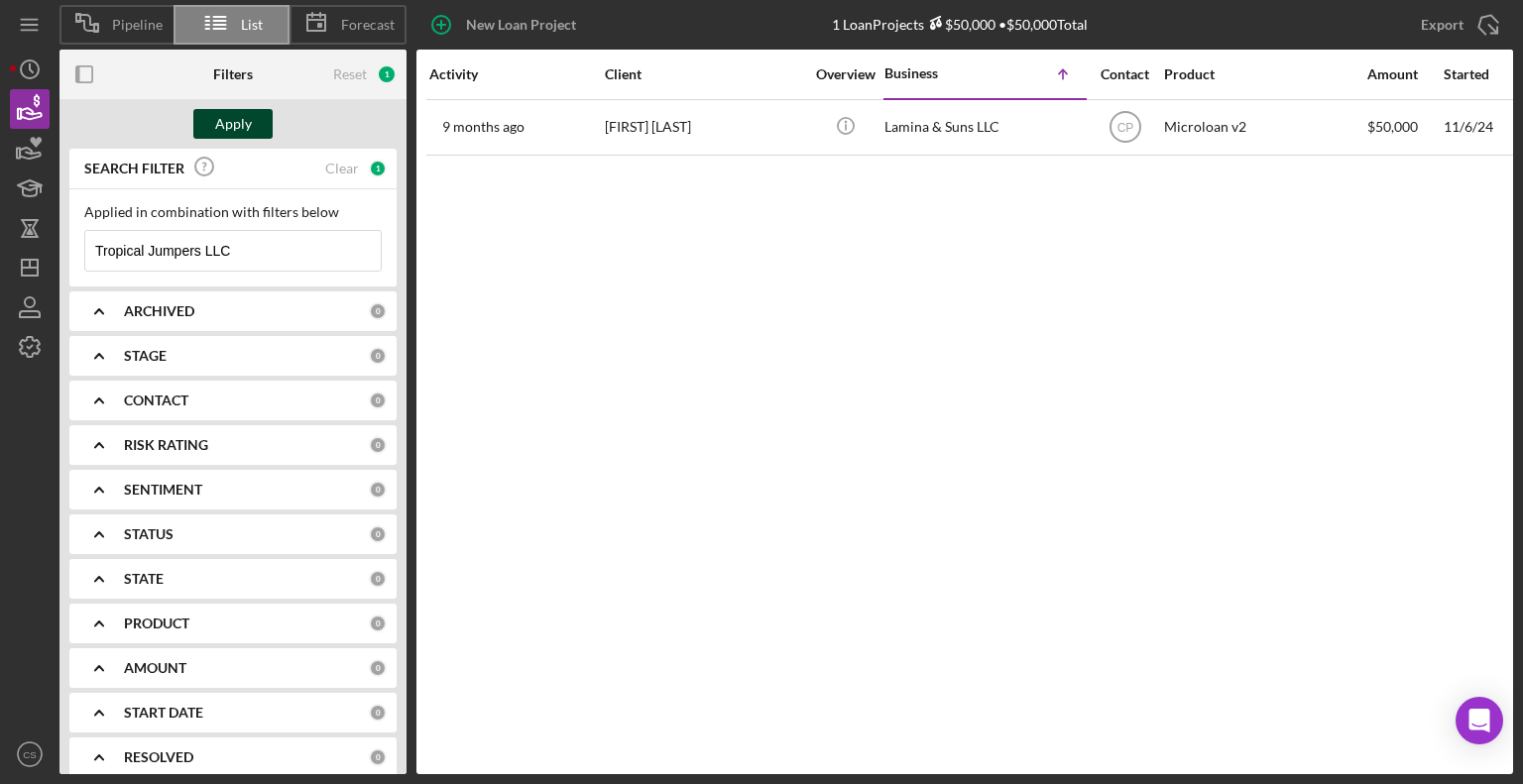 click on "Apply" at bounding box center [233, 124] 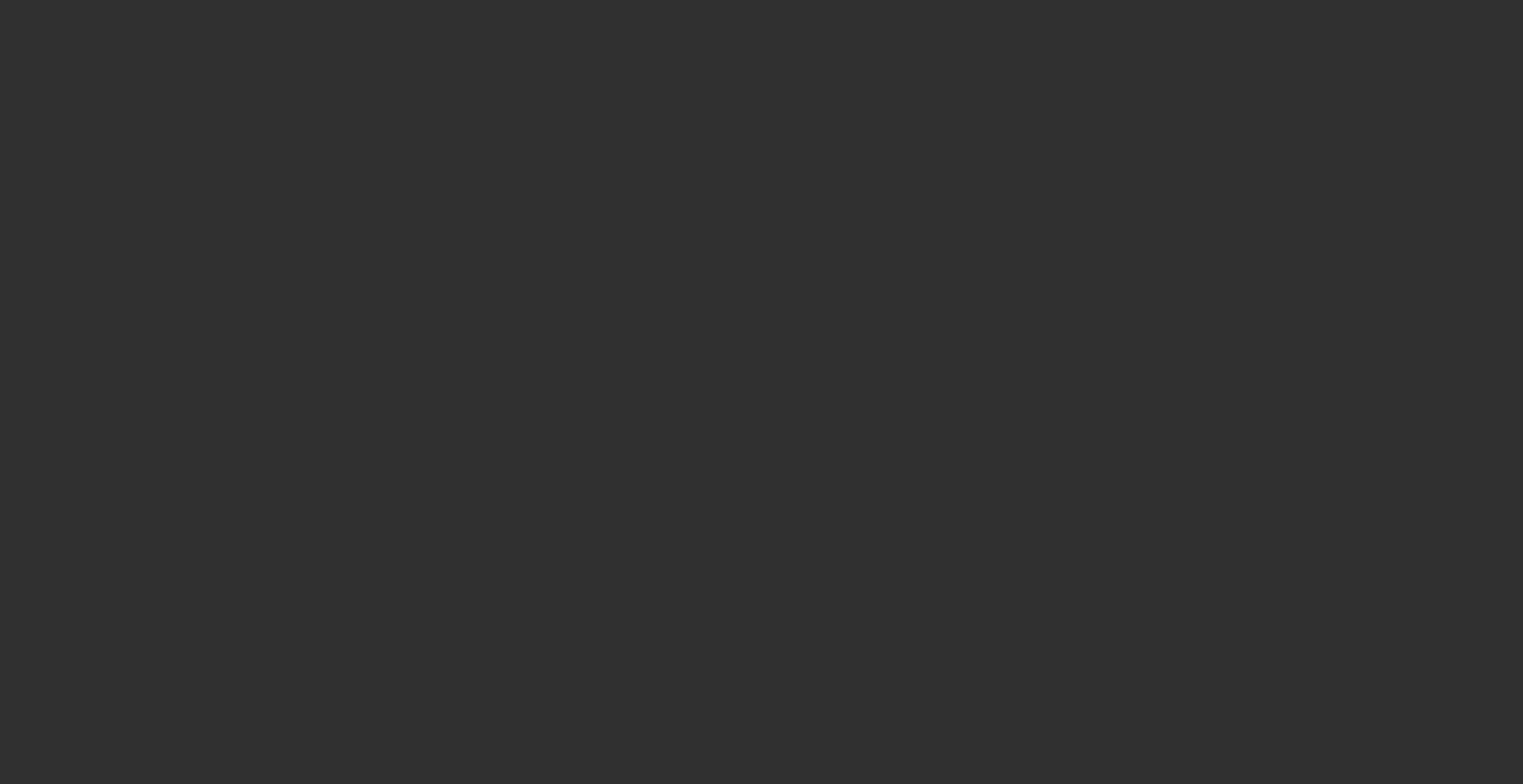 scroll, scrollTop: 0, scrollLeft: 0, axis: both 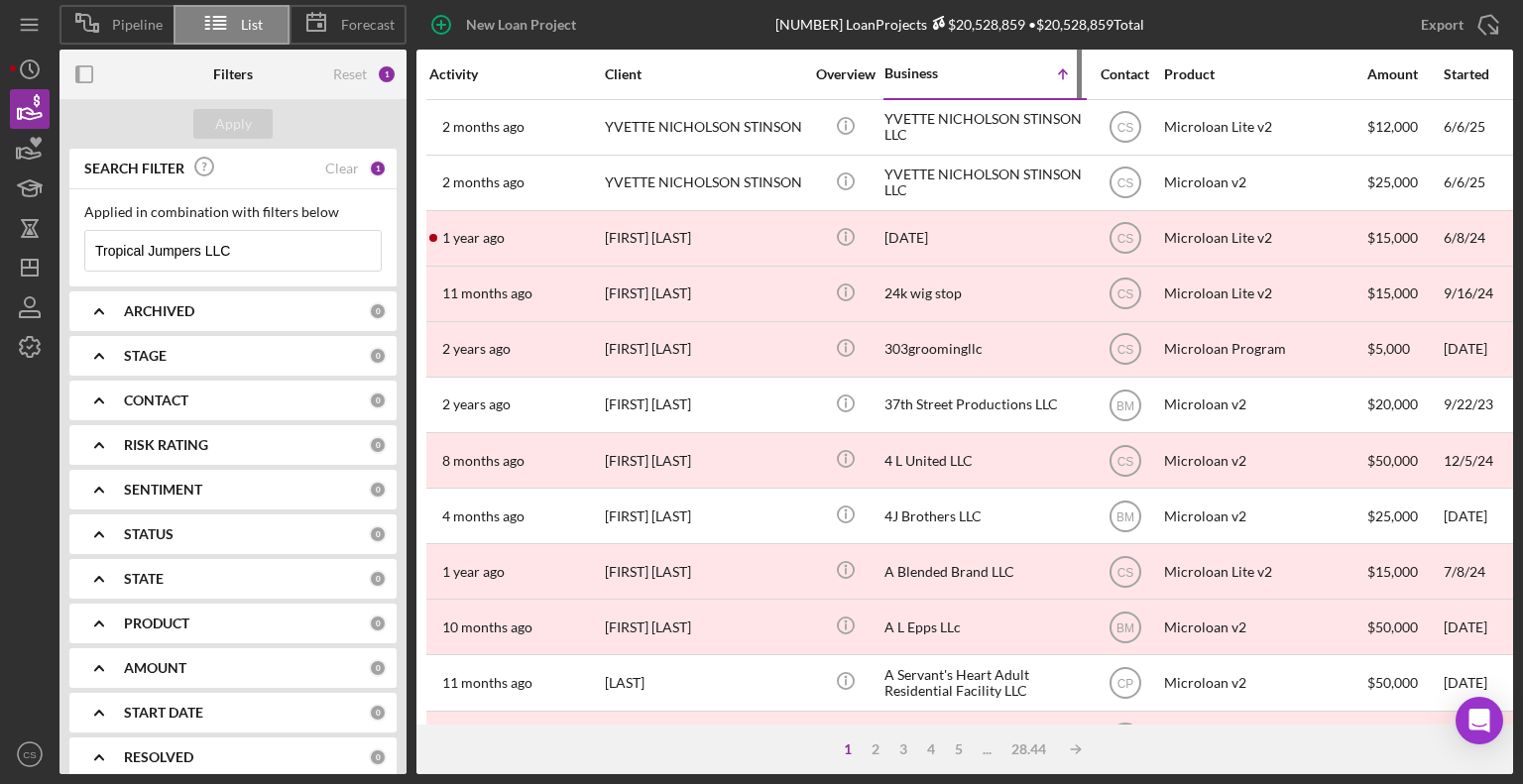 click on "Business" at bounding box center (934, 73) 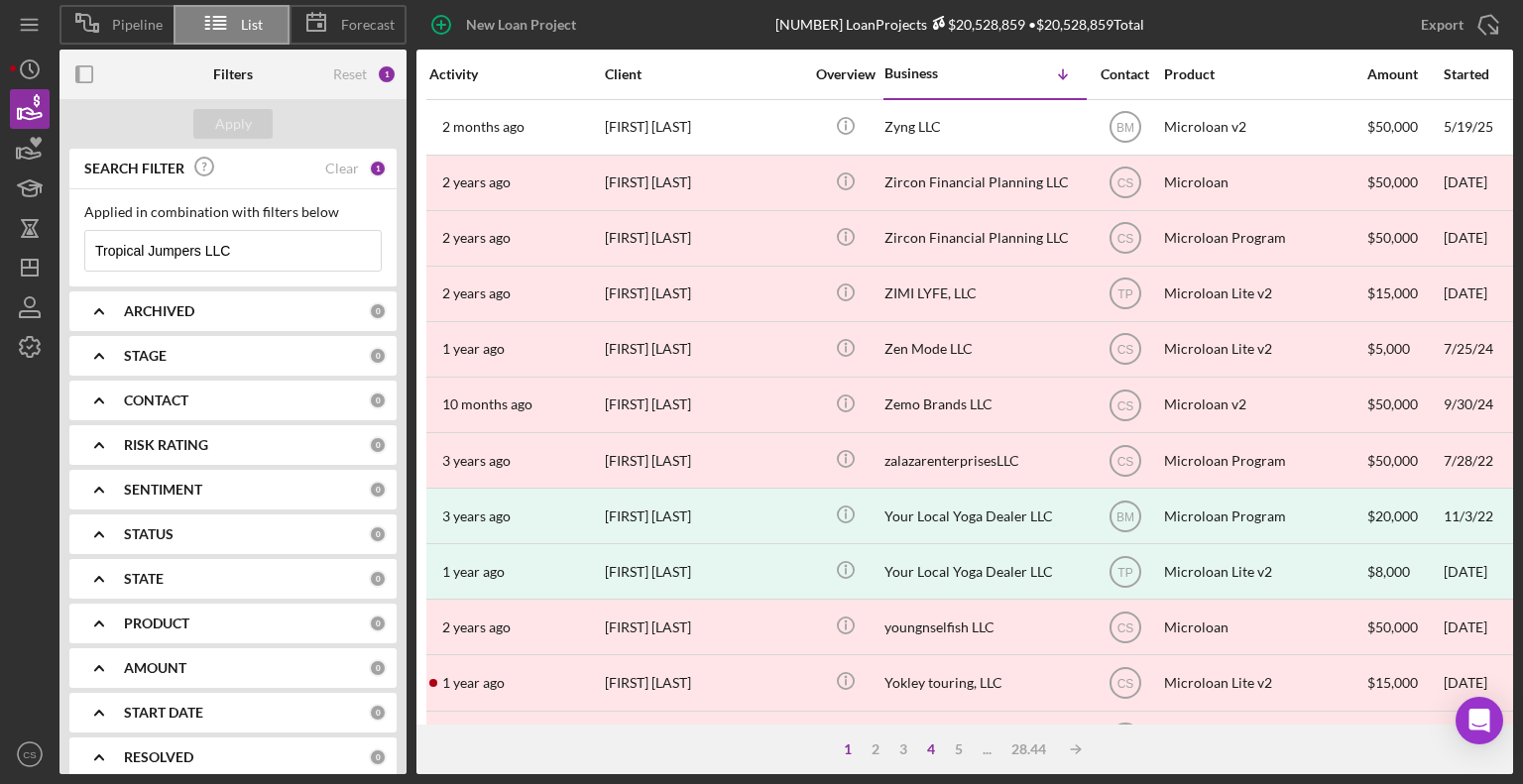 click on "4" at bounding box center (931, 749) 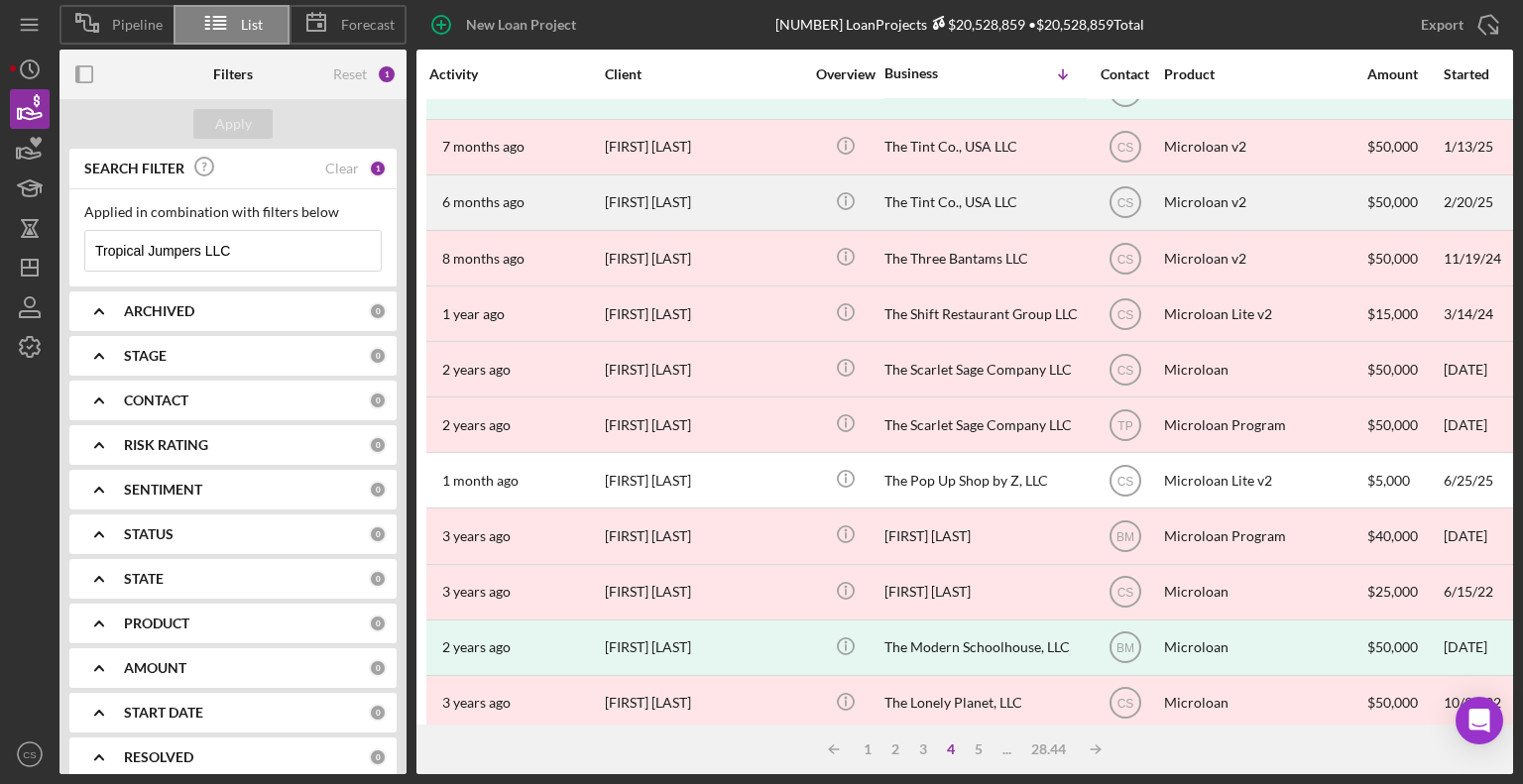 scroll, scrollTop: 789, scrollLeft: 0, axis: vertical 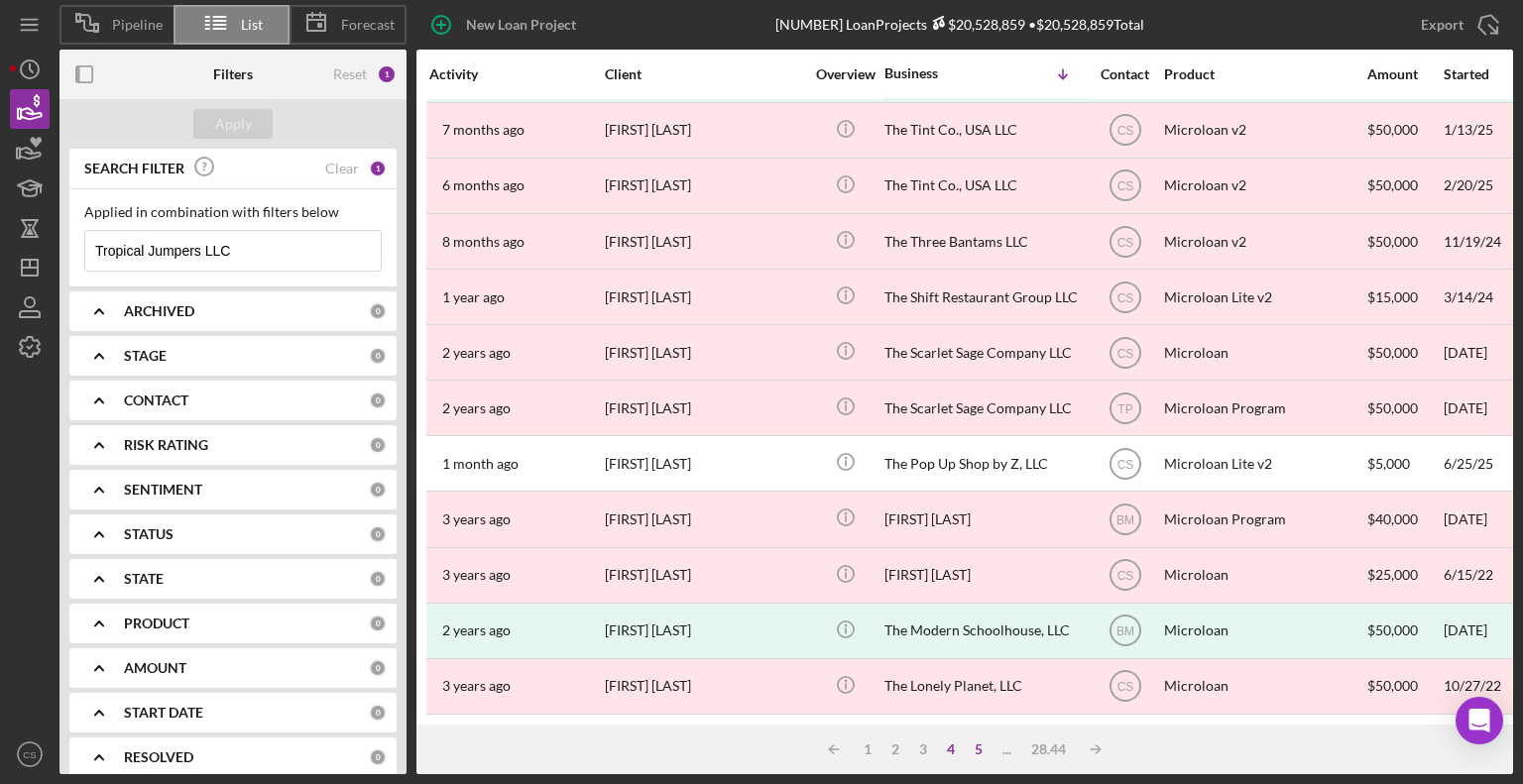click on "5" at bounding box center (979, 749) 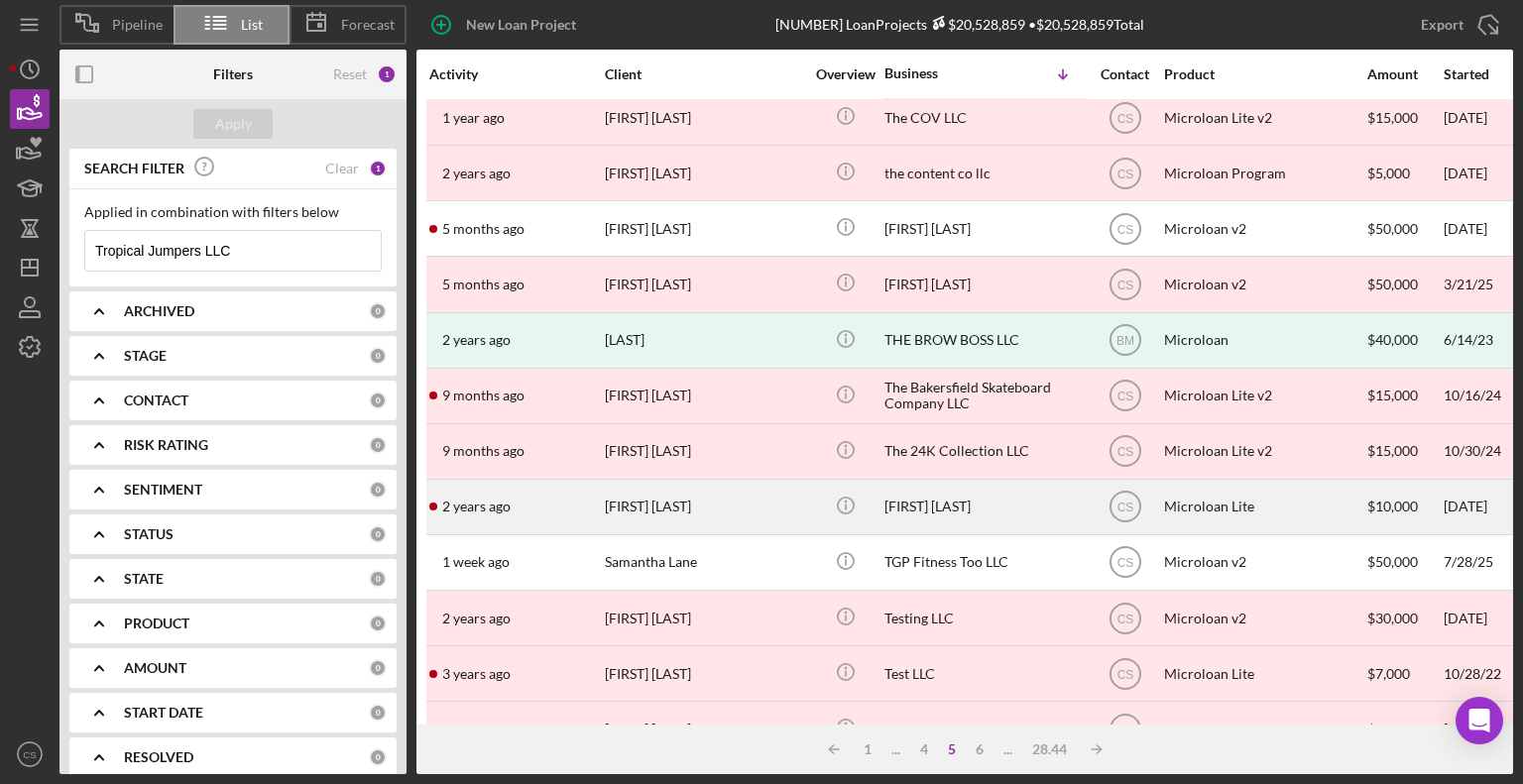 scroll, scrollTop: 392, scrollLeft: 0, axis: vertical 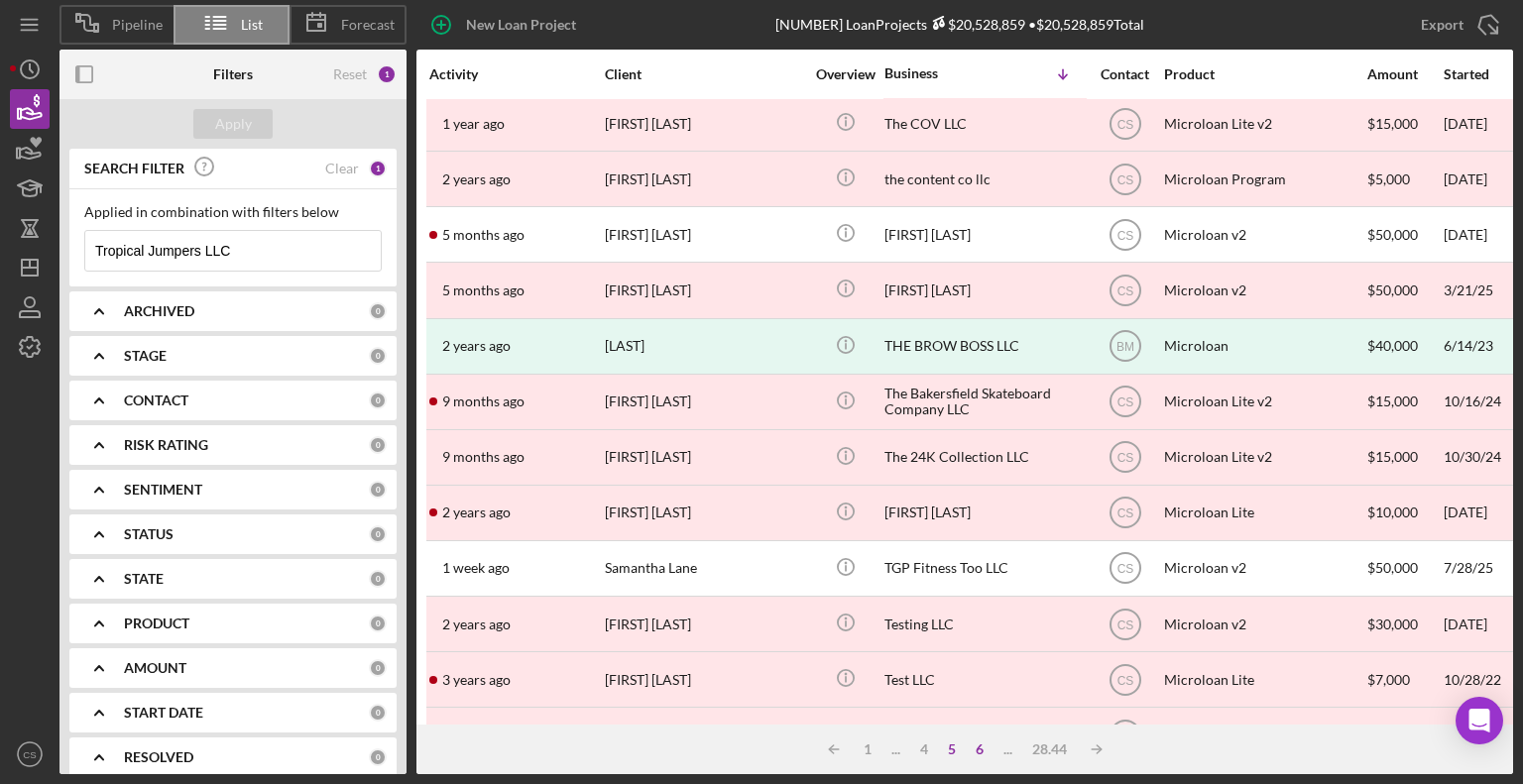 click on "6" at bounding box center (980, 749) 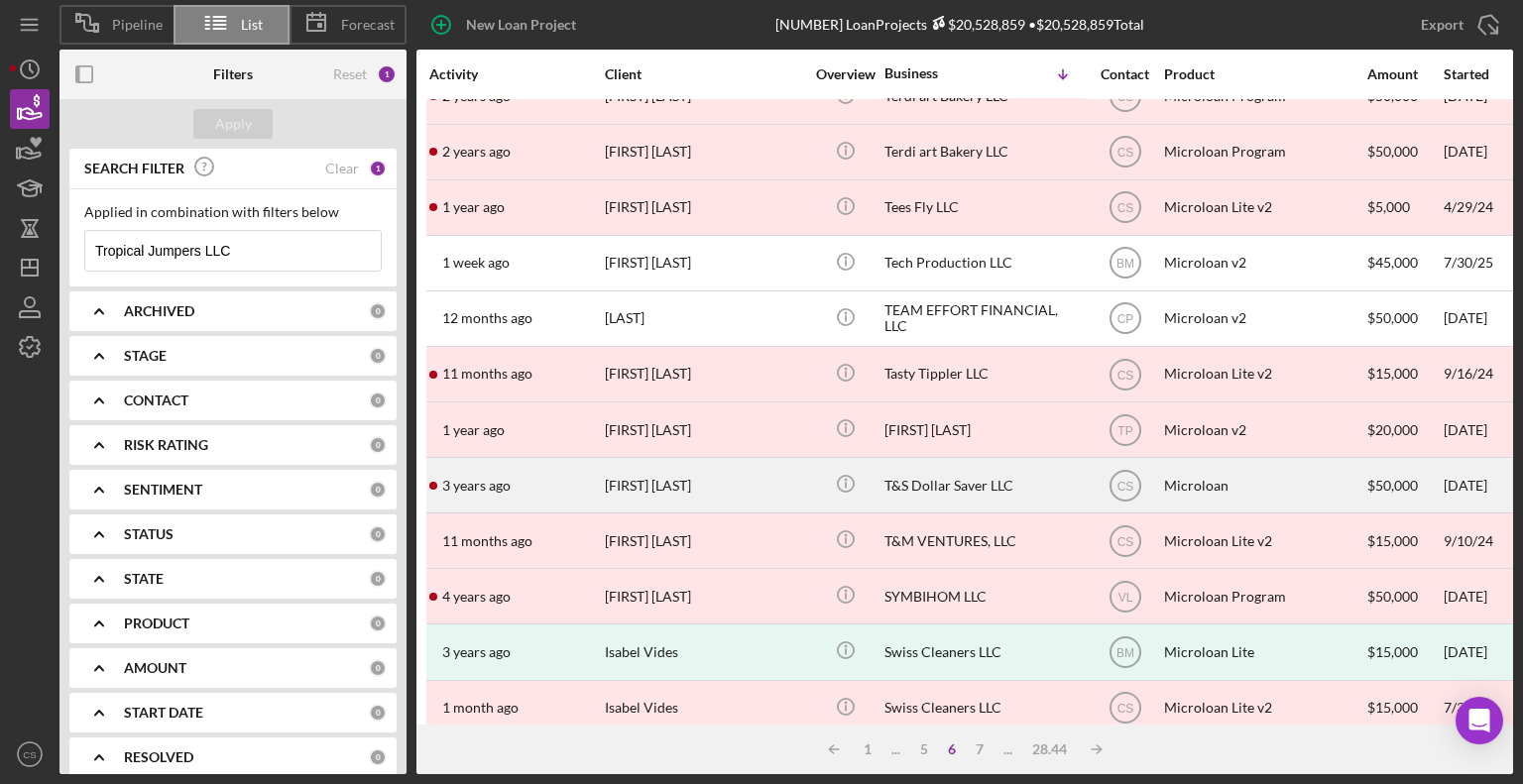 scroll, scrollTop: 0, scrollLeft: 0, axis: both 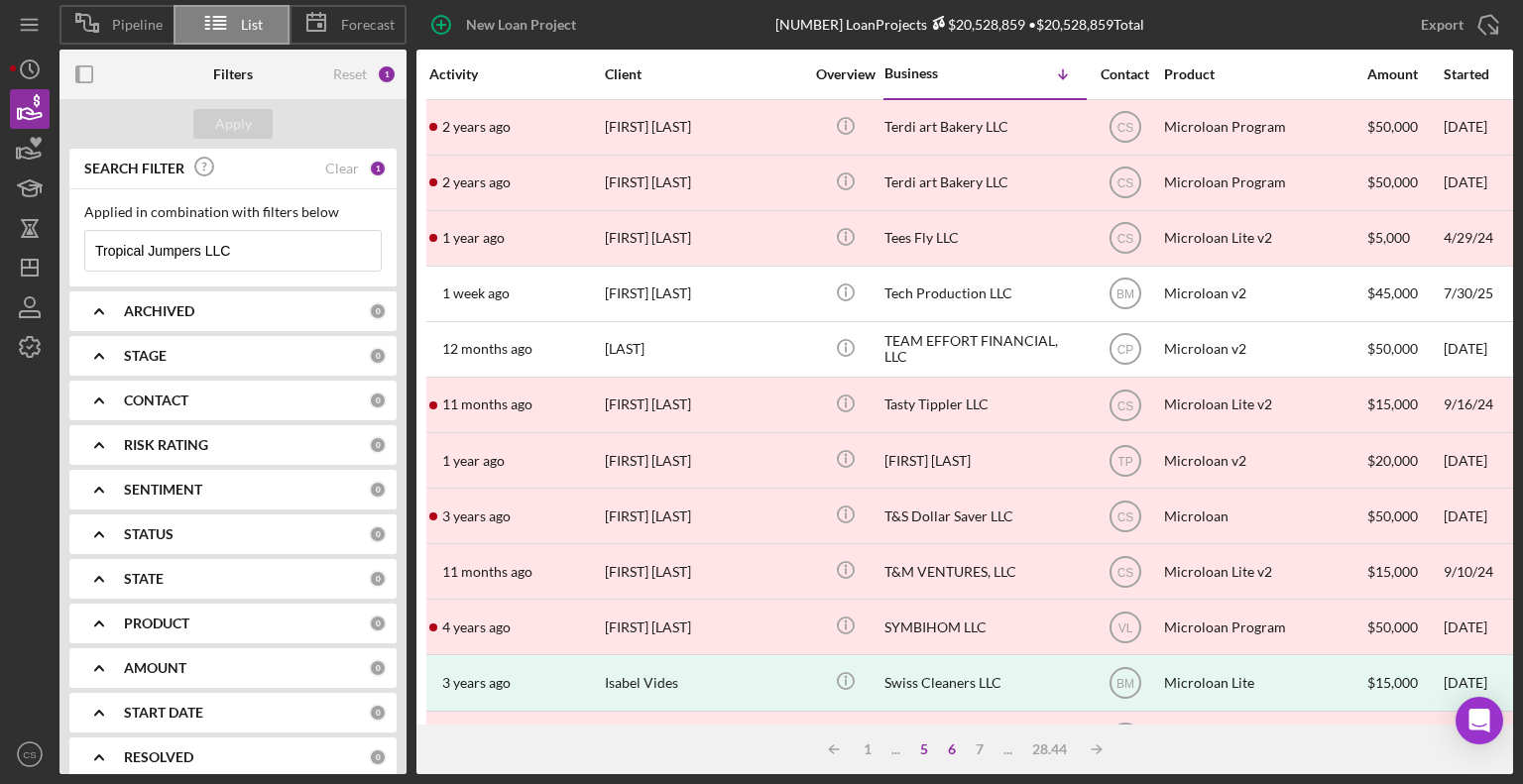 click on "5" at bounding box center [924, 749] 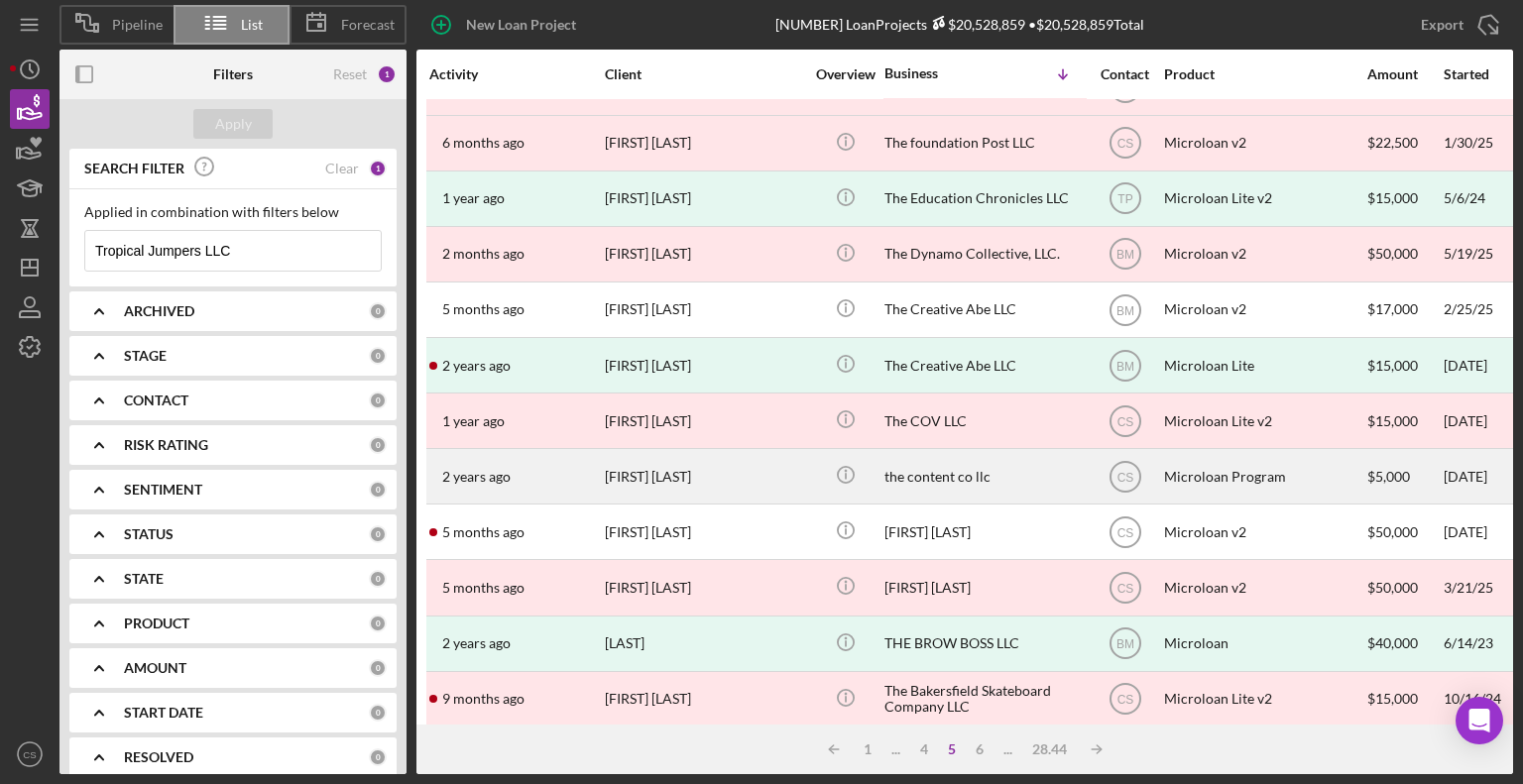 scroll, scrollTop: 0, scrollLeft: 0, axis: both 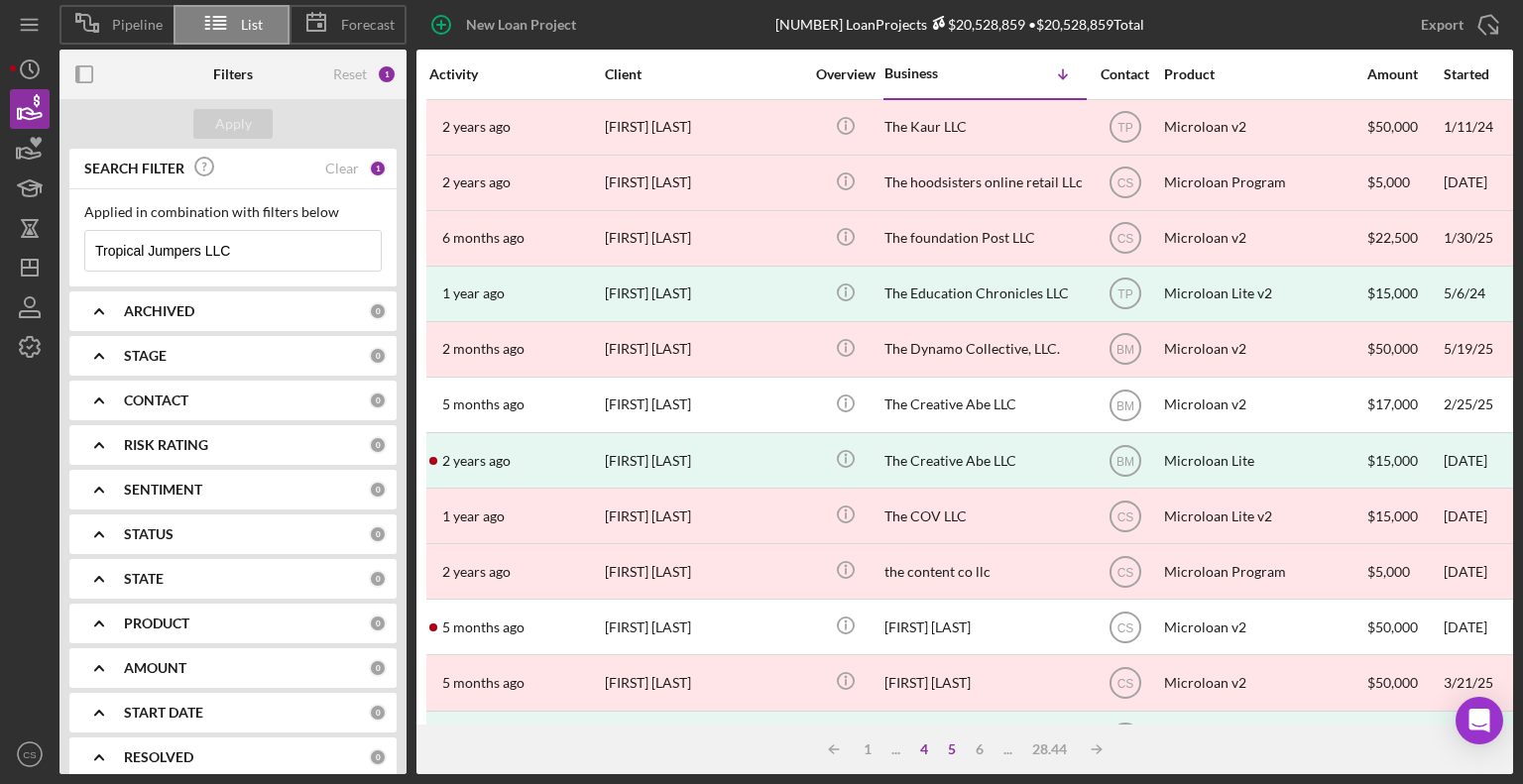 click on "4" at bounding box center (924, 749) 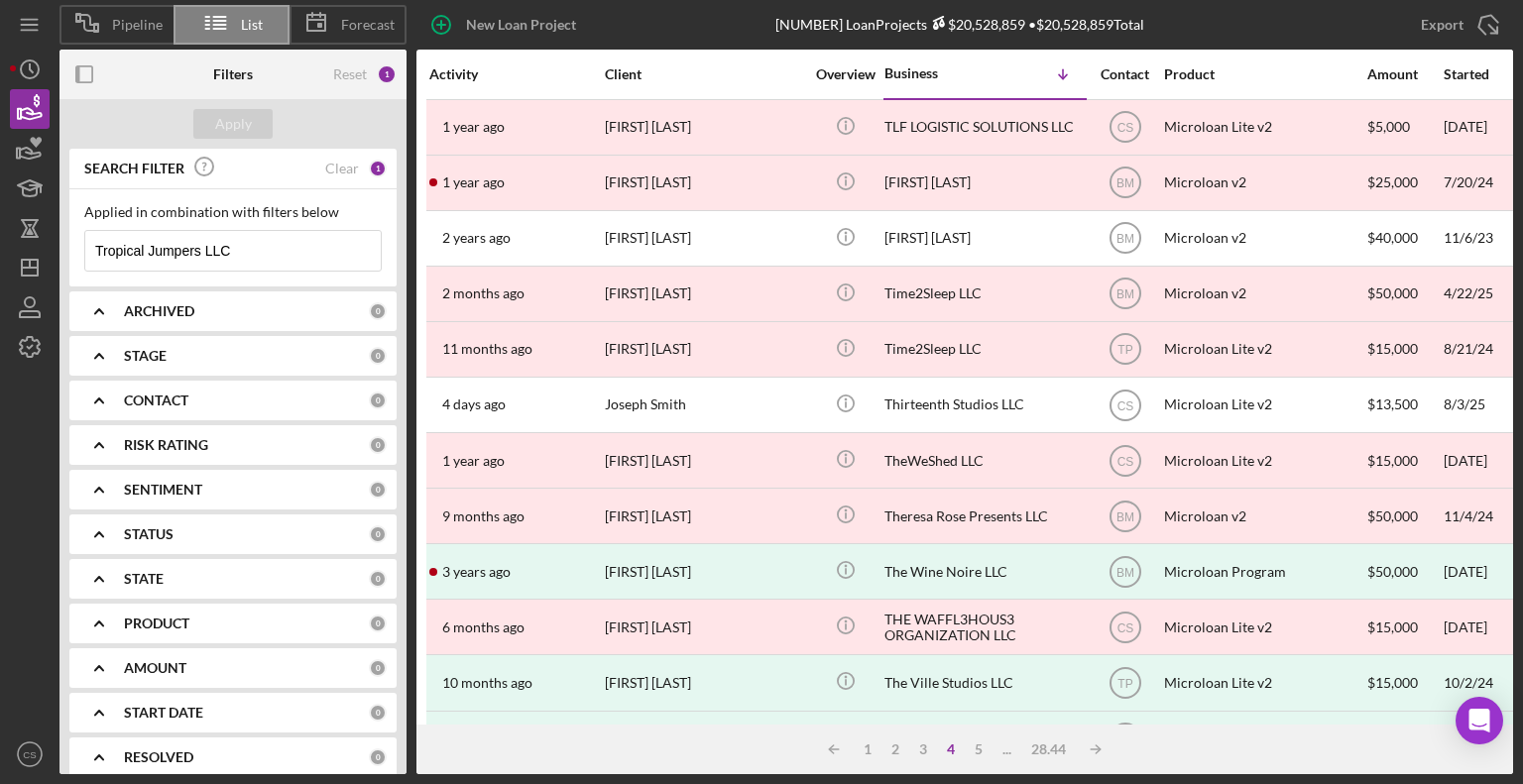 scroll, scrollTop: 0, scrollLeft: 0, axis: both 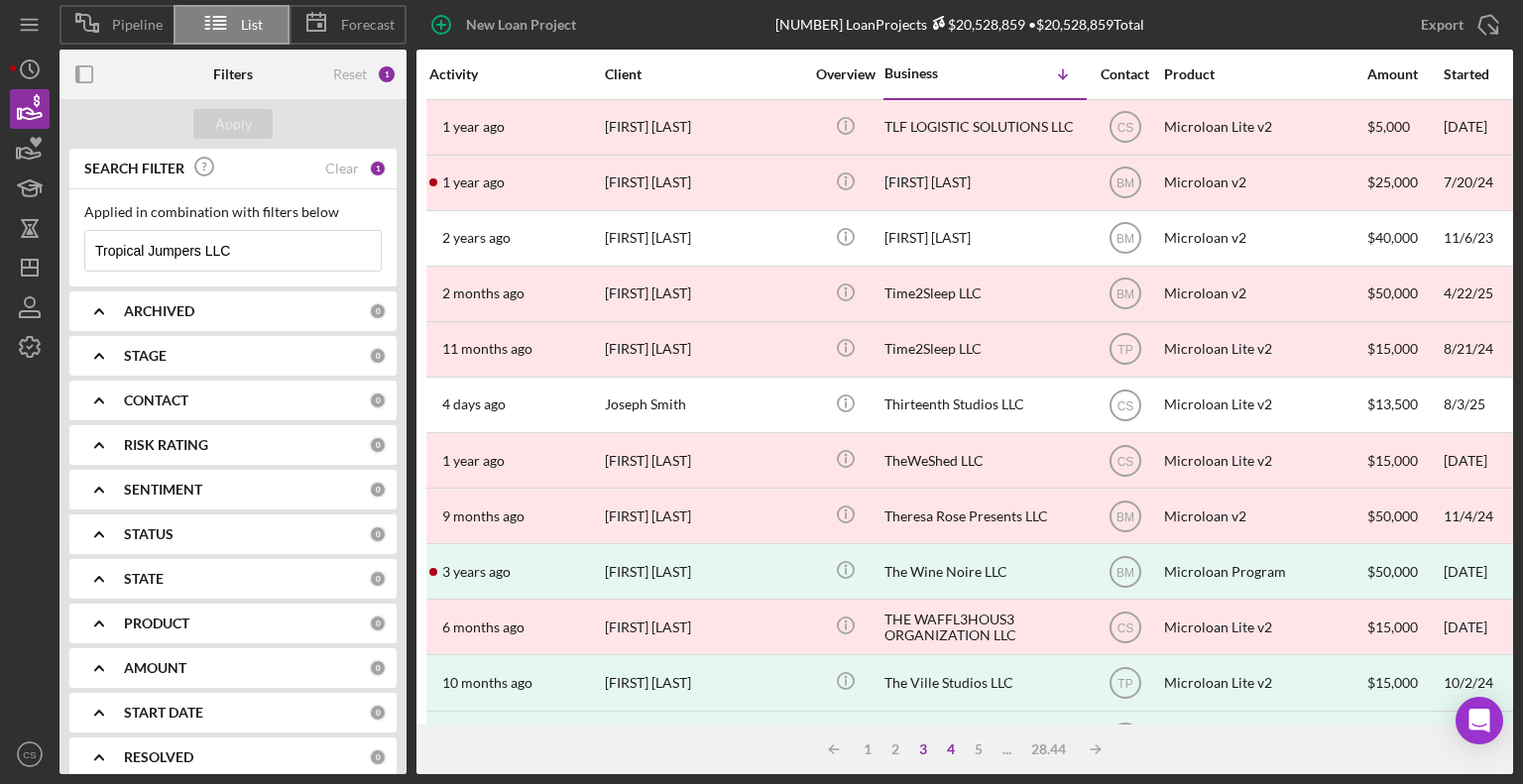 click on "3" at bounding box center [923, 749] 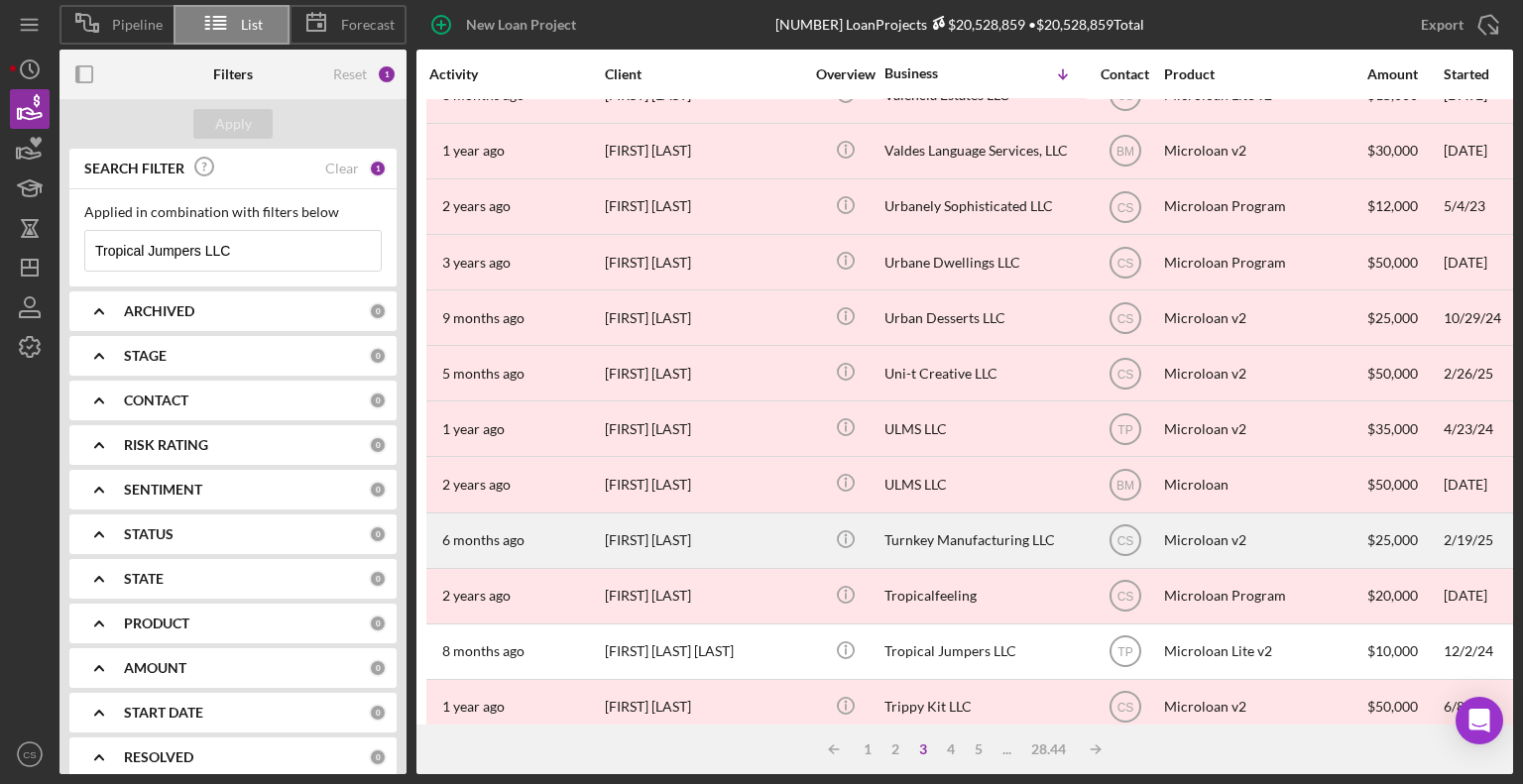 scroll, scrollTop: 297, scrollLeft: 0, axis: vertical 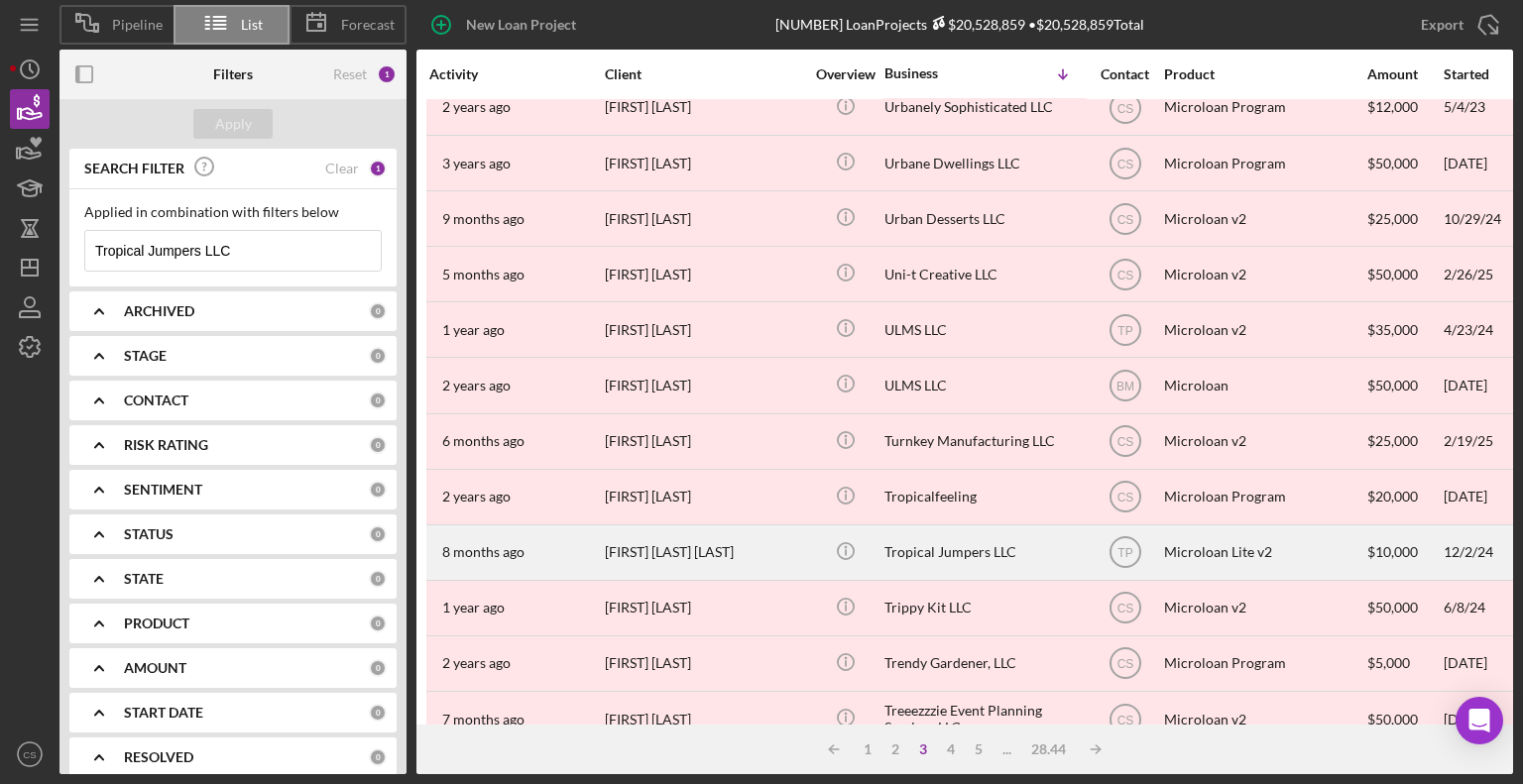 click on "Tropical Jumpers LLC" at bounding box center (984, 552) 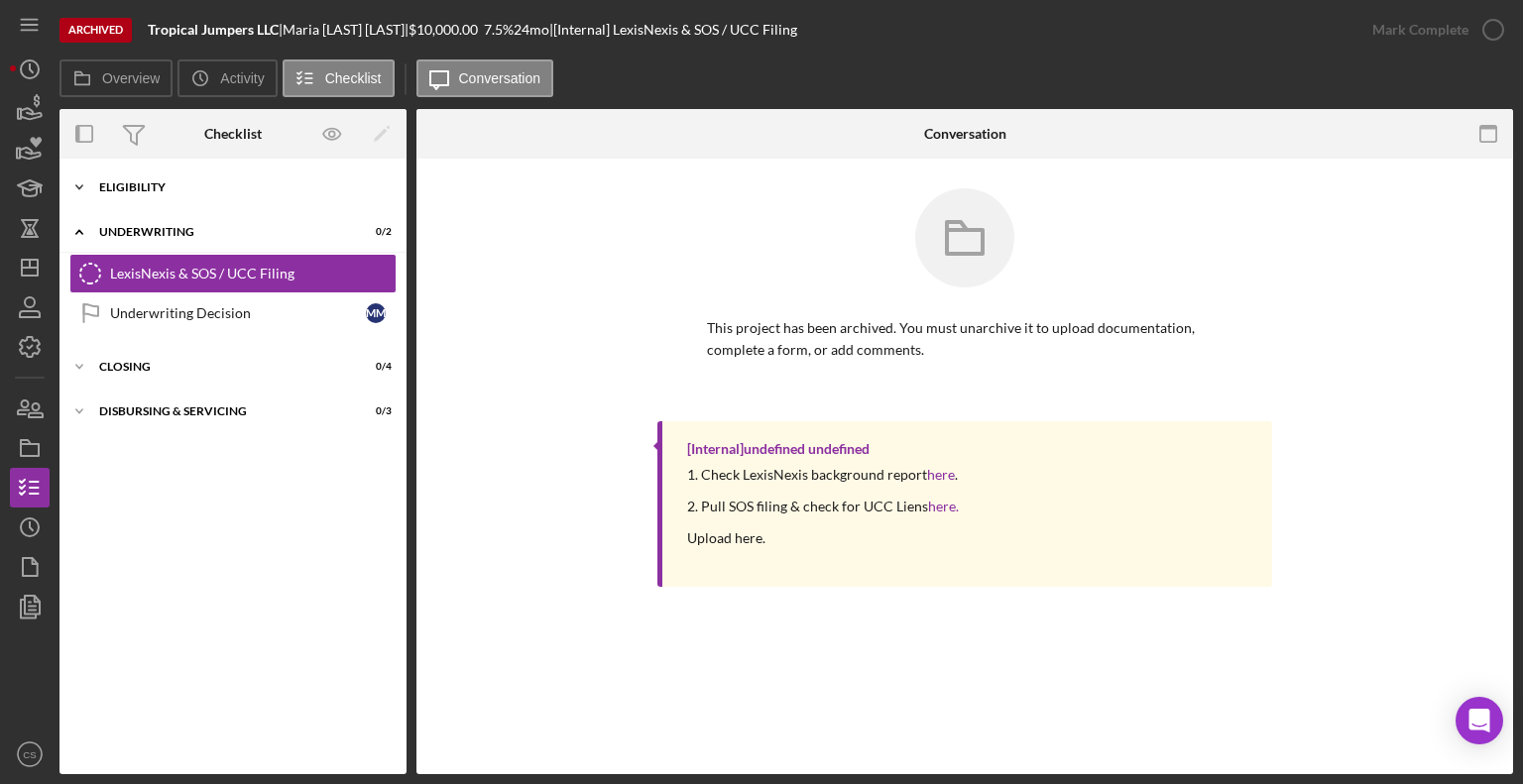 click on "Eligibility" at bounding box center (240, 187) 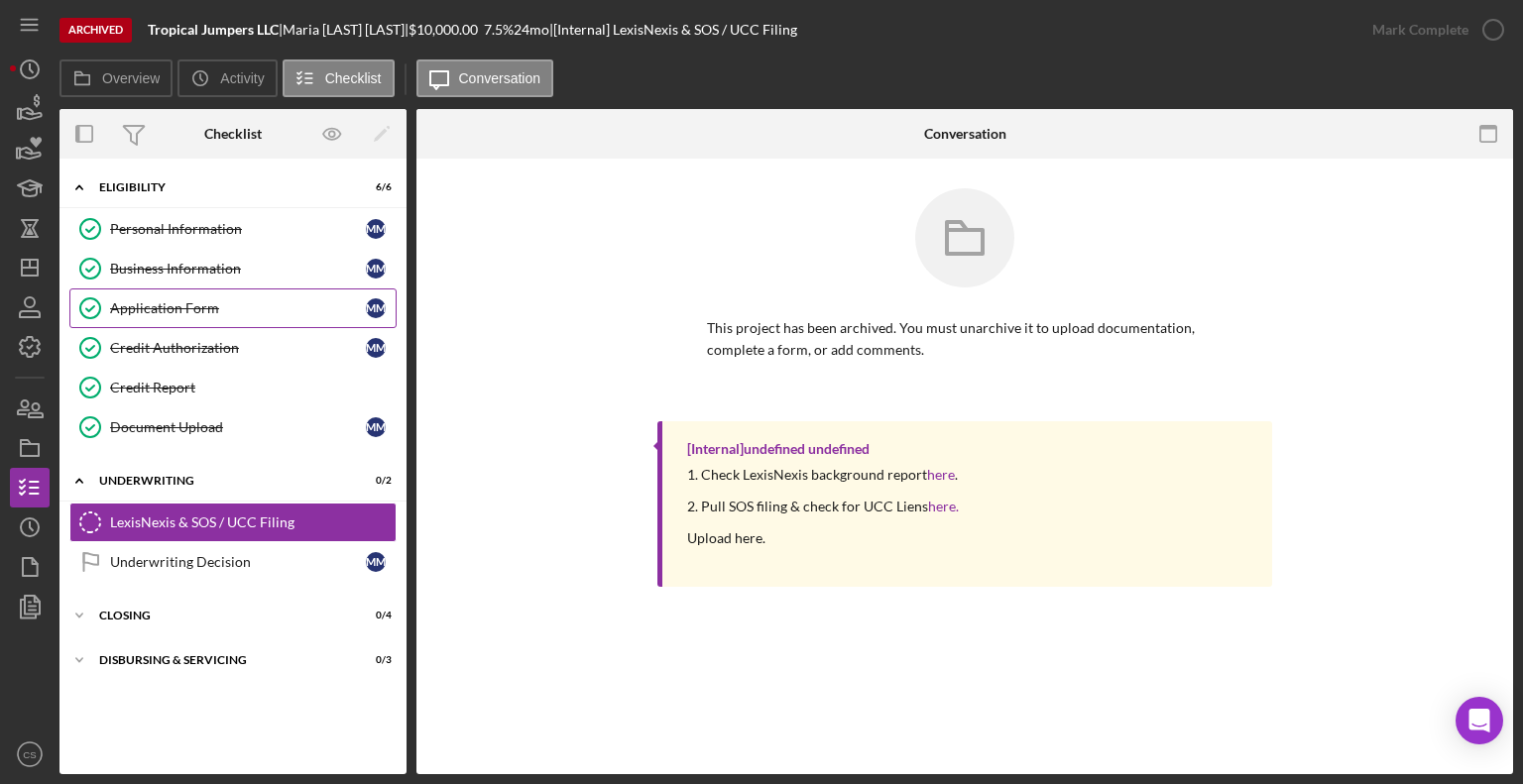 click on "Application Form" at bounding box center (238, 308) 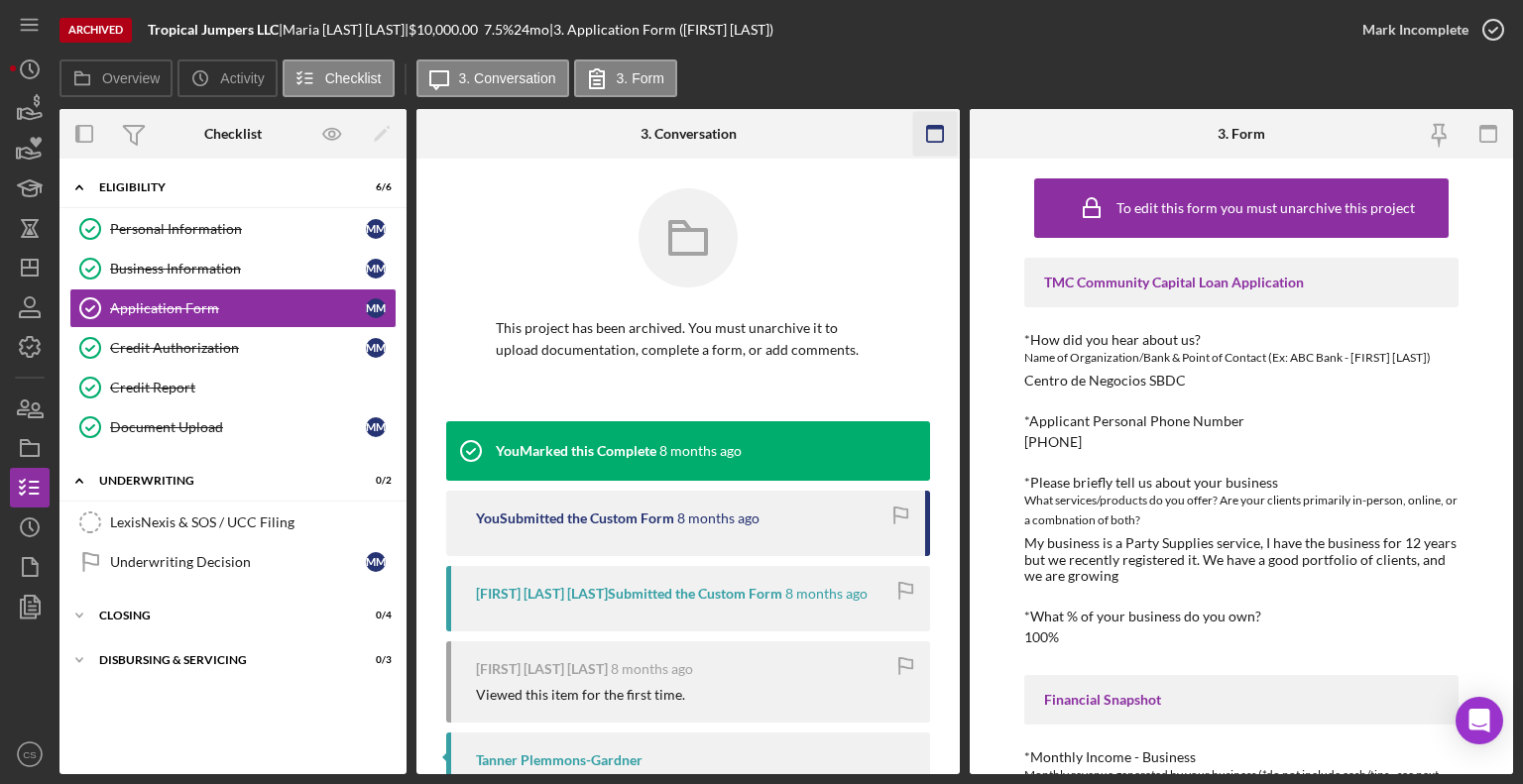click 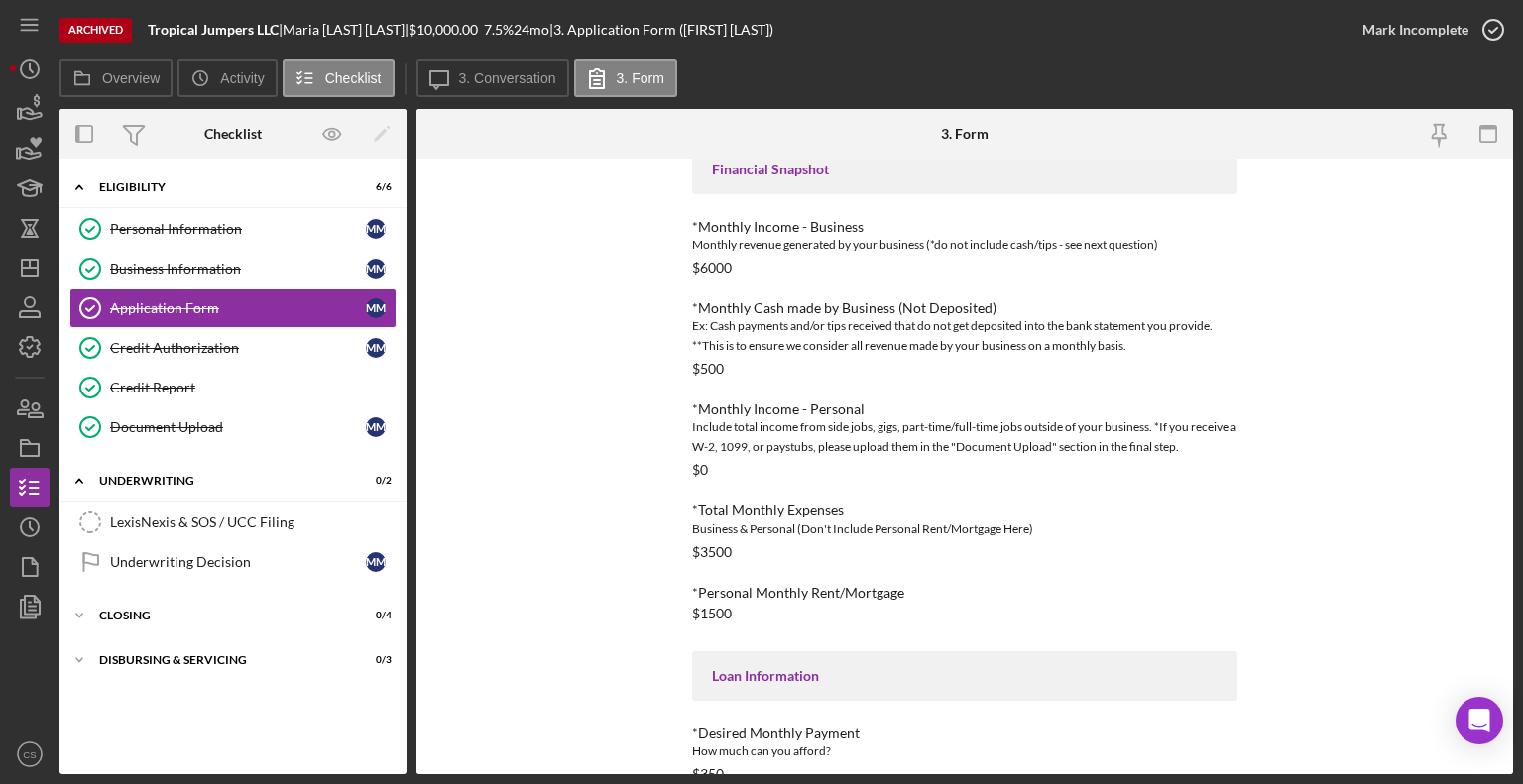 scroll, scrollTop: 632, scrollLeft: 0, axis: vertical 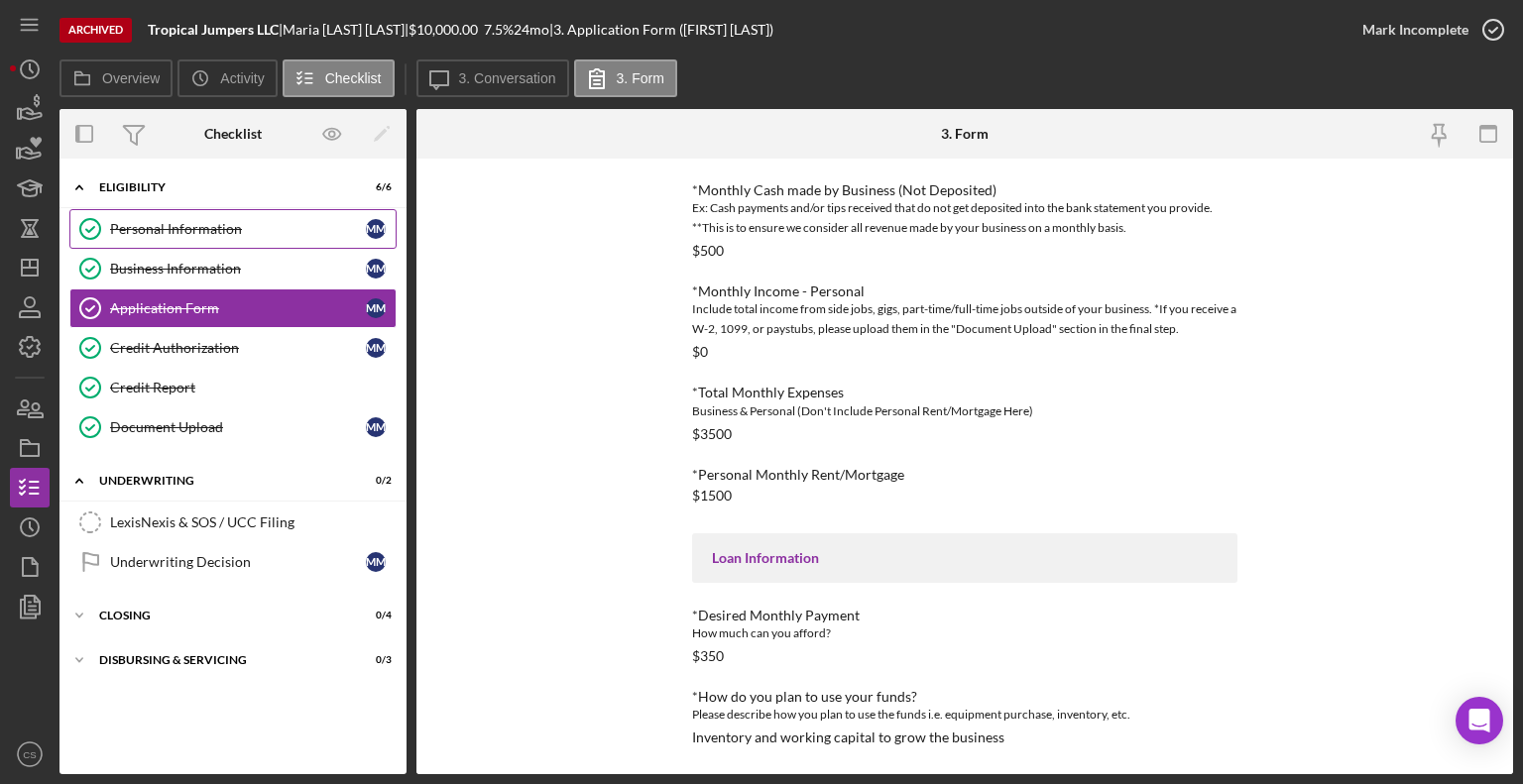 click on "Personal Information" at bounding box center [238, 229] 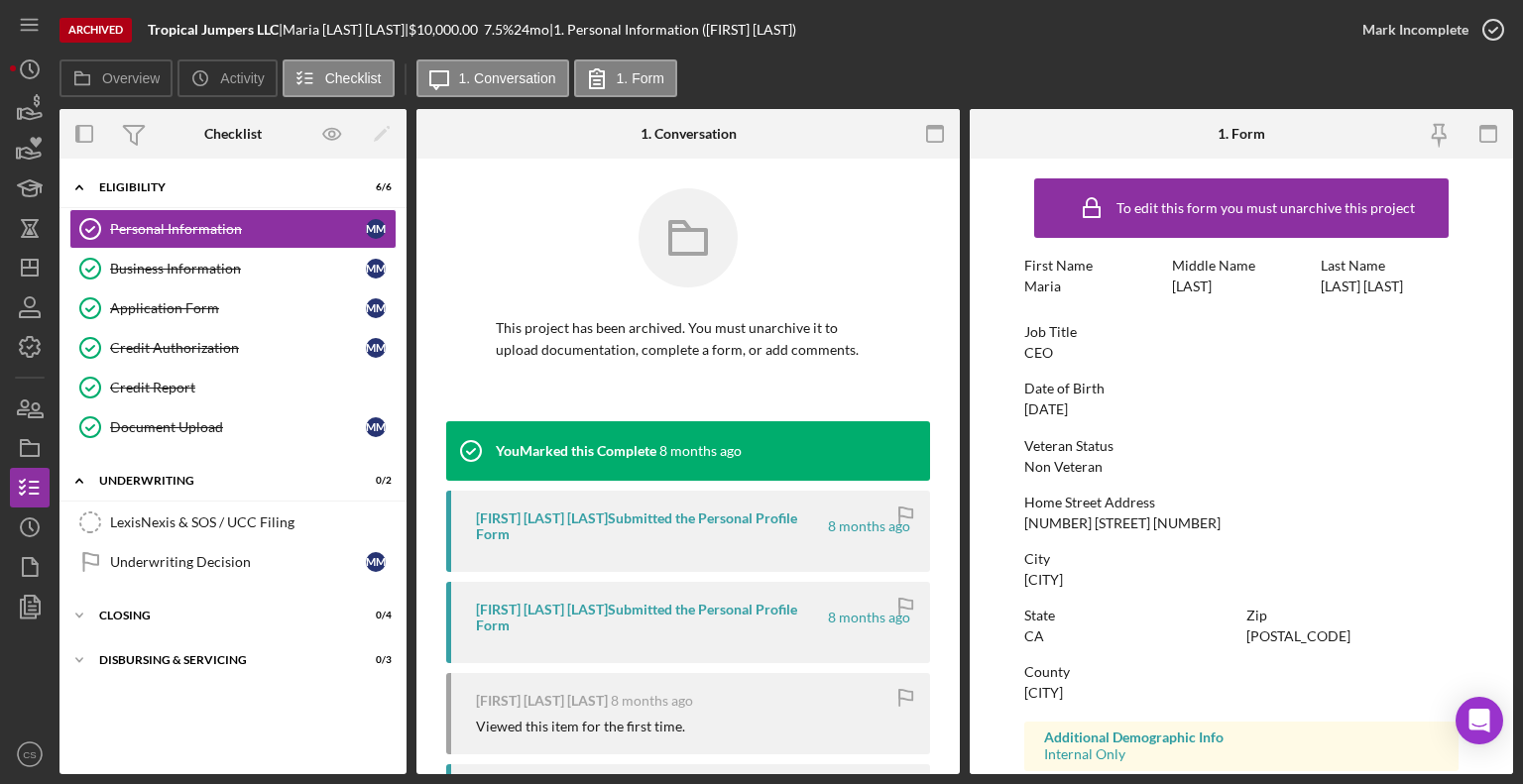 click 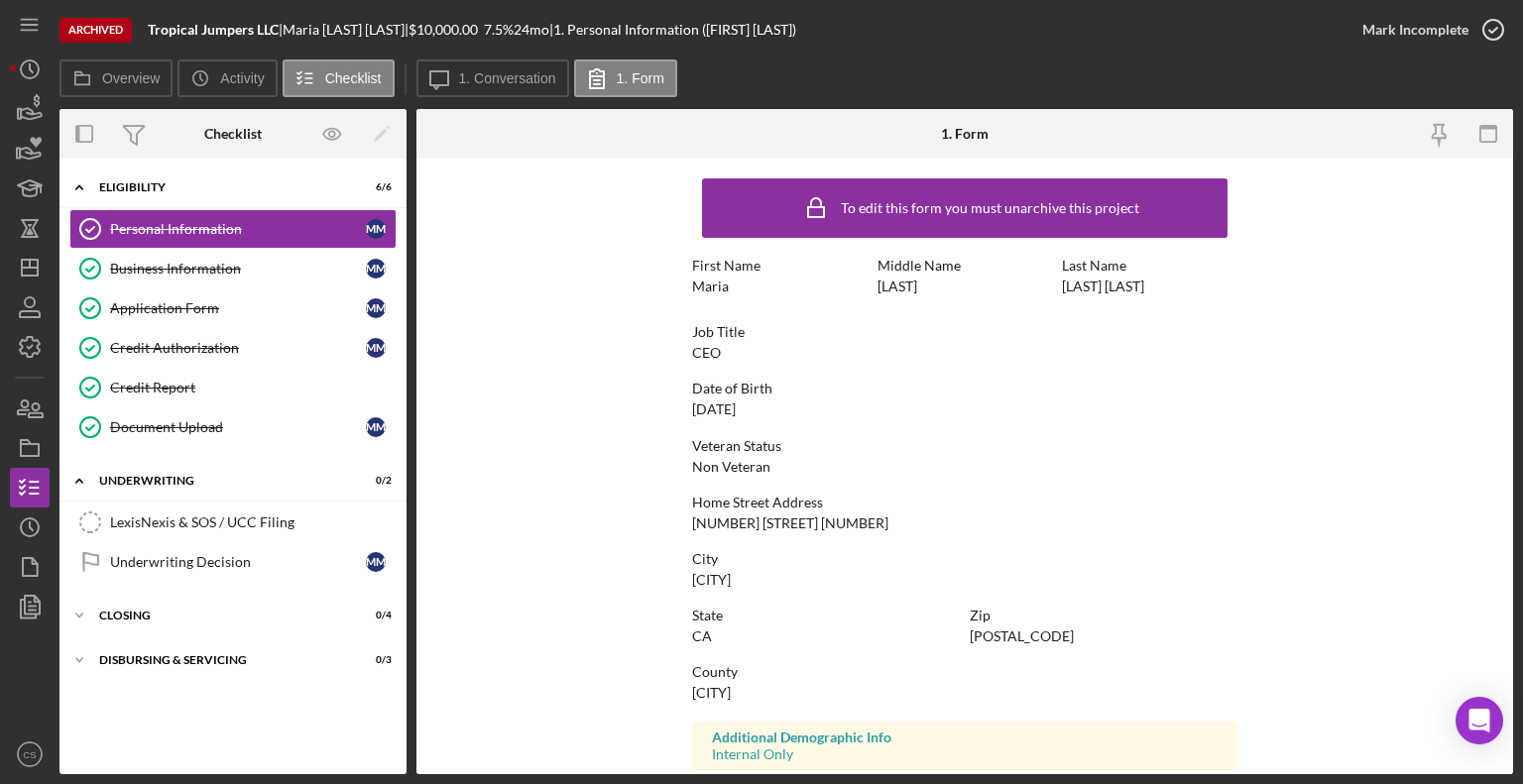 scroll, scrollTop: 309, scrollLeft: 0, axis: vertical 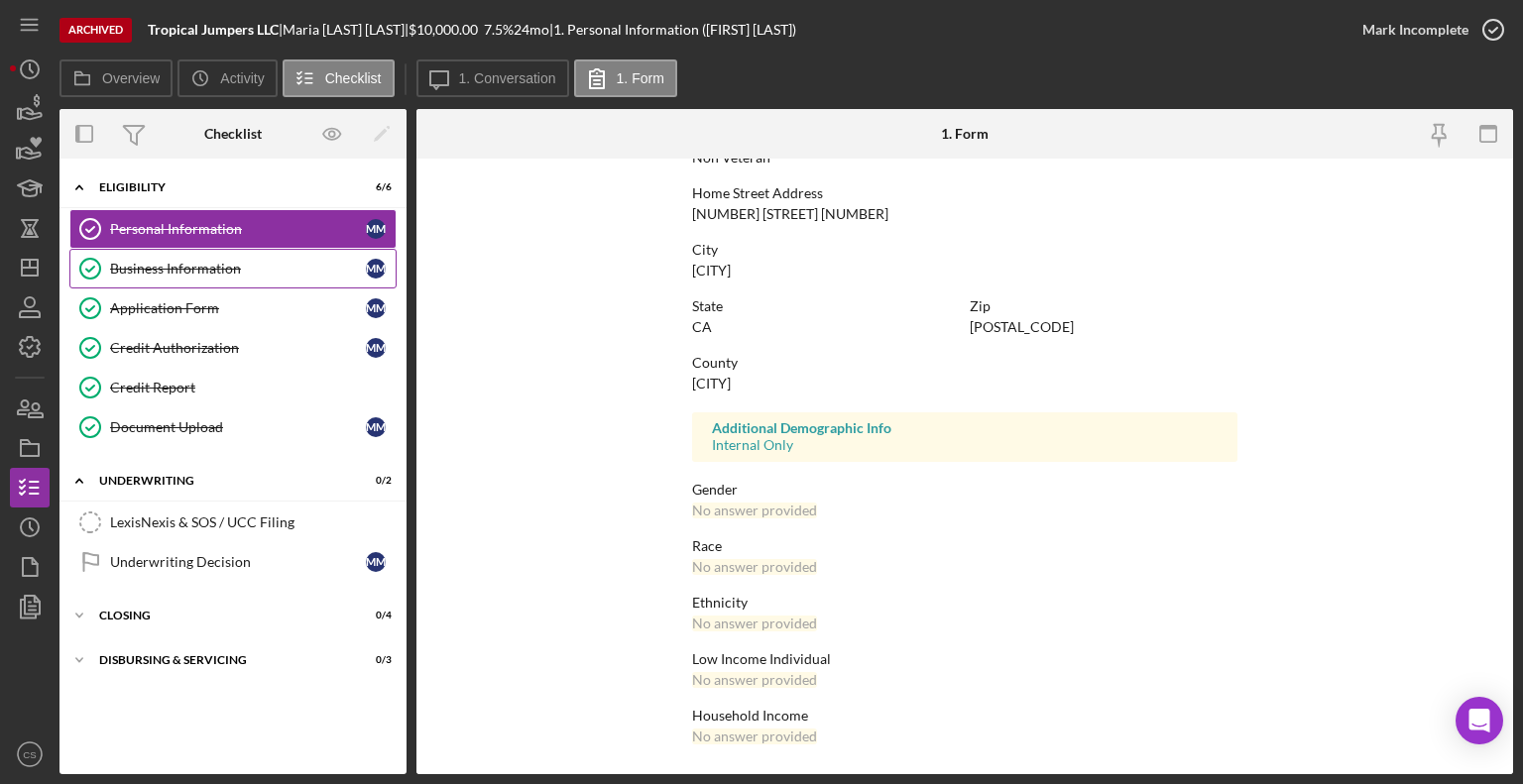 click on "Business Information" at bounding box center [238, 269] 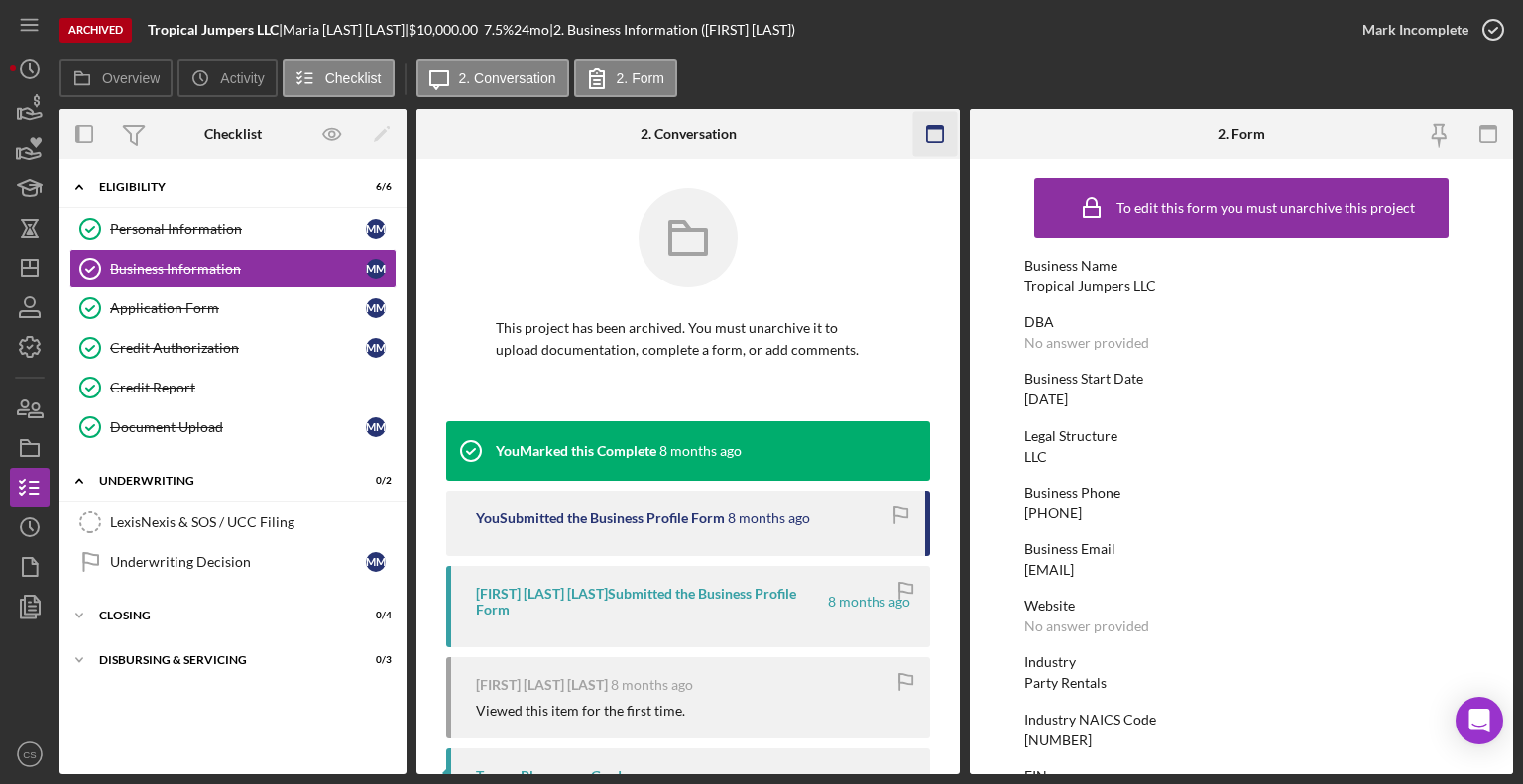 click 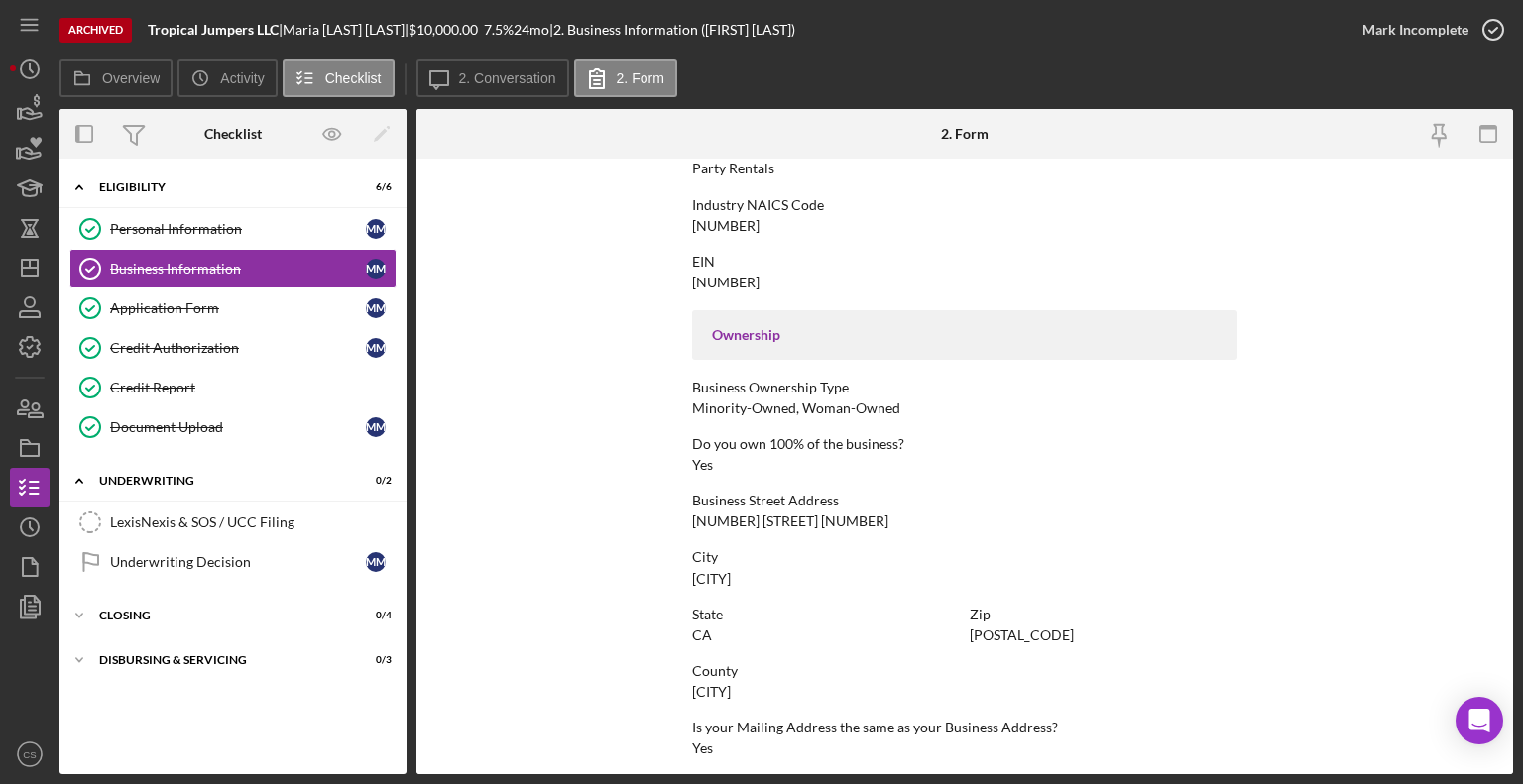 scroll, scrollTop: 879, scrollLeft: 0, axis: vertical 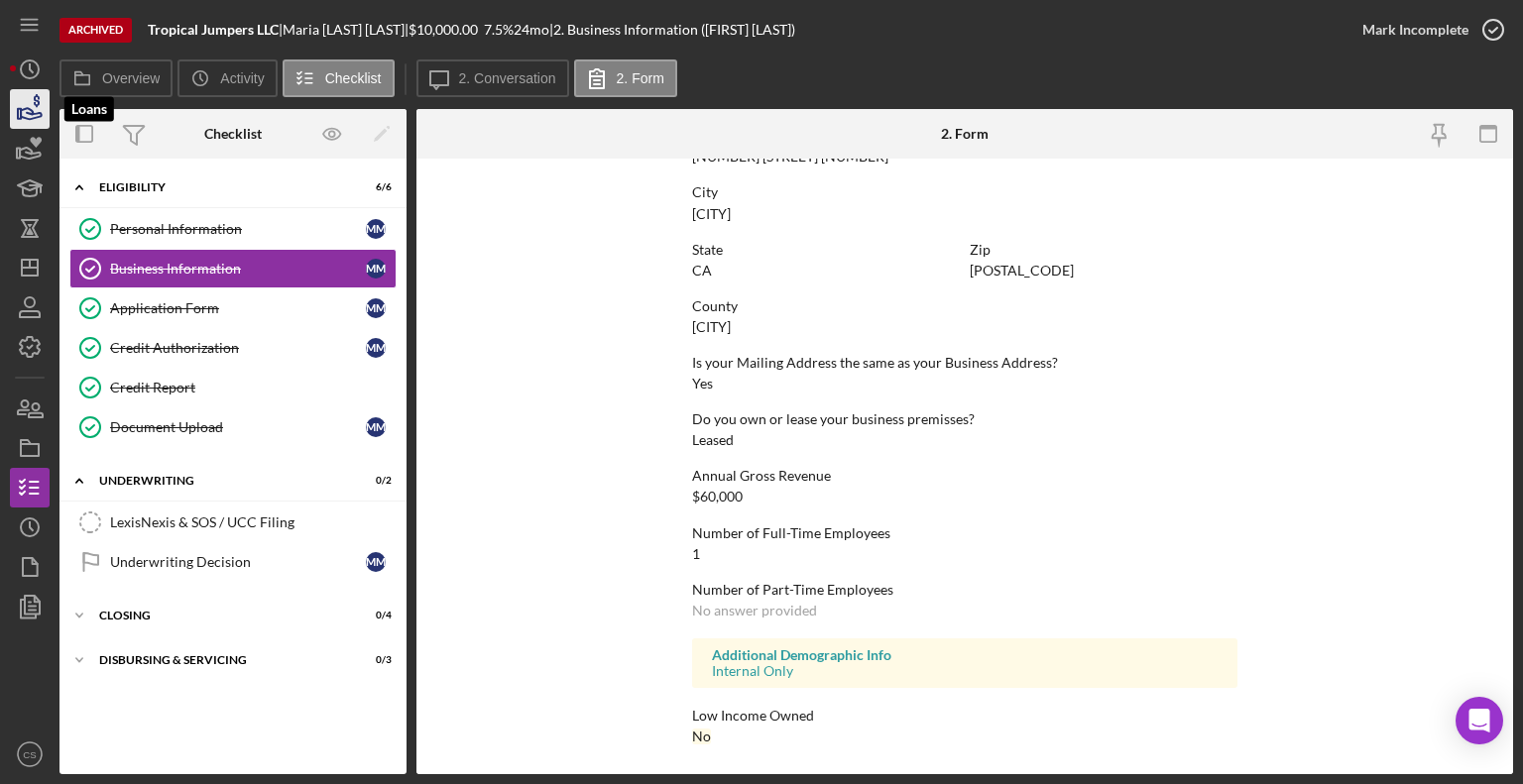 click 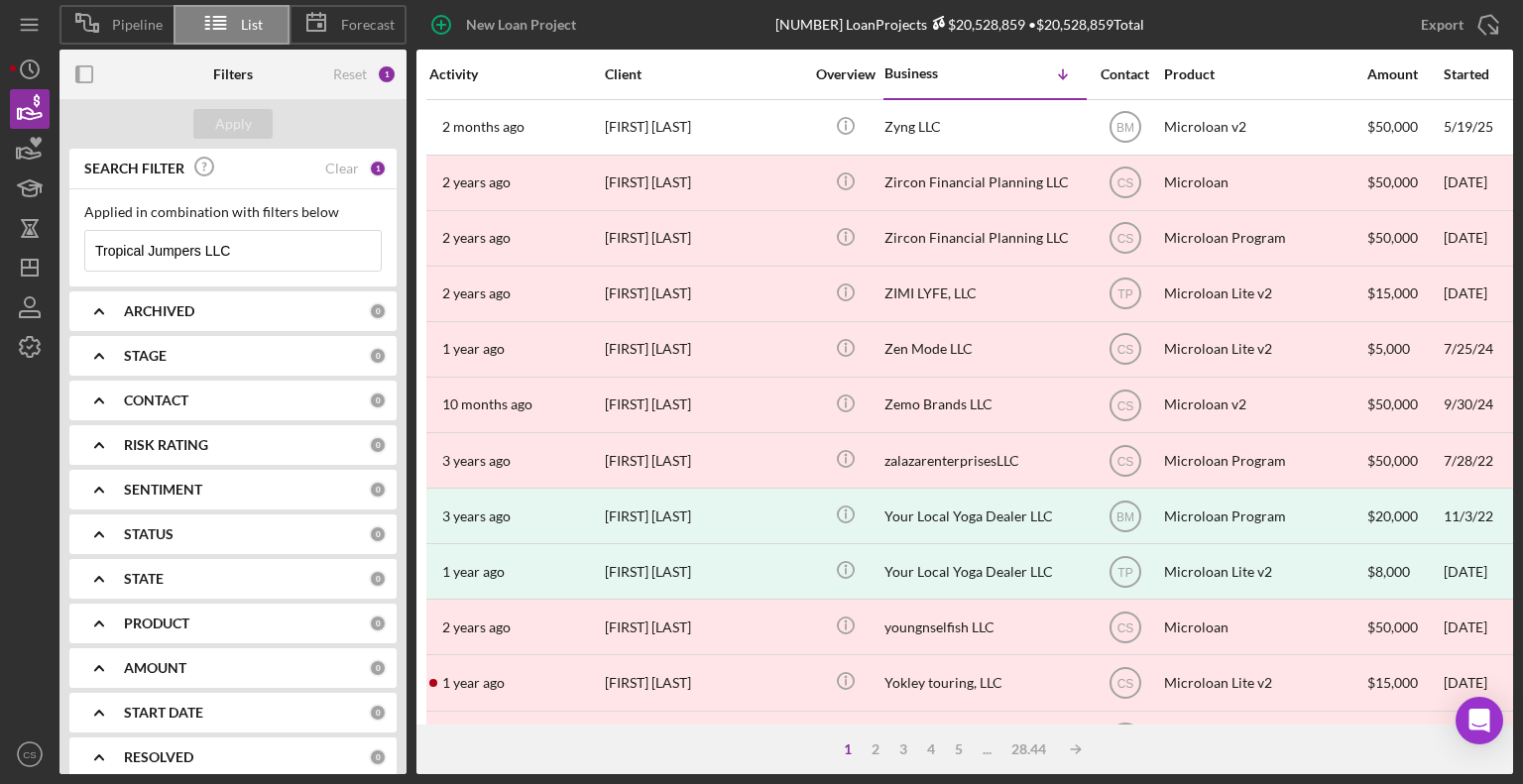 drag, startPoint x: 241, startPoint y: 247, endPoint x: 8, endPoint y: 261, distance: 233.42022 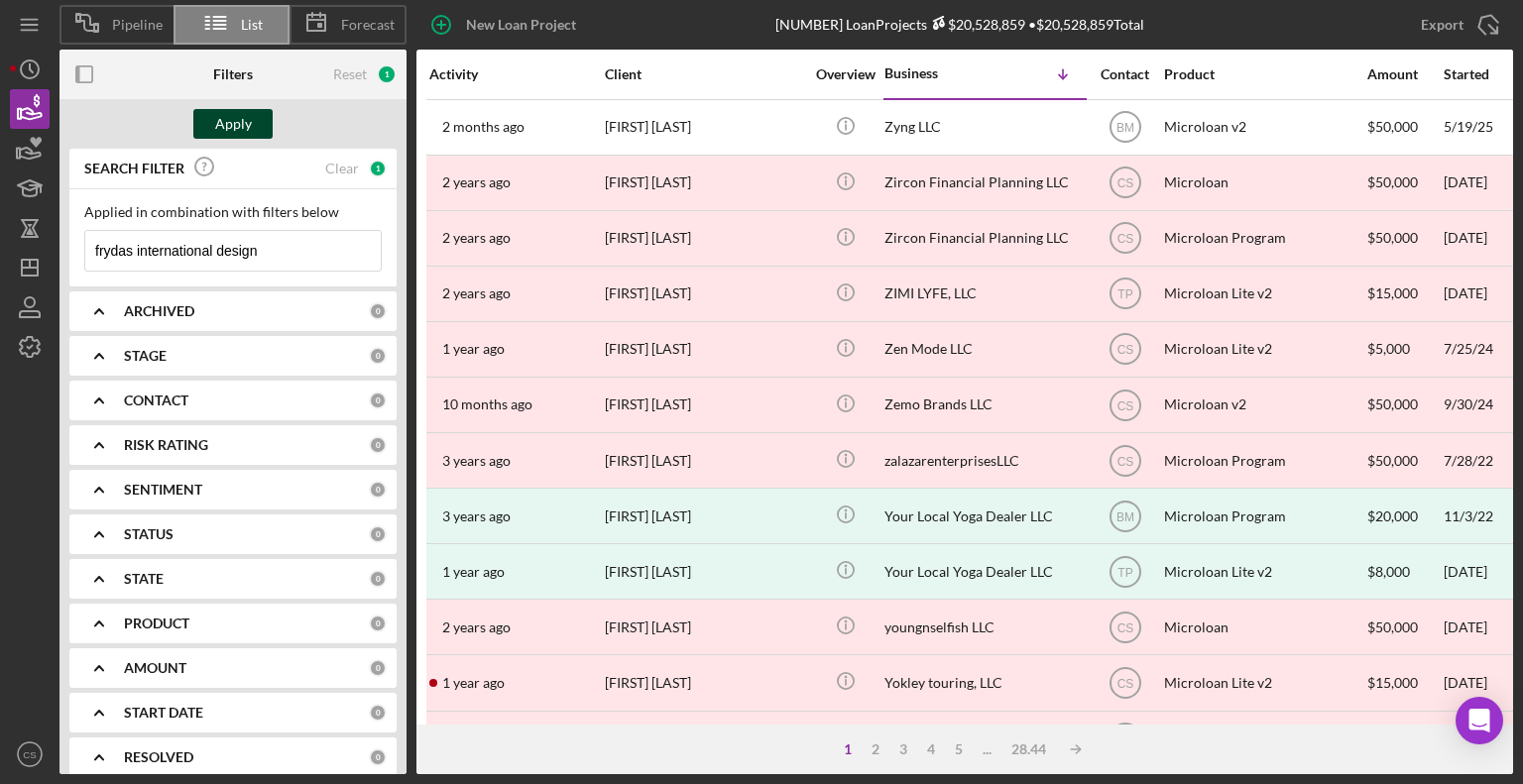 click on "Apply" at bounding box center (233, 124) 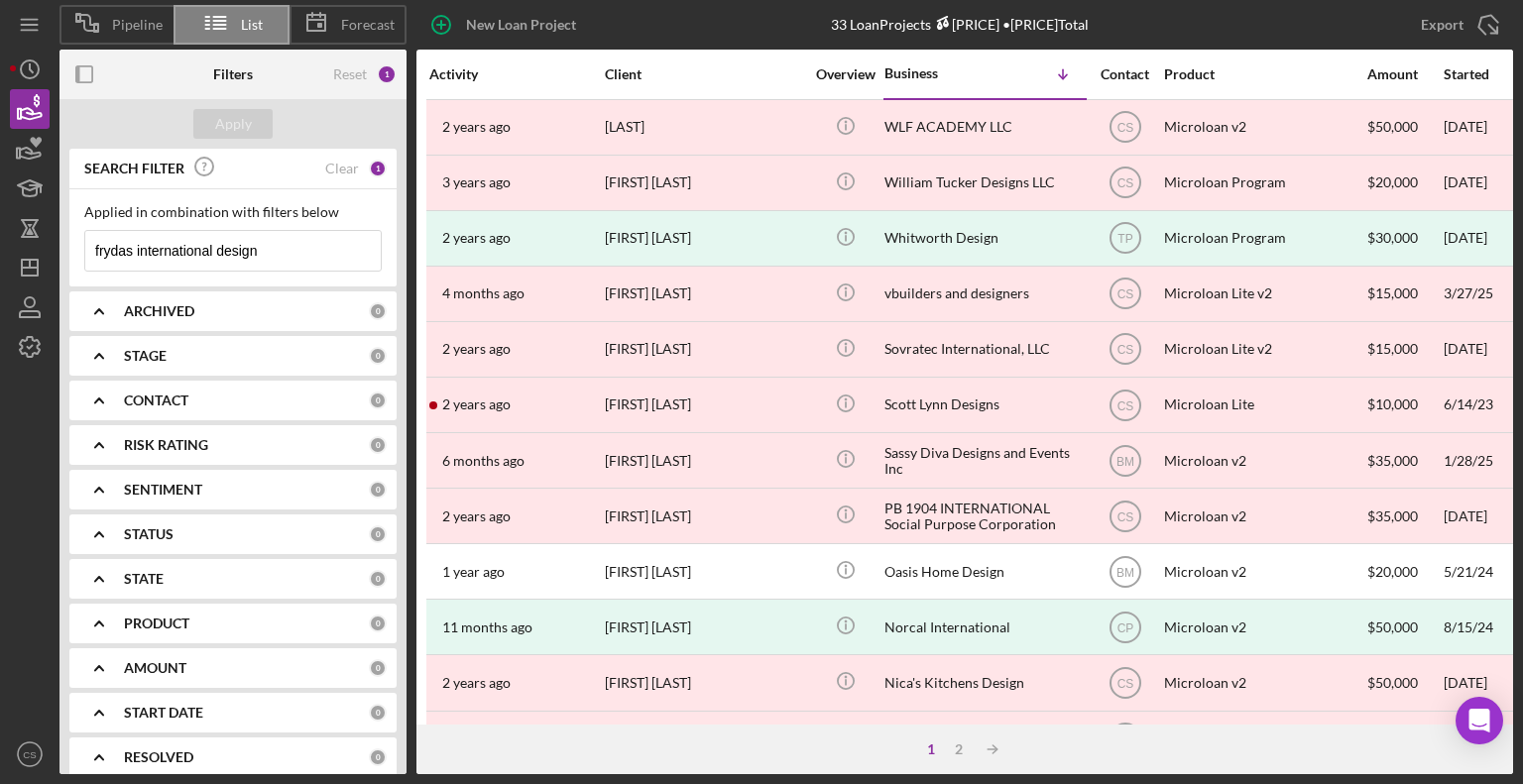 drag, startPoint x: 306, startPoint y: 240, endPoint x: 135, endPoint y: 256, distance: 171.74691 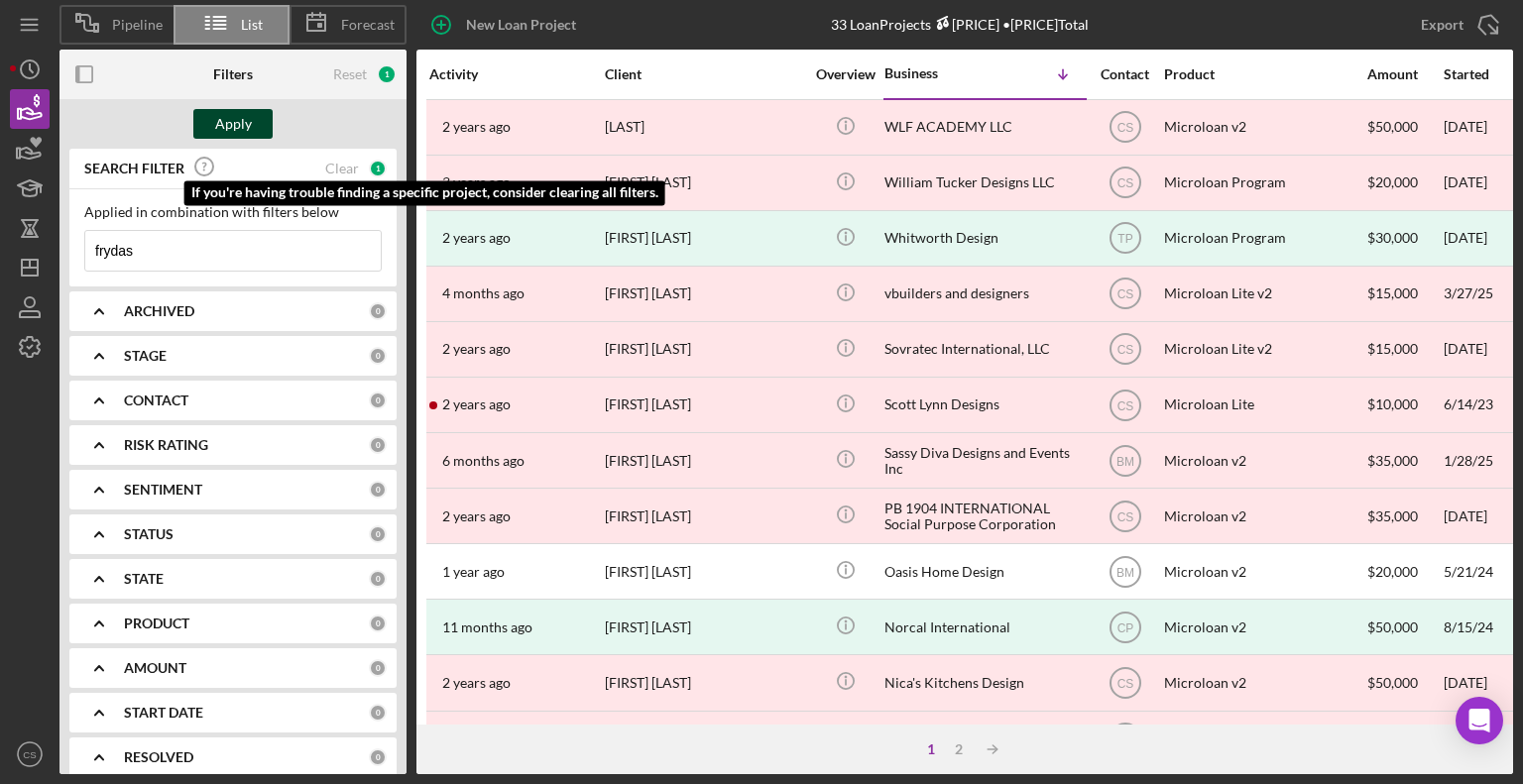 type on "frydas" 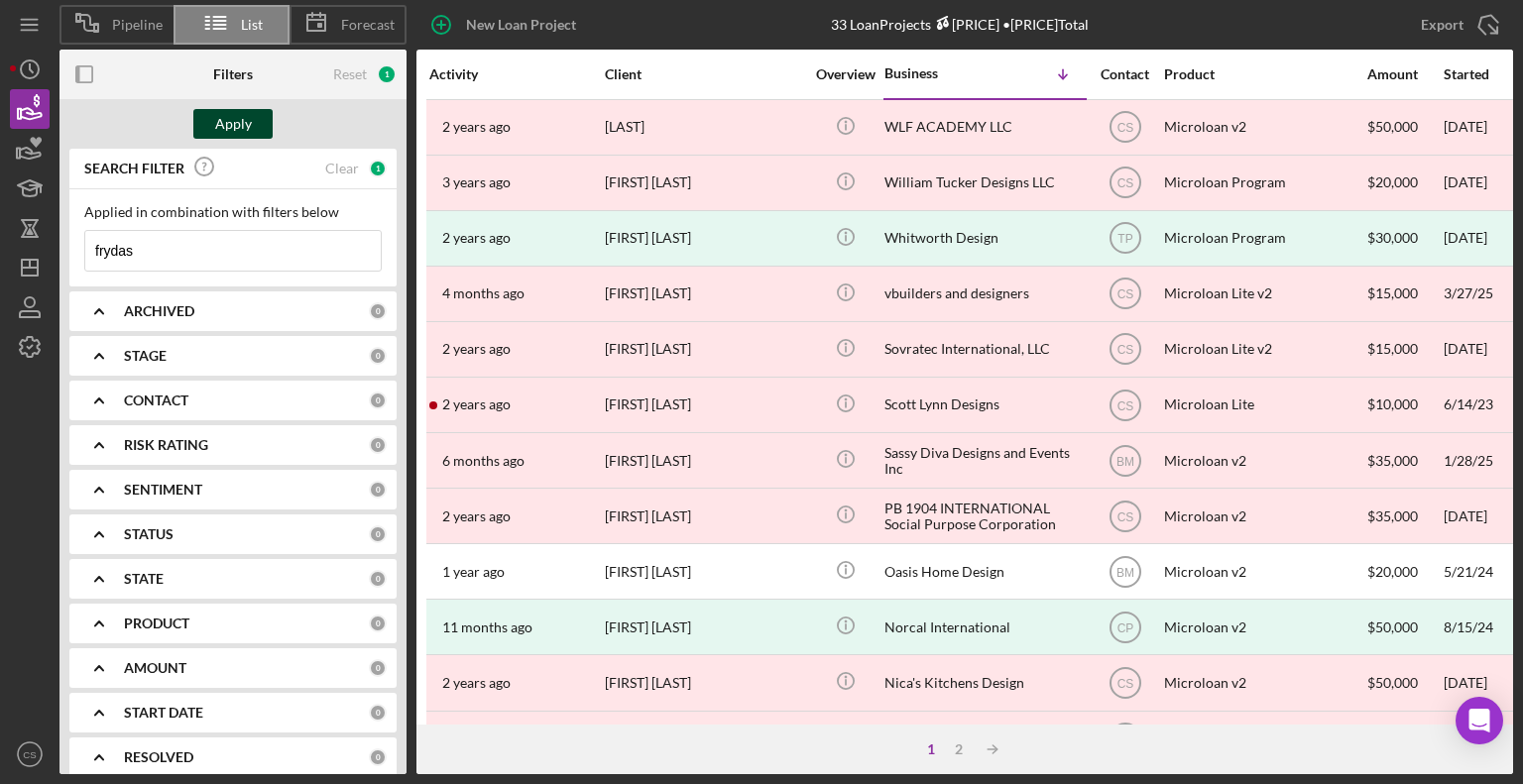 click on "Apply" at bounding box center (233, 124) 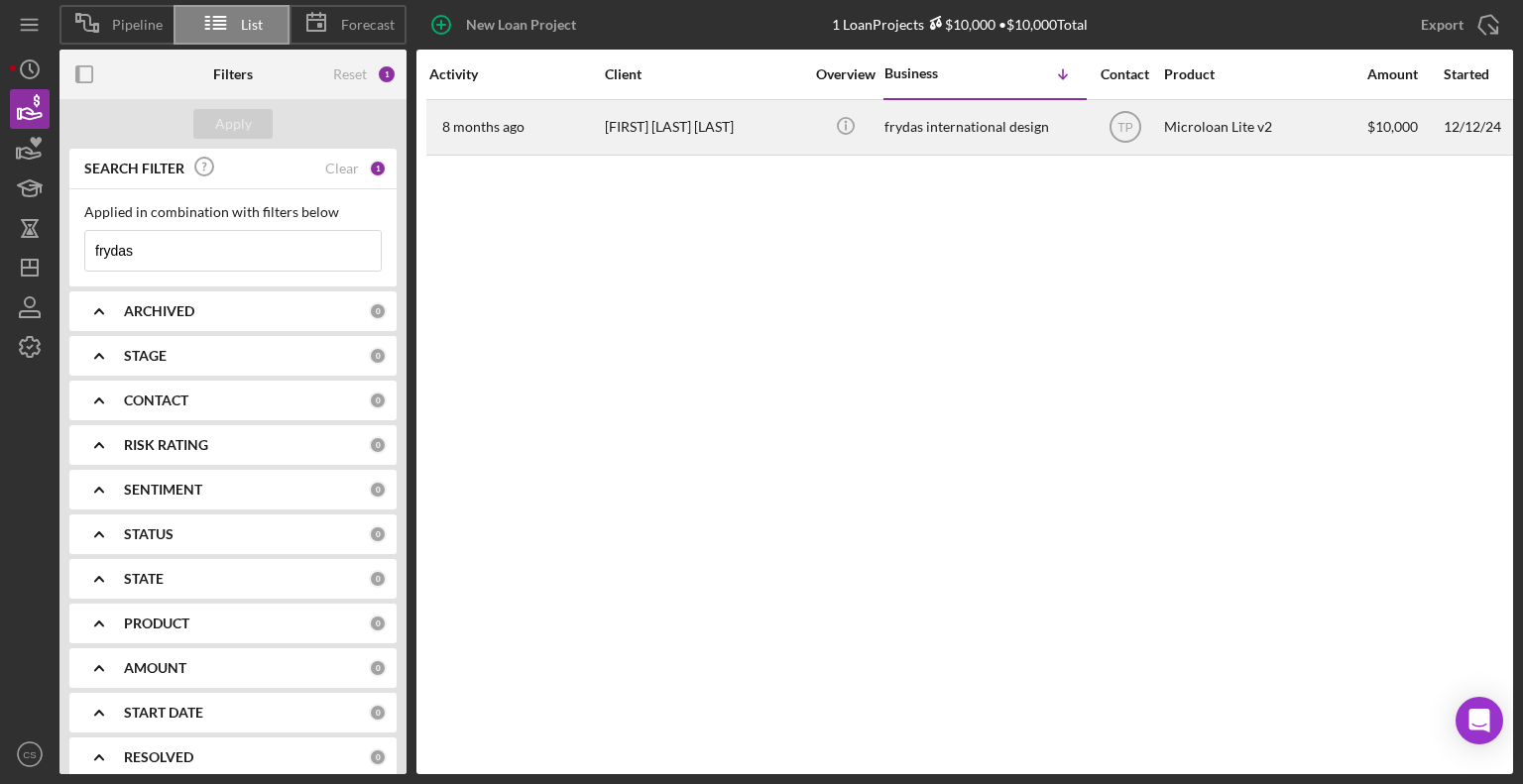 click on "frydas international design" at bounding box center [984, 127] 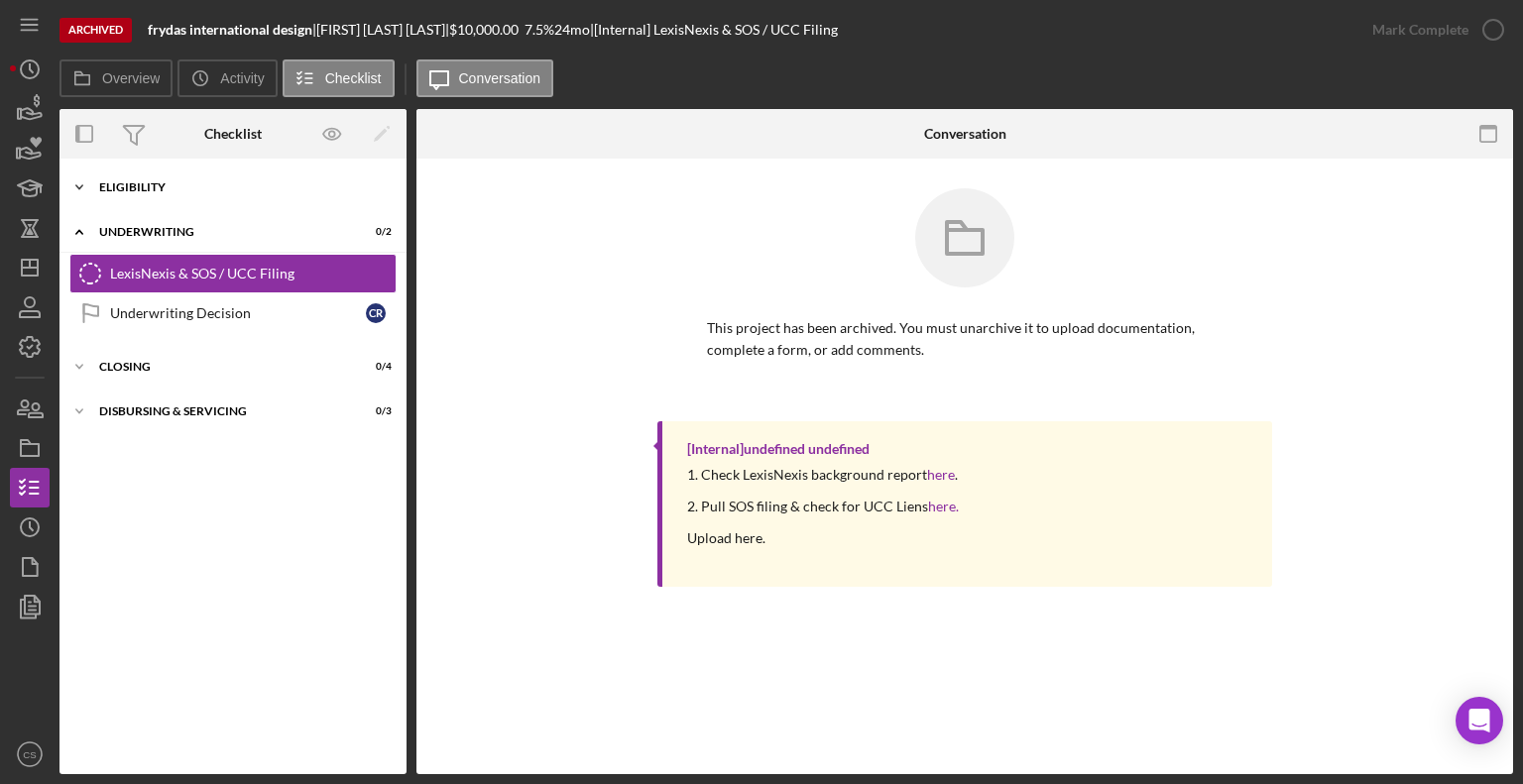 click on "Eligibility" at bounding box center (240, 187) 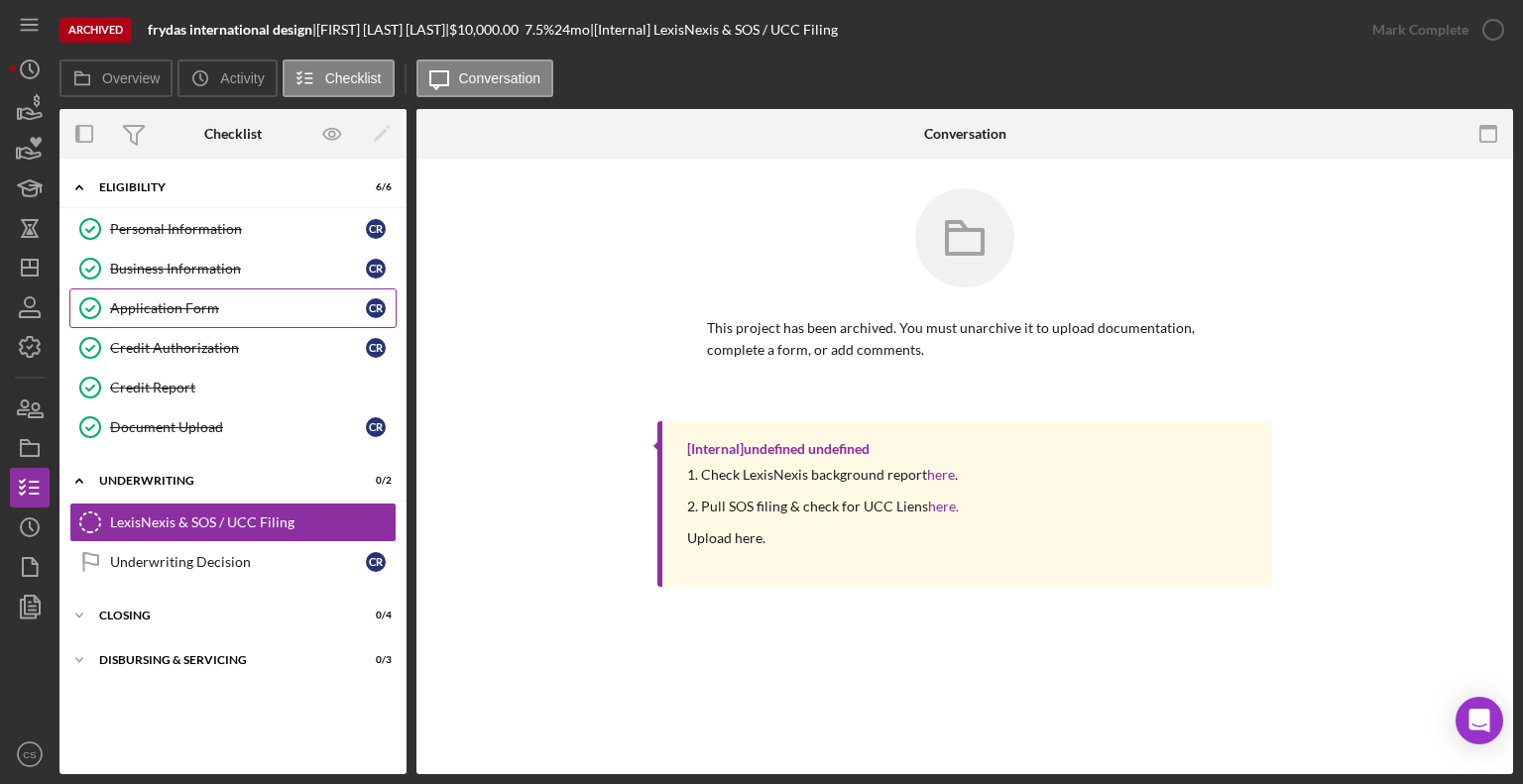 click on "Application Form" at bounding box center [238, 308] 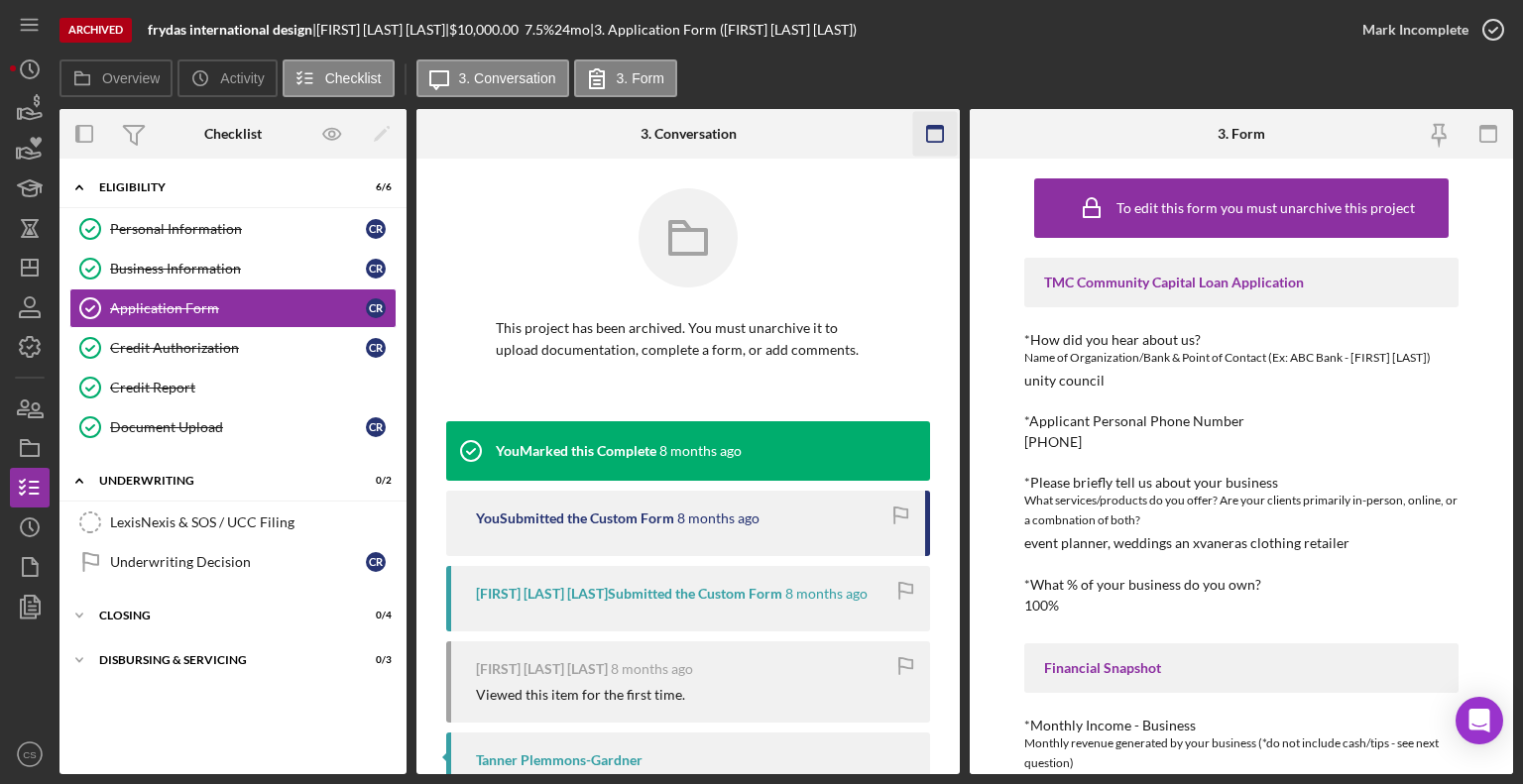 click 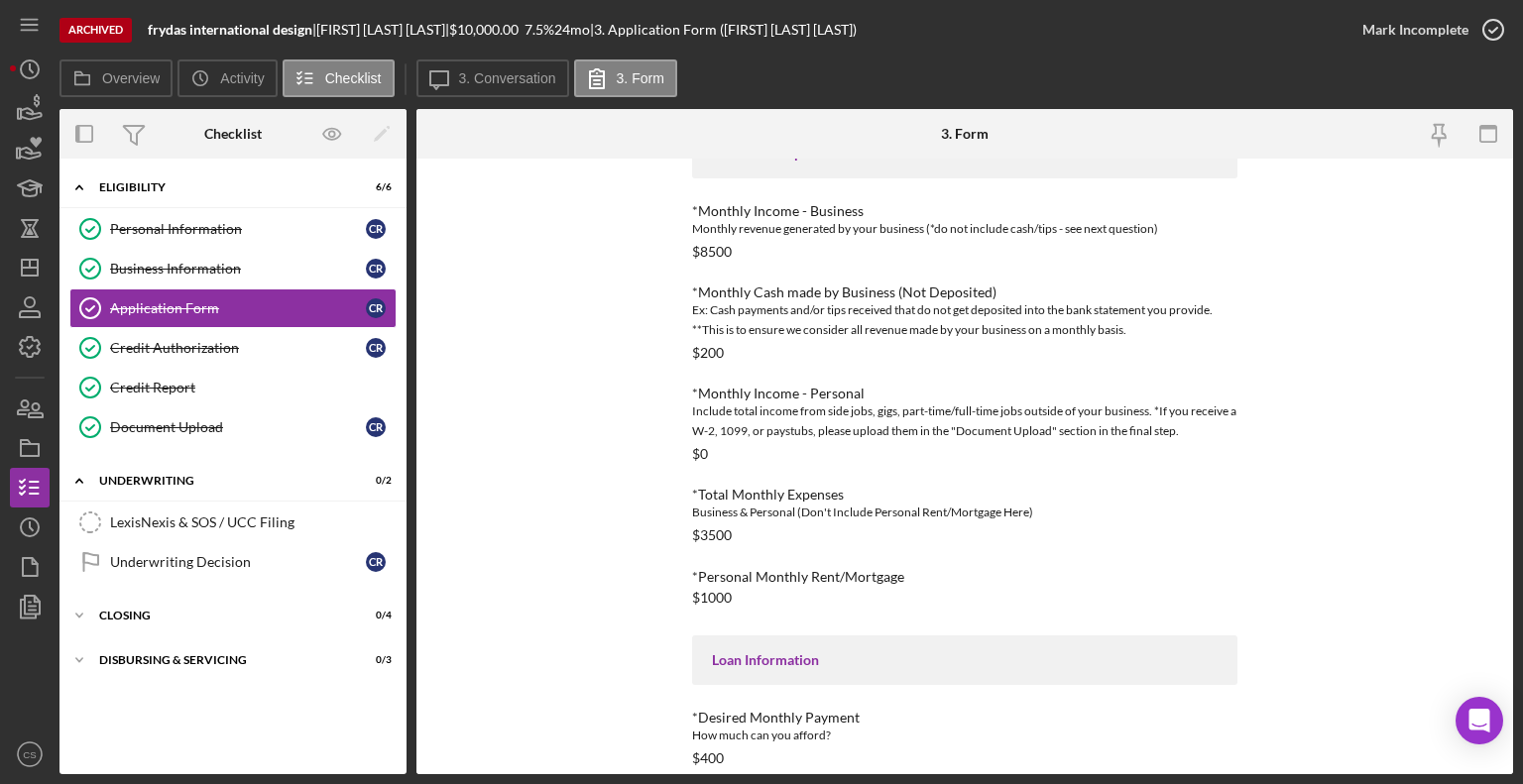 scroll, scrollTop: 616, scrollLeft: 0, axis: vertical 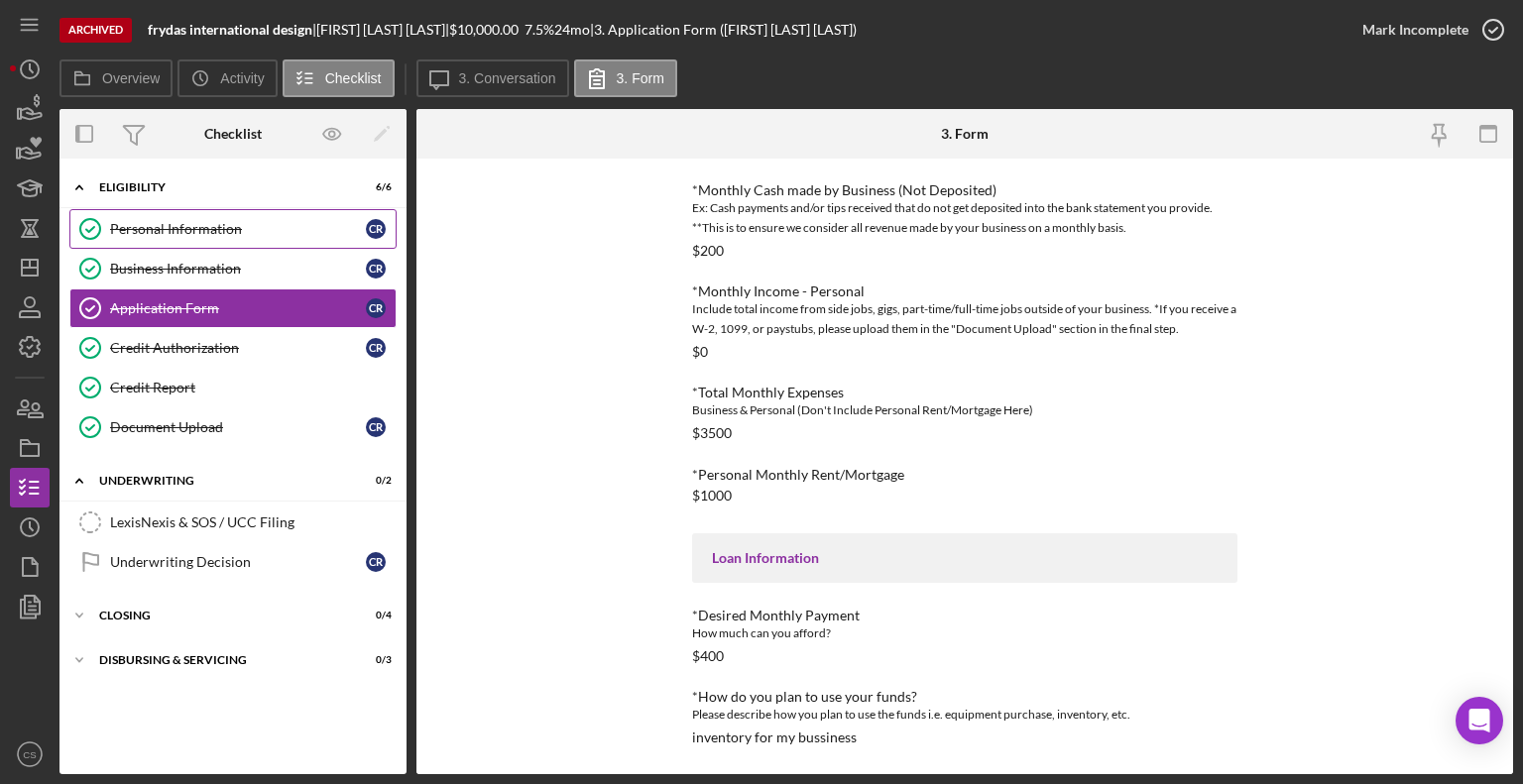 click on "Personal Information Personal Information c r" at bounding box center [233, 229] 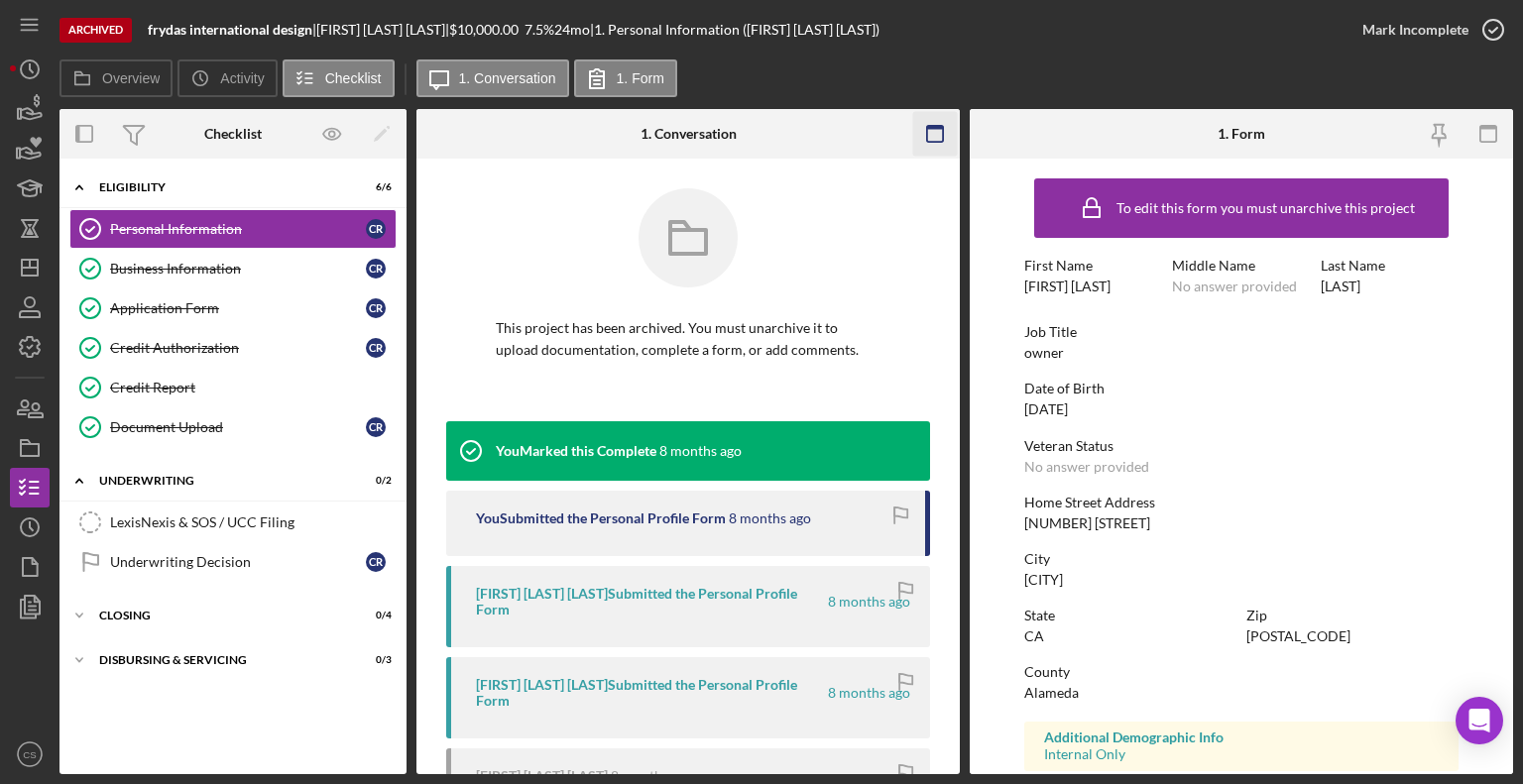 click 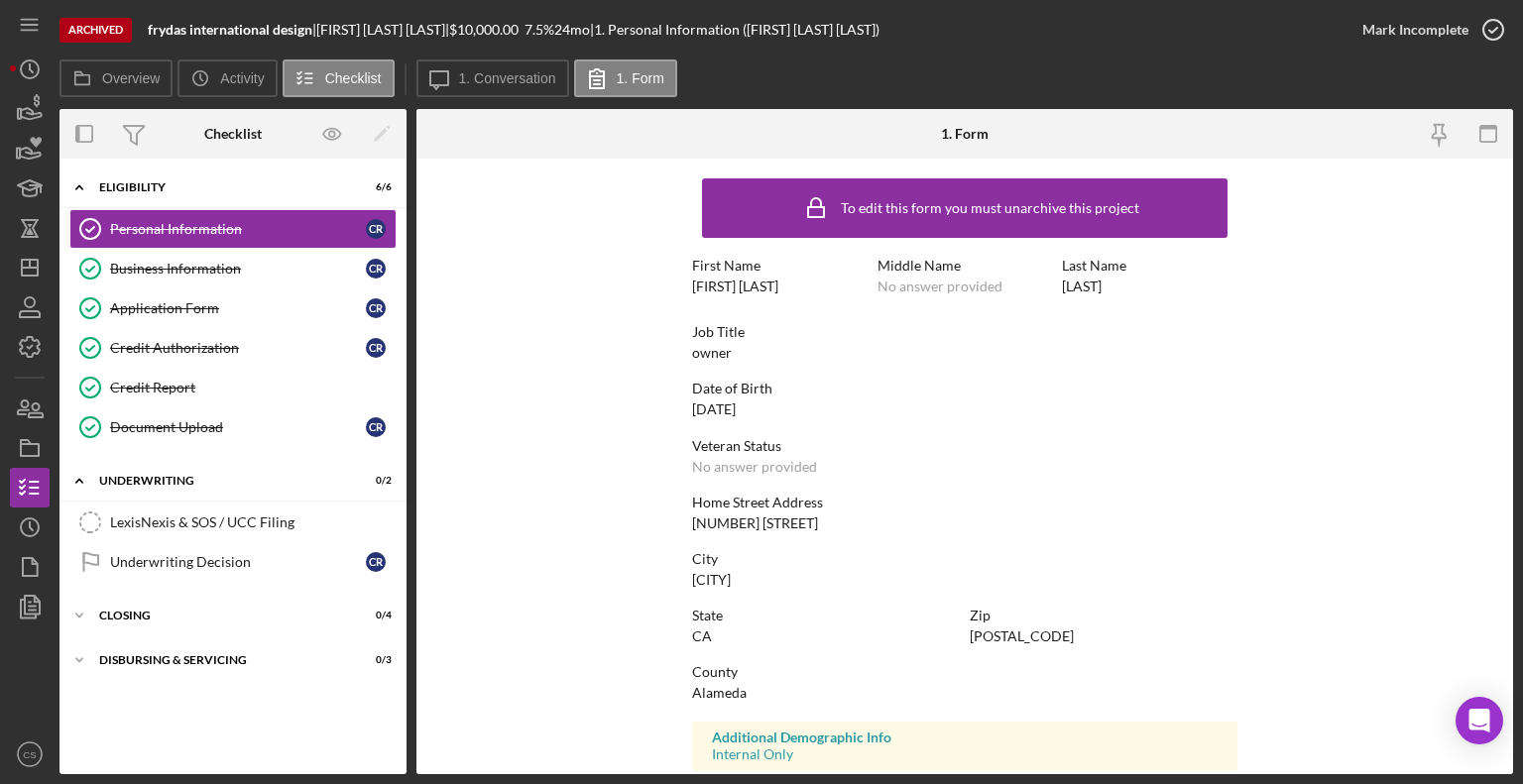 scroll, scrollTop: 309, scrollLeft: 0, axis: vertical 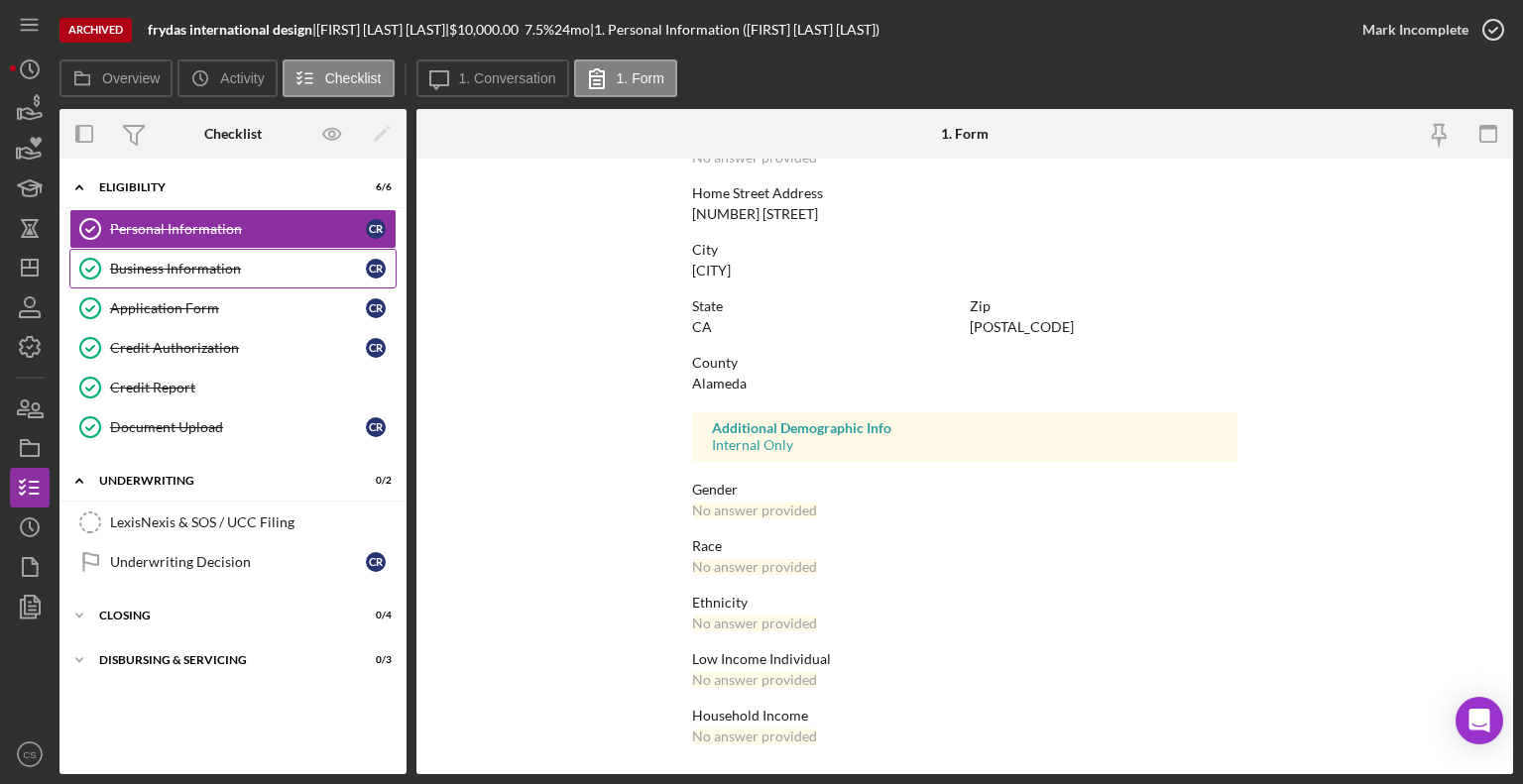 click on "Business Information" at bounding box center [238, 269] 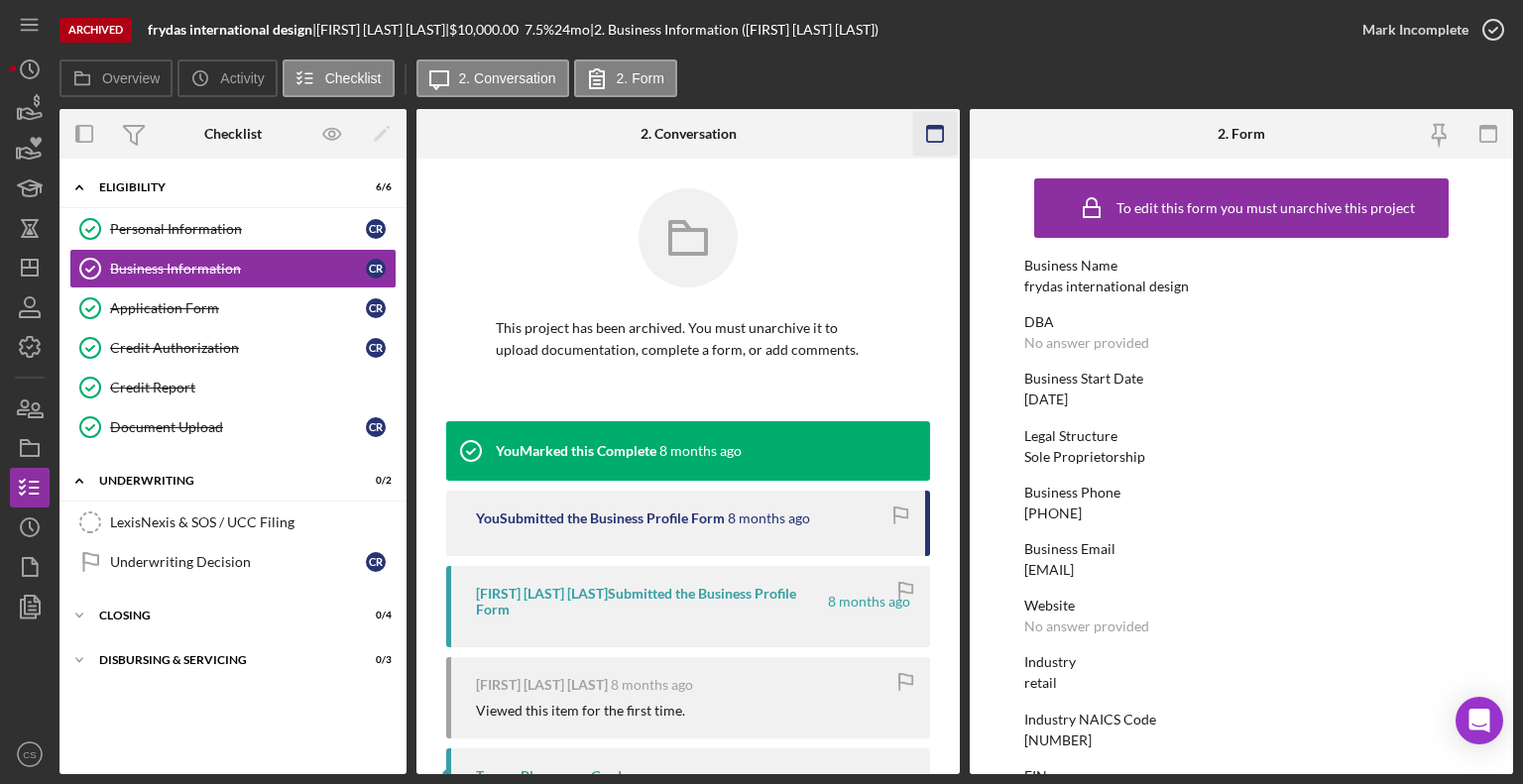 click 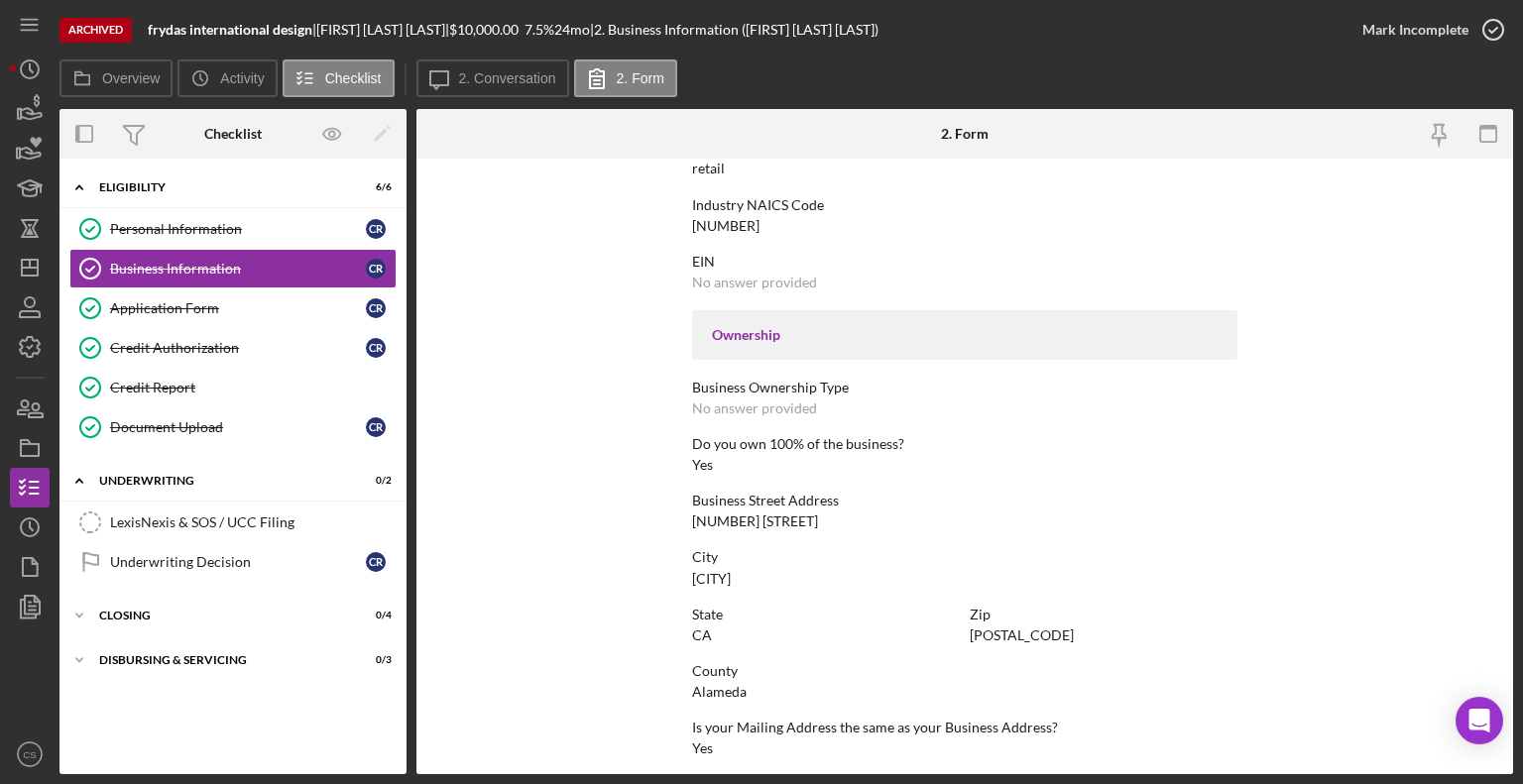 scroll, scrollTop: 879, scrollLeft: 0, axis: vertical 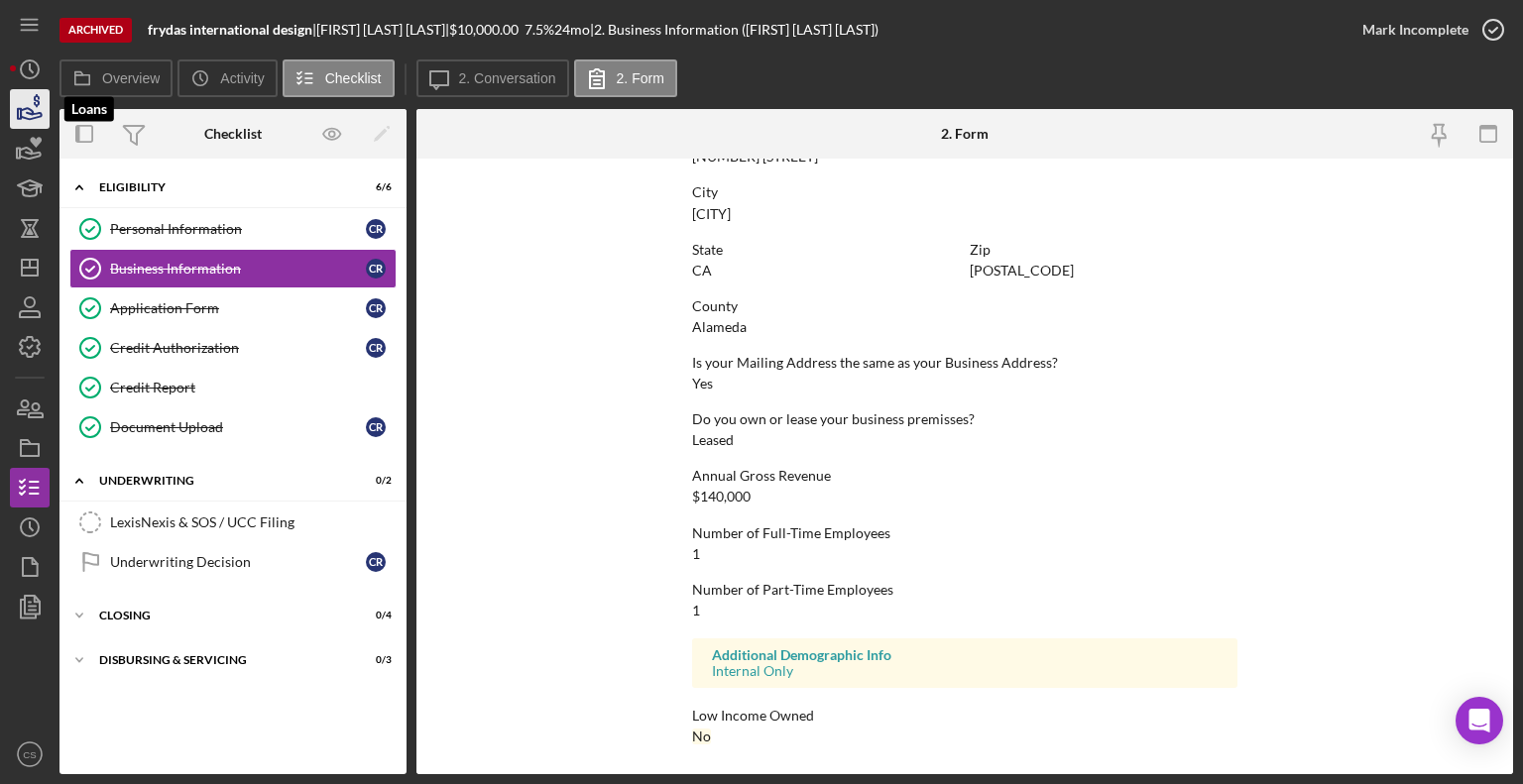 click 